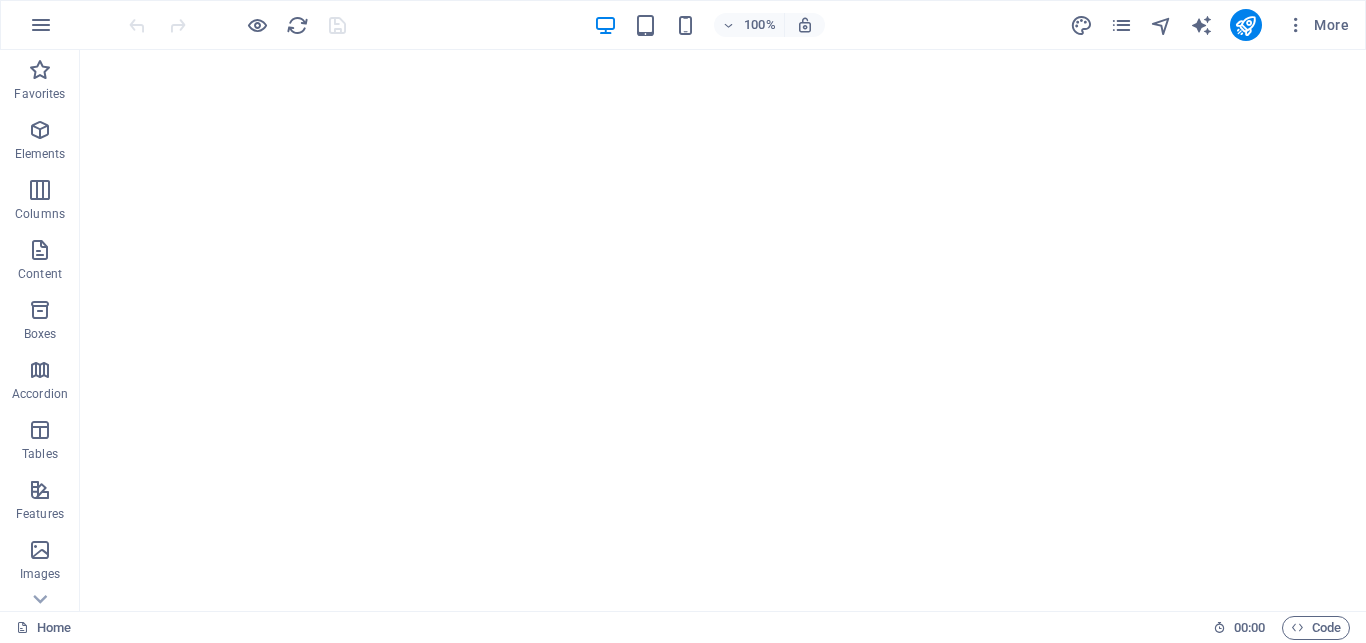 scroll, scrollTop: 0, scrollLeft: 0, axis: both 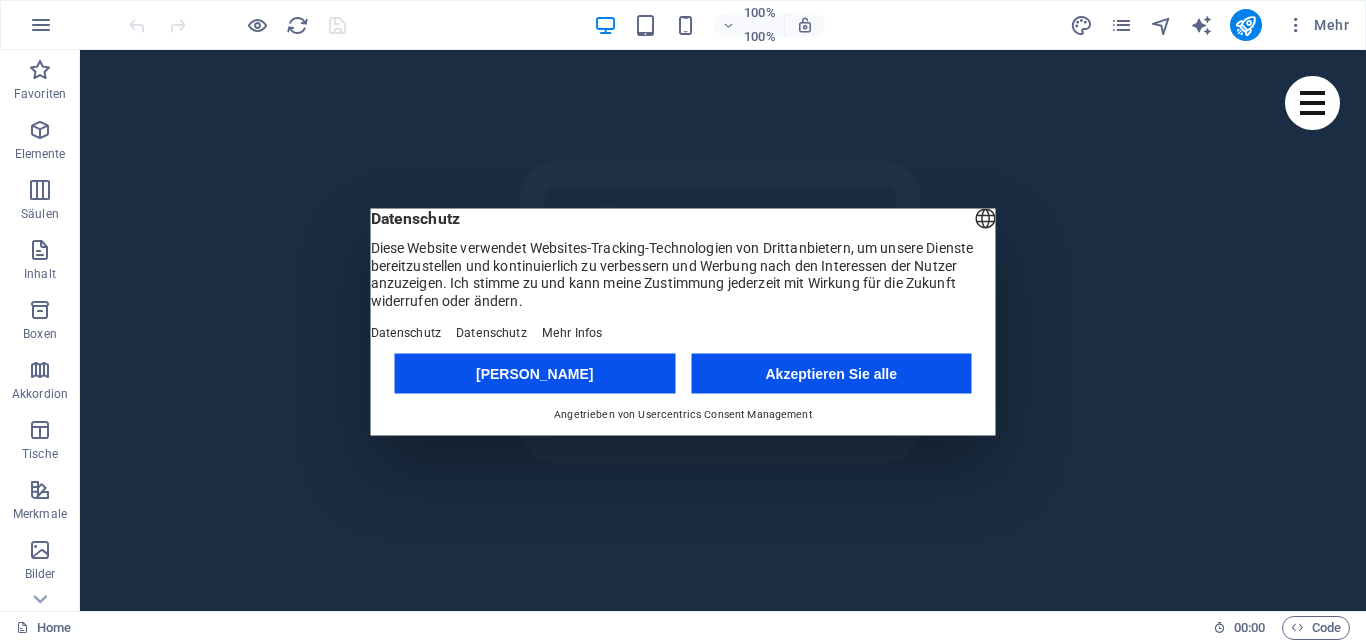 click on "Akzeptieren Sie alle" at bounding box center (831, 373) 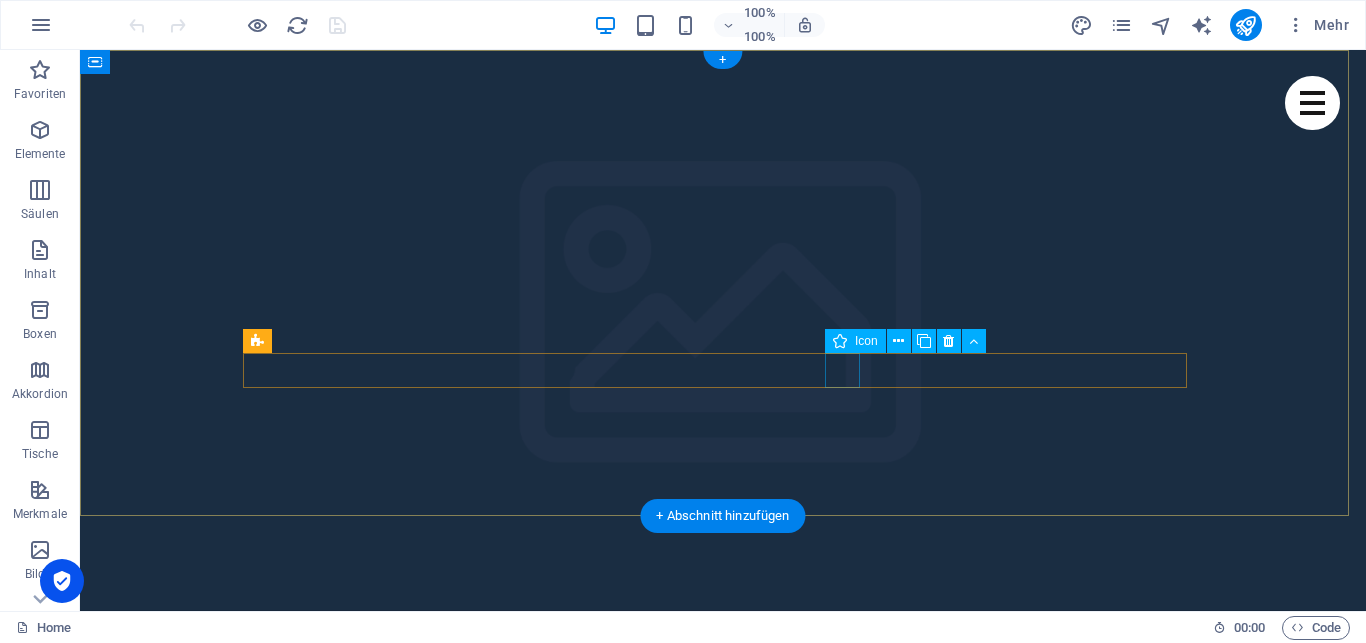 click at bounding box center [723, 1556] 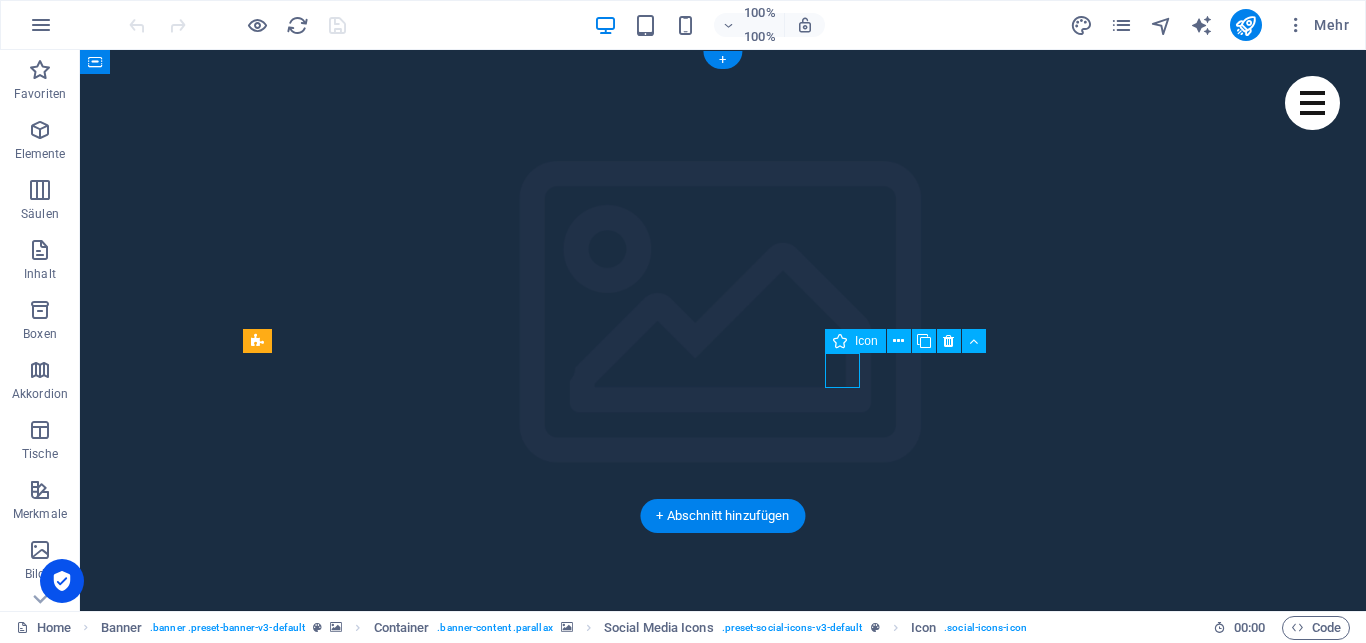 click at bounding box center (723, 1556) 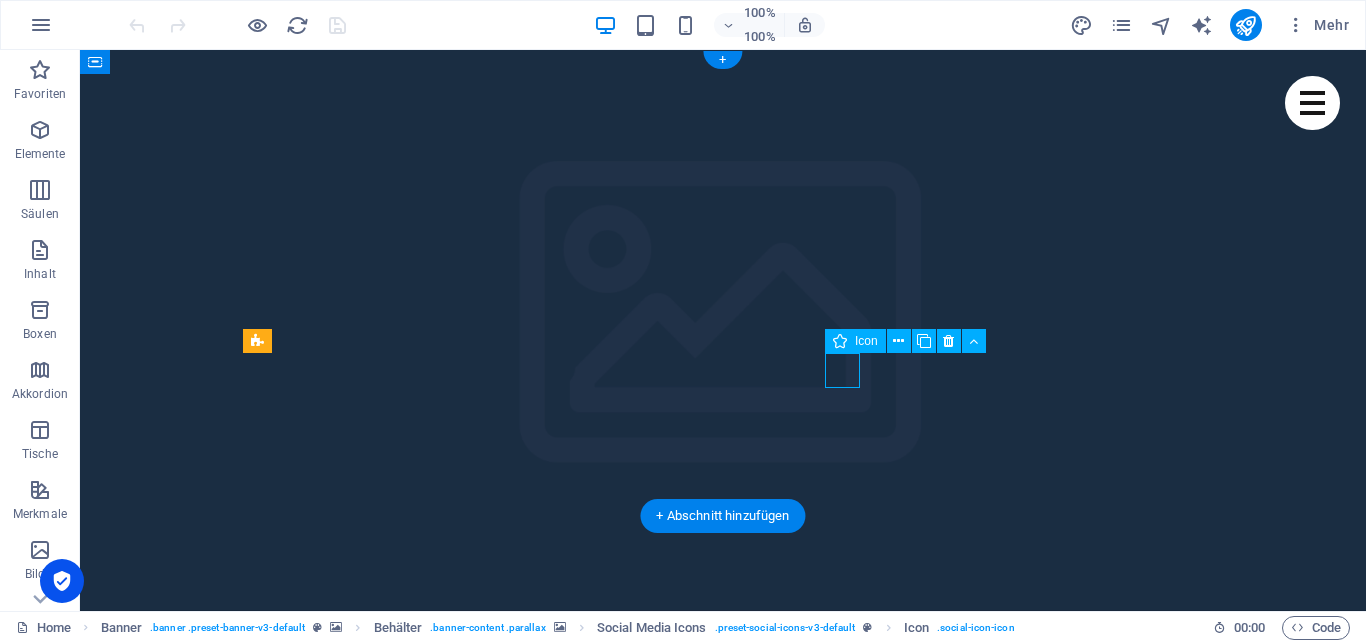 click at bounding box center (723, 1556) 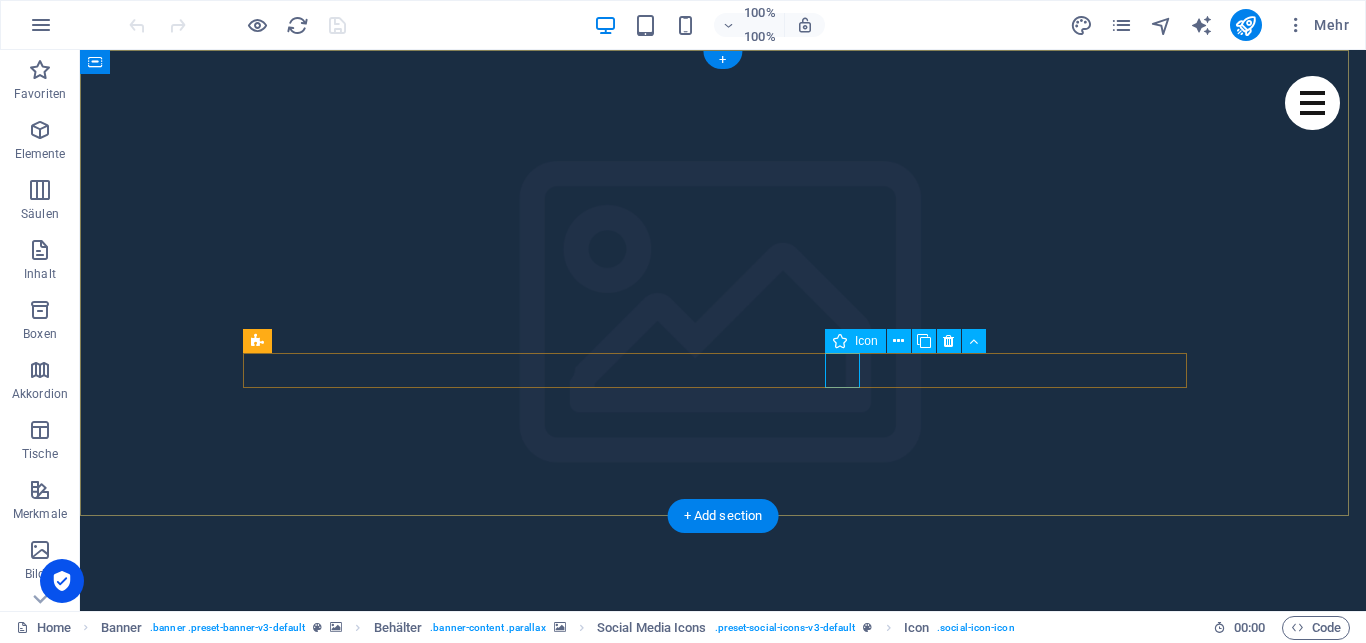 click at bounding box center [-555, 516] 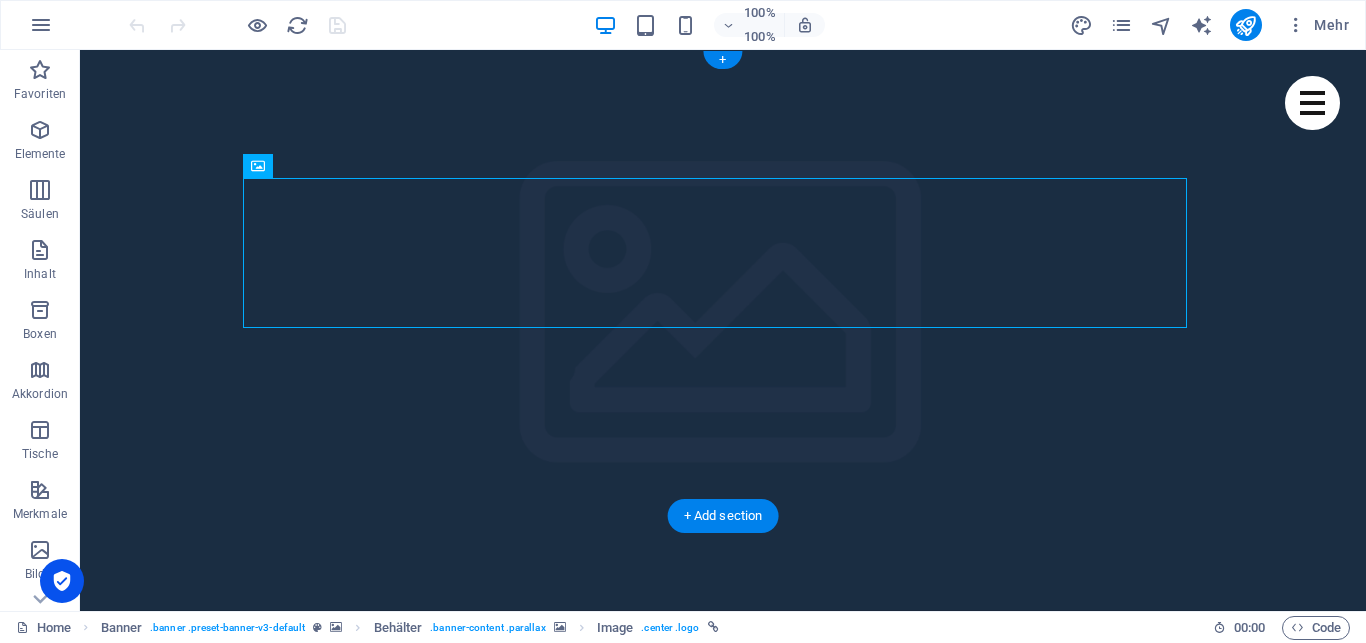 click at bounding box center (-555, 516) 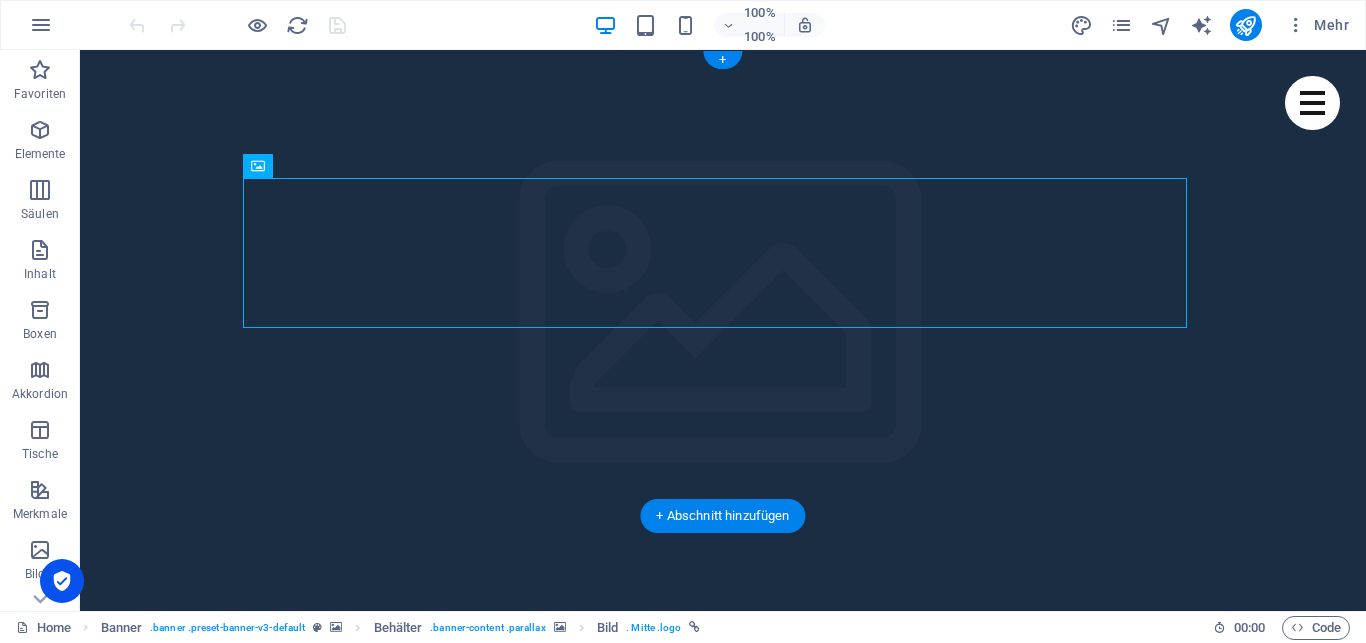click at bounding box center (-555, 516) 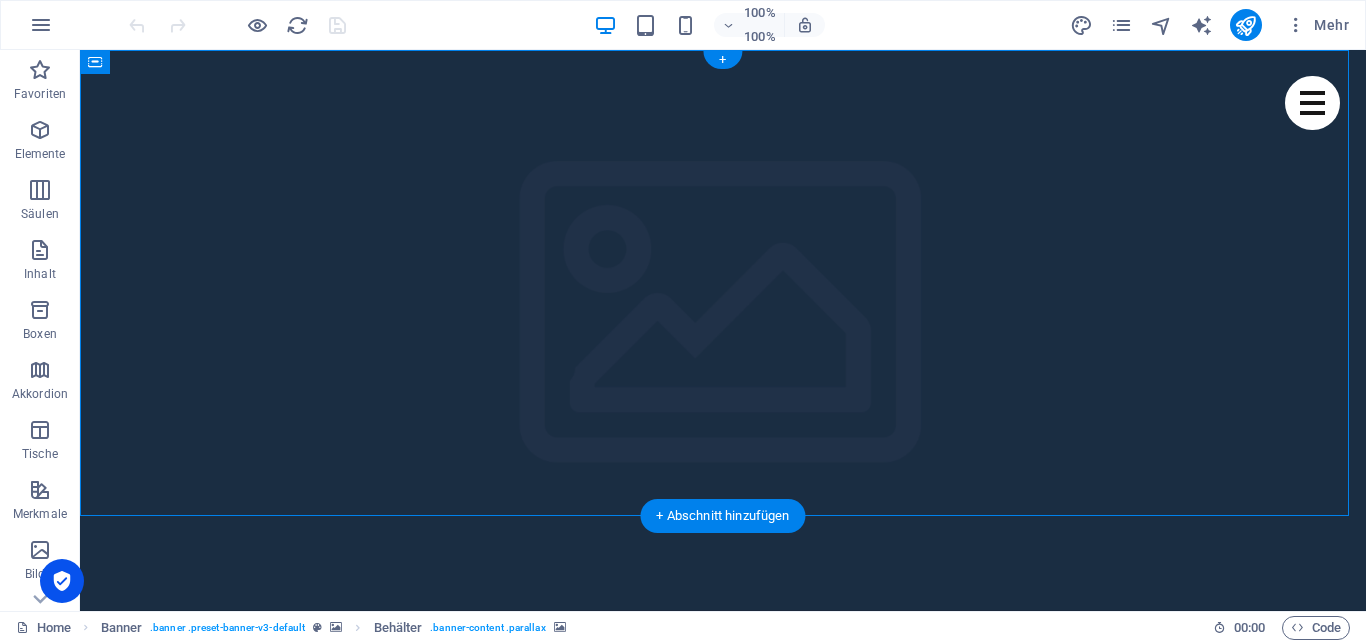 click at bounding box center (-555, 516) 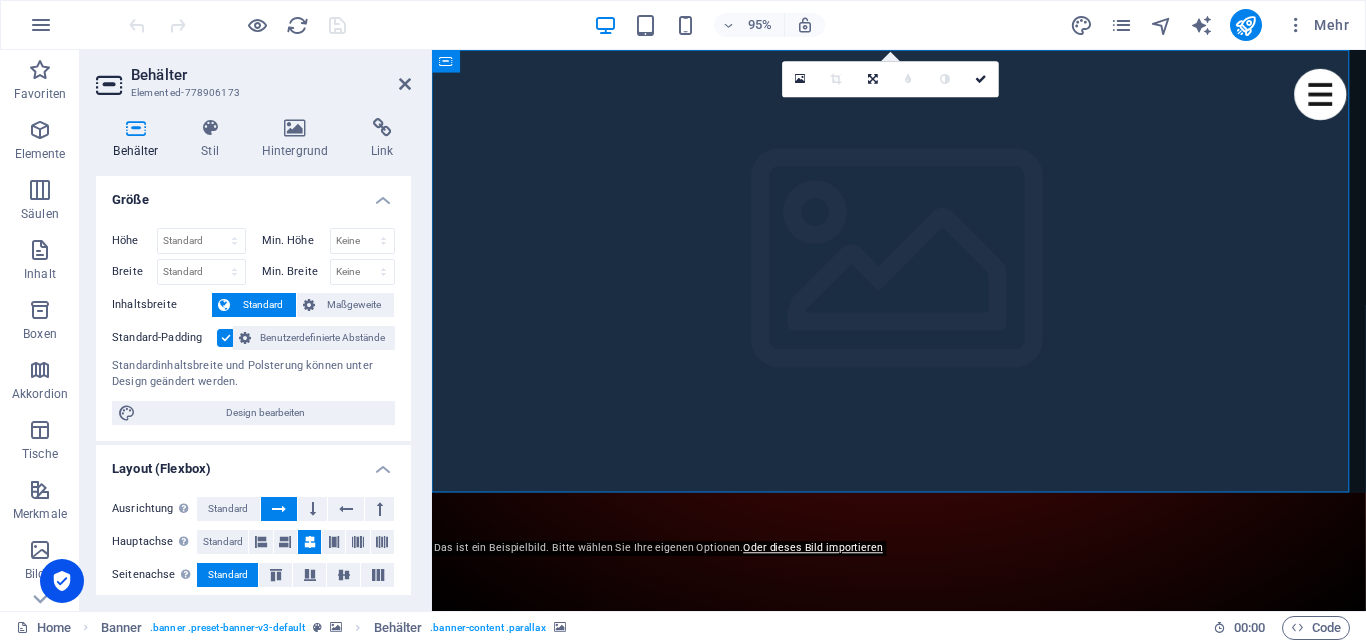 click at bounding box center (-51, 516) 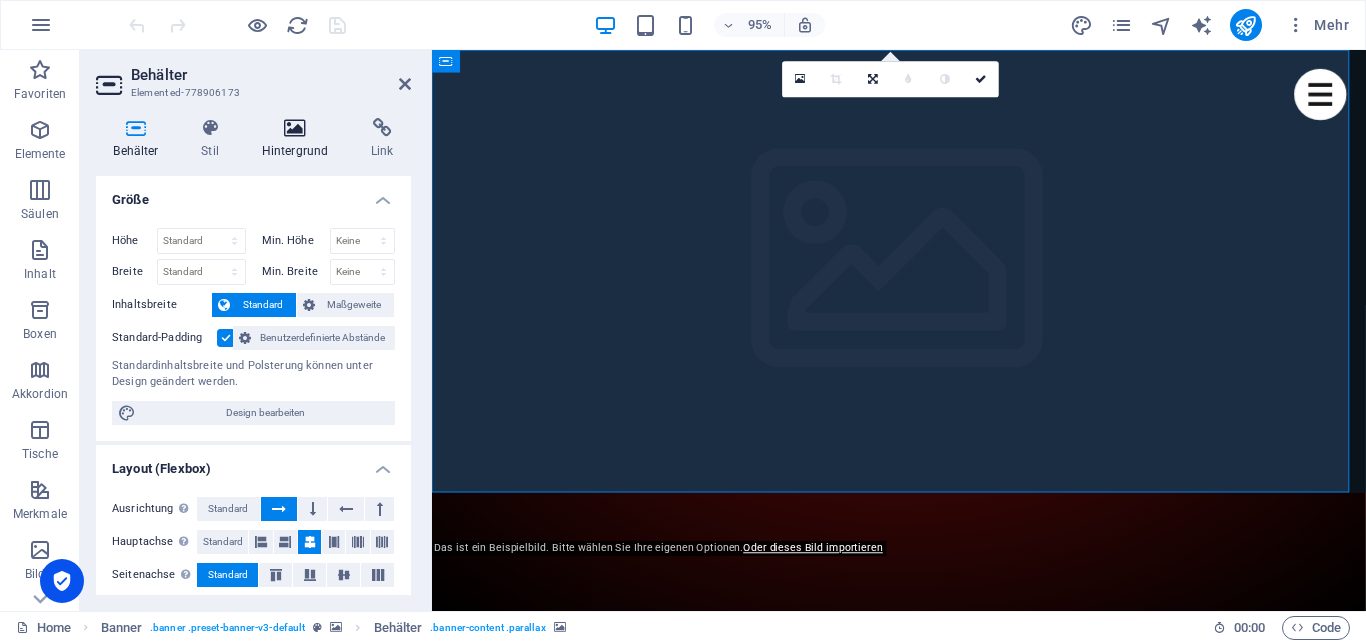 click at bounding box center [294, 128] 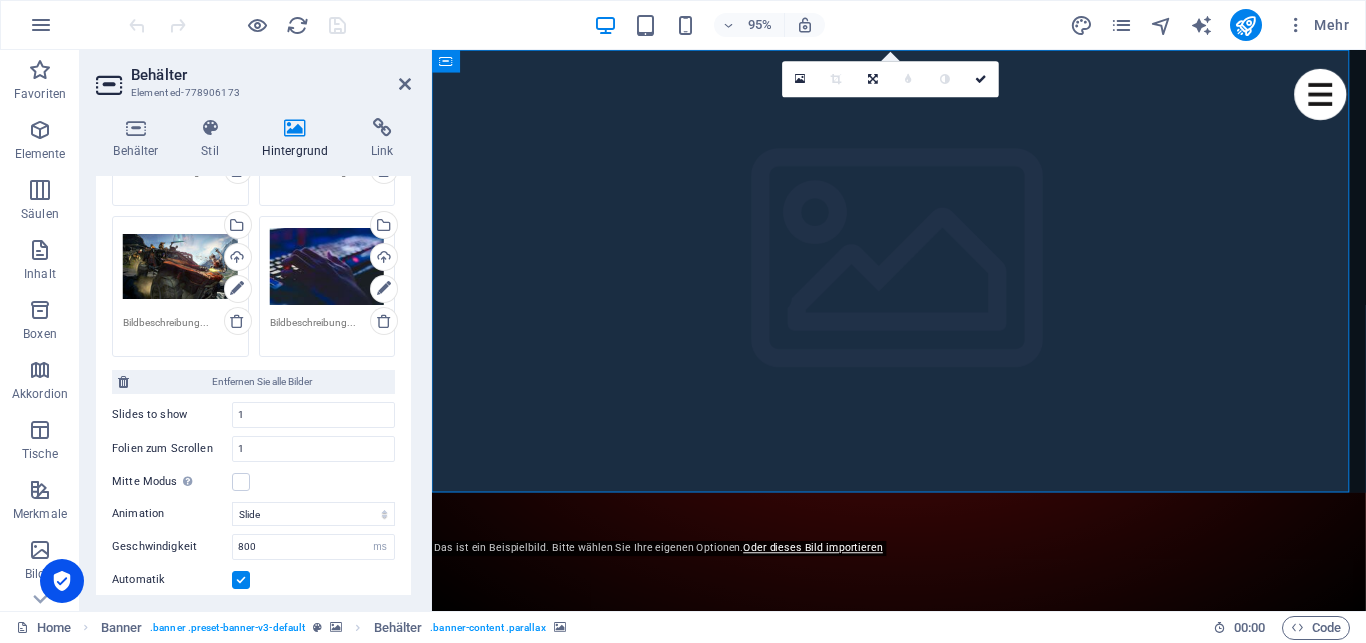 scroll, scrollTop: 661, scrollLeft: 0, axis: vertical 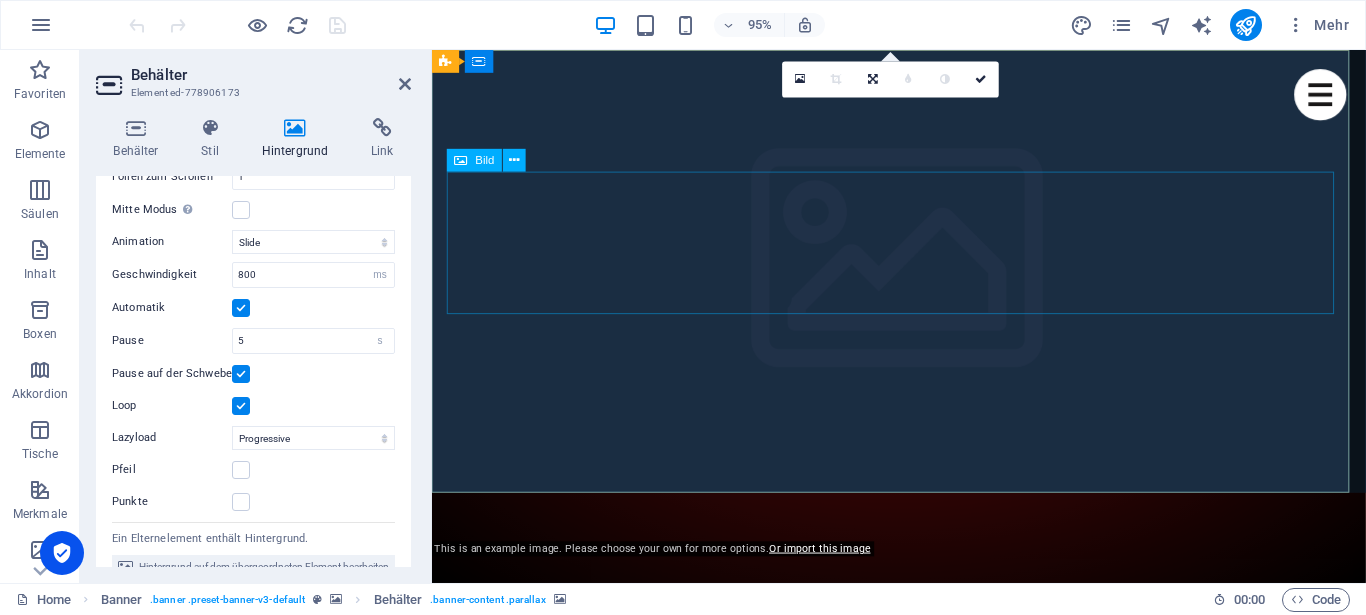 click at bounding box center [-51, 516] 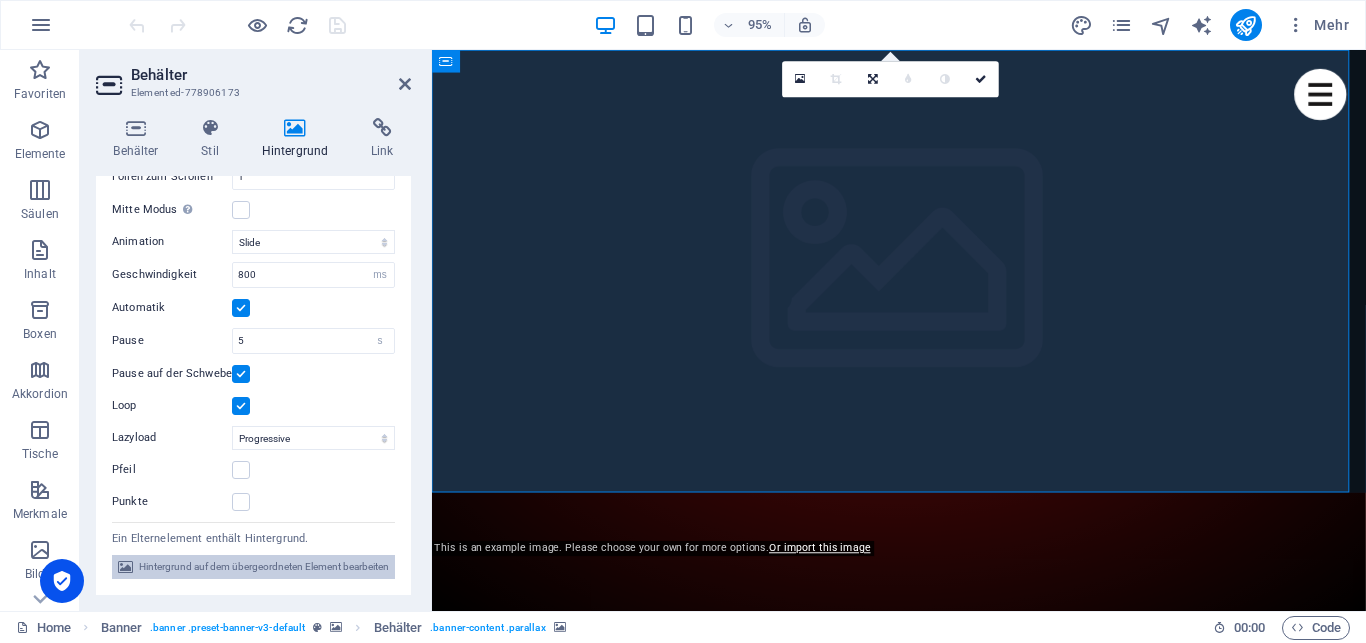click on "Hintergrund auf dem übergeordneten Element bearbeiten" at bounding box center [264, 567] 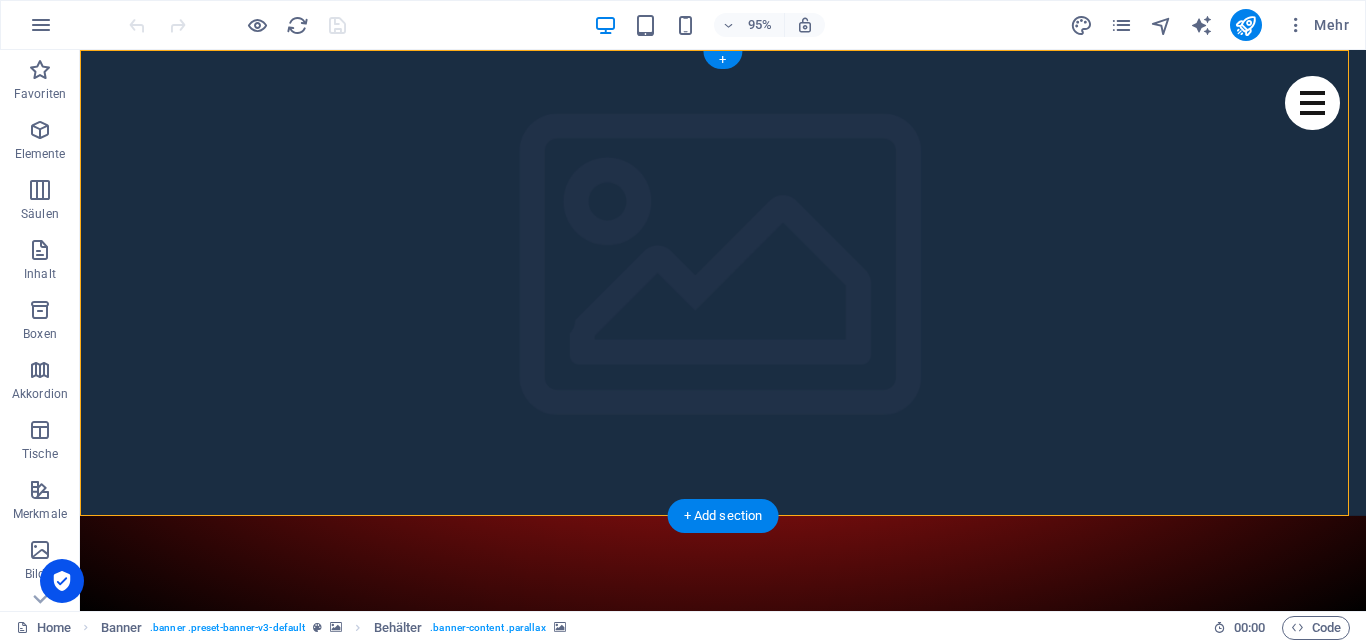 click at bounding box center [-555, 516] 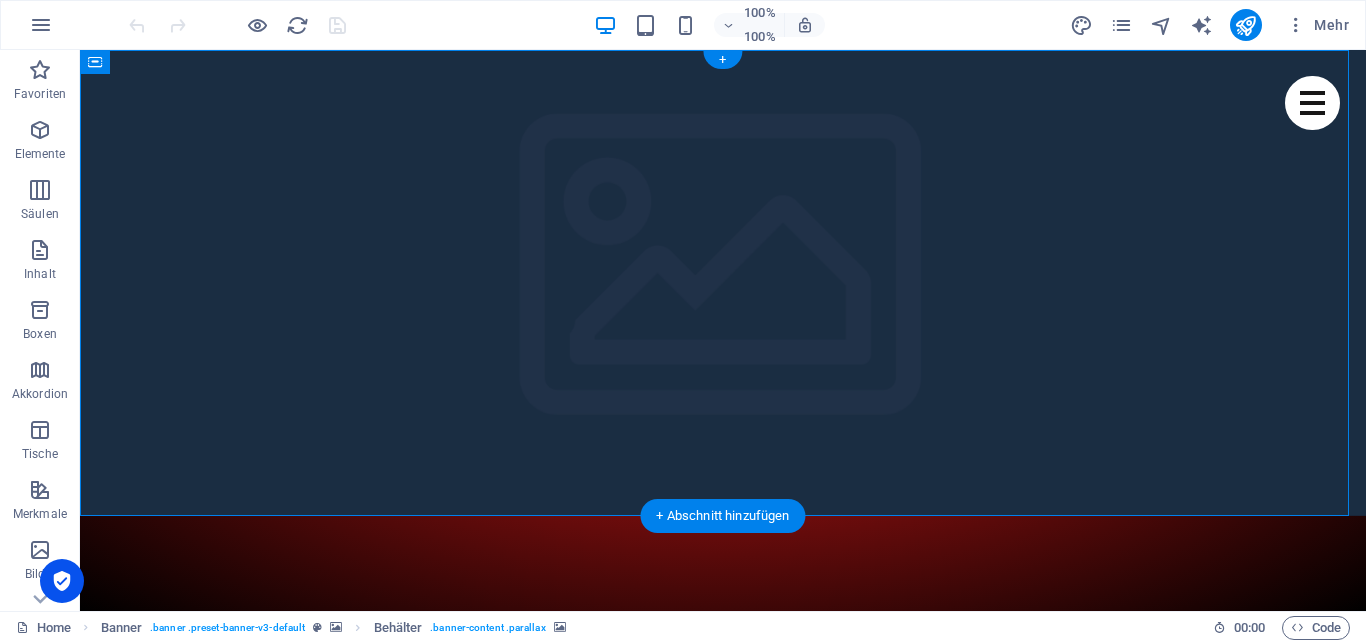 click at bounding box center (-555, 516) 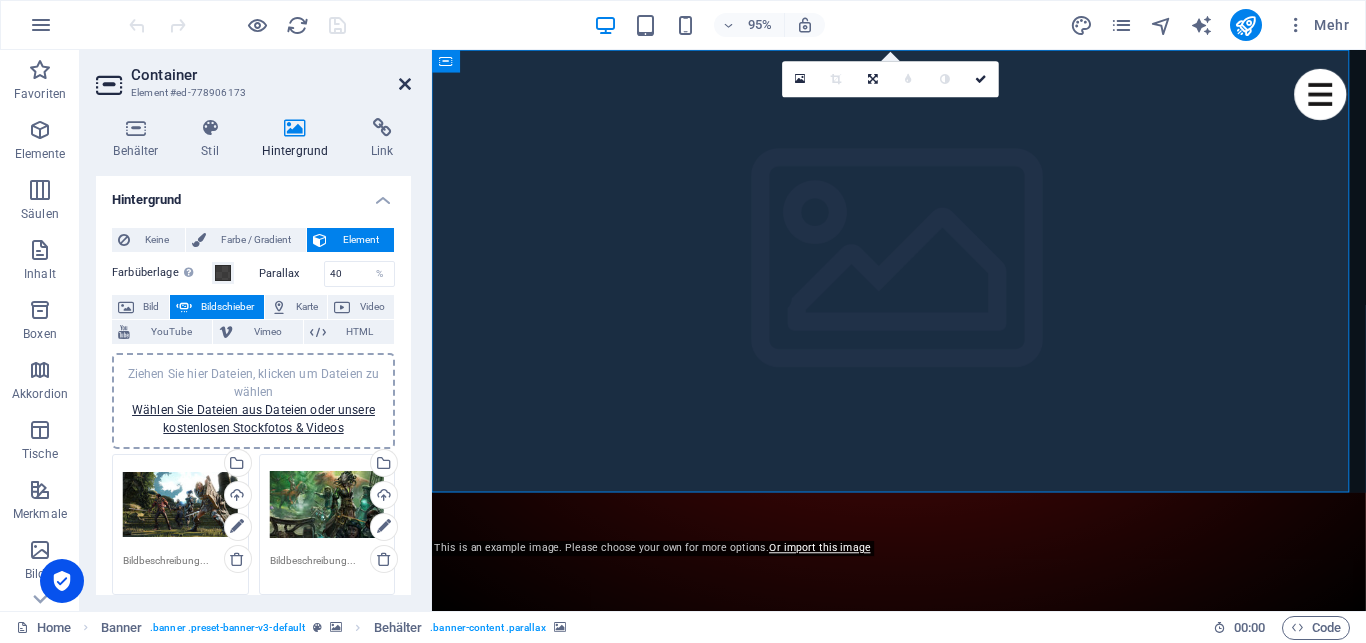 click at bounding box center [405, 84] 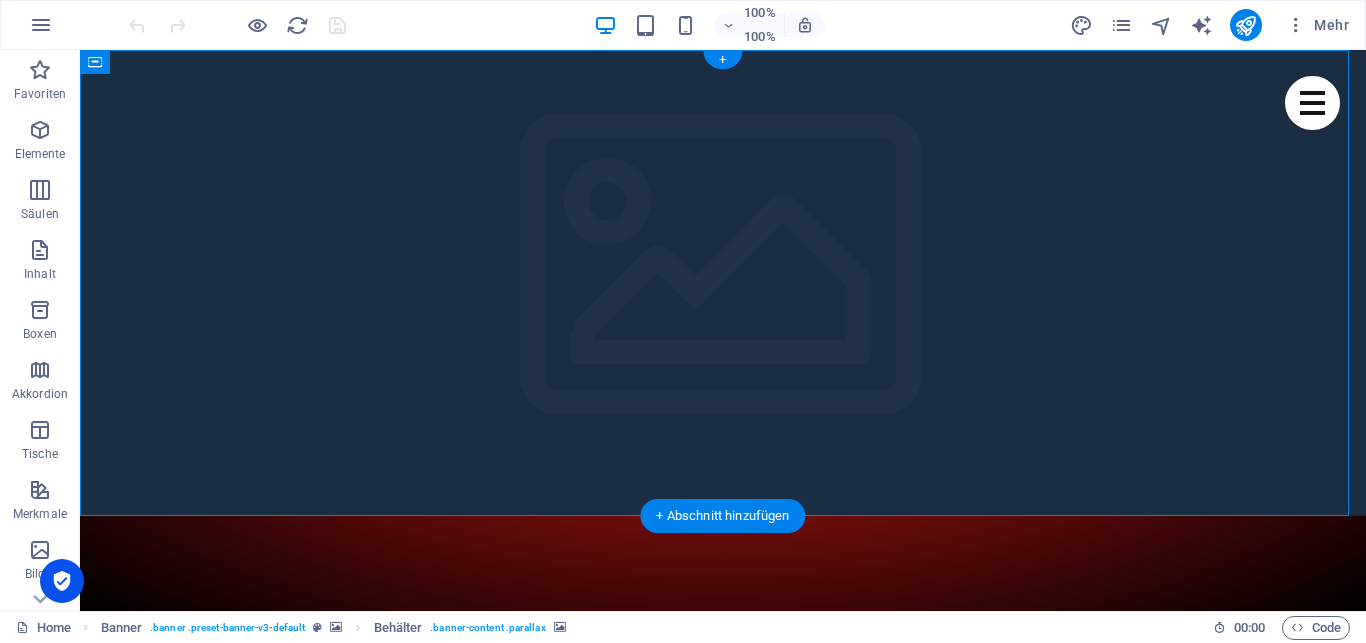 click at bounding box center (-555, 516) 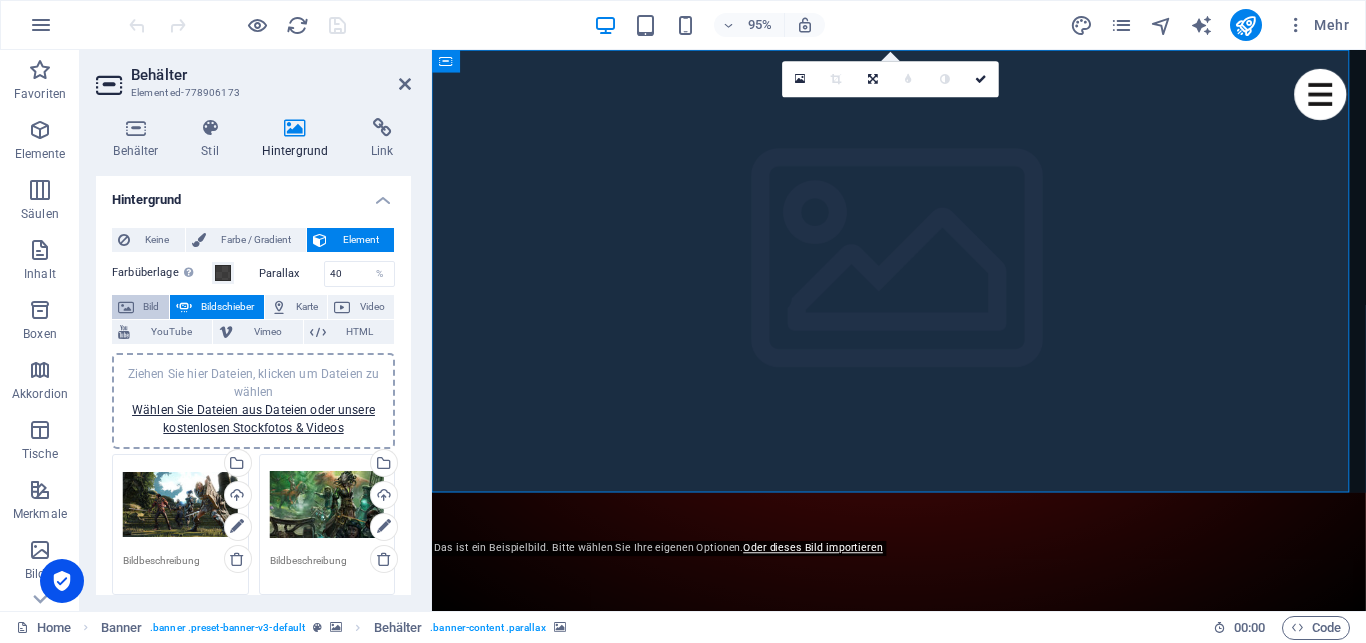 click on "Bild" at bounding box center (151, 307) 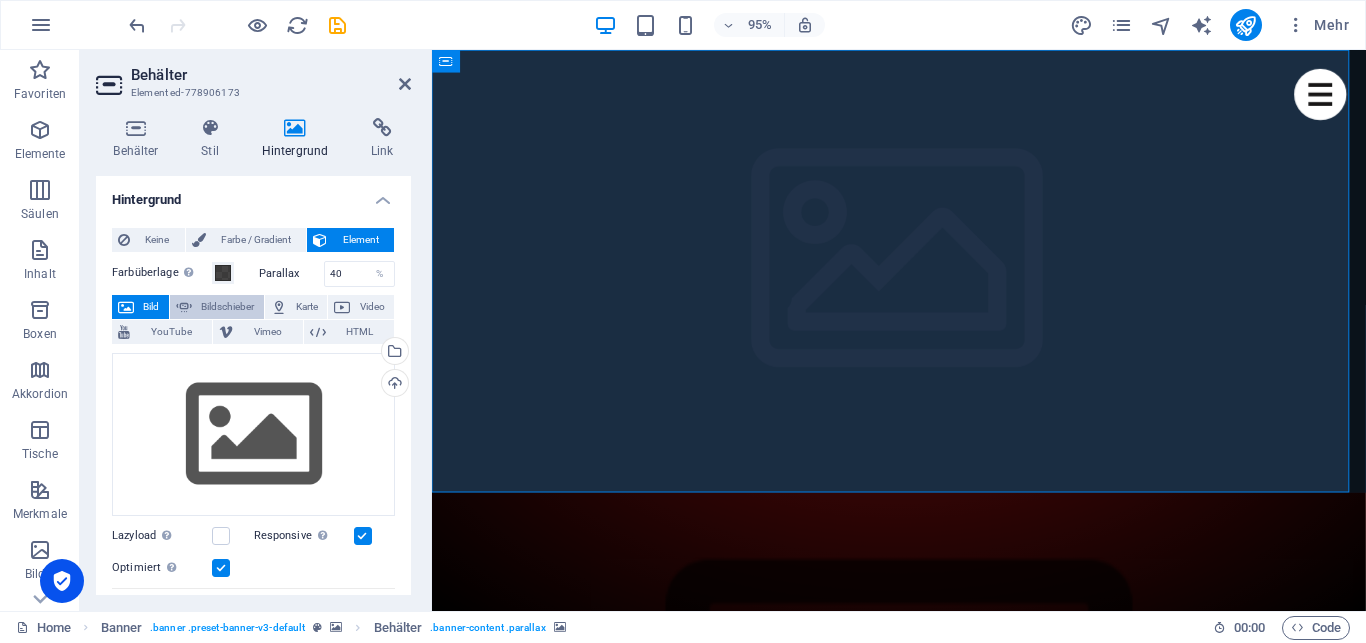 click on "Bildschieber" at bounding box center (228, 307) 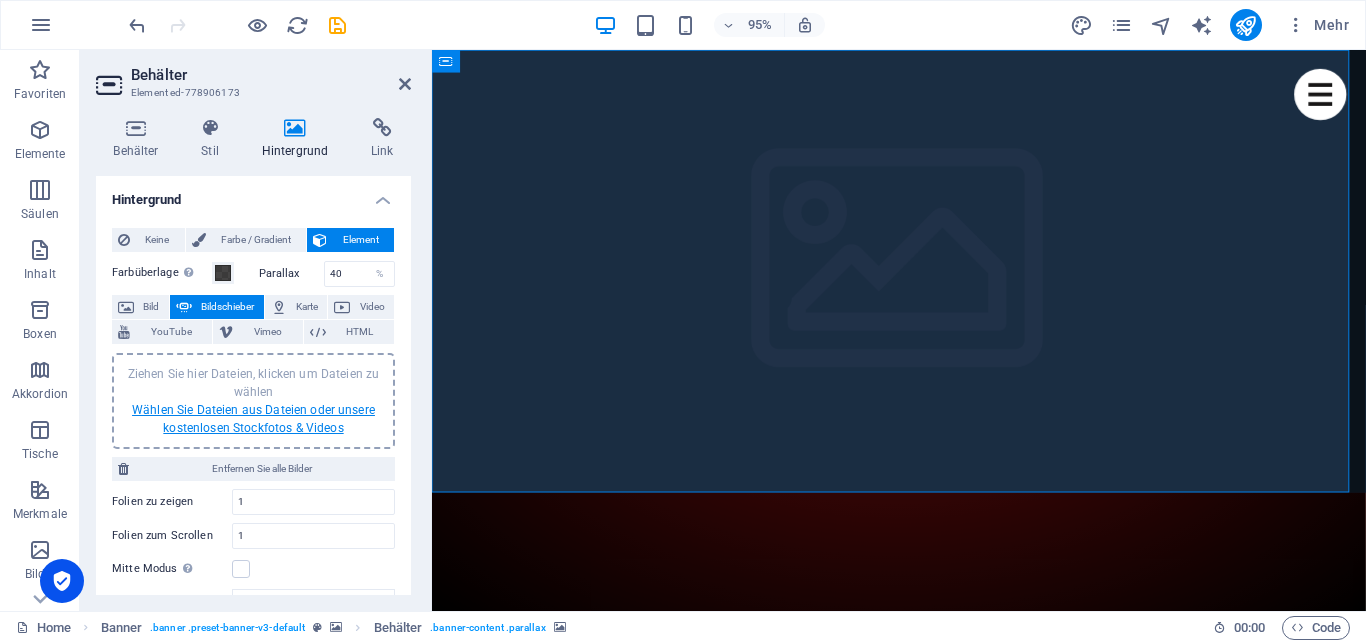 click on "Wählen Sie Dateien aus Dateien oder unsere kostenlosen Stockfotos & Videos" at bounding box center (253, 419) 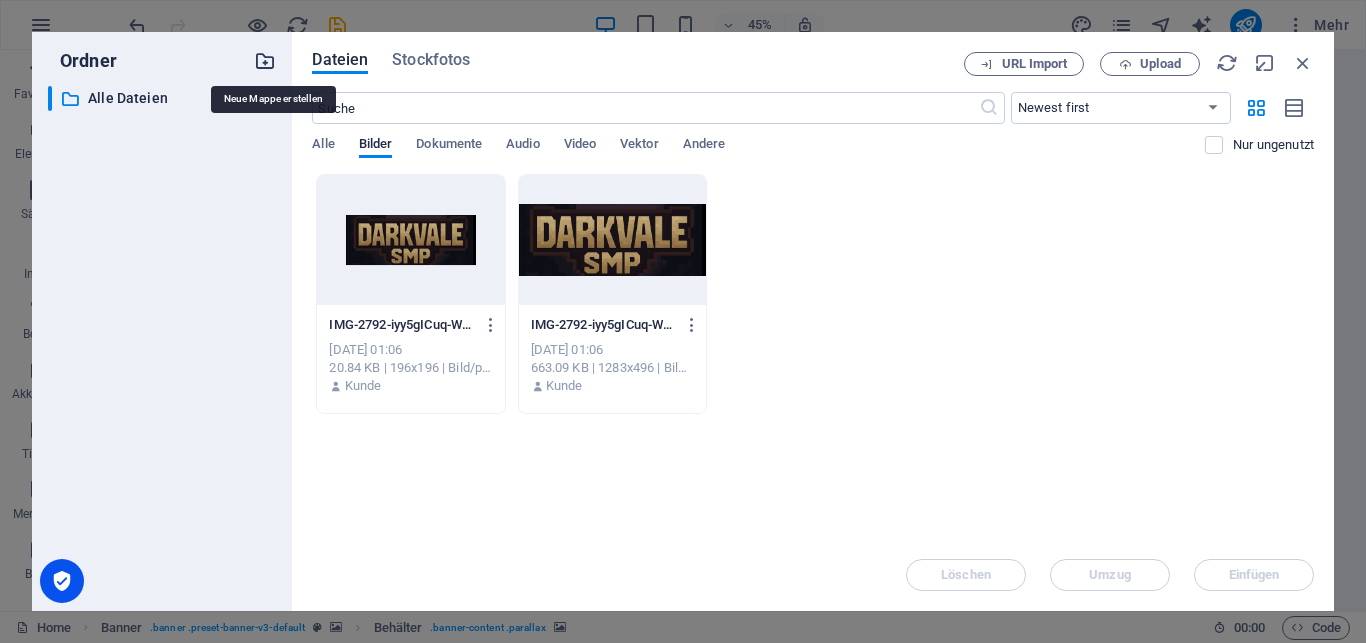 click at bounding box center [265, 61] 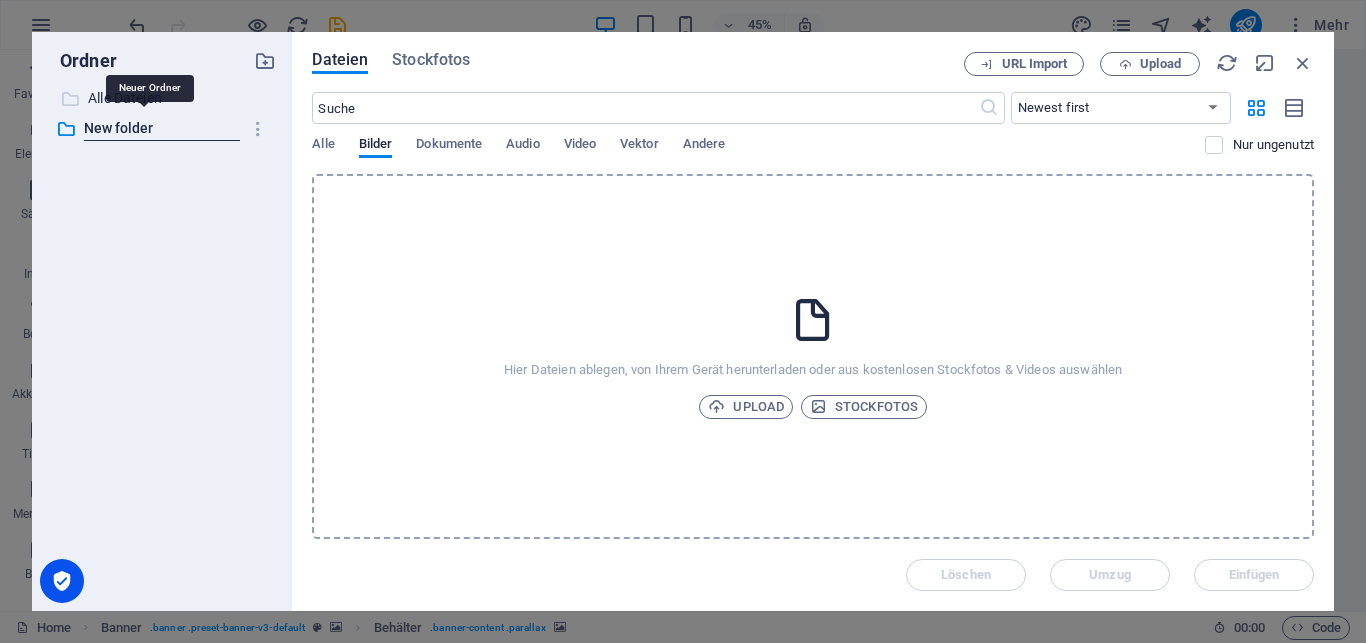 click on "​ All files Alle Dateien" at bounding box center [144, 98] 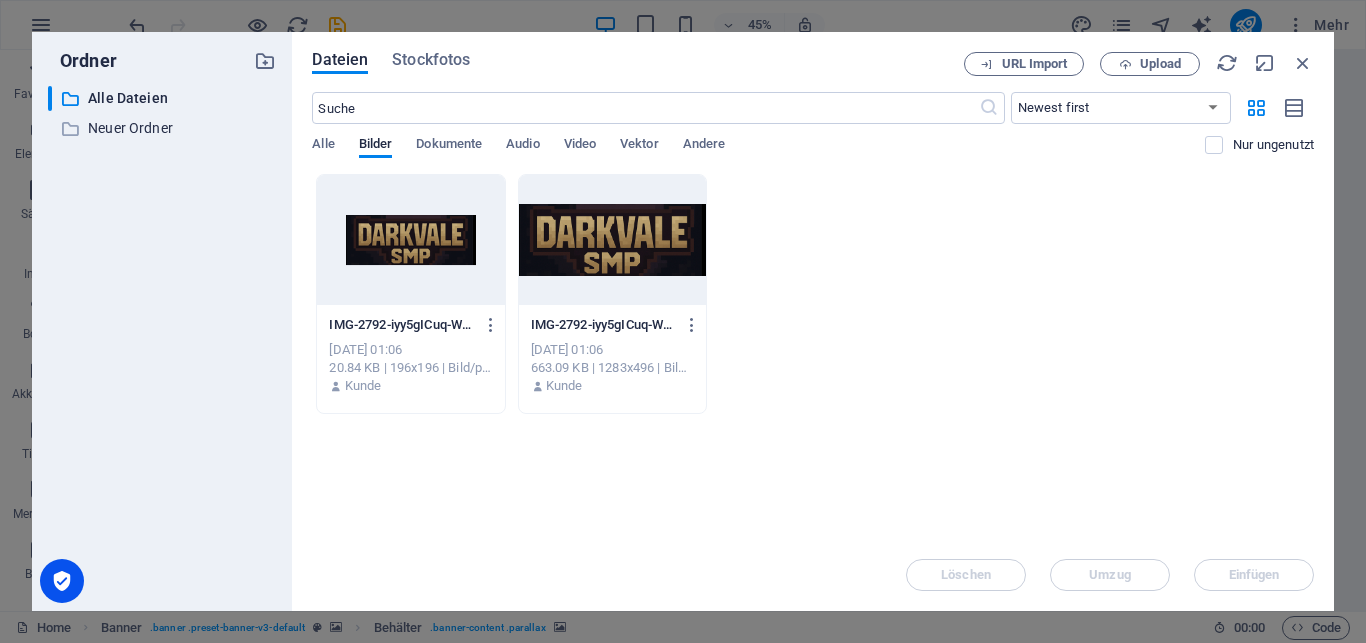 click on "​ All files Alle Dateien ​ New folder Neuer Ordner" at bounding box center (162, 340) 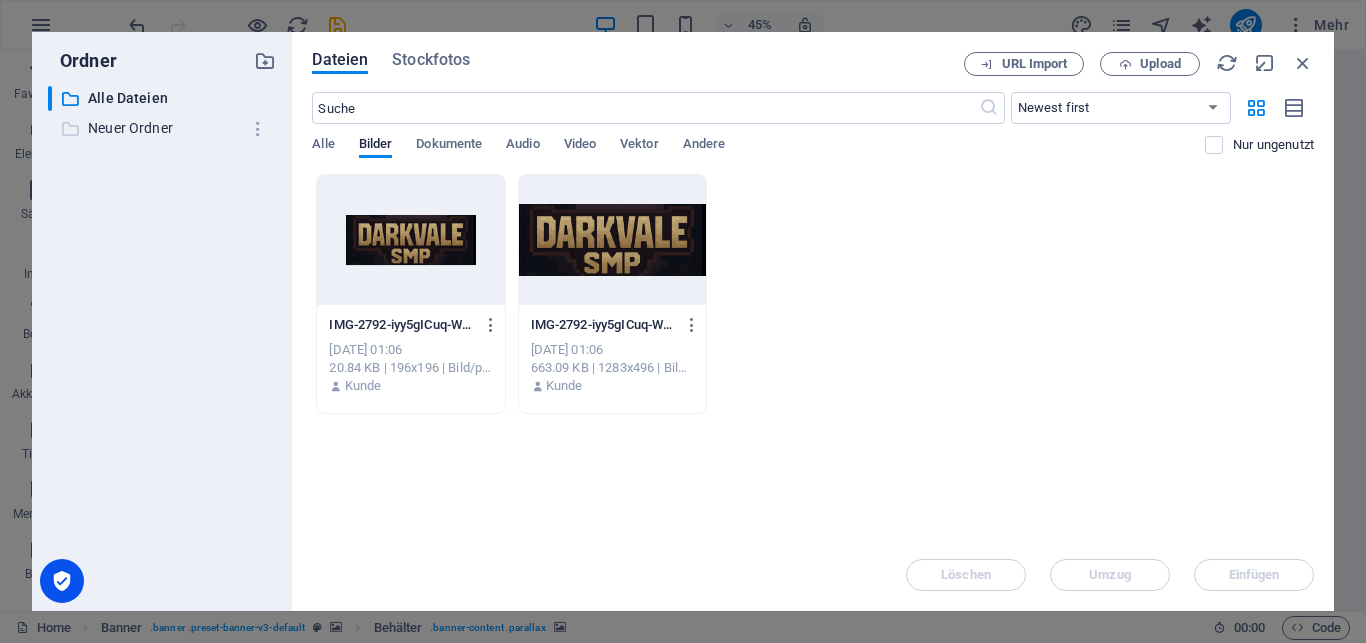 click on "Neuer Ordner" at bounding box center (164, 128) 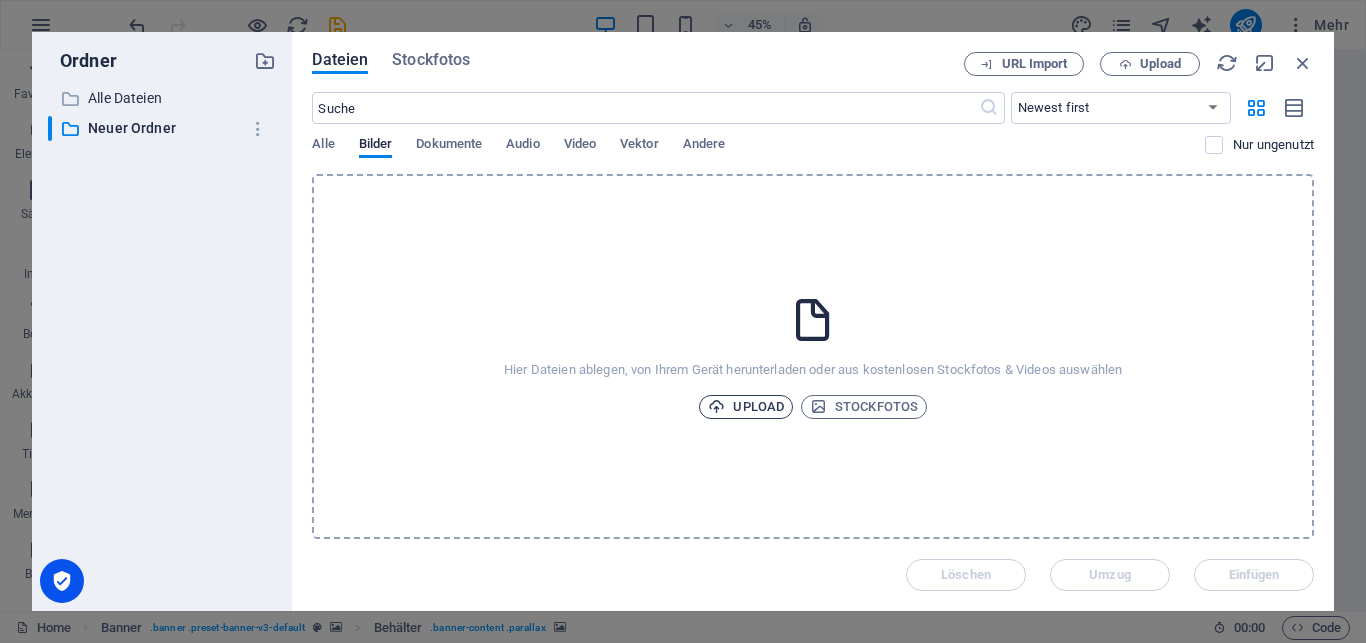 click on "Upload" at bounding box center [746, 407] 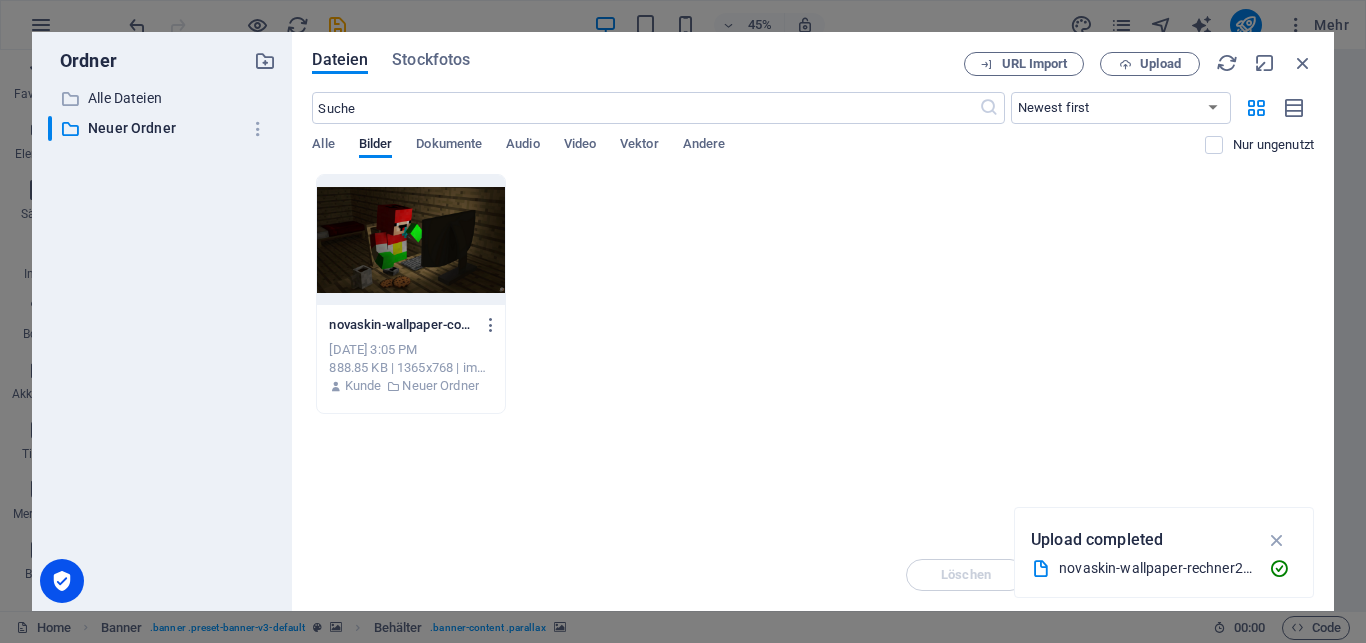 click at bounding box center [410, 240] 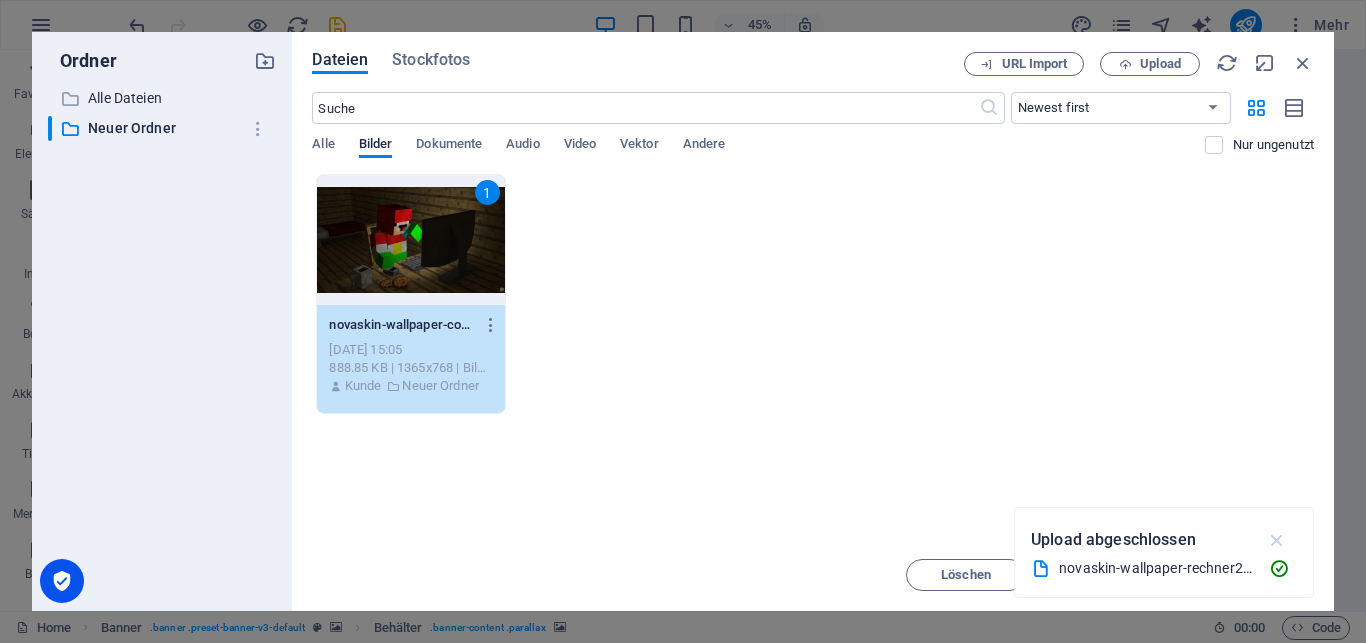 click at bounding box center (1277, 540) 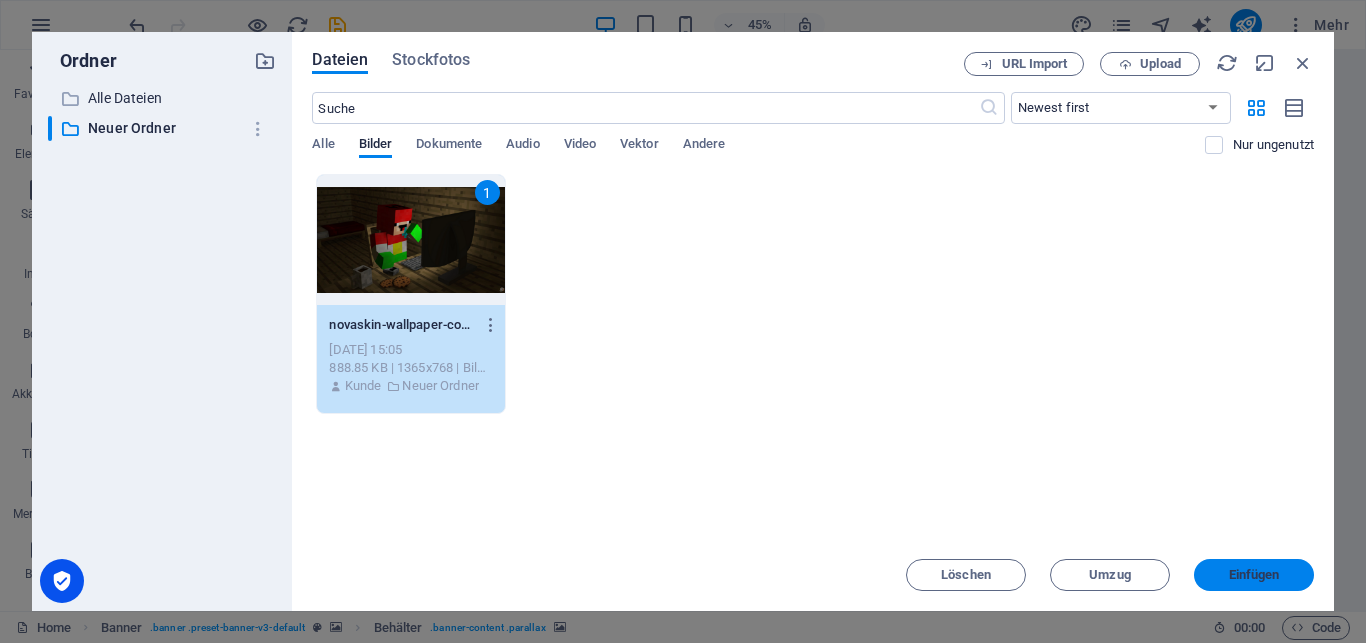 click on "Einfügen" at bounding box center (1254, 575) 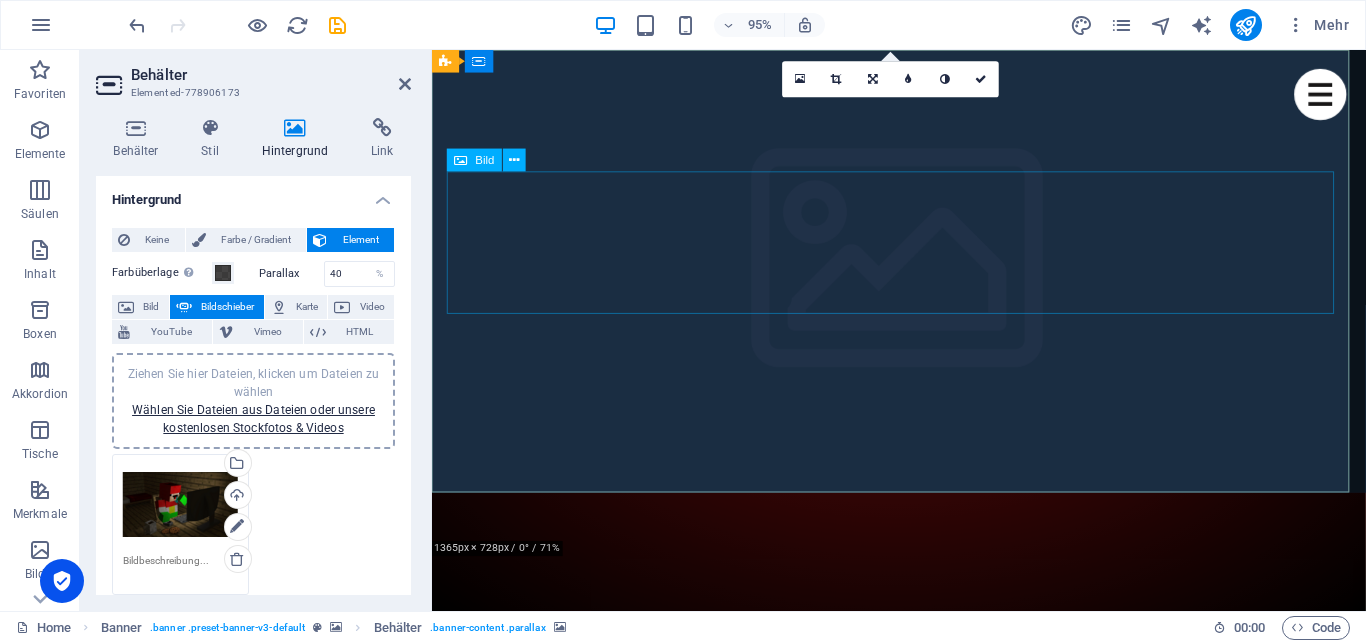 click at bounding box center (924, 1235) 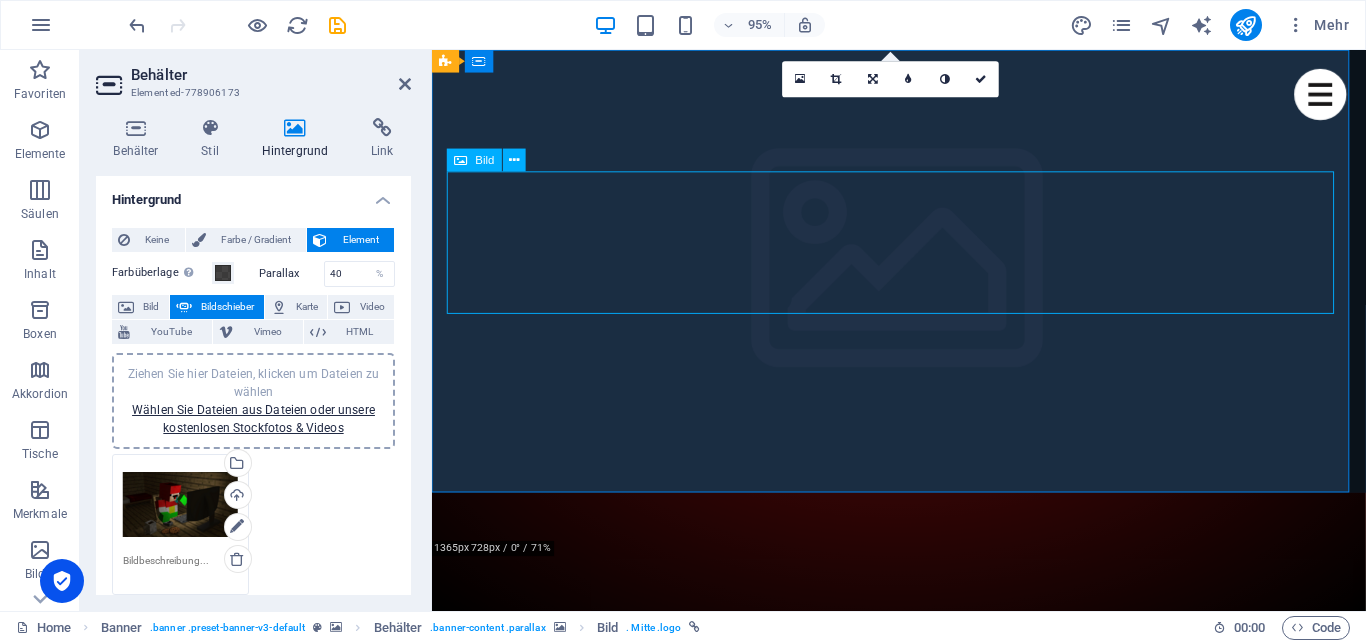 click at bounding box center (915, 516) 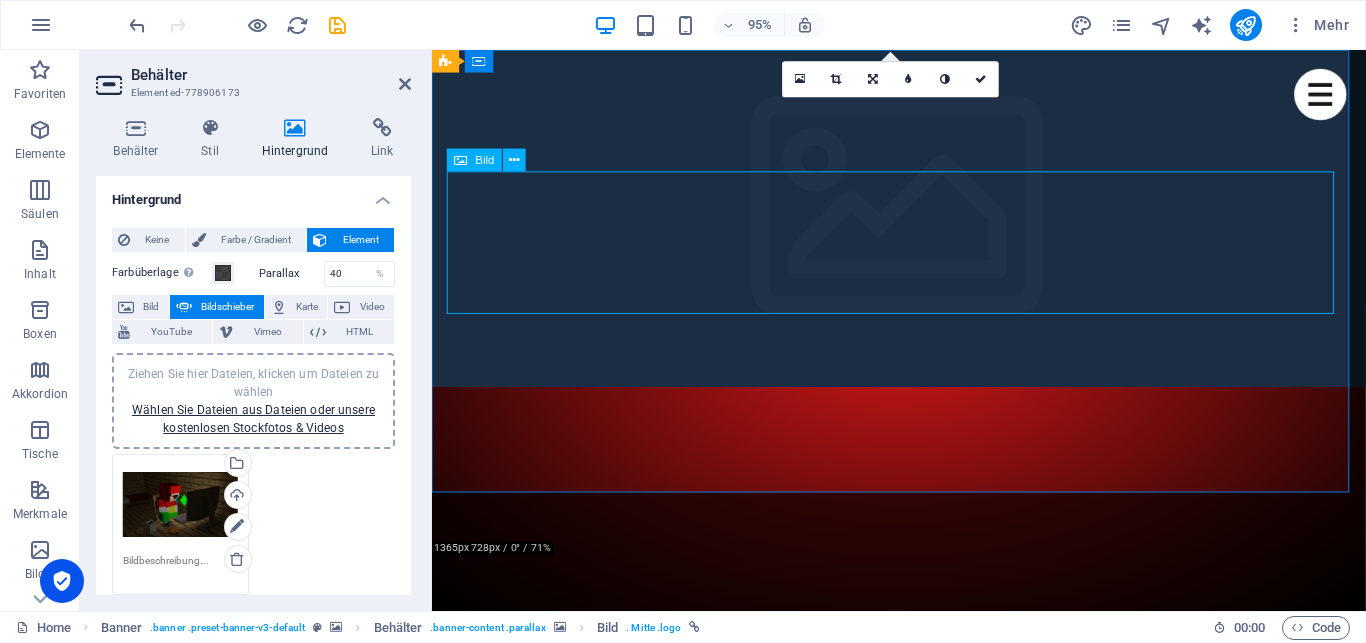 click at bounding box center [915, 405] 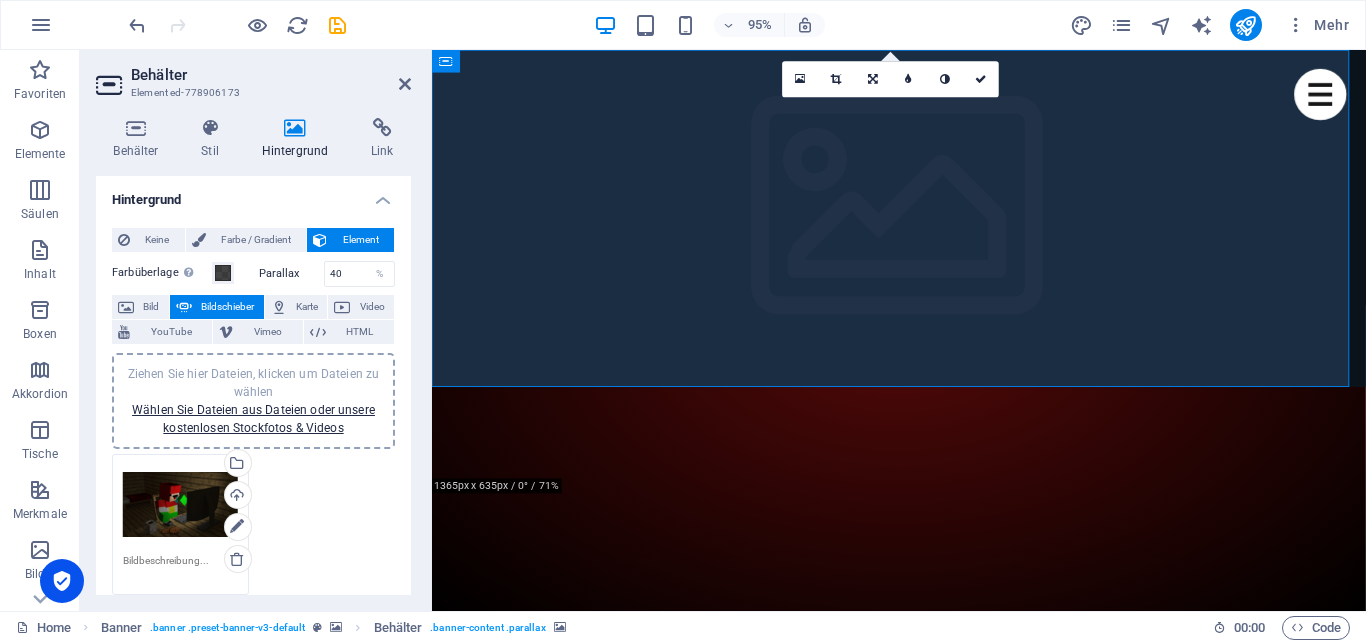 click at bounding box center [915, 405] 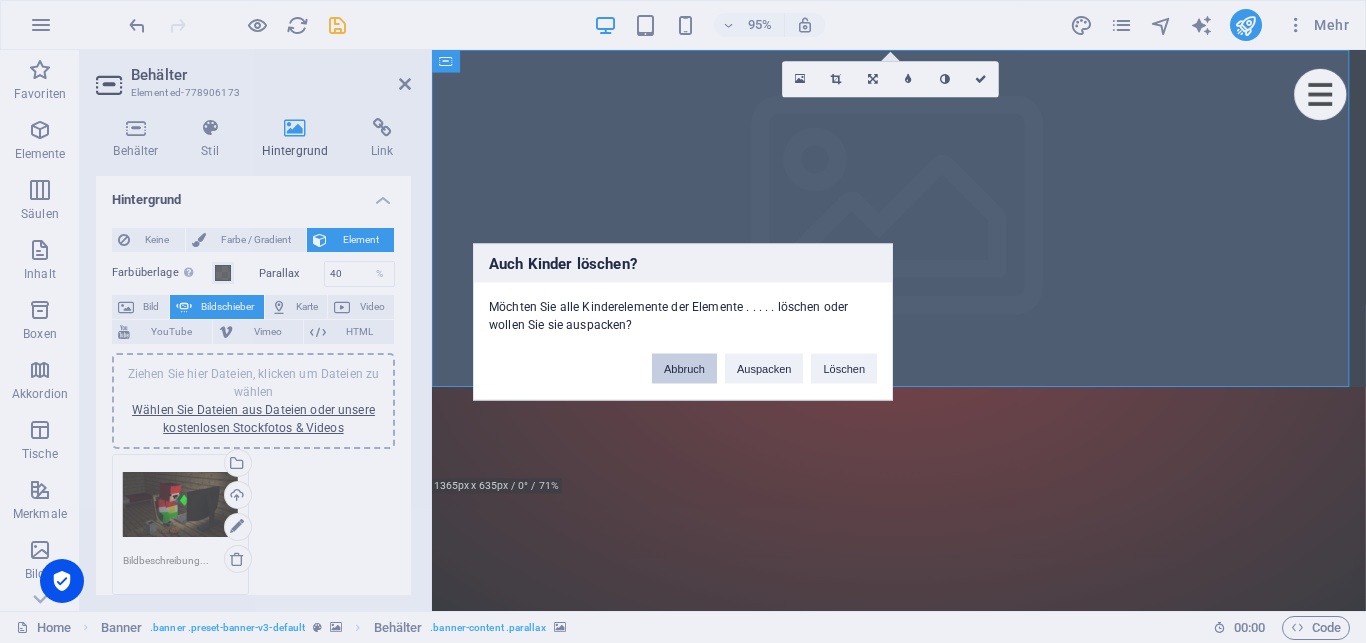 click on "Abbruch" at bounding box center (684, 368) 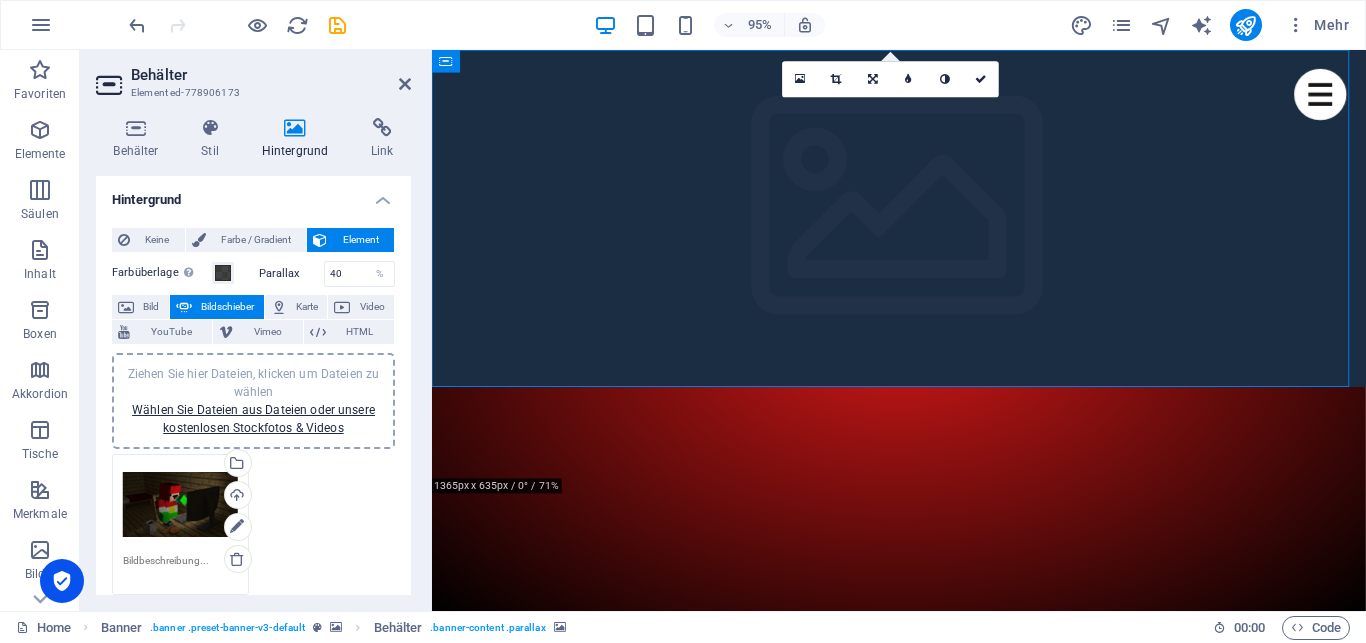 click at bounding box center [924, 1068] 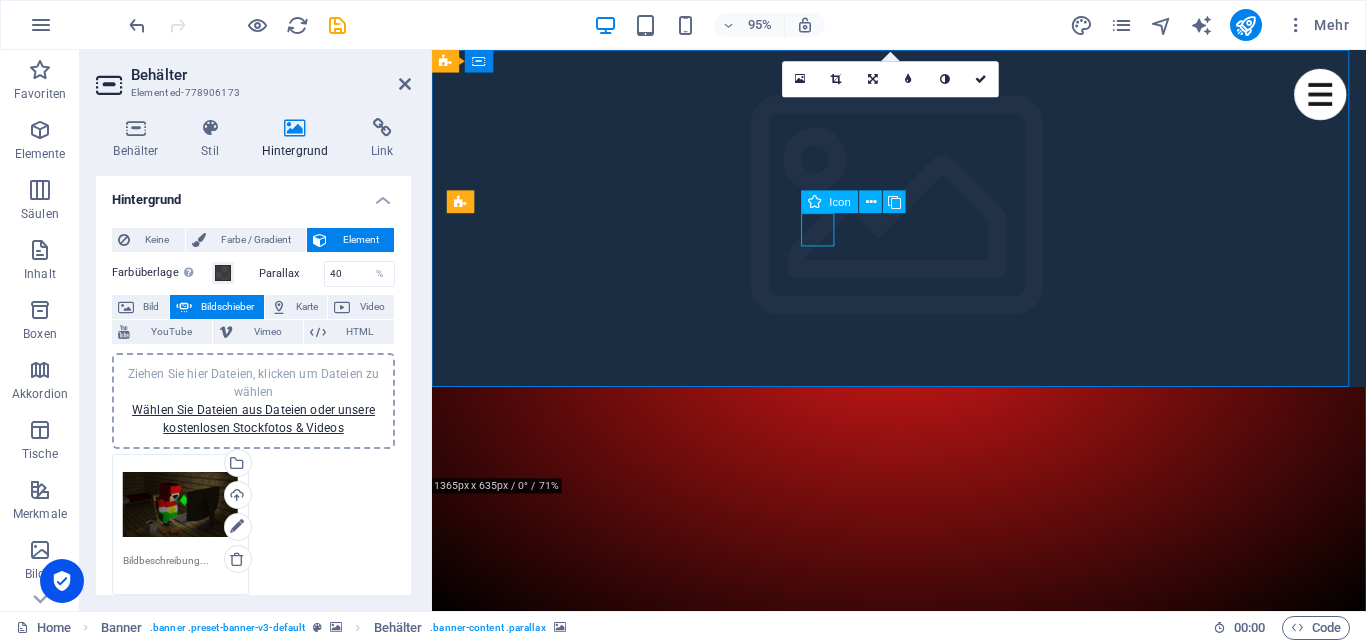 drag, startPoint x: 860, startPoint y: 235, endPoint x: 1086, endPoint y: 222, distance: 226.37358 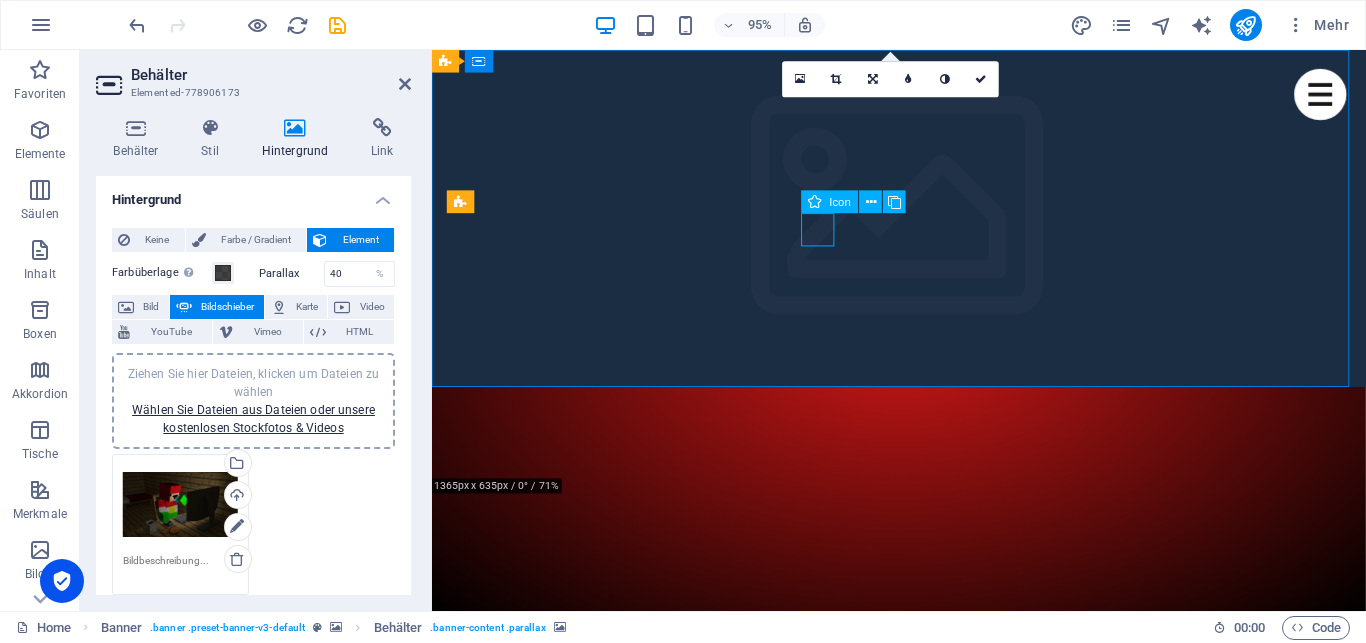 click at bounding box center [923, 896] 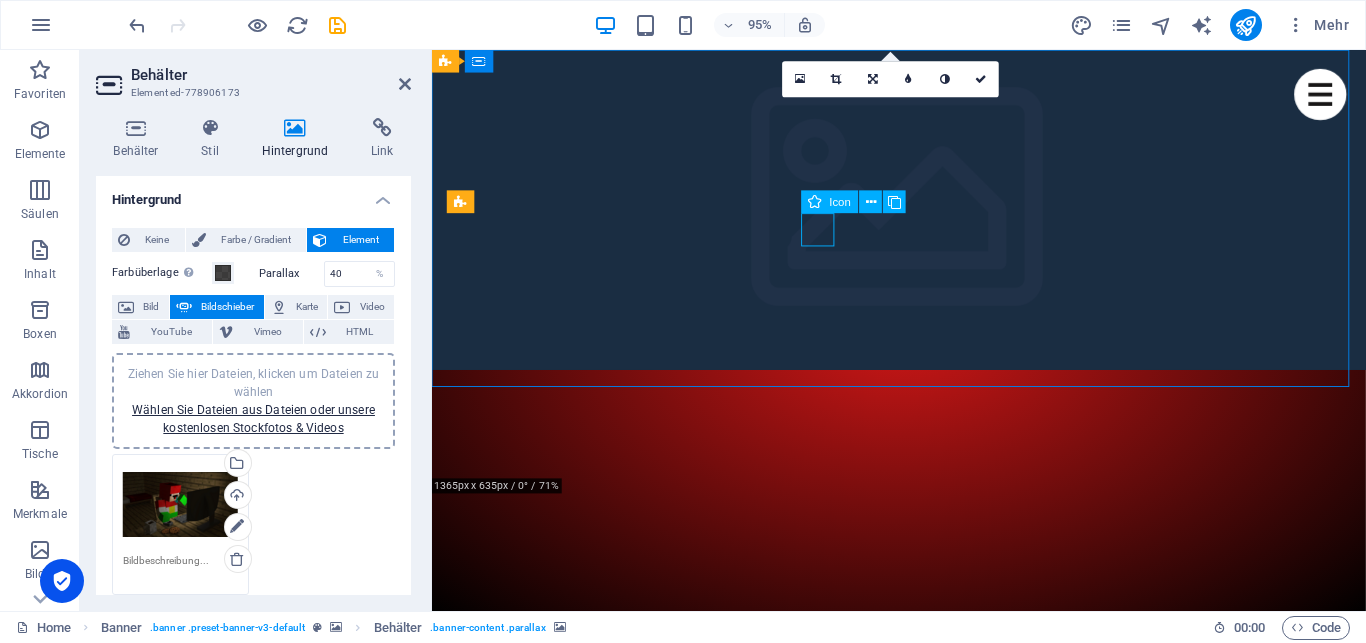 click at bounding box center [924, 954] 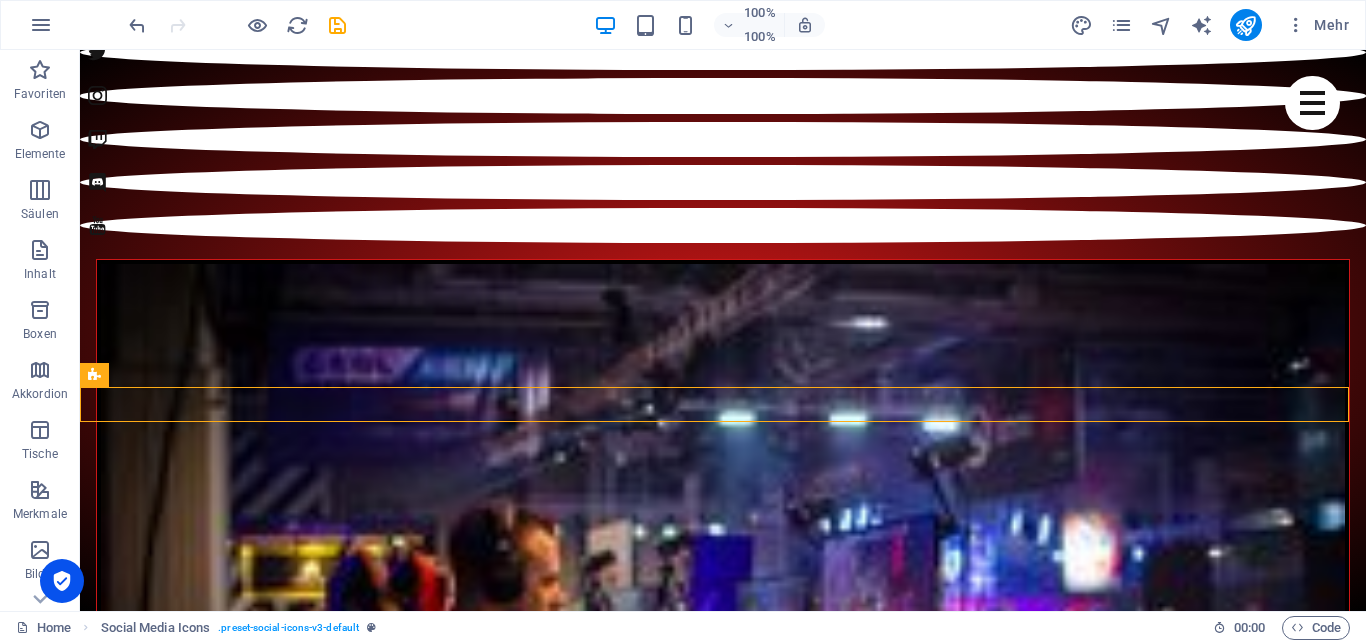 scroll, scrollTop: 0, scrollLeft: 0, axis: both 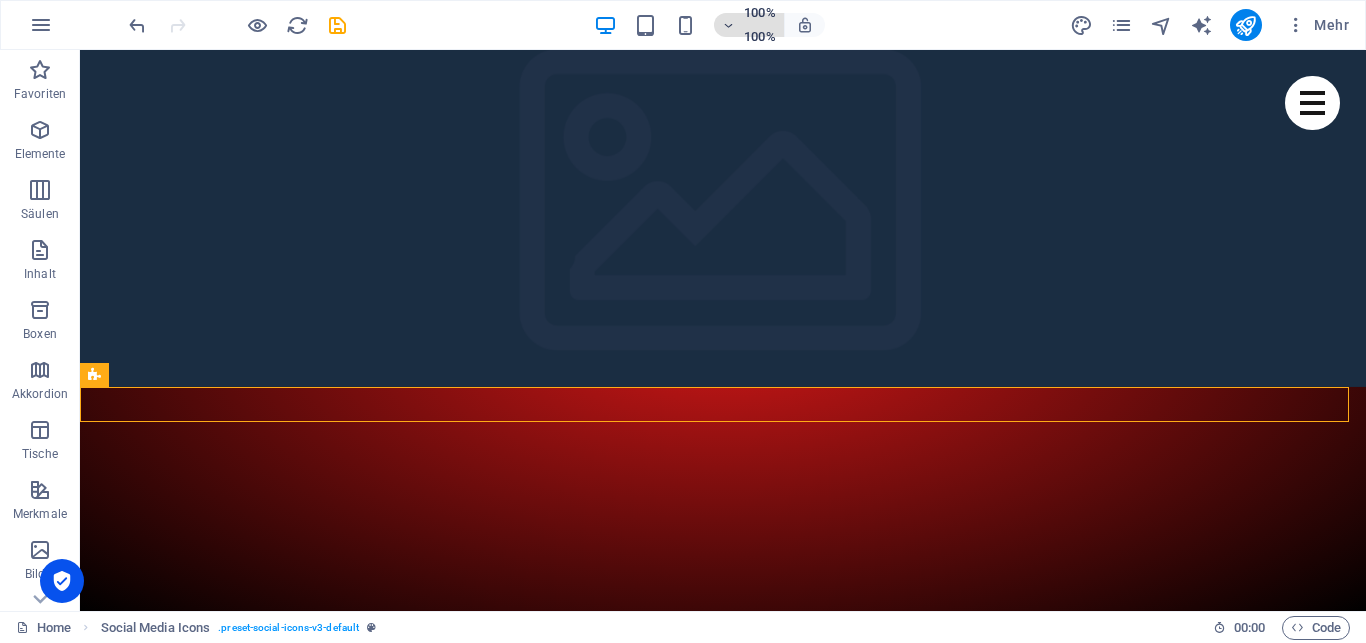 click on "100% 100%" at bounding box center (749, 25) 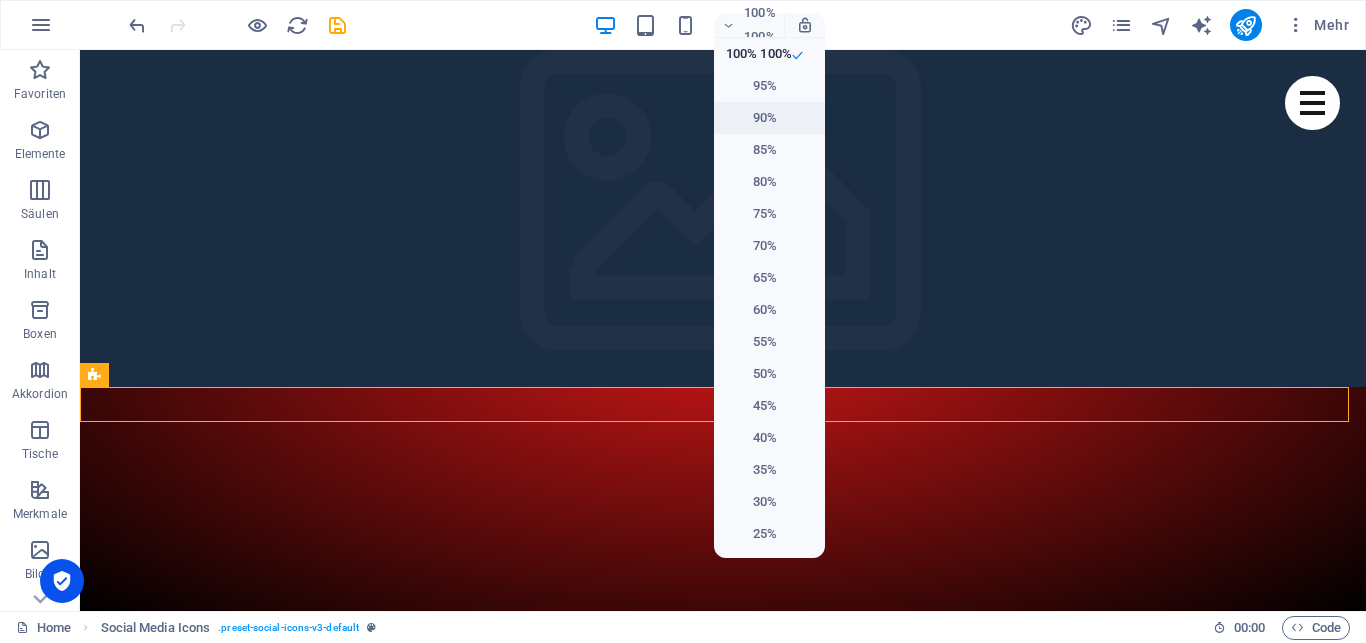 click on "90%" at bounding box center (751, 118) 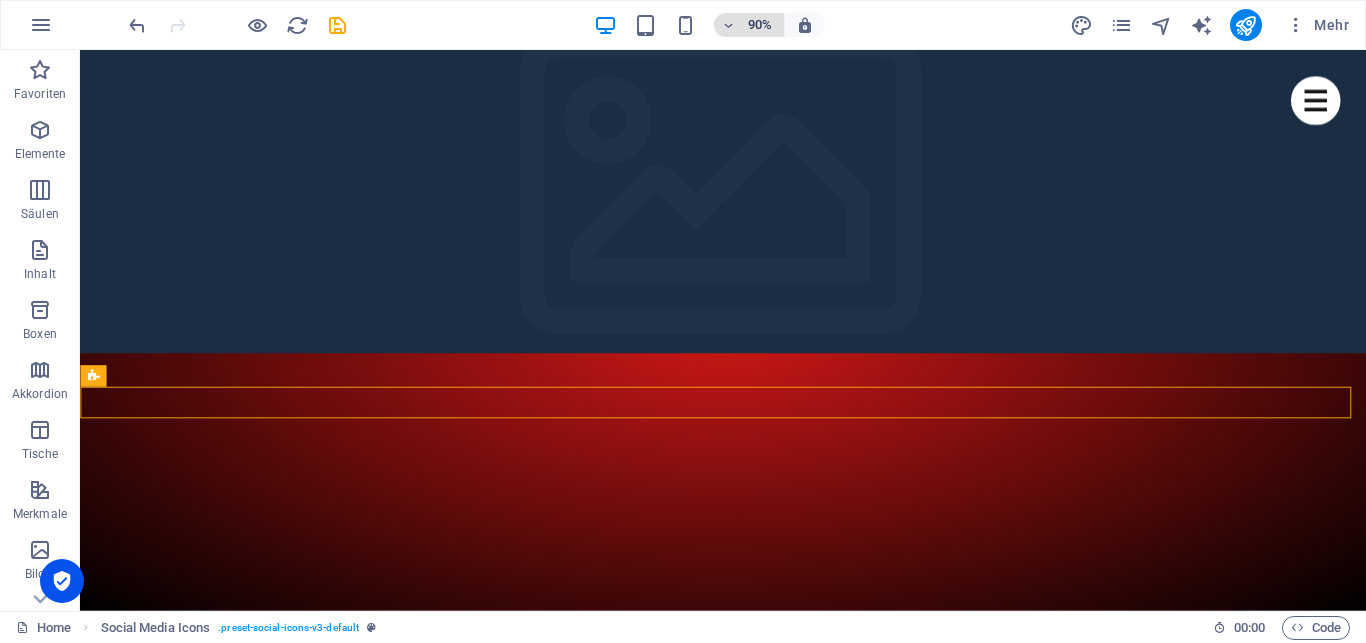 click on "90%" at bounding box center (749, 25) 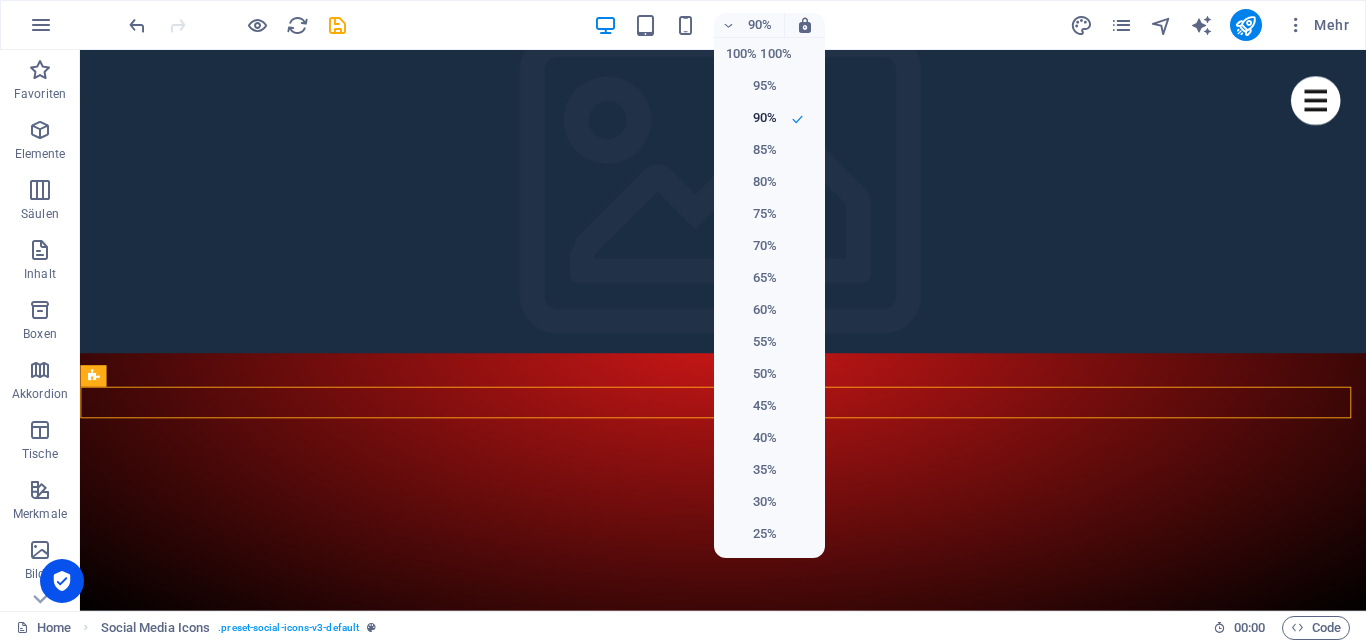 click at bounding box center [683, 321] 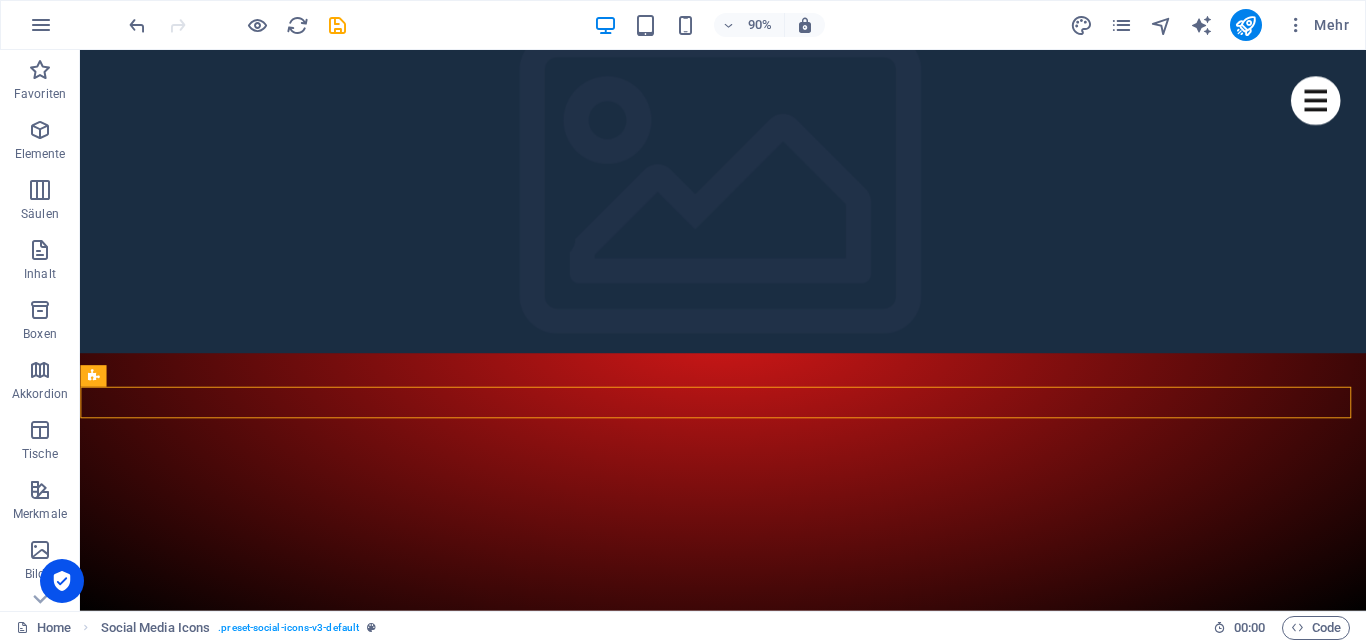 click at bounding box center [605, 25] 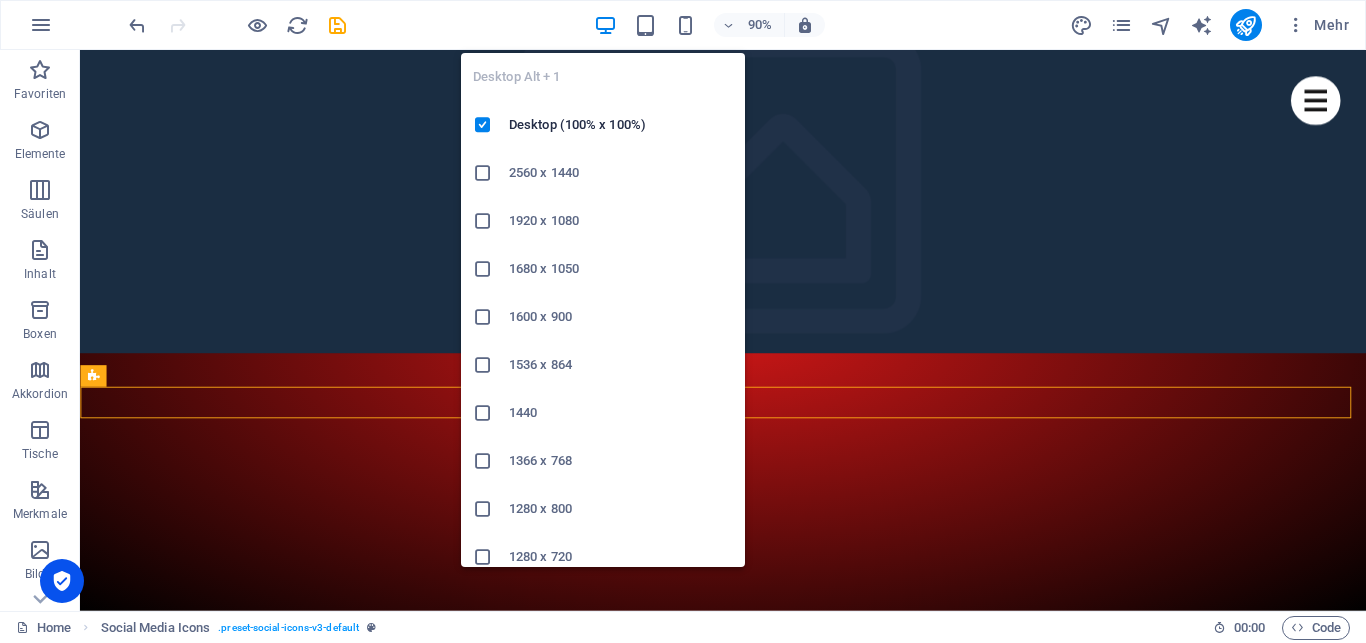 click on "2560 x 1440" at bounding box center [621, 173] 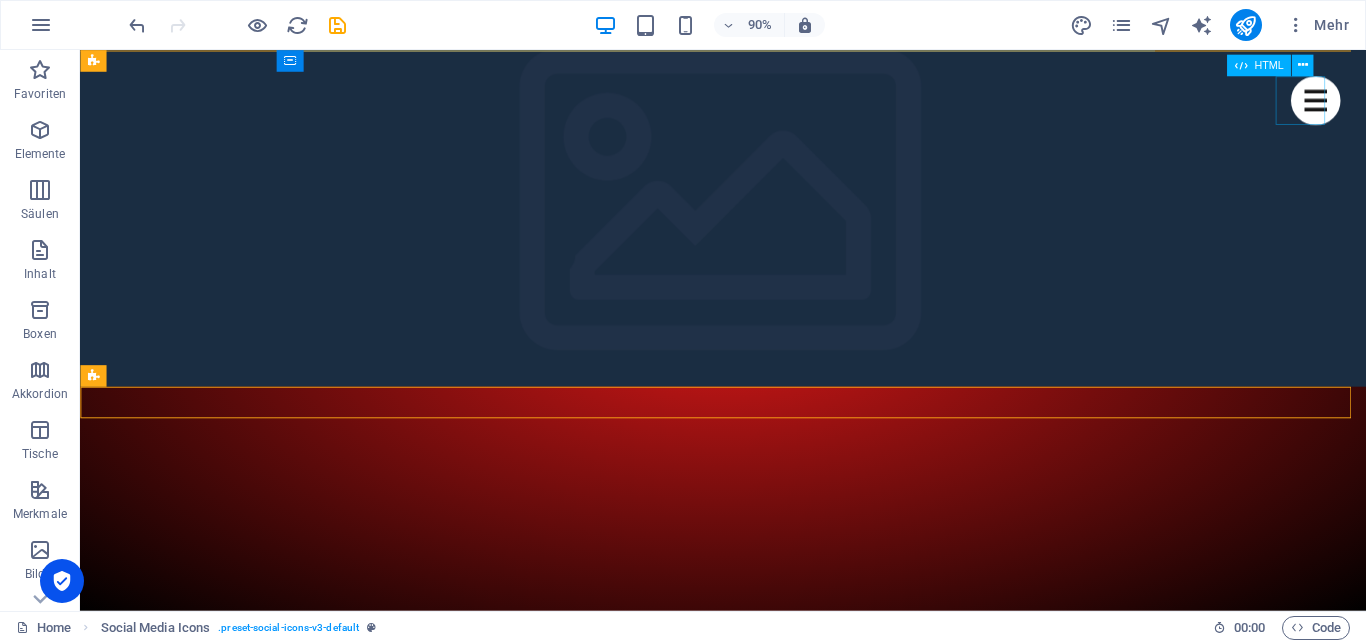 click at bounding box center [795, 1038] 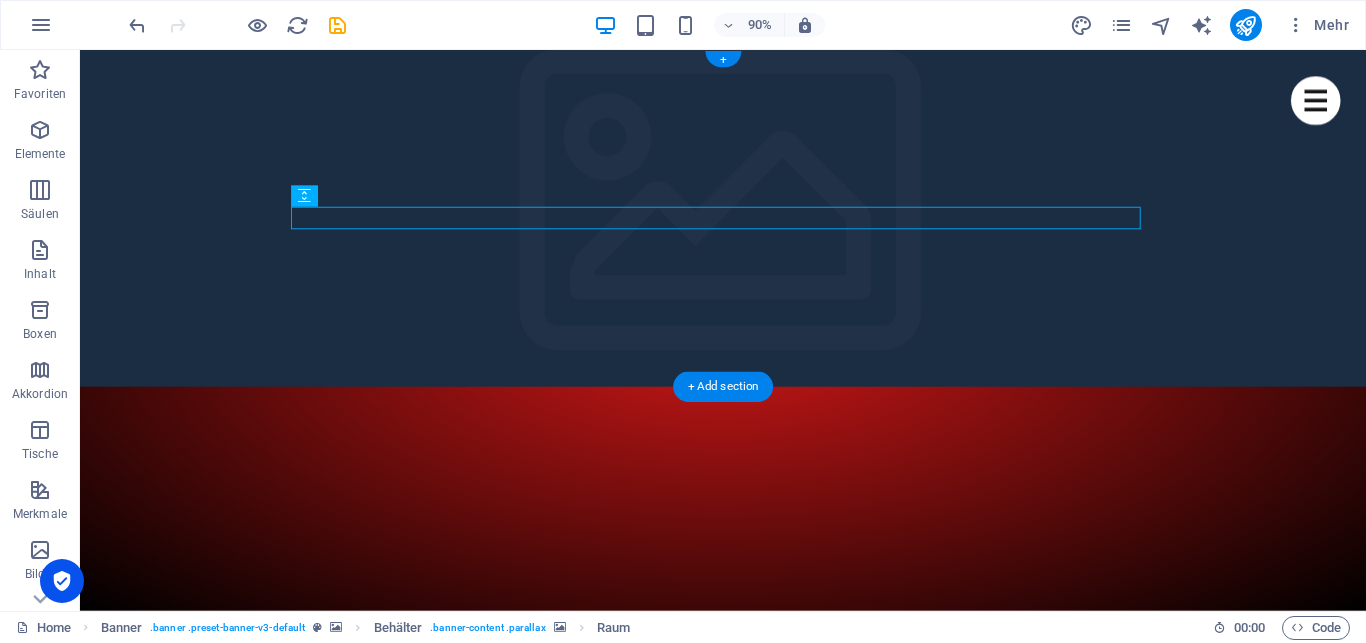 click at bounding box center (786, 424) 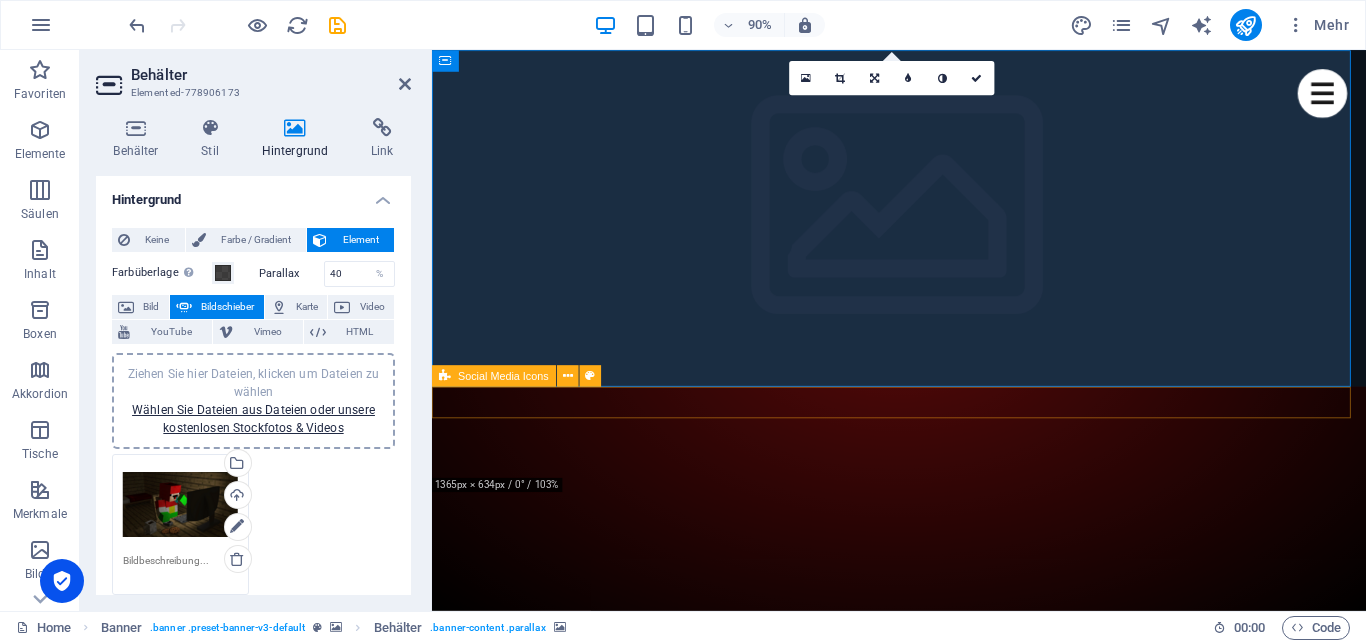 drag, startPoint x: 595, startPoint y: 436, endPoint x: 656, endPoint y: 453, distance: 63.324562 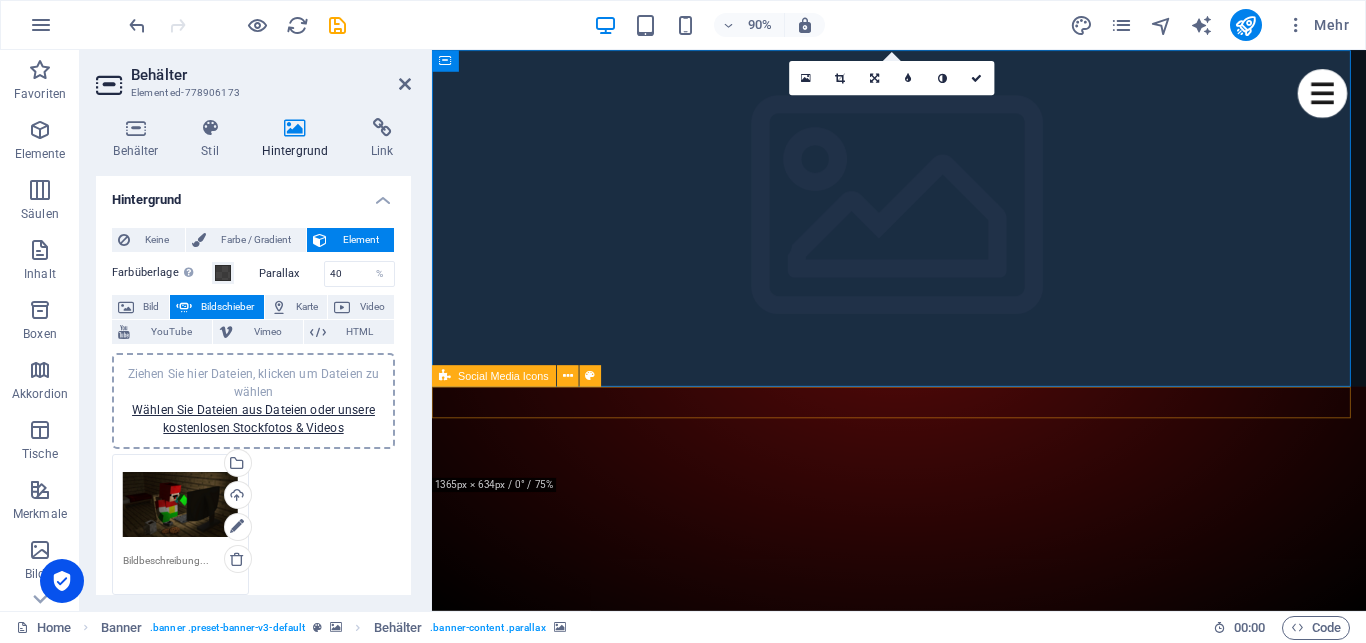 click at bounding box center (942, 424) 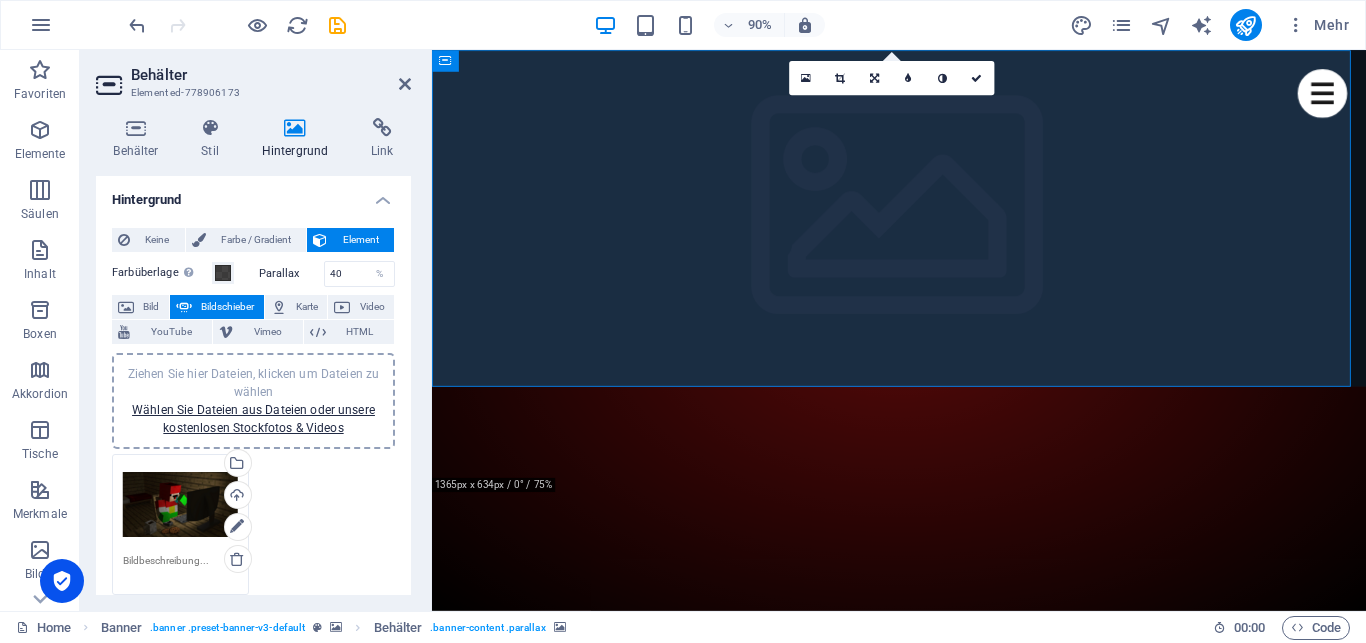 drag, startPoint x: 711, startPoint y: 420, endPoint x: 710, endPoint y: 469, distance: 49.010204 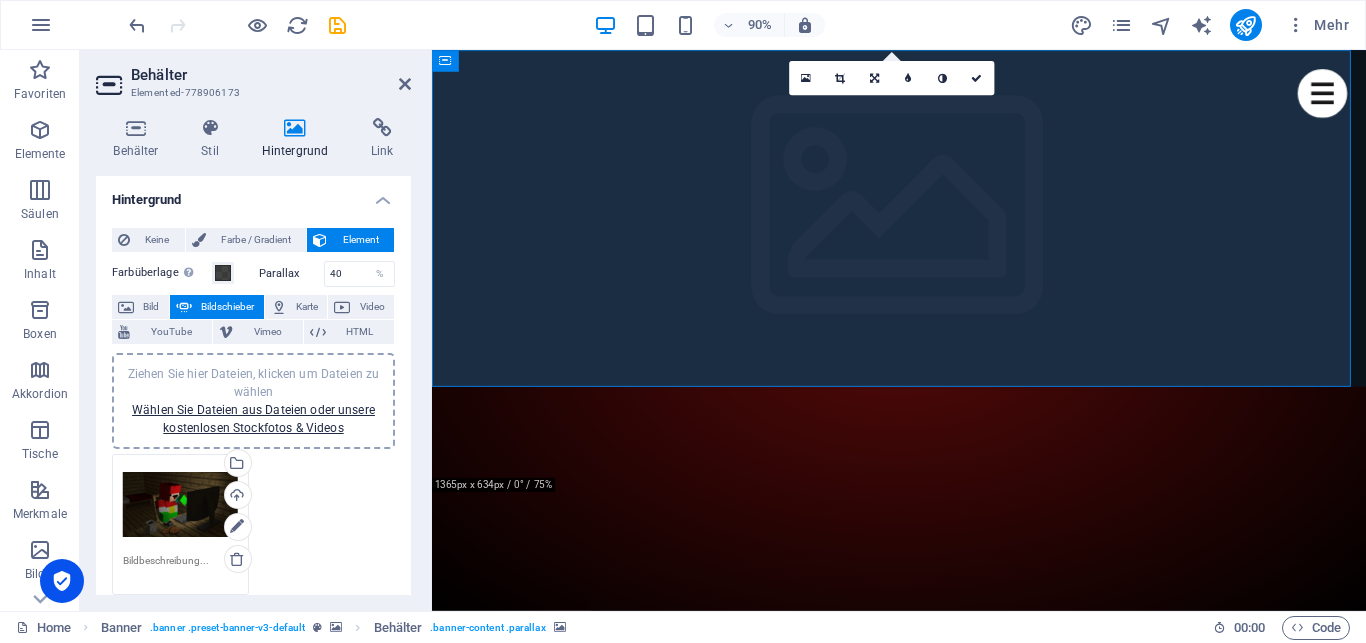 click on "Home Meet the noobs Games we play Upcoming Events Fanart Partner Clans Join us! Meet the noobs Games we play Upcoming events Fanart Partner clans Join us! Meet the noobs Lorem ipsum dolor sit amet, consectetur adipisicing elit. Veritatis, vero, totam, atque quas quo error voluptates eveniet accusantium sed ipsum praesentium sint dolores autem qui ea exercitationem nostrum magnam amet blanditiis quam quibusdam inventore harum asperiores eius consectetur accusamus saepe fugiat sapiente deleniti tempore. 2018 Dolores autem qui ea exercitationem nostrum magnam amet blanditiis quam quibusdam inventore harum asperiores eius consectetur accusamus saepe fugiat sapiente deleniti tempore. Founder Leeroy Jenkins Founder Vivi Member Josh Member John Doe Member Mario Member Lui Member Sit, quisquam iste repudiandae quos quae obcaecati perferendis! Corrupti, nostrum, quae, fugit, pariatur vero in at laboriosam cupiditate sunt maxime velit voluptates optio aspernatur ipsum illo beatae possimus ratione.  Favorite Games: MMO" at bounding box center (951, 13215) 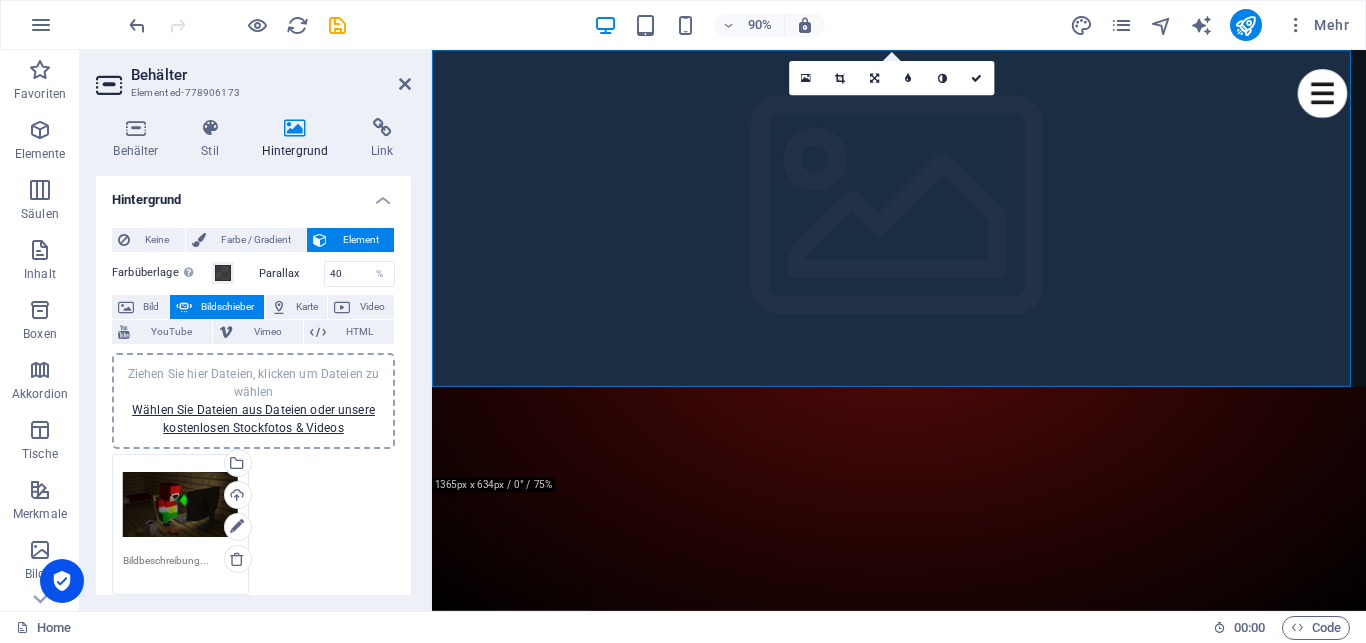 scroll, scrollTop: 389, scrollLeft: 0, axis: vertical 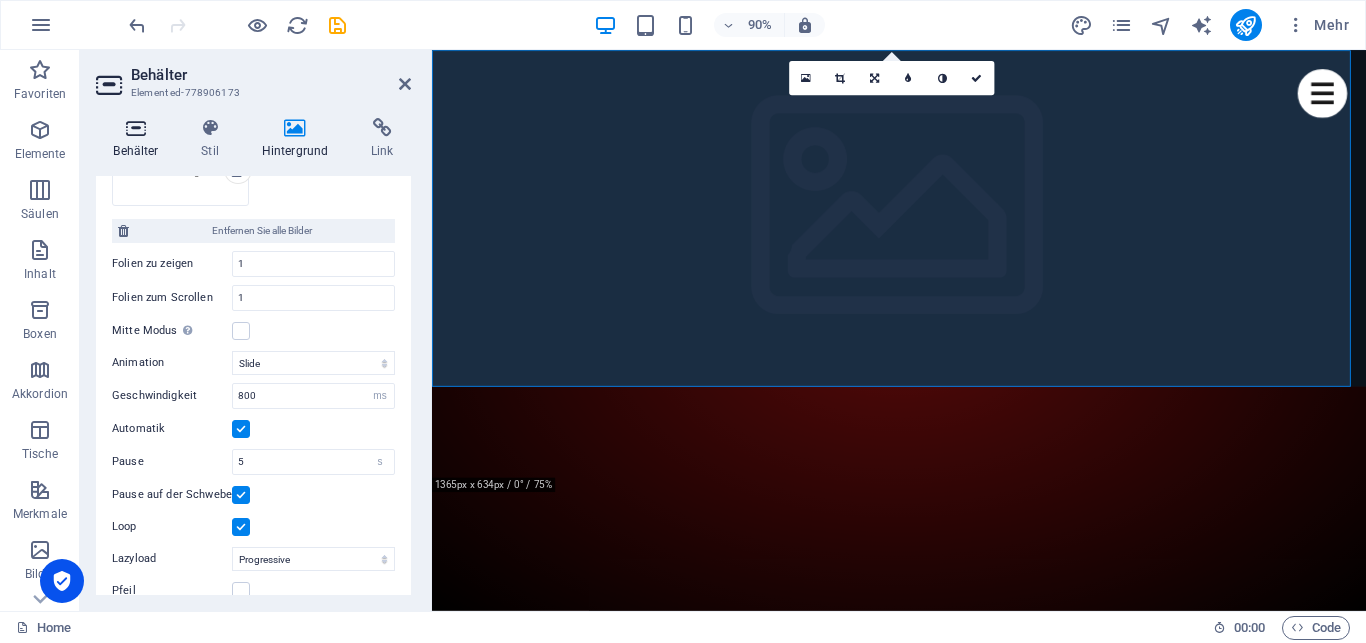 click on "Behälter" at bounding box center [140, 139] 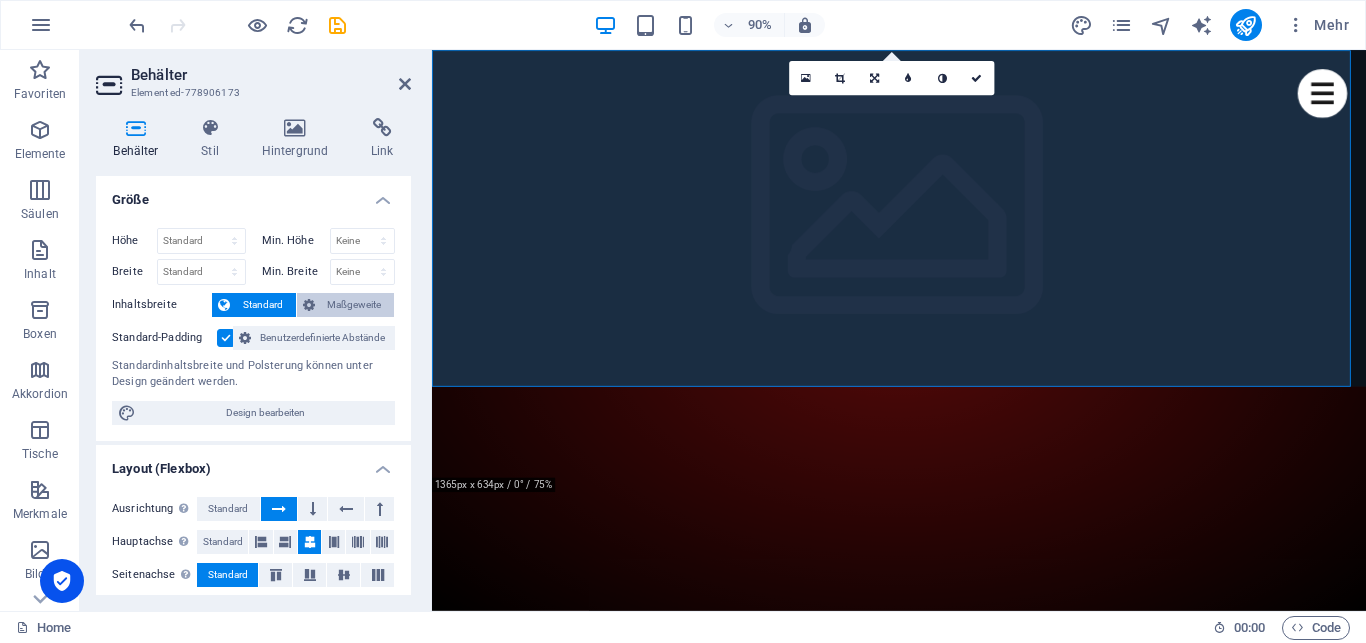 click on "Maßgeweite" at bounding box center (355, 305) 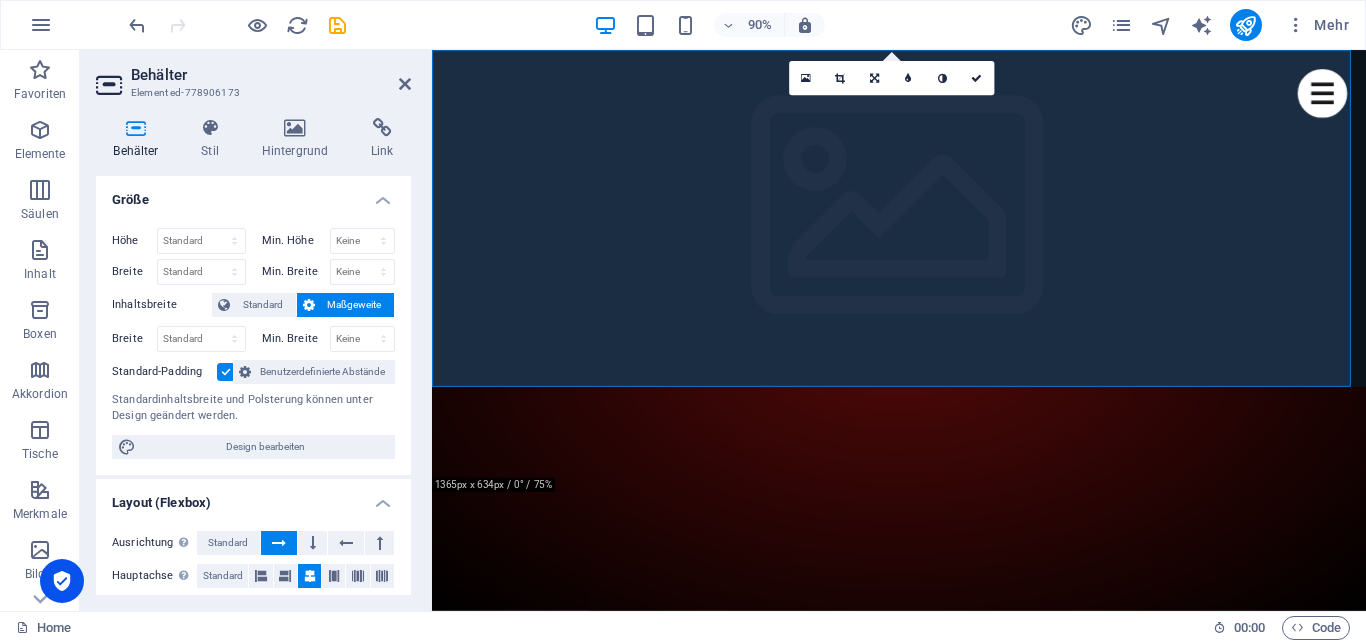 drag, startPoint x: 438, startPoint y: 422, endPoint x: 435, endPoint y: 434, distance: 12.369317 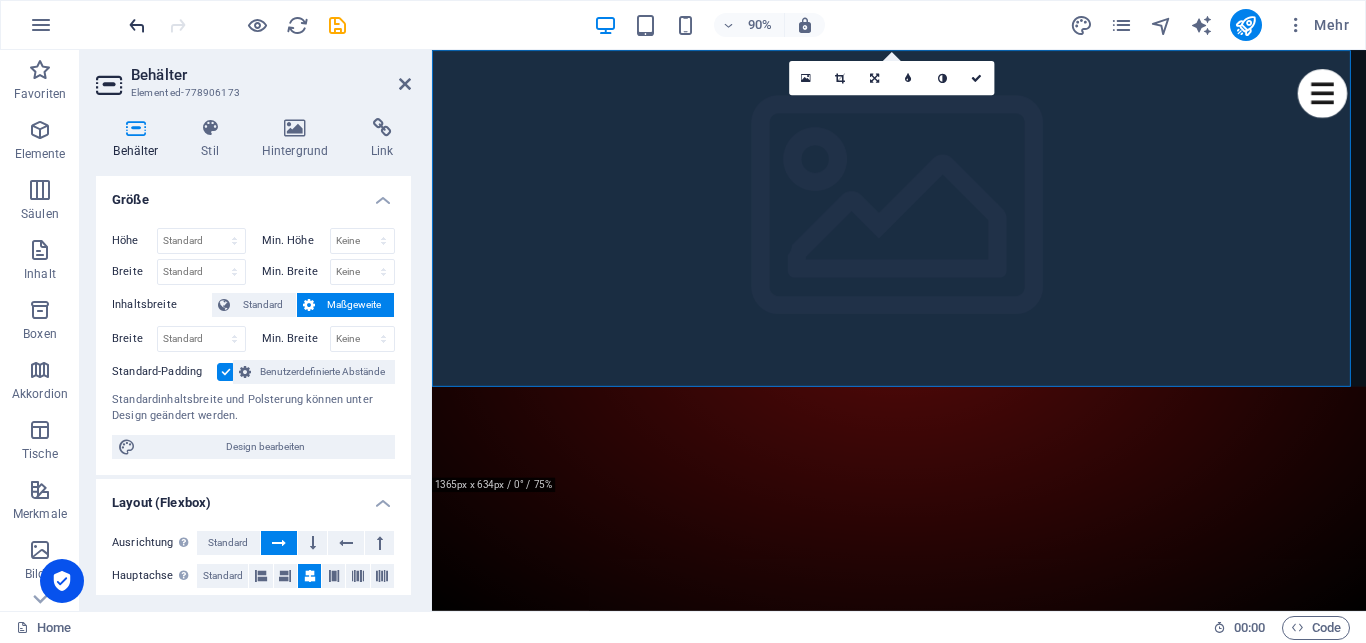 click at bounding box center (137, 25) 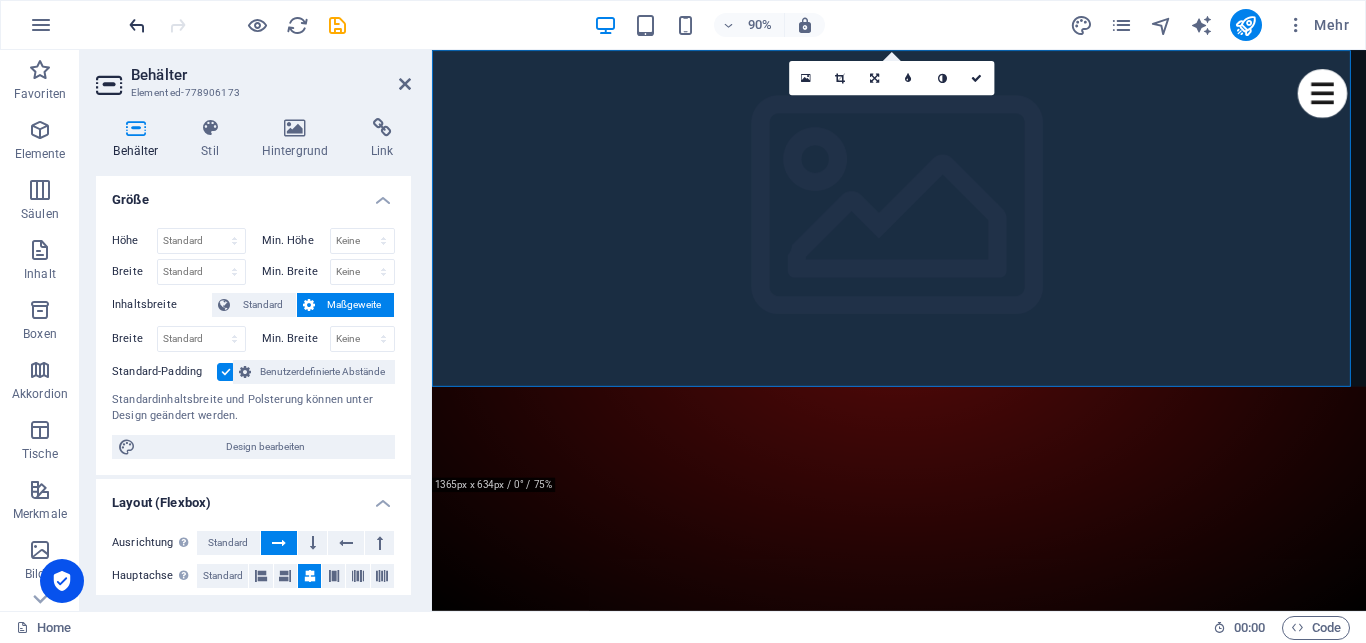 click at bounding box center [137, 25] 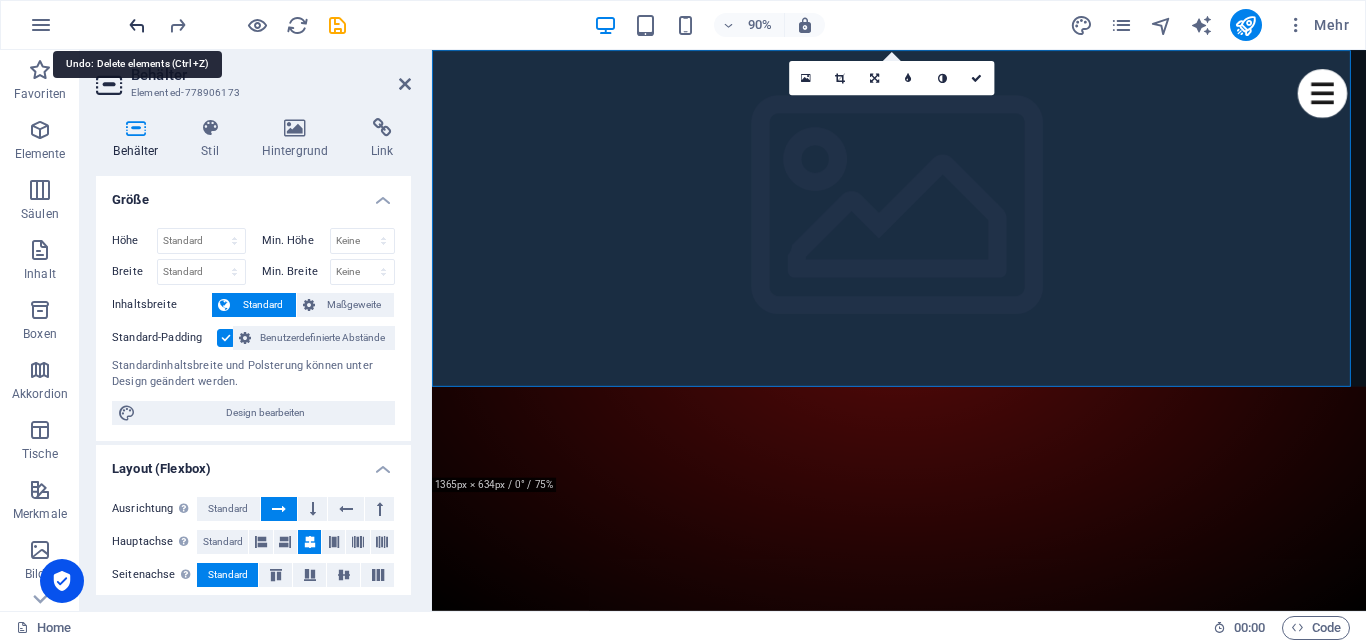 click at bounding box center (137, 25) 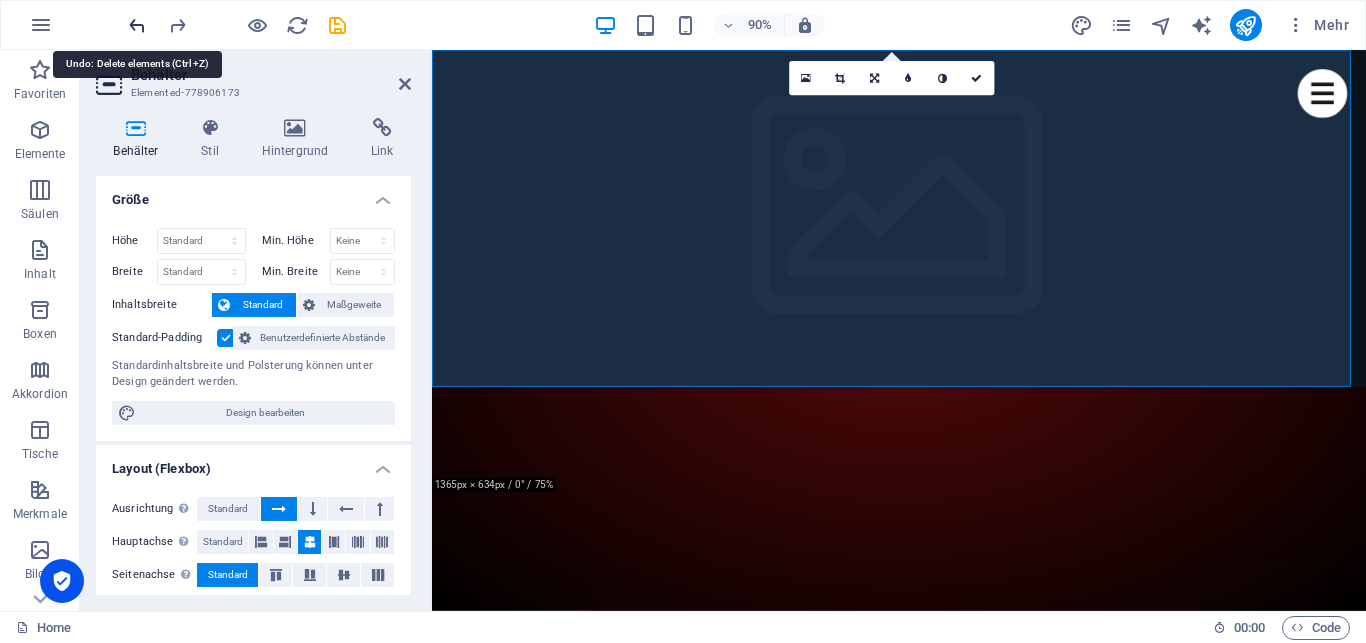 click at bounding box center (137, 25) 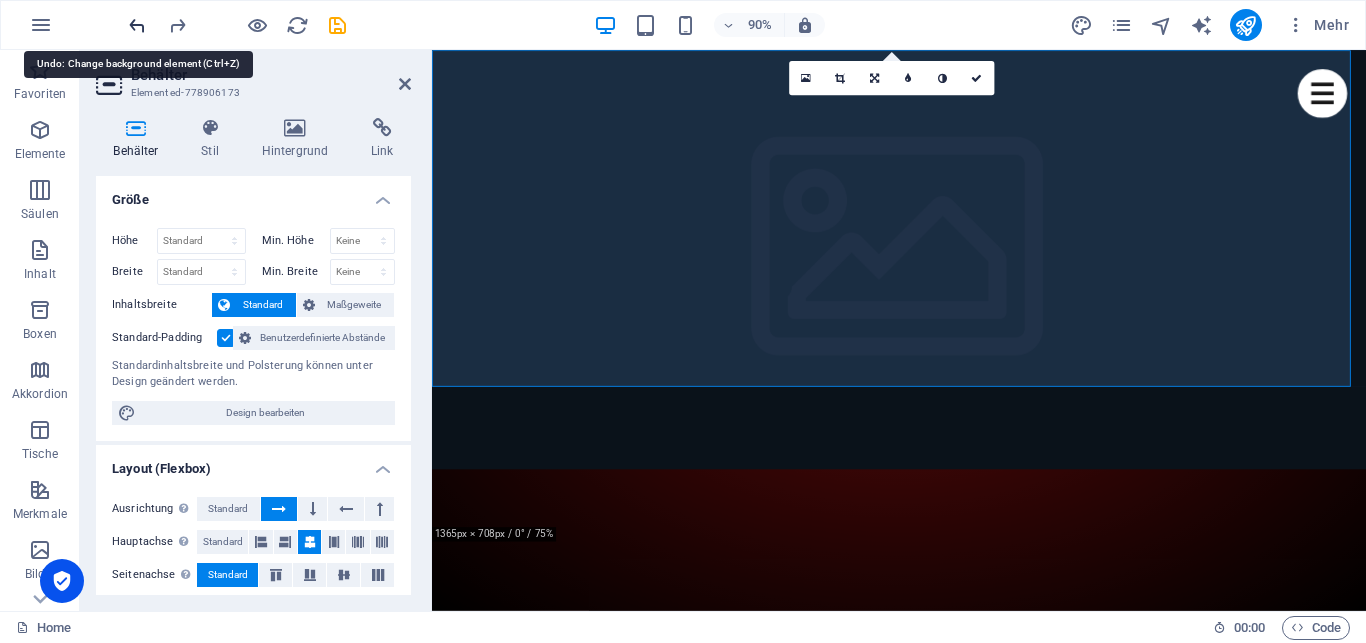 click at bounding box center (137, 25) 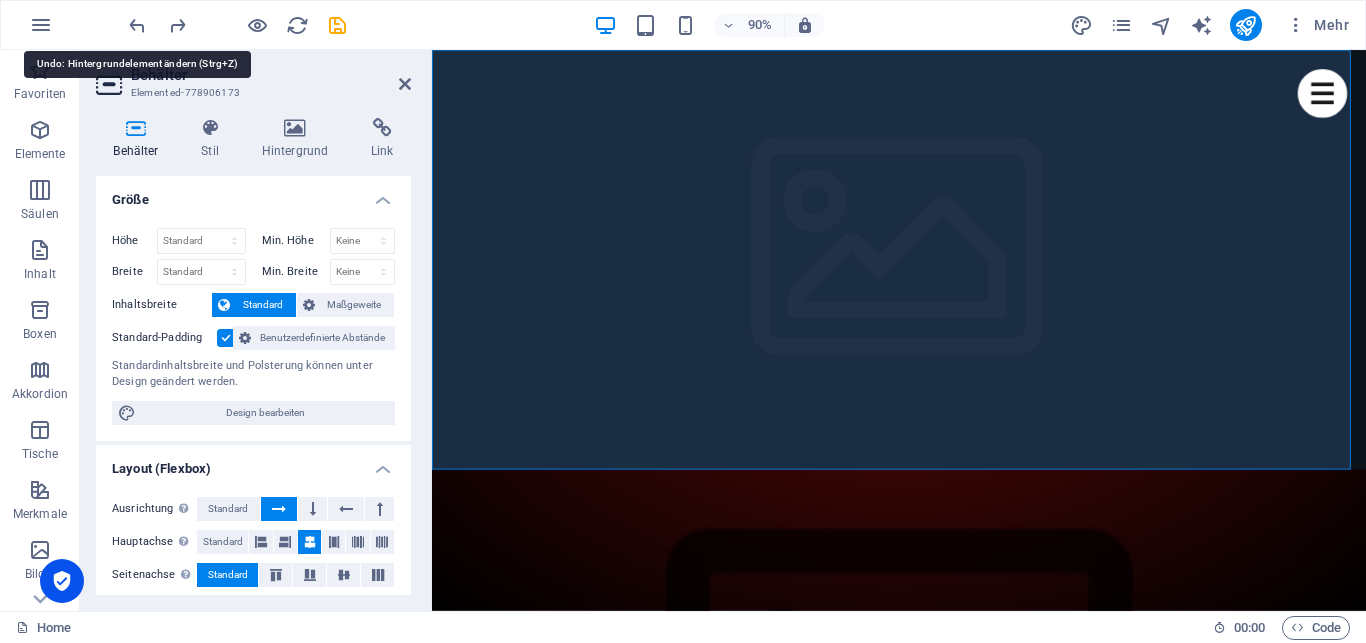 click at bounding box center [237, 25] 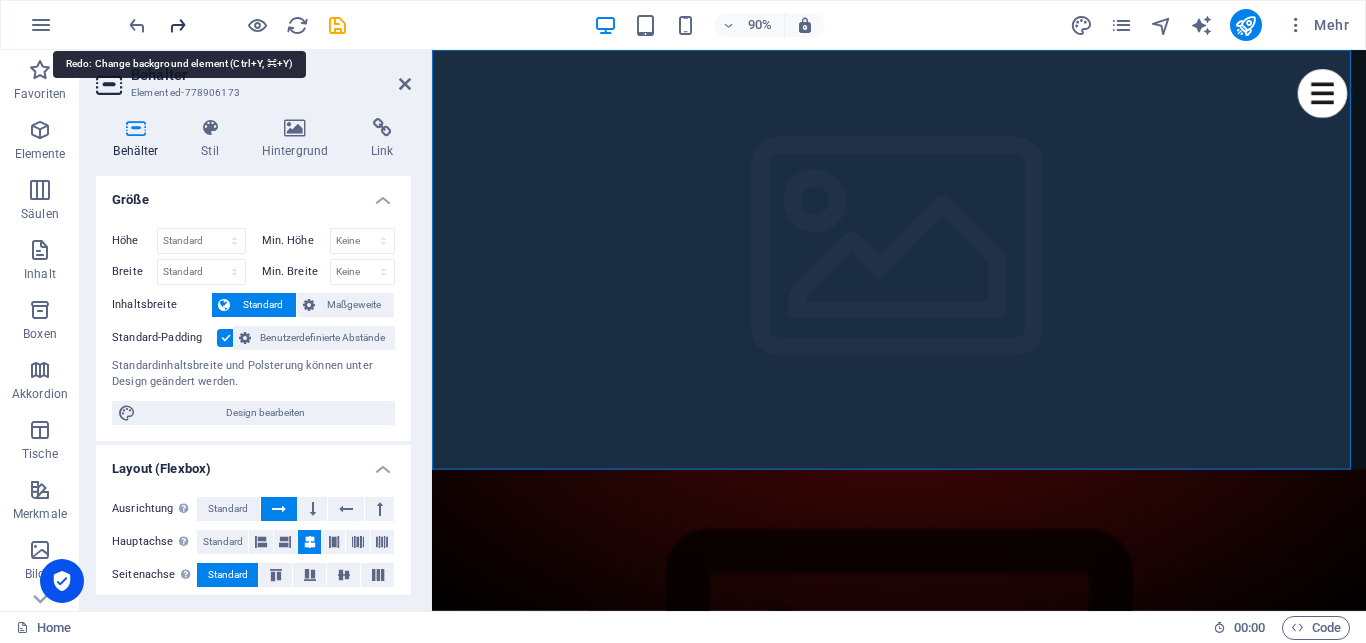 click at bounding box center (177, 25) 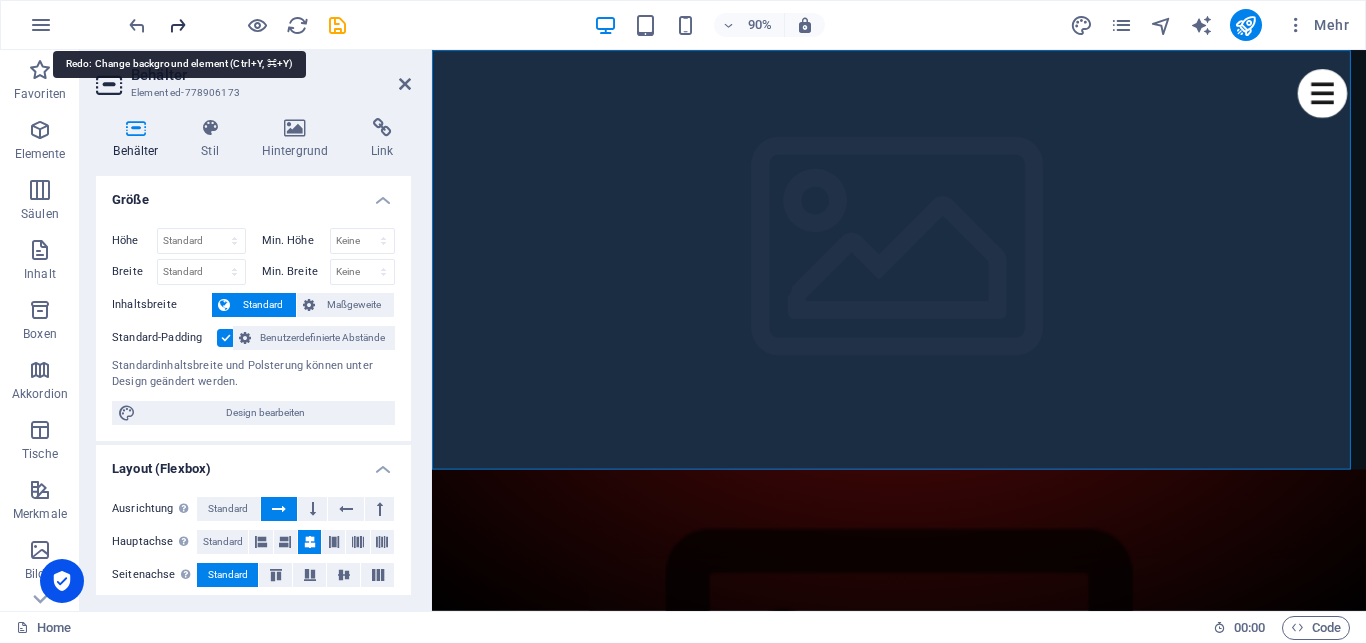 click at bounding box center (177, 25) 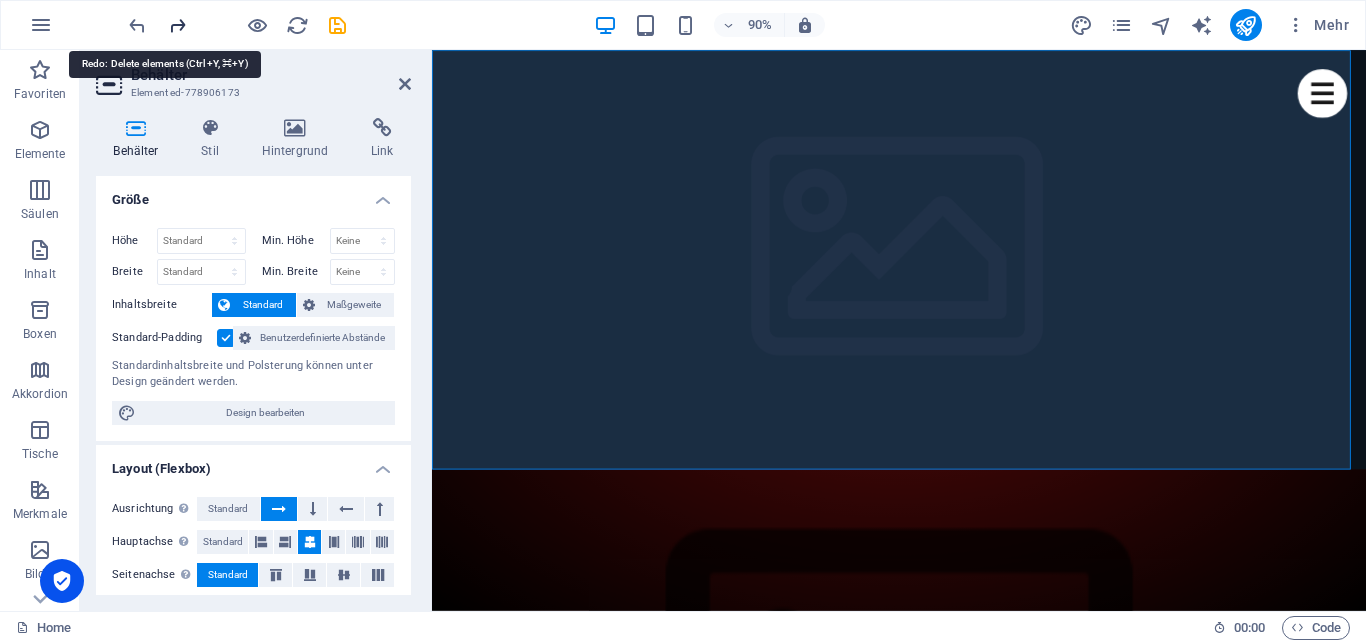 click at bounding box center (177, 25) 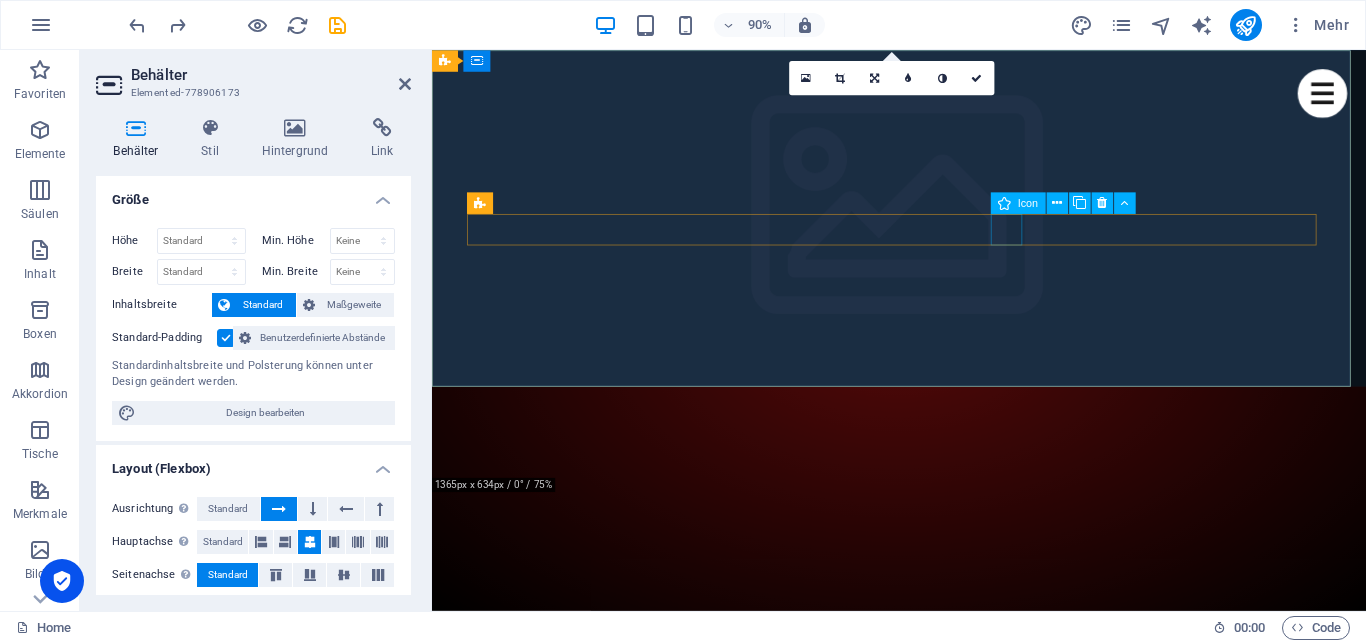 click at bounding box center [951, 1284] 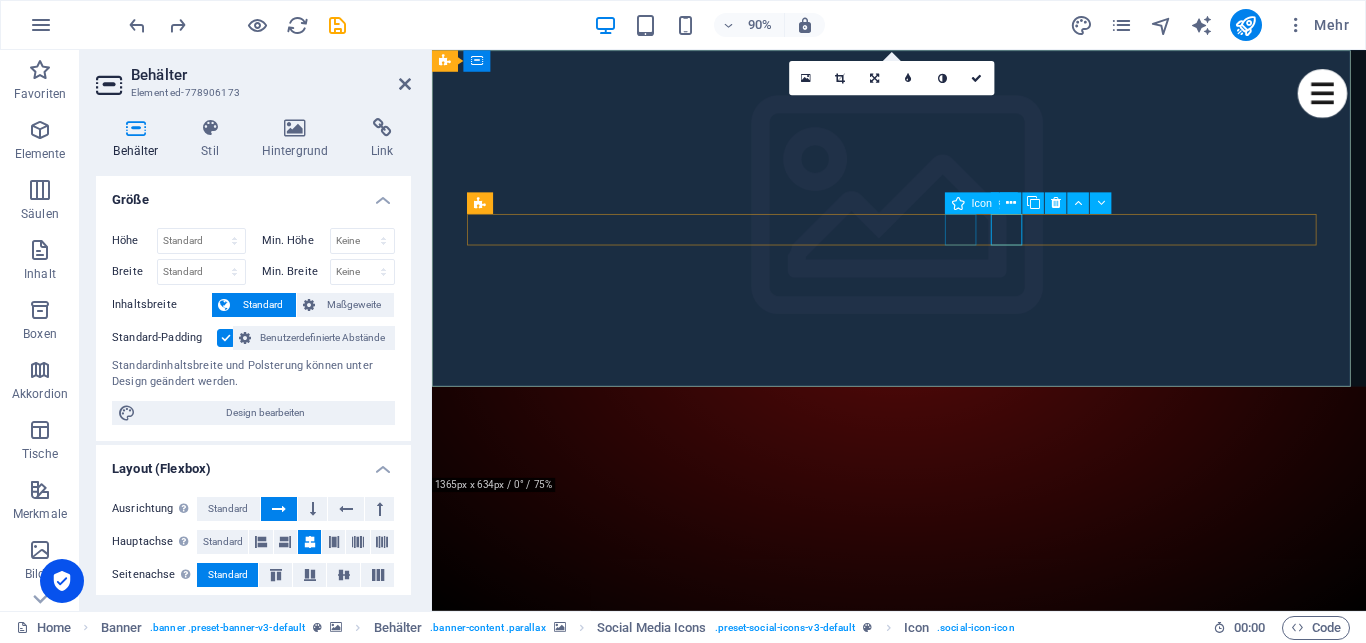 click at bounding box center [951, 1241] 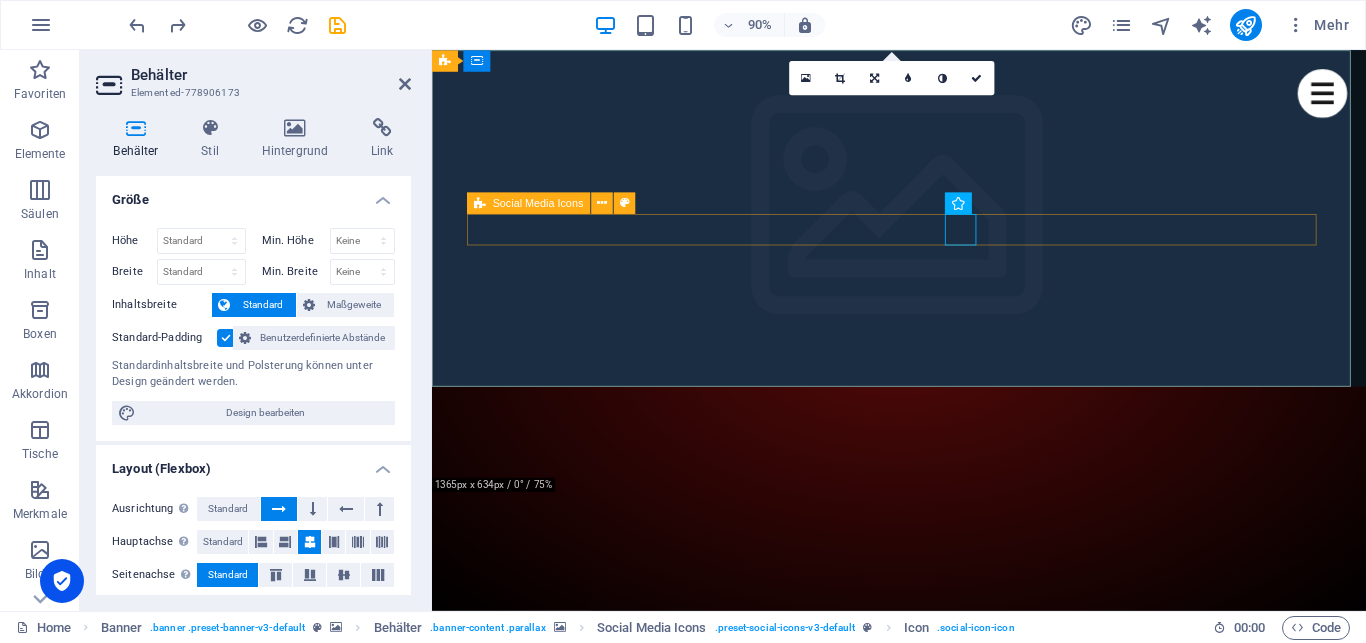 click at bounding box center [951, 1176] 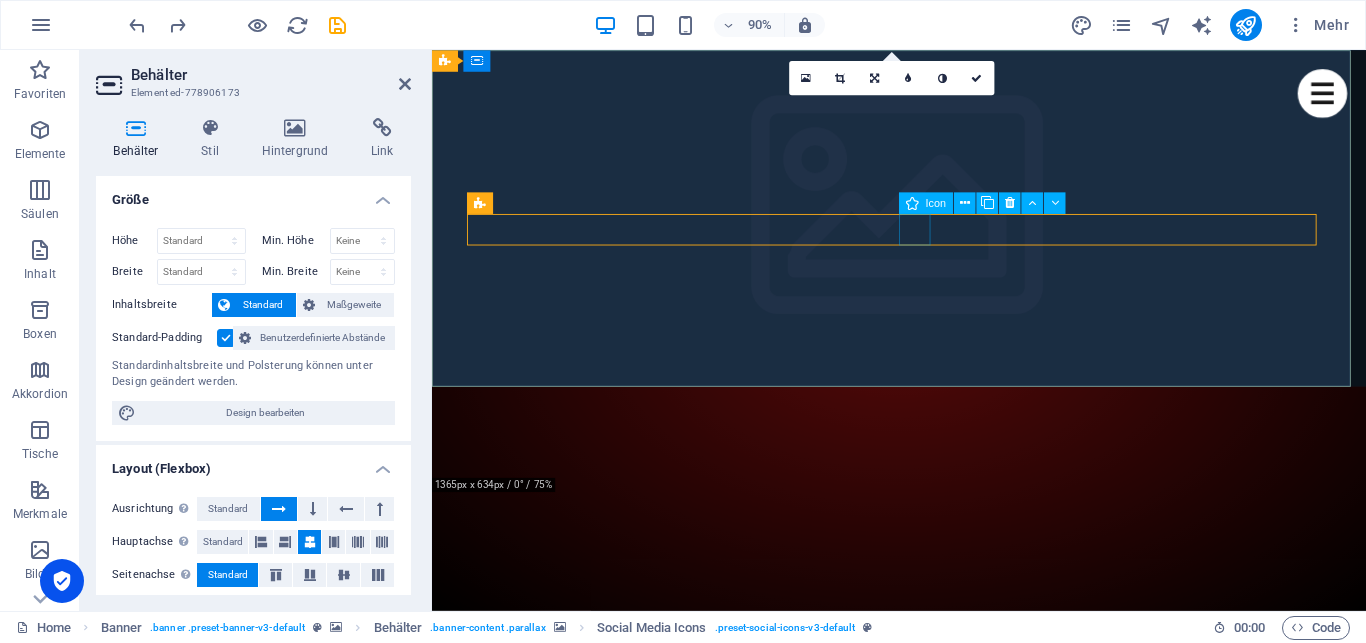 click at bounding box center (951, 1198) 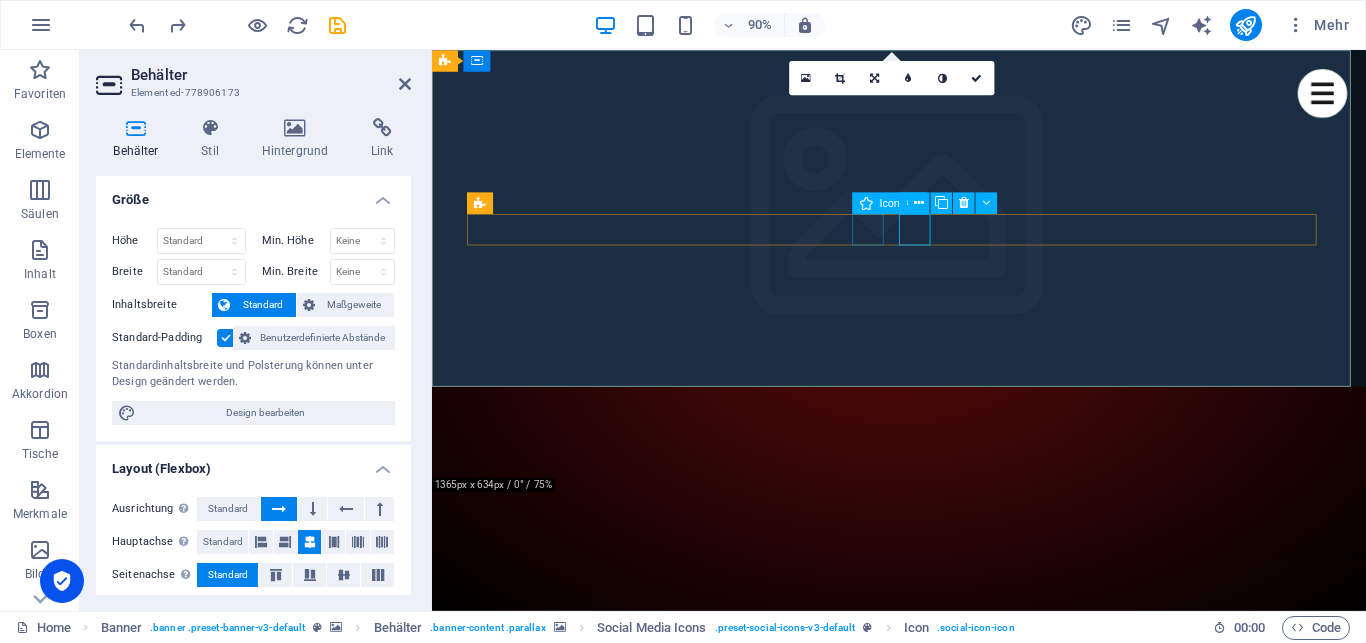 click at bounding box center [951, 1154] 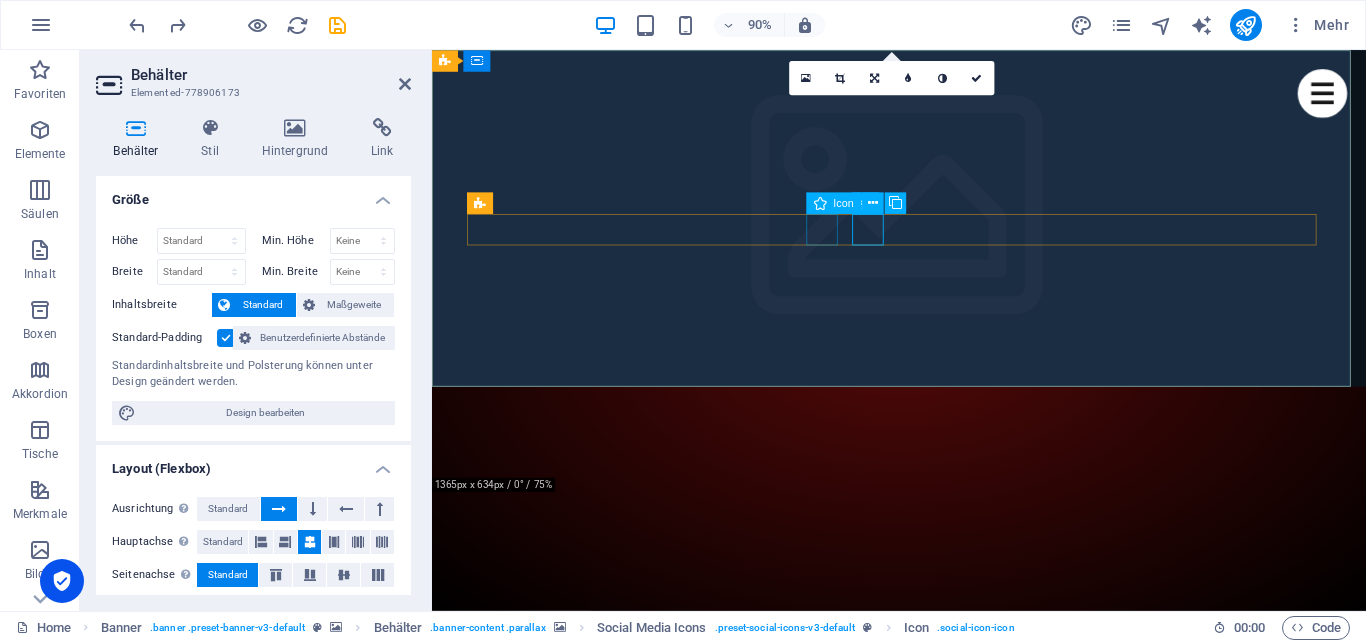 click at bounding box center [951, 1111] 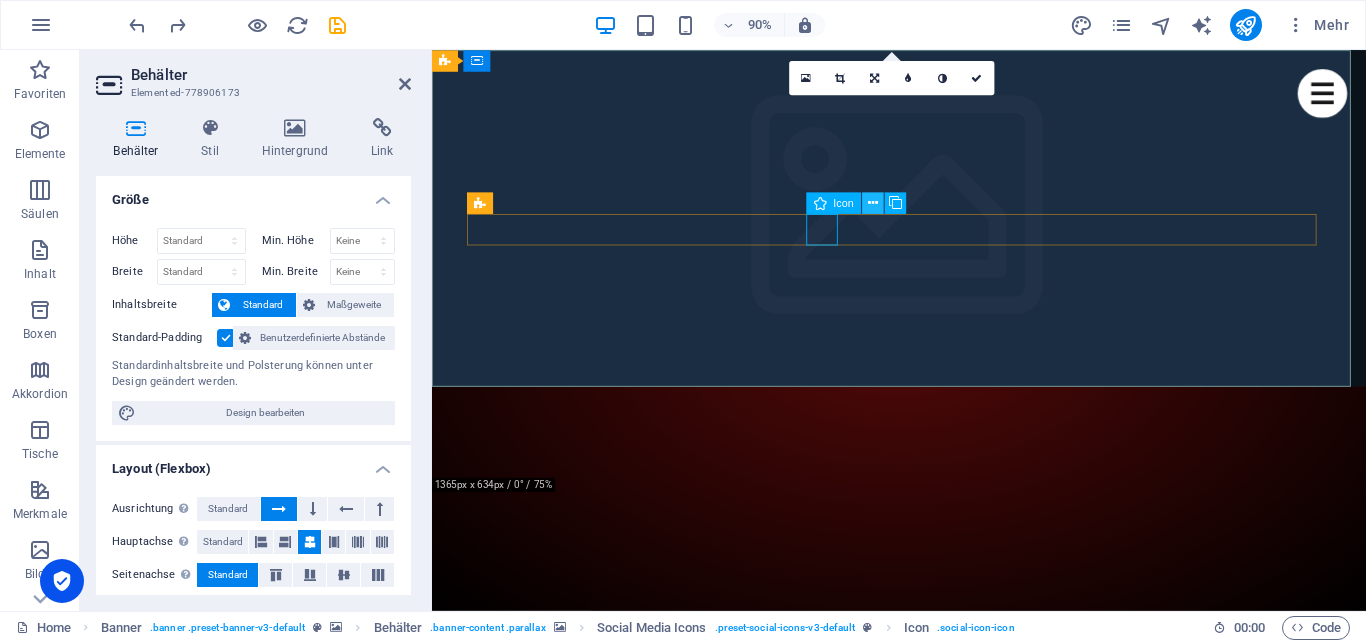 click at bounding box center [873, 202] 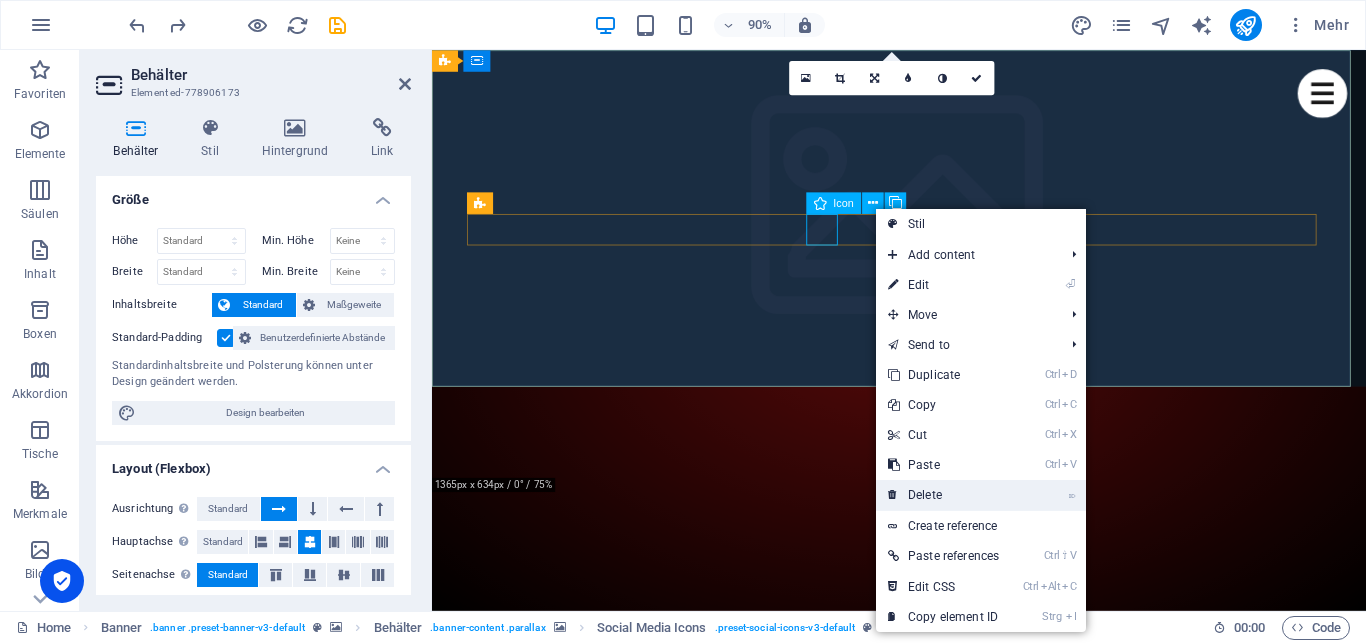 click on "Stil  Add content Ctrl 1  Headline Ctrl 2  Text Ctrl 3  Image Ctrl 4  Container Ctrl 5  Spacer Ctrl 6  Separator Ctrl 7  HTML Ctrl 8  Icon Ctrl 9  Button Ctrl ⏎  More elements ...  Import from website ⏎  Edit  Move Ctrl ⇧ ⬆  Move element up on the same level Ctrl ⇧ ⬇  Move element down on the same level Ctrl ⬆  Move the element up Ctrl ⬇  Move the element down  Send to Home Subpage Legal Notice Privacy Ctrl D  Duplicate Ctrl C  Copy Ctrl X  Cut Ctrl V  Paste ⌦  Delete  Create reference Ctrl ⇧ V  Paste references Ctrl Alt C  Edit CSS Strg   I  Copy element ID" at bounding box center (981, 420) 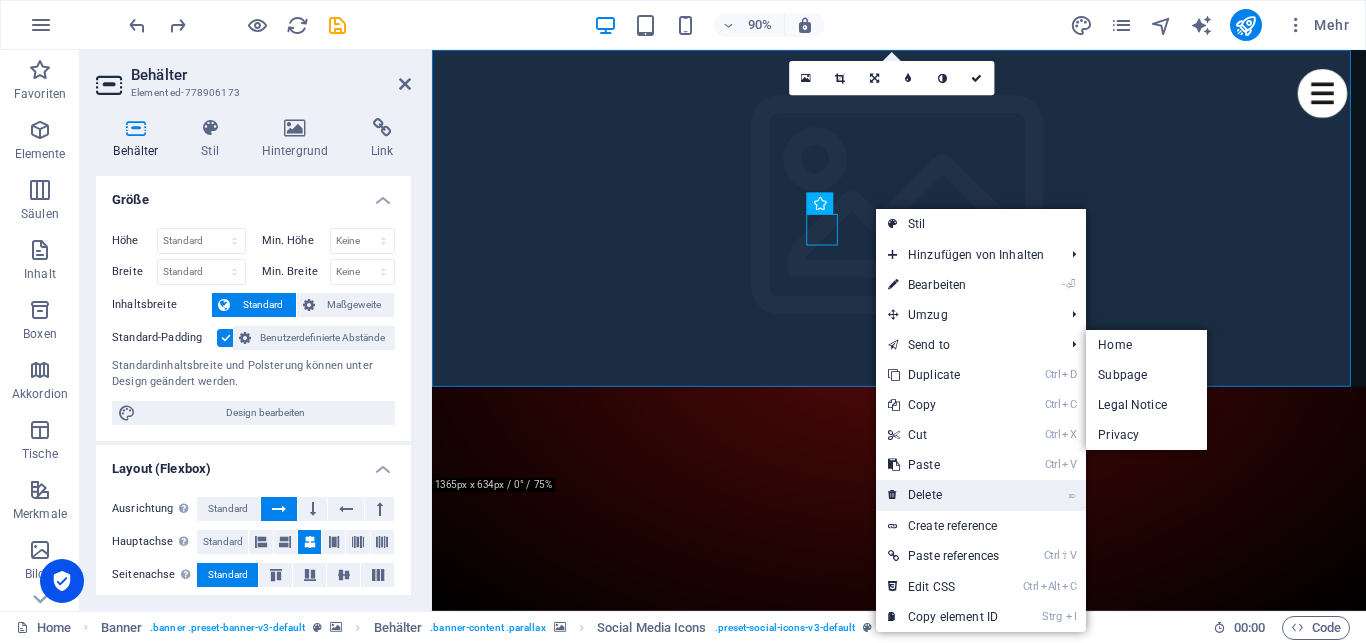 click on "⌦  Delete" at bounding box center [943, 495] 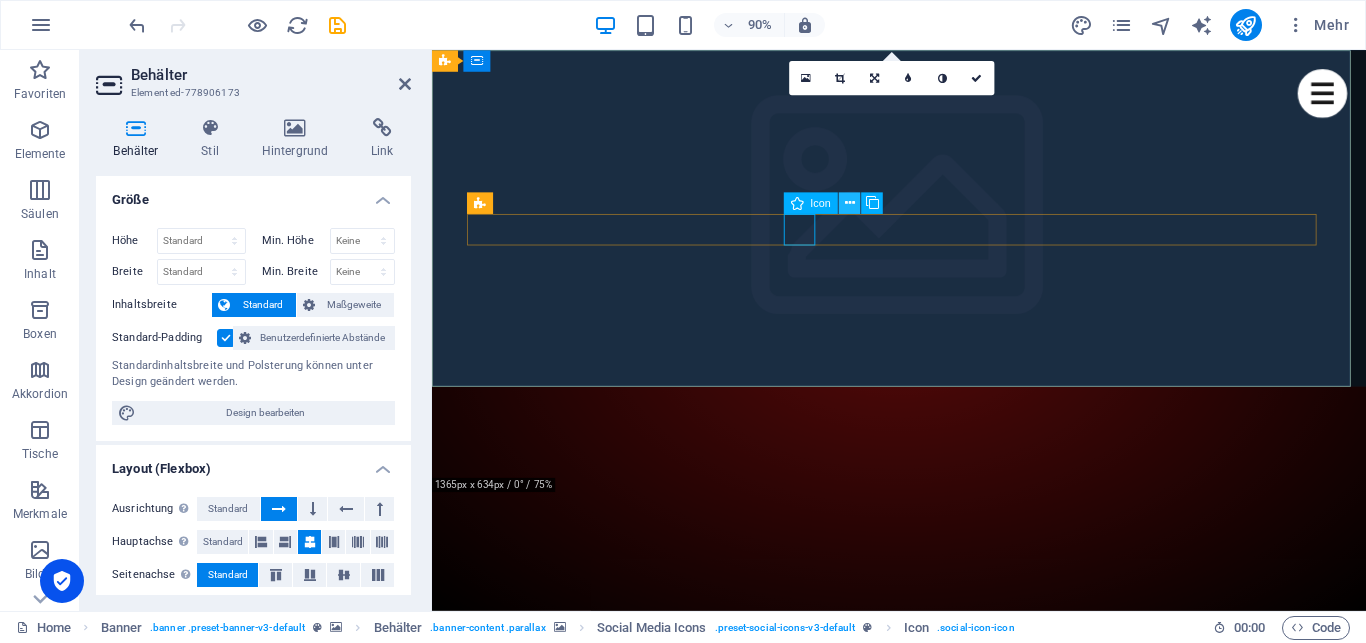 click at bounding box center (850, 203) 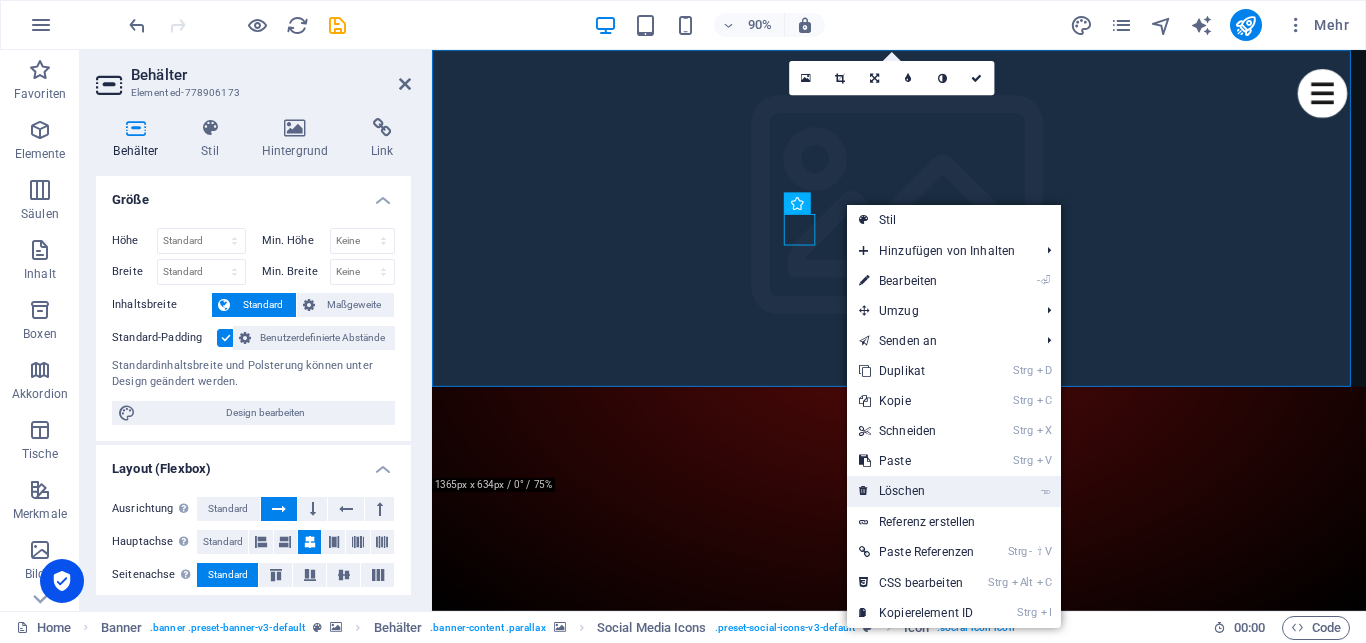 click on "- ⌦  Löschen" at bounding box center [916, 491] 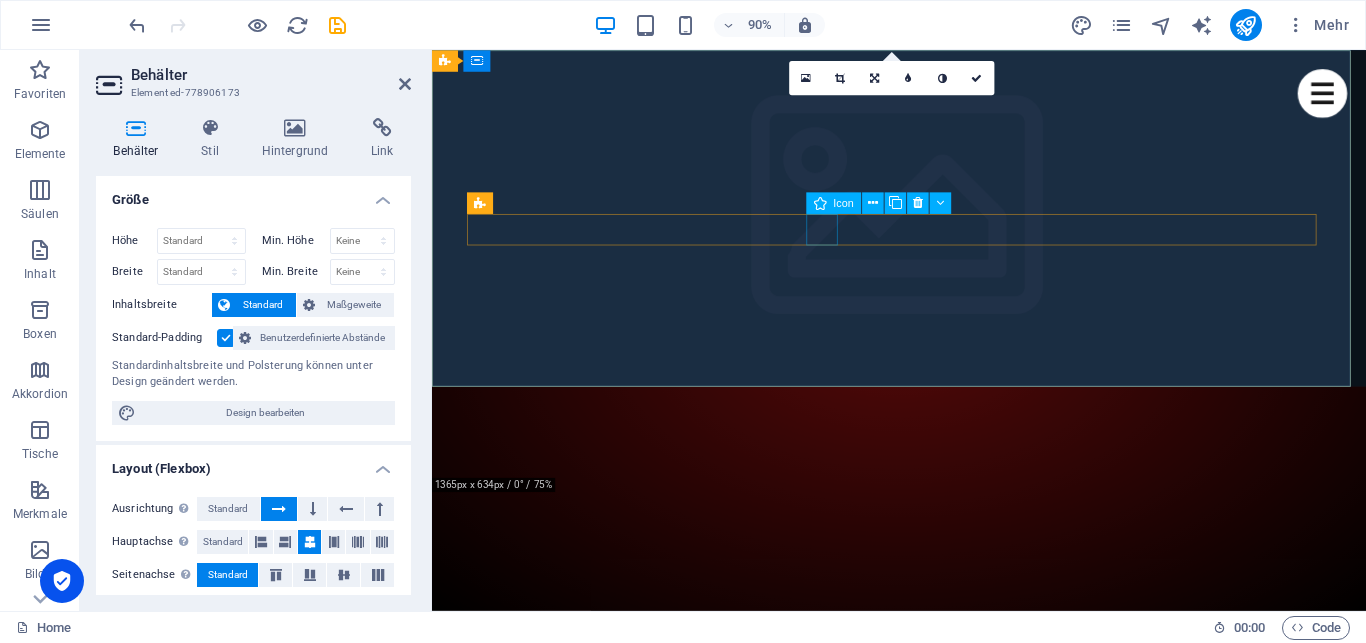 drag, startPoint x: 871, startPoint y: 247, endPoint x: 1204, endPoint y: 243, distance: 333.02402 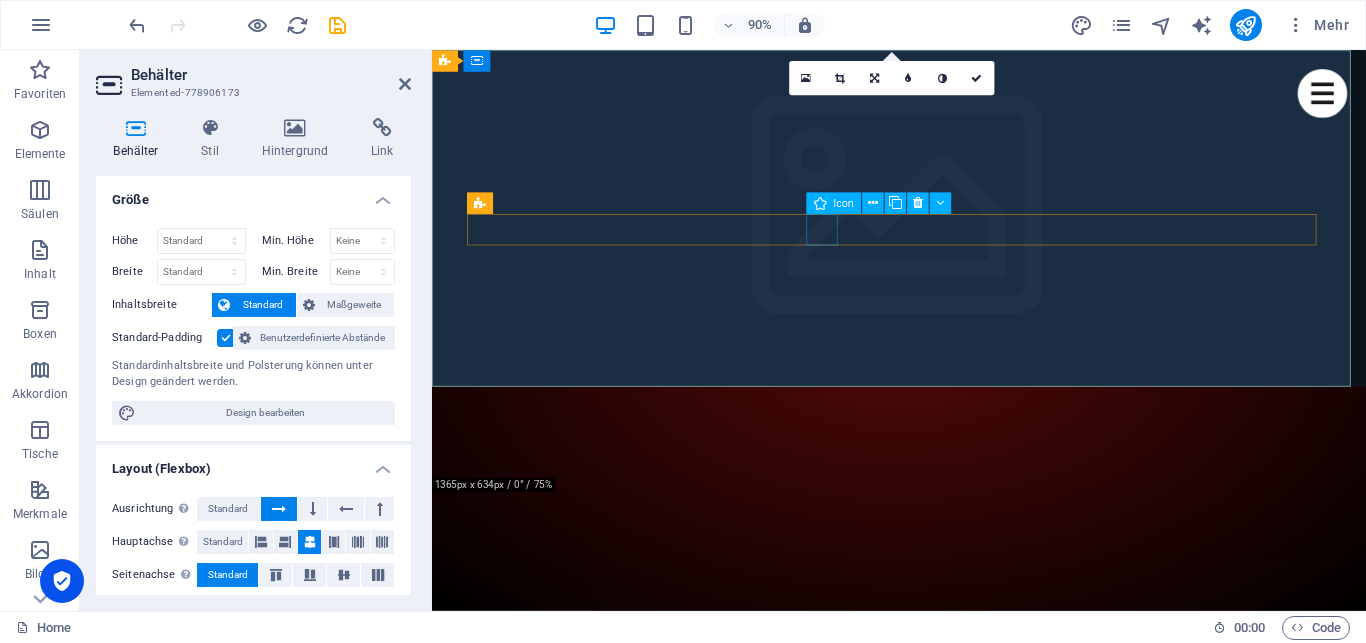 click at bounding box center (951, 1133) 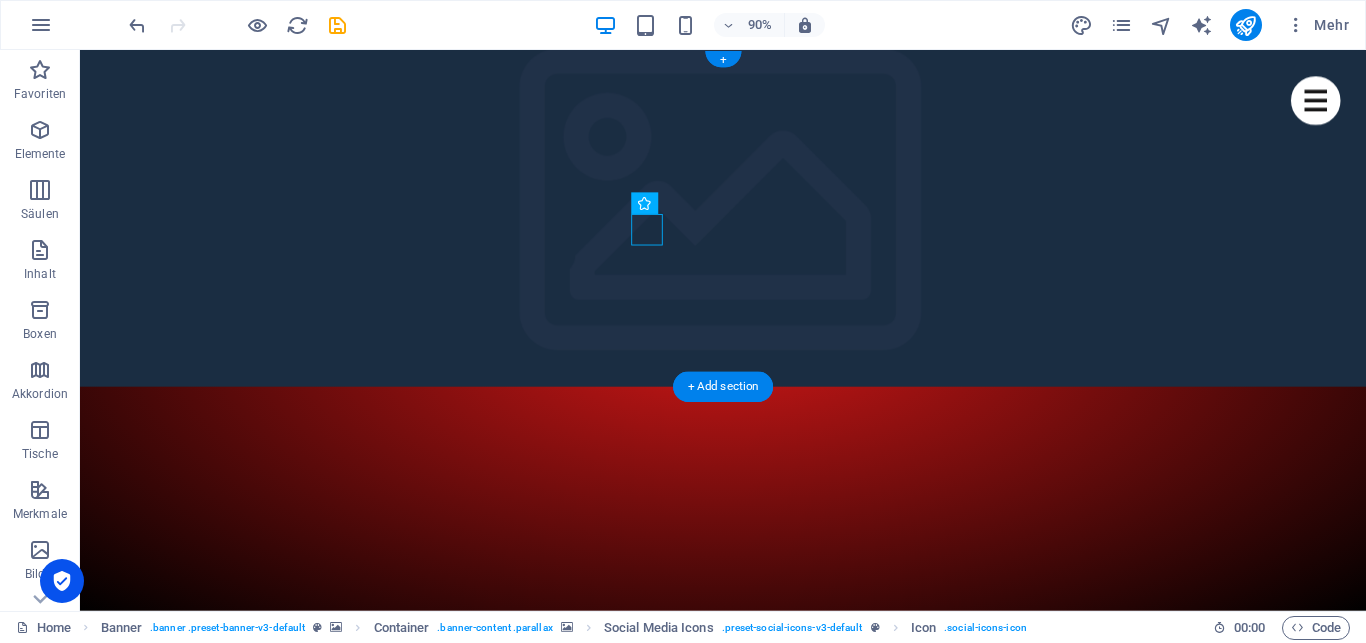 drag, startPoint x: 714, startPoint y: 241, endPoint x: 650, endPoint y: 246, distance: 64.195015 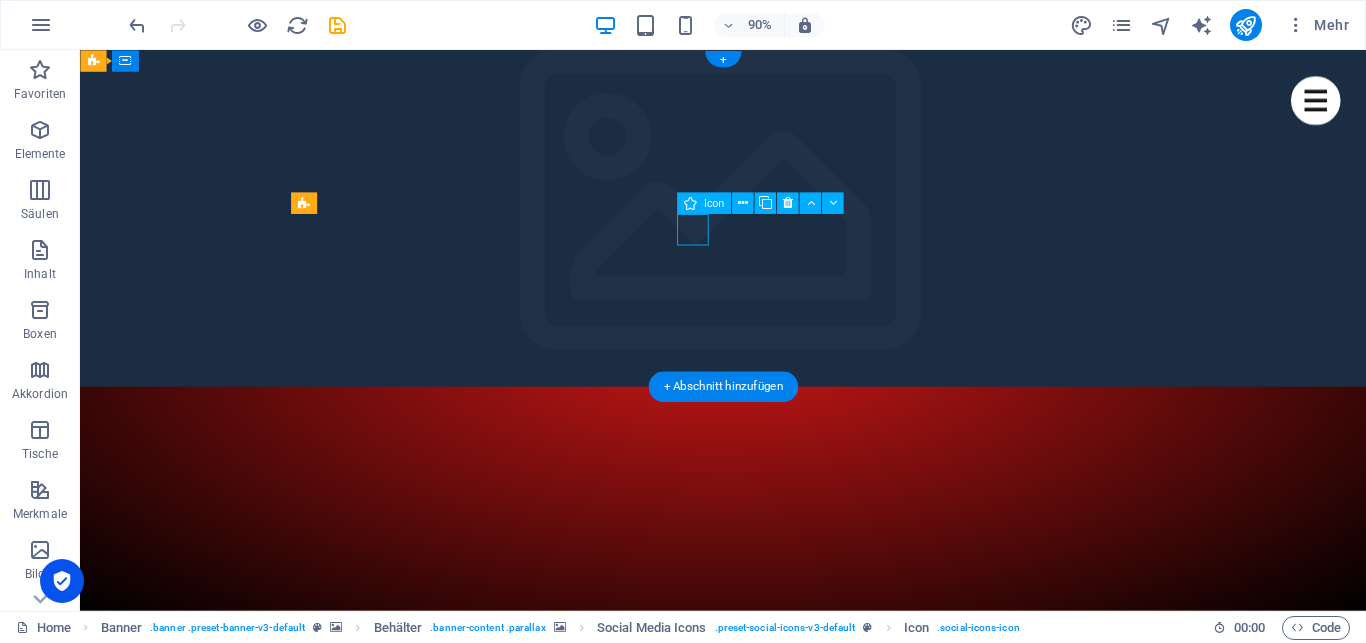 drag, startPoint x: 771, startPoint y: 246, endPoint x: 737, endPoint y: 247, distance: 34.0147 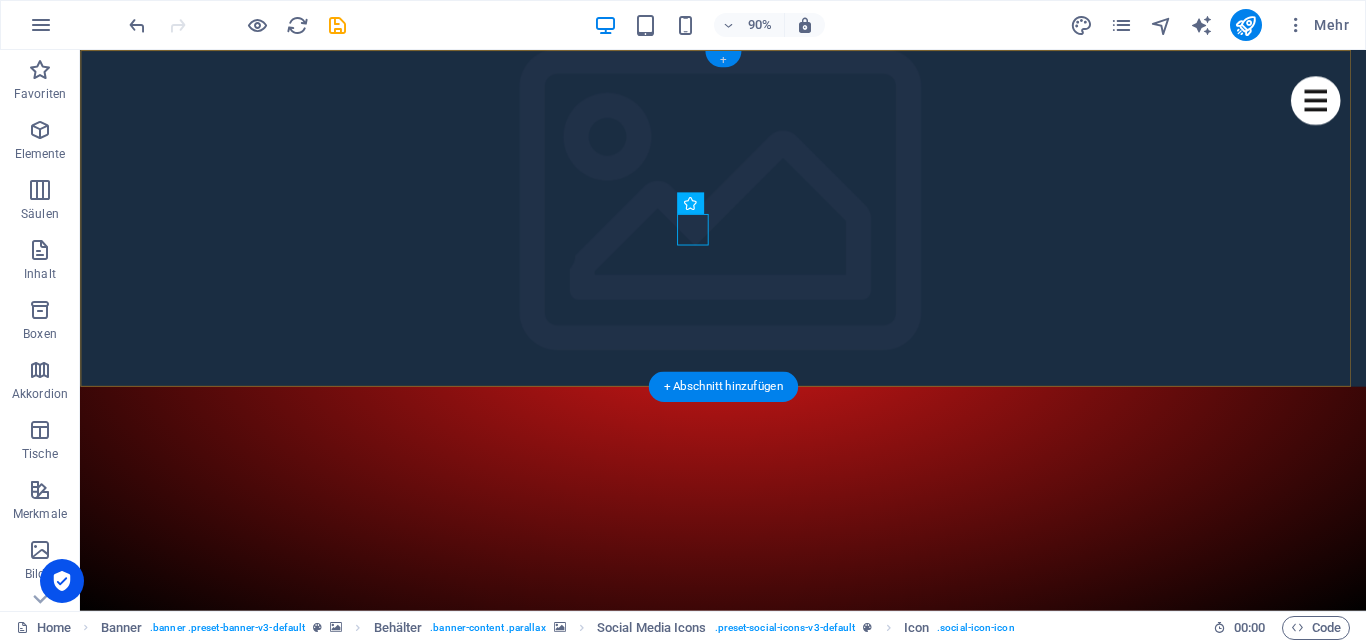 click on "+" at bounding box center [722, 59] 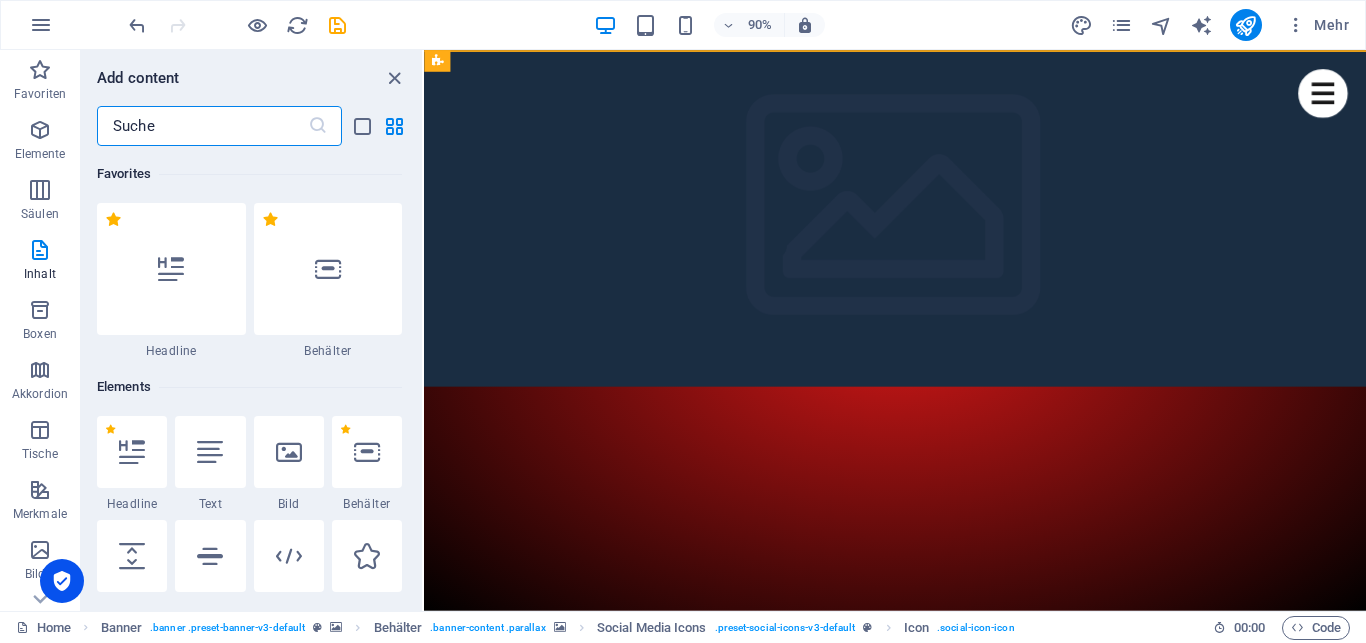 click at bounding box center (939, 424) 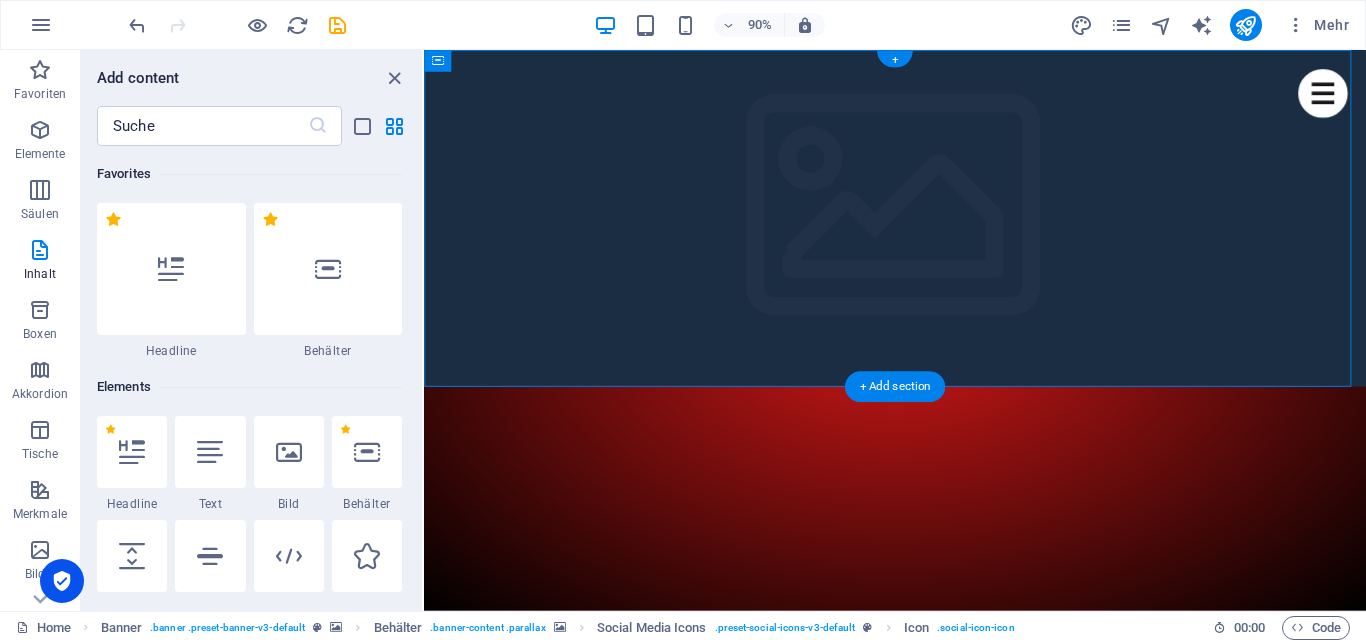 click at bounding box center (939, 424) 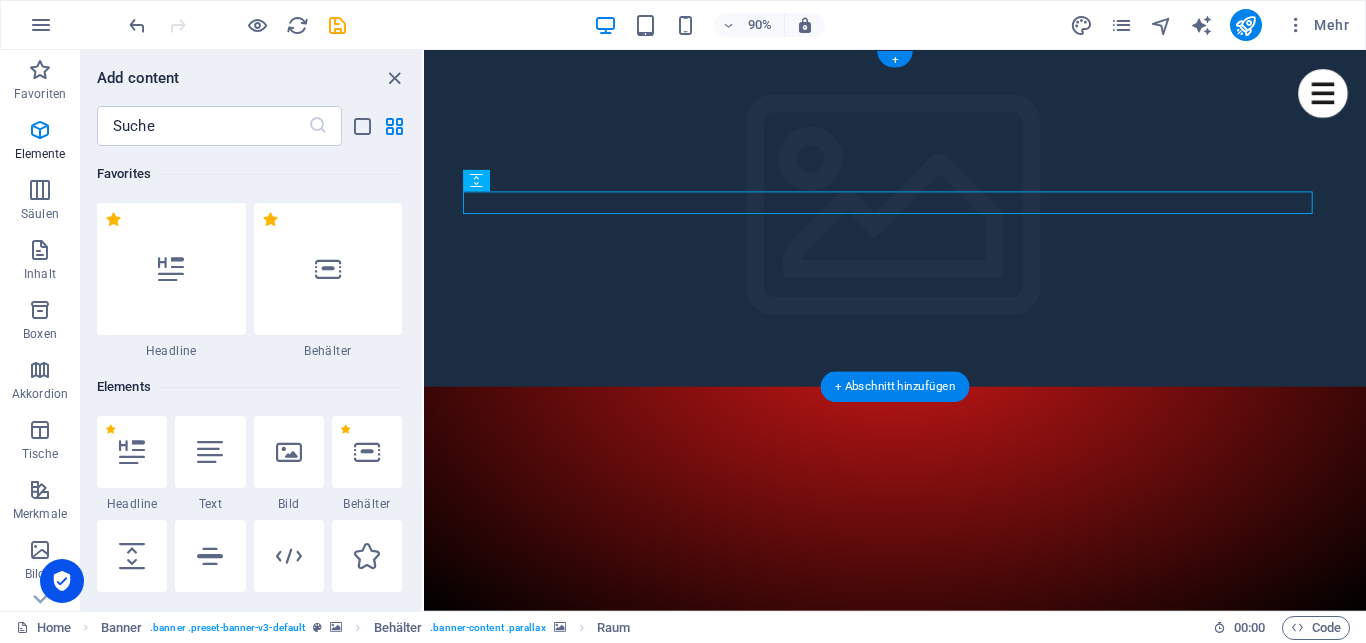 scroll, scrollTop: 3499, scrollLeft: 0, axis: vertical 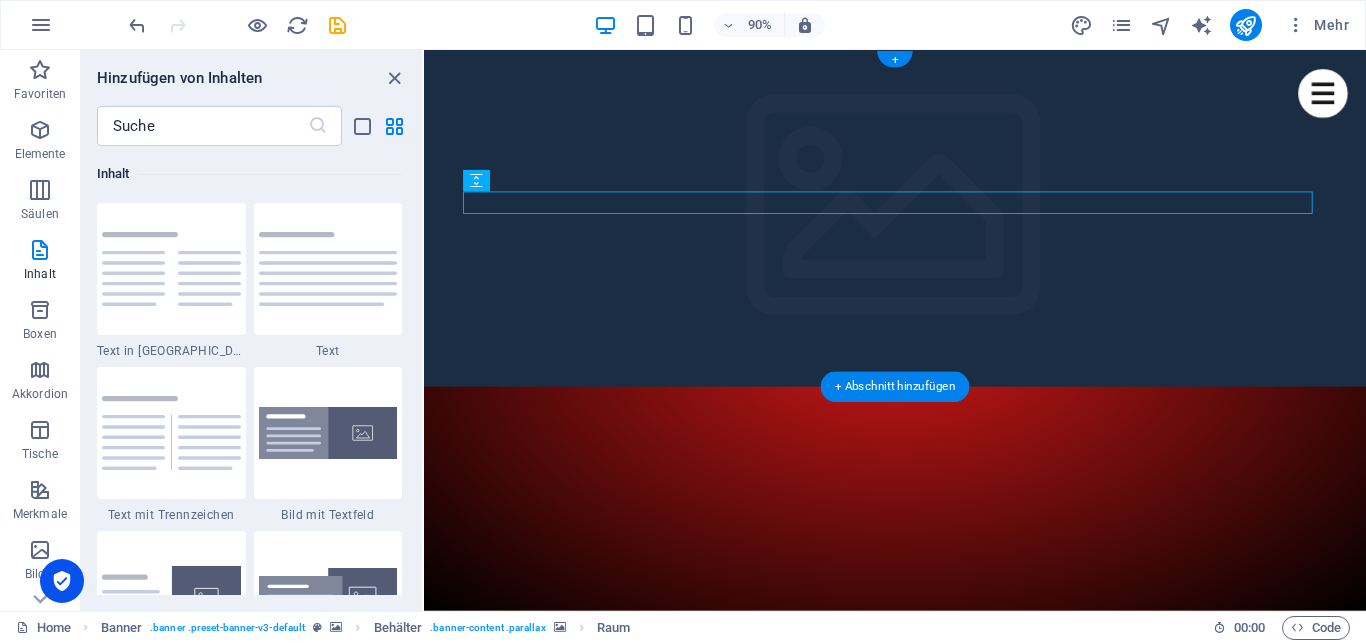 click at bounding box center (948, 1038) 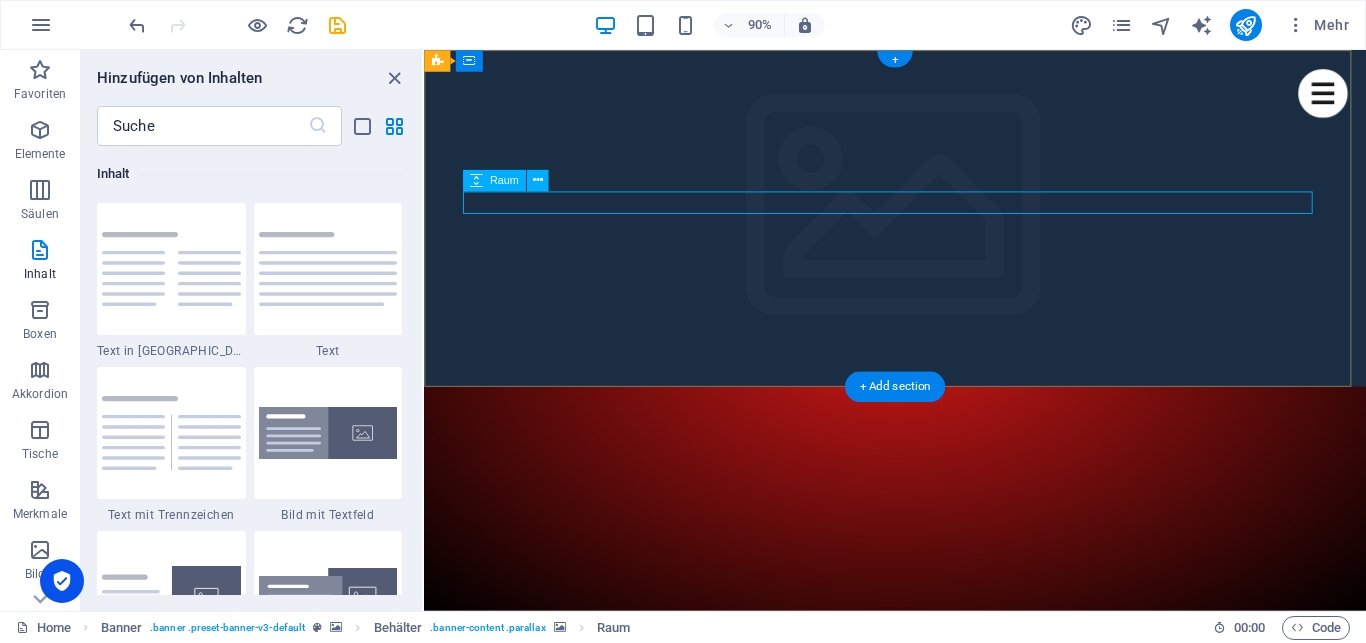 click at bounding box center (948, 1038) 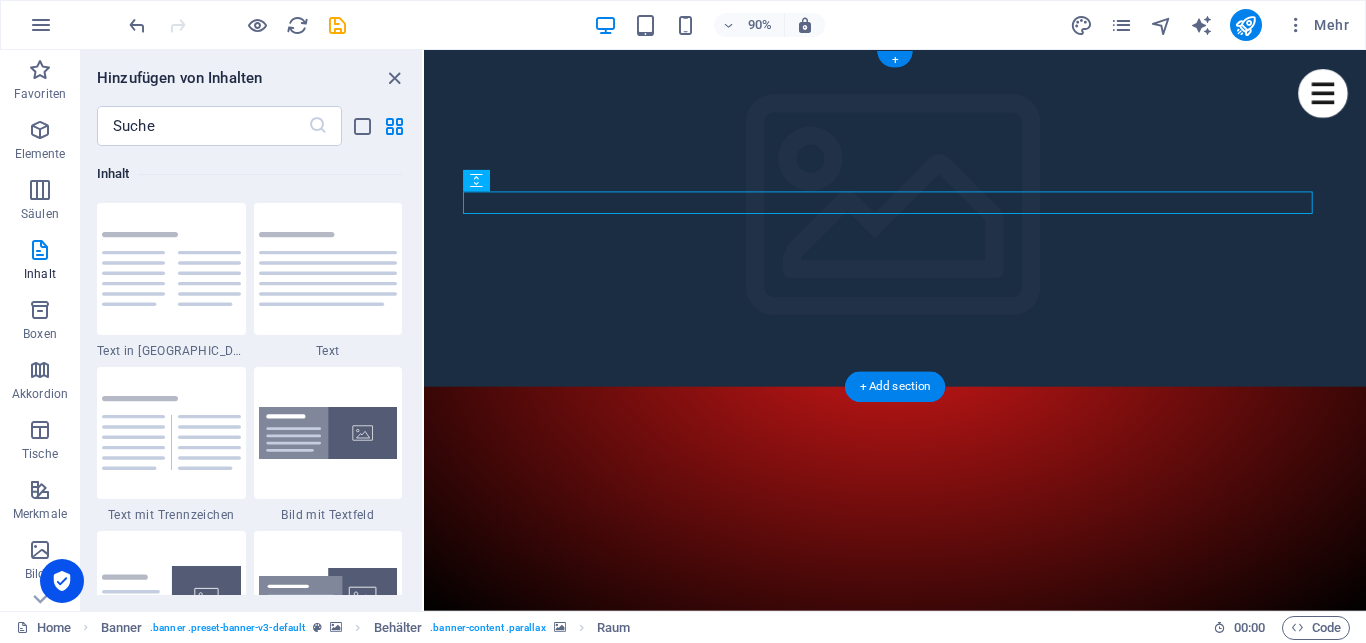 click at bounding box center (939, 424) 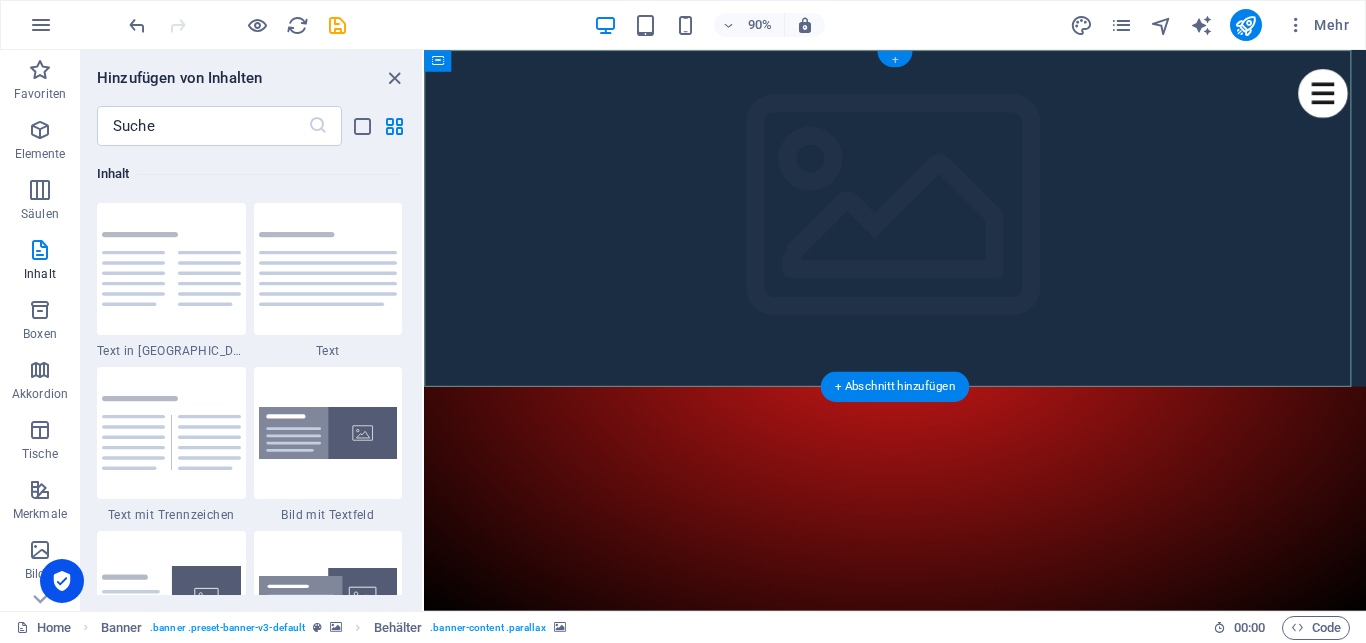 click on "+" at bounding box center [894, 59] 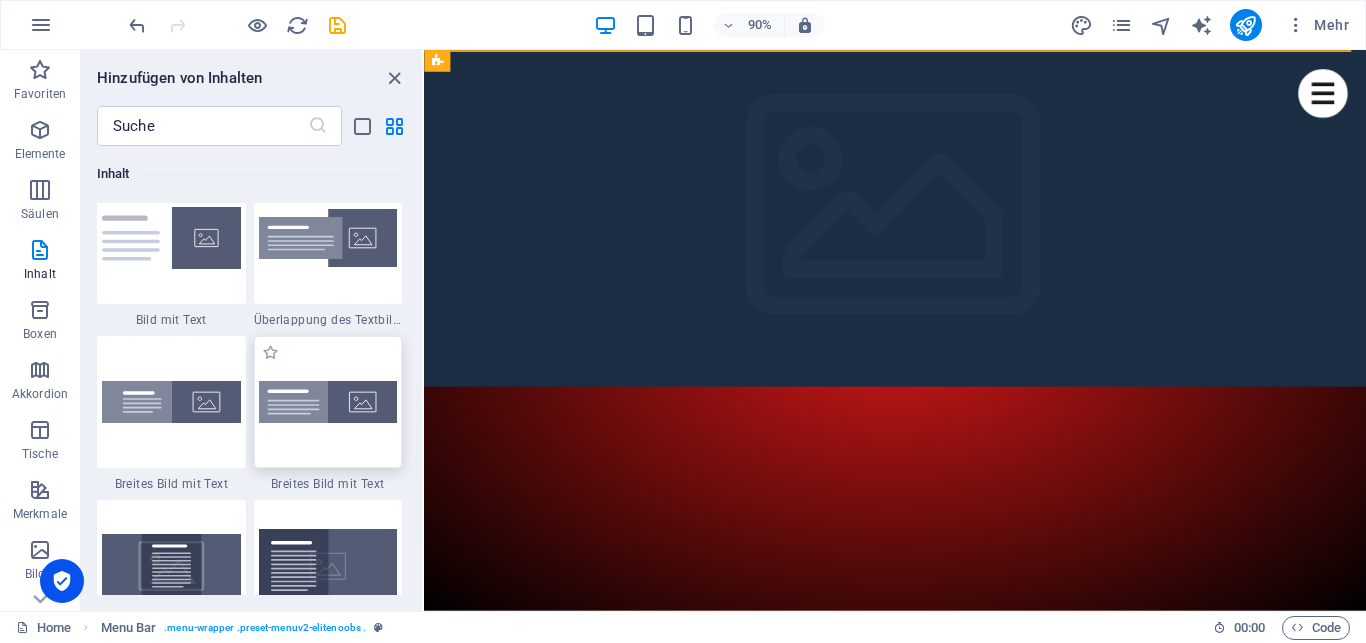 scroll, scrollTop: 3555, scrollLeft: 0, axis: vertical 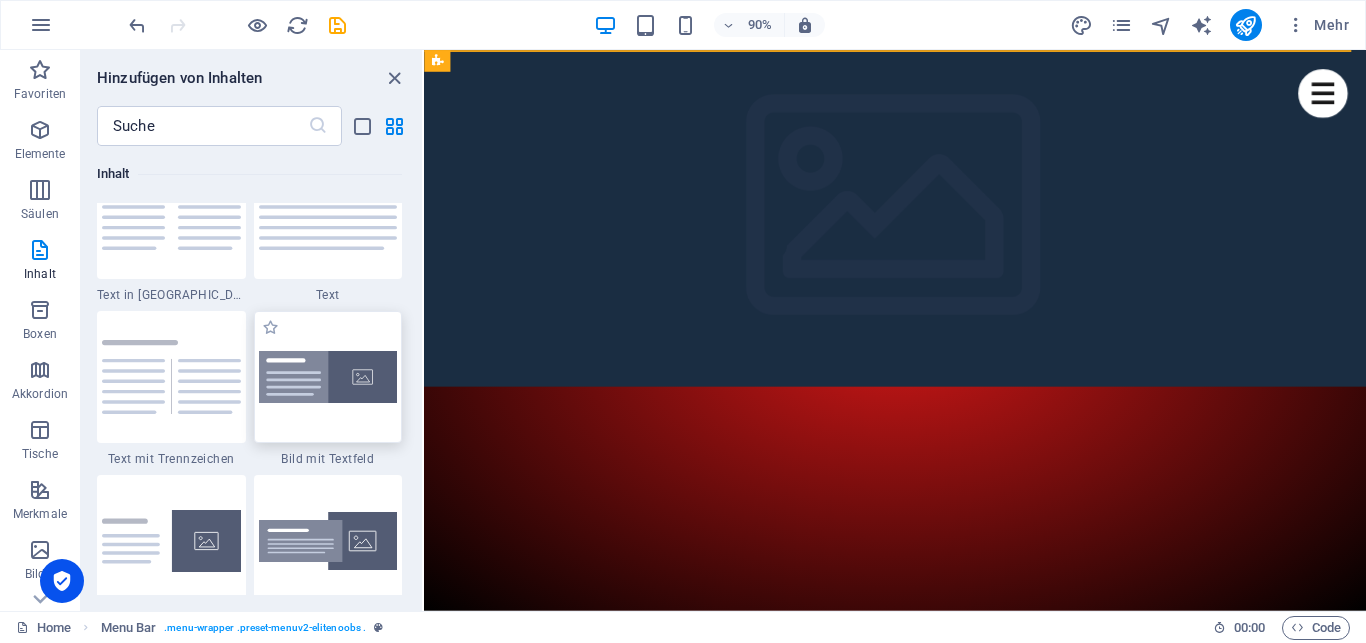 click at bounding box center [328, 377] 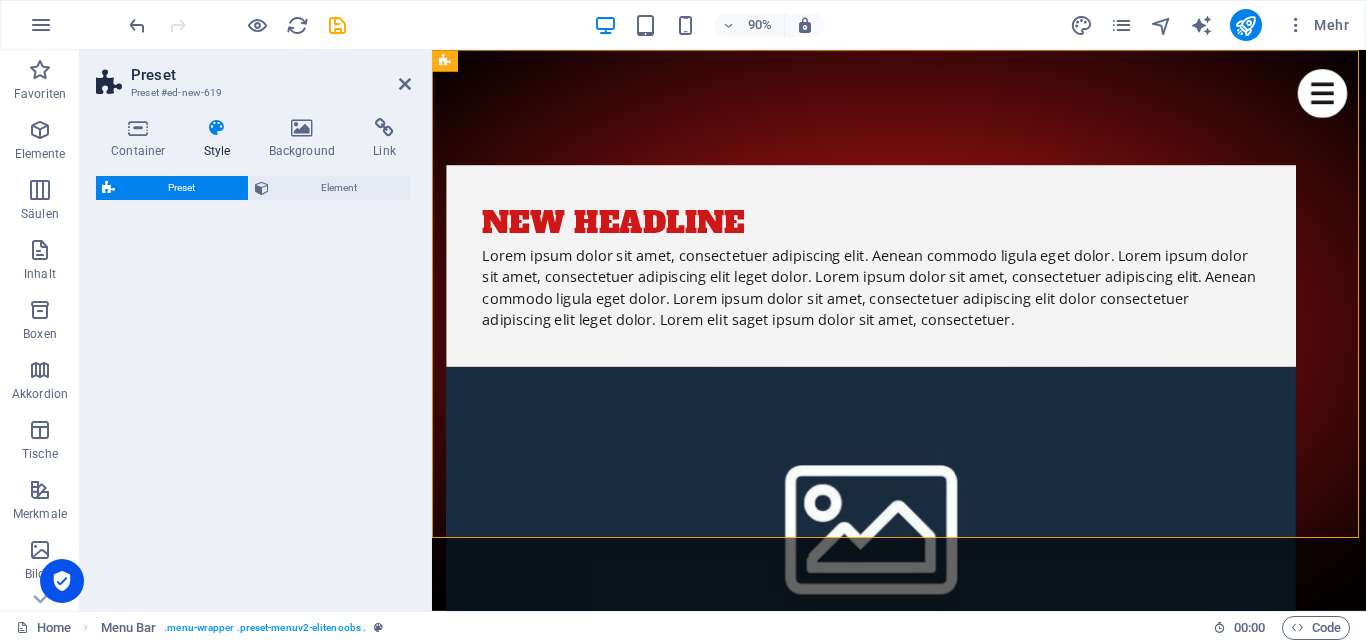 click on "90% Mehr" at bounding box center (683, 25) 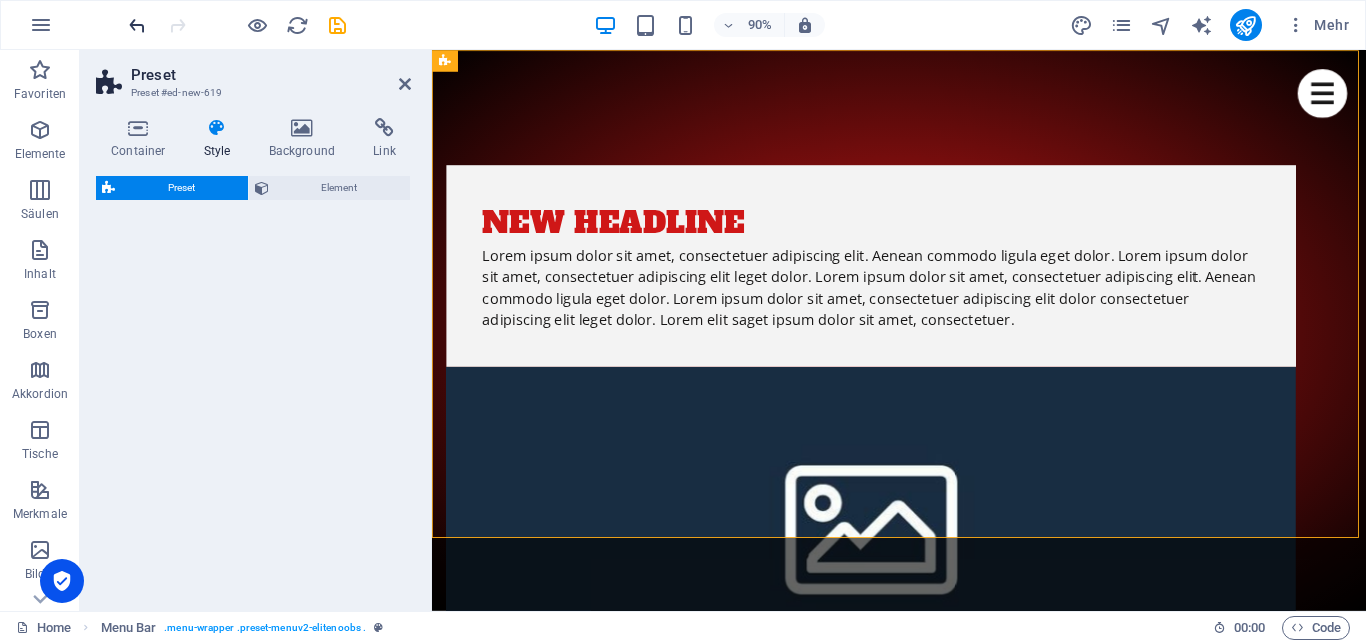 click on "90% Mehr" at bounding box center [683, 25] 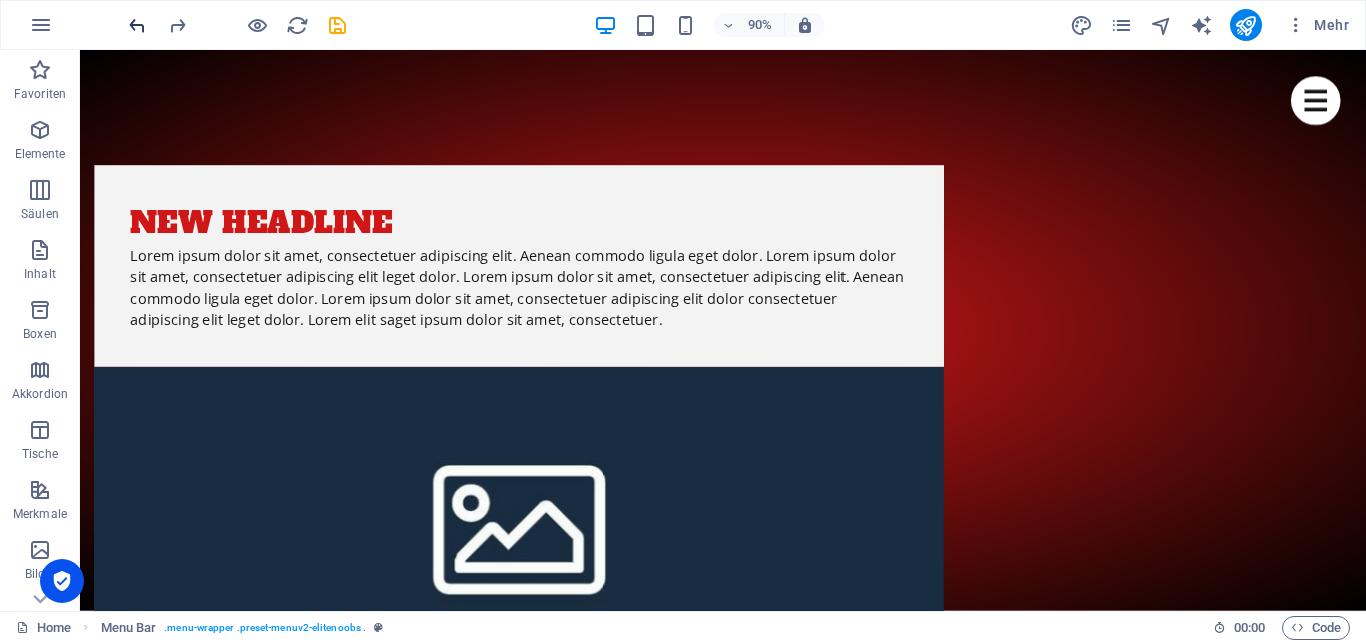 click at bounding box center [137, 25] 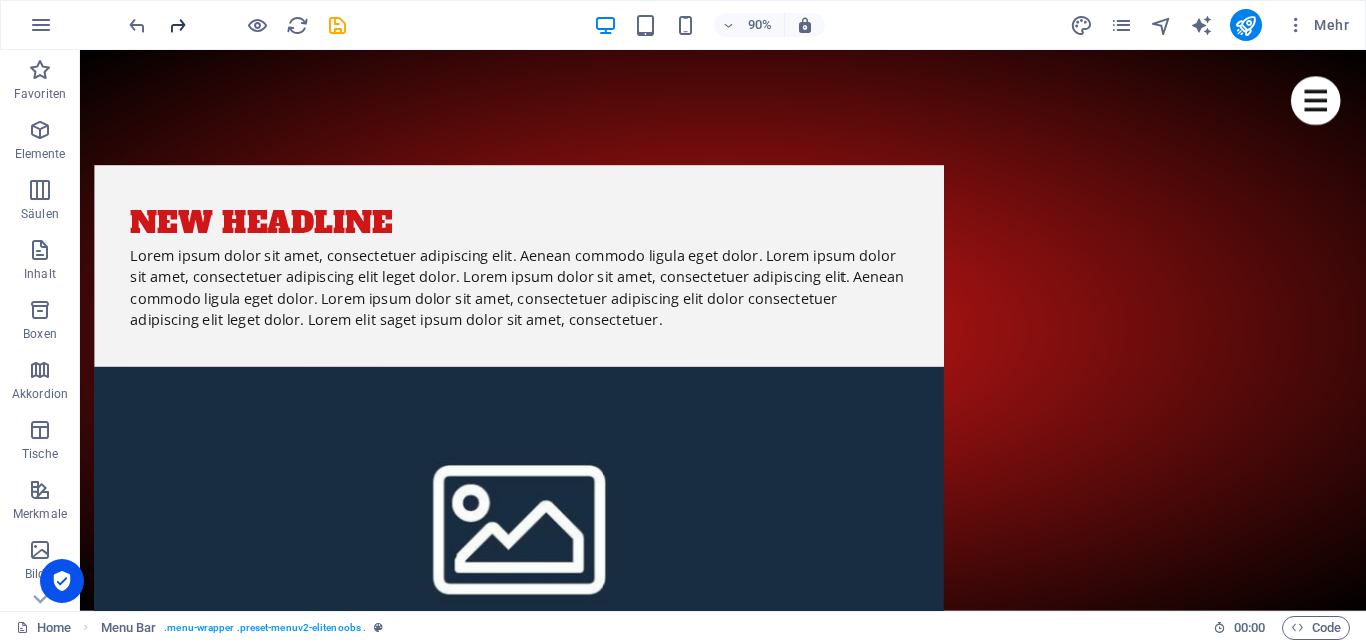 click at bounding box center [177, 25] 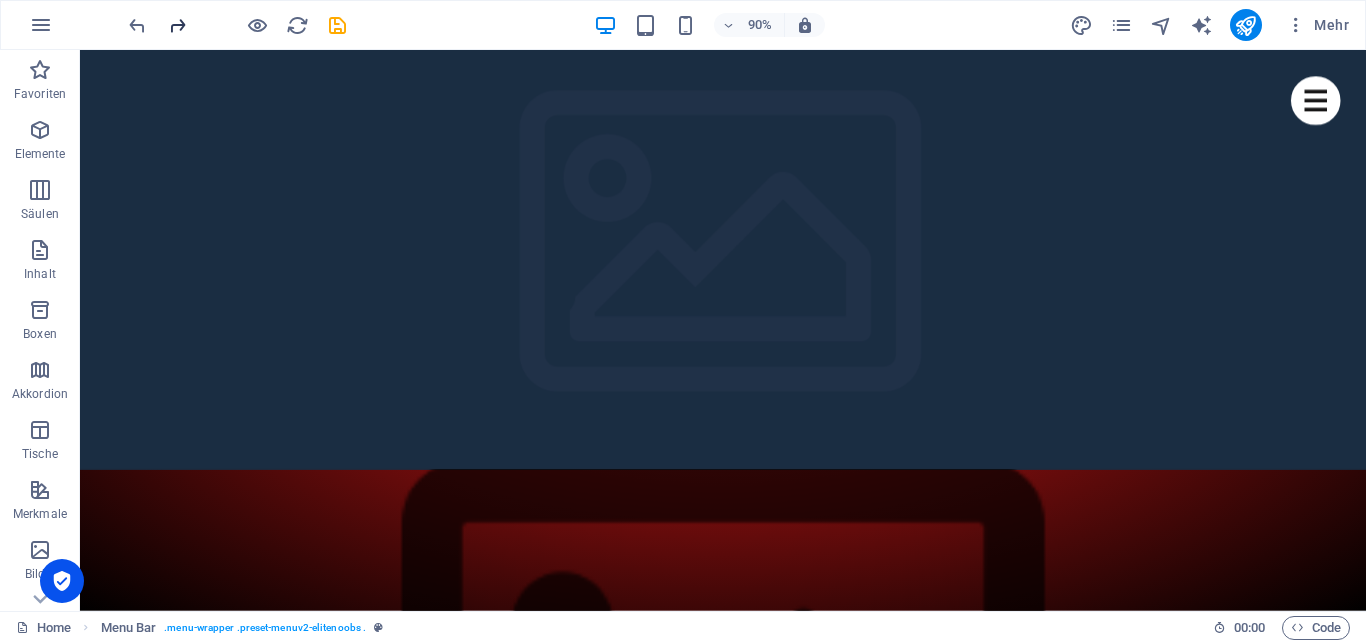 click at bounding box center [177, 25] 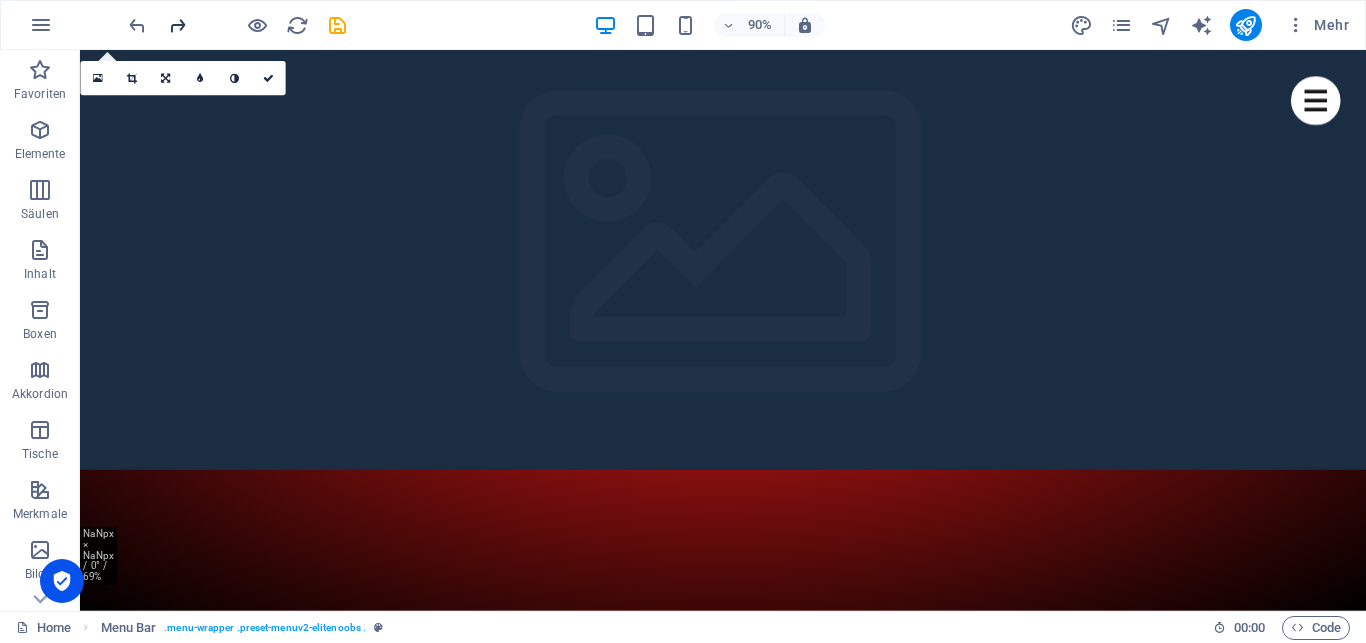click at bounding box center (177, 25) 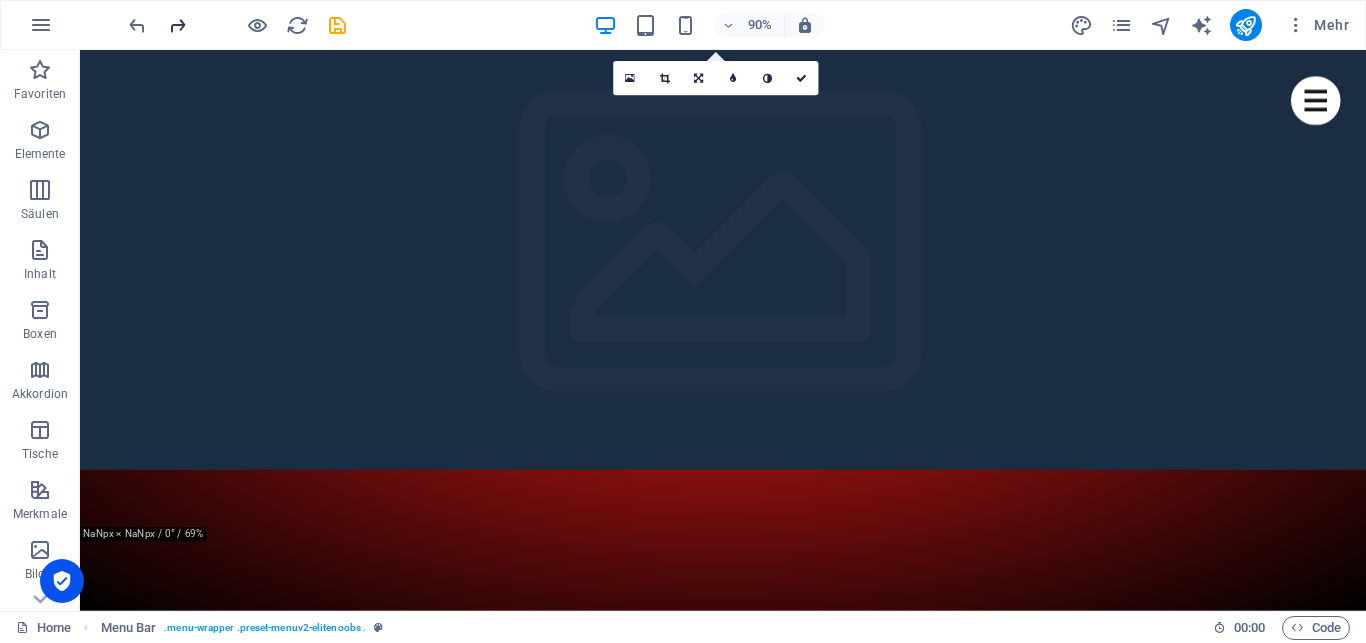 click at bounding box center [177, 25] 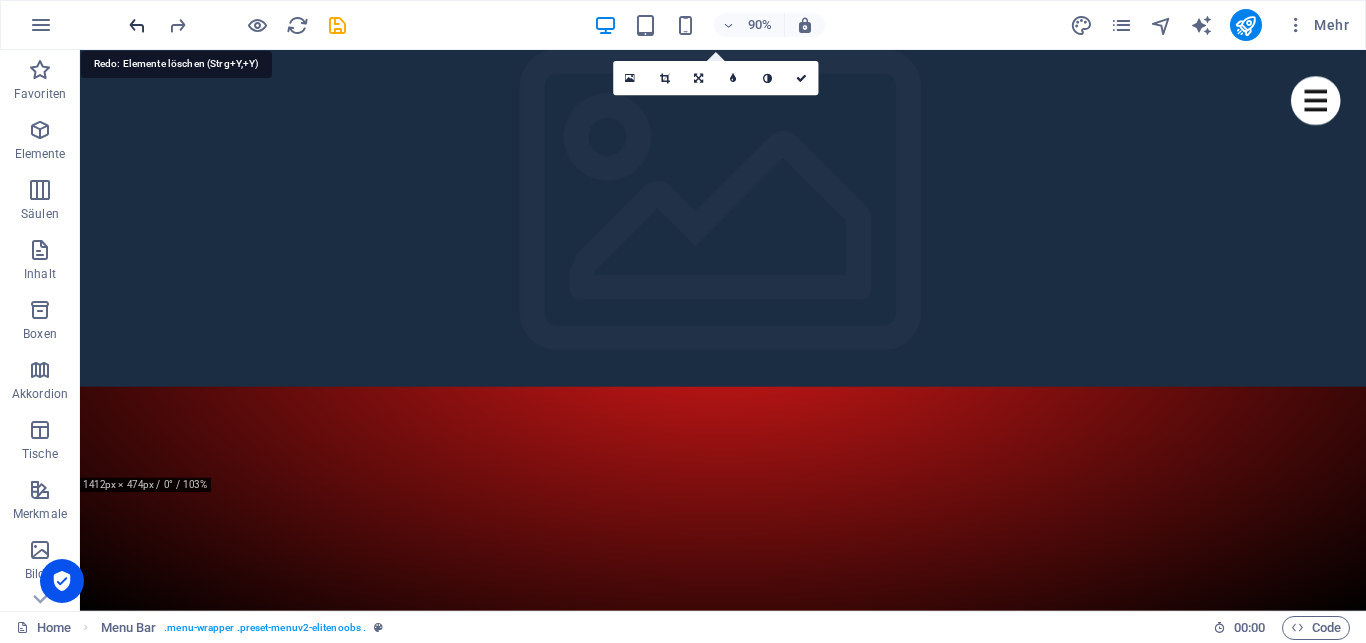 click at bounding box center (137, 25) 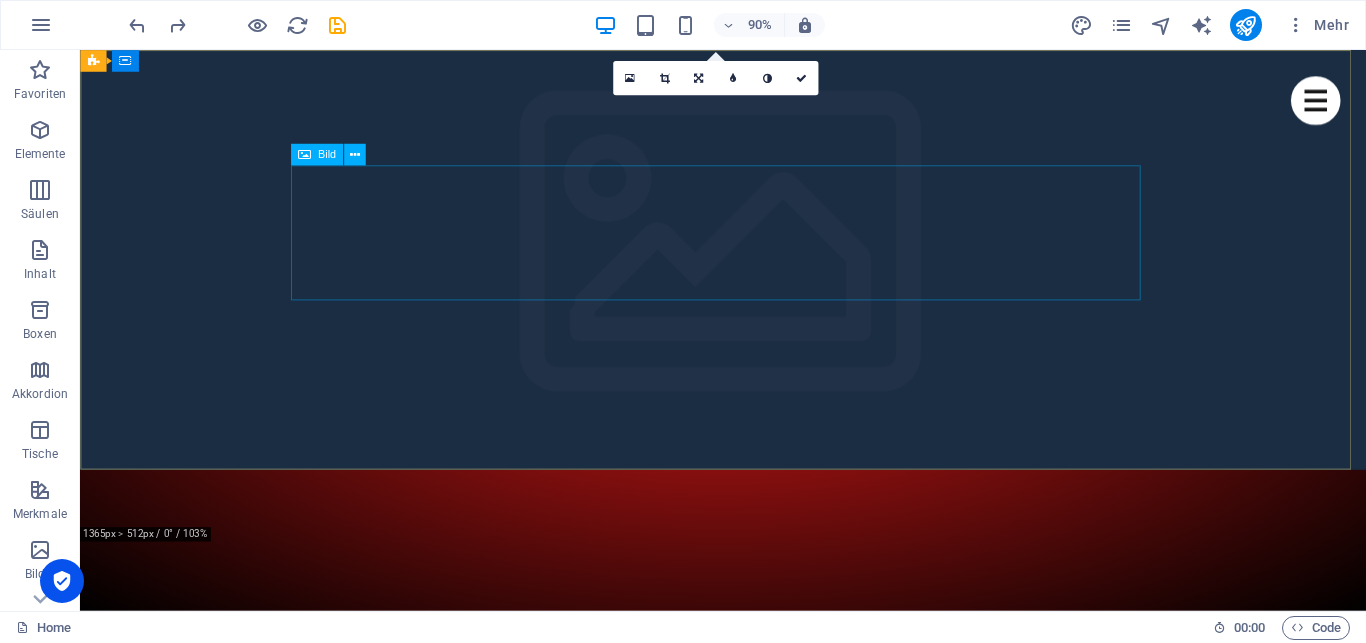 click at bounding box center (795, 1248) 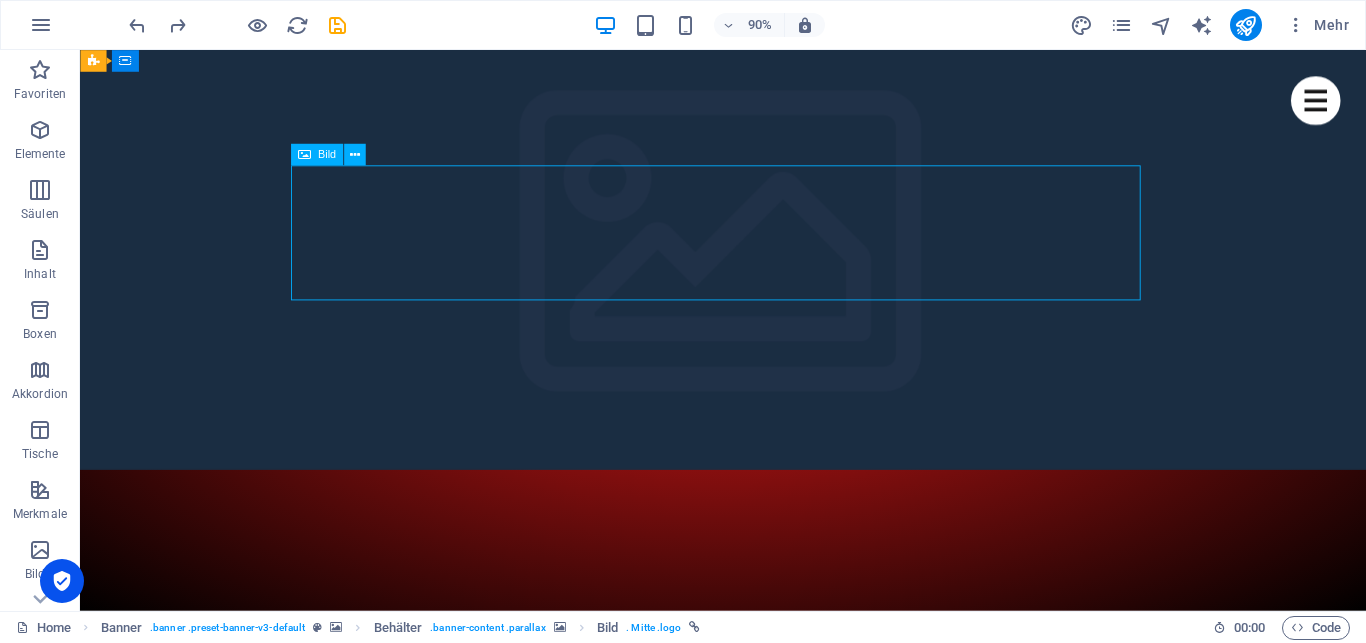 drag, startPoint x: 1036, startPoint y: 236, endPoint x: 590, endPoint y: 226, distance: 446.1121 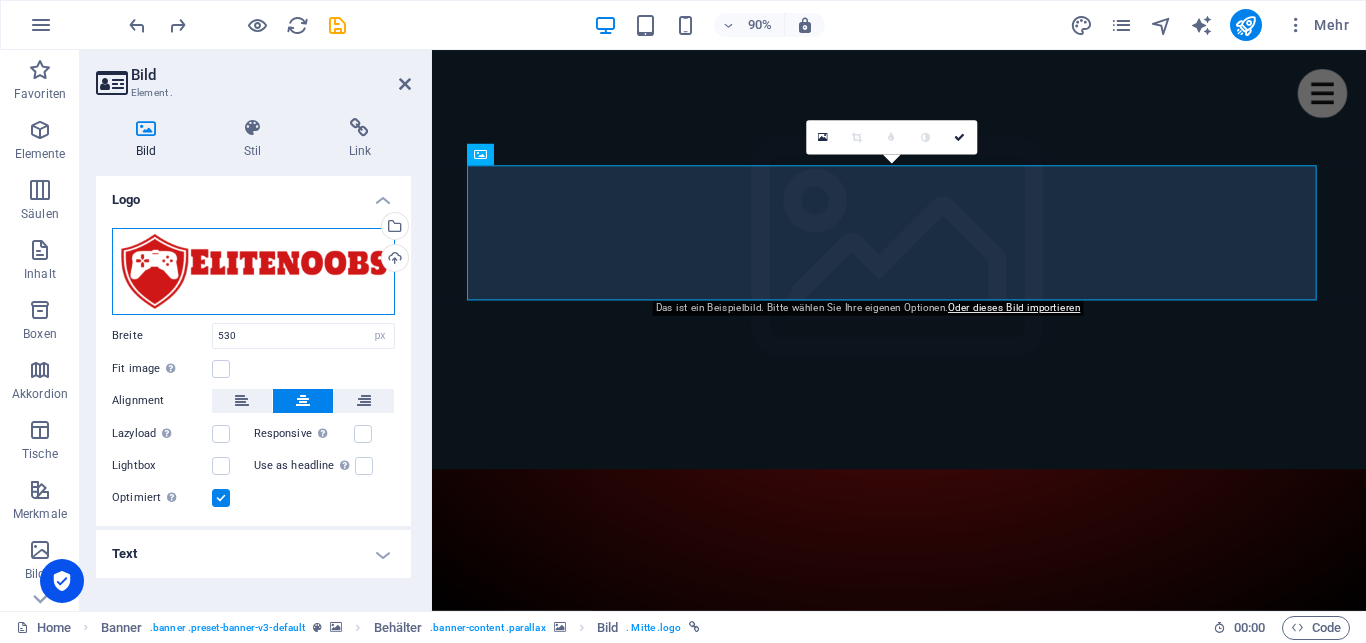click on "Ziehen Sie hier Dateien, klicken um Dateien zu wählen Wählen Sie Dateien aus Dateien oder unsere kostenlosen Stockfotos & Videos" at bounding box center [253, 271] 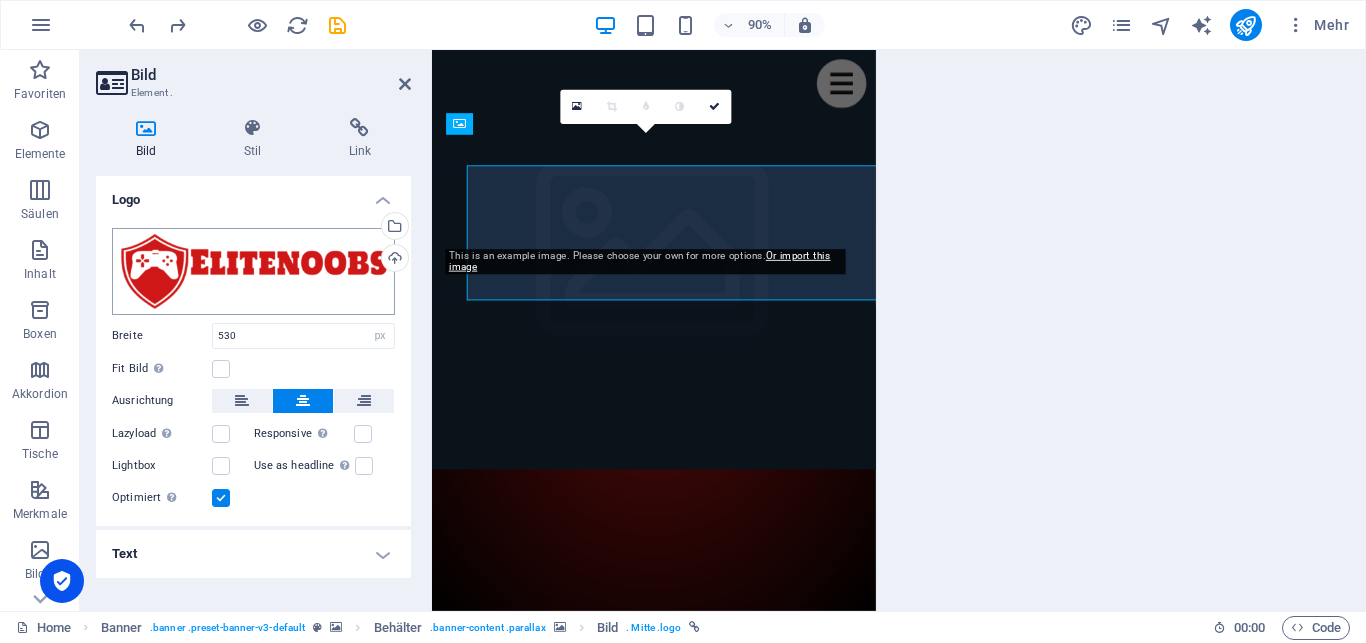 click on "web14092.cweb05.gamingcontrol.de Home Favoriten Elemente Säulen Inhalt Boxen Akkordion Tische Merkmale Bilder Slider Header Footer Forms Marketing Collections Bild Element . Bild Stil Link Logo Ziehen Sie hier Dateien, klicken um Dateien zu wählen Wählen Sie Dateien aus Dateien oder unsere kostenlosen Stockfotos & Videos Wählen Sie Dateien aus dem Dateimanager, Stockfotos oder Upload-Dateien Upload Breite 530 Default auto px rem % em vh vw Fit Bild Automatically fit image to a fixed width and height Height Default auto px Ausrichtung Lazyload Loading images after the page loads improves page speed. Responsive Automatically load retina image and smartphone optimized sizes. Lightbox Use as headline The image will be wrapped in an H1 headline tag. Useful for giving alternative text the weight of an H1 headline, e.g. for the logo. Leave unchecked if uncertain. Optimiert Images are compressed to improve page speed. Position Custom" at bounding box center (683, 321) 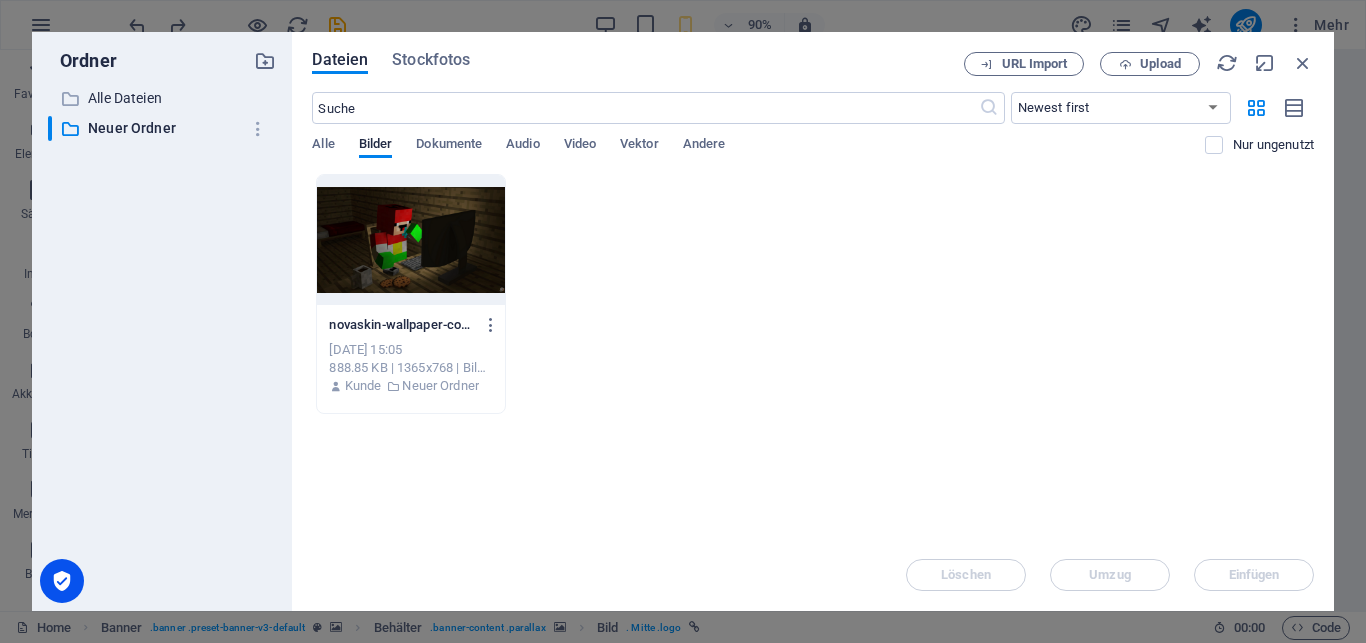 click at bounding box center [265, 61] 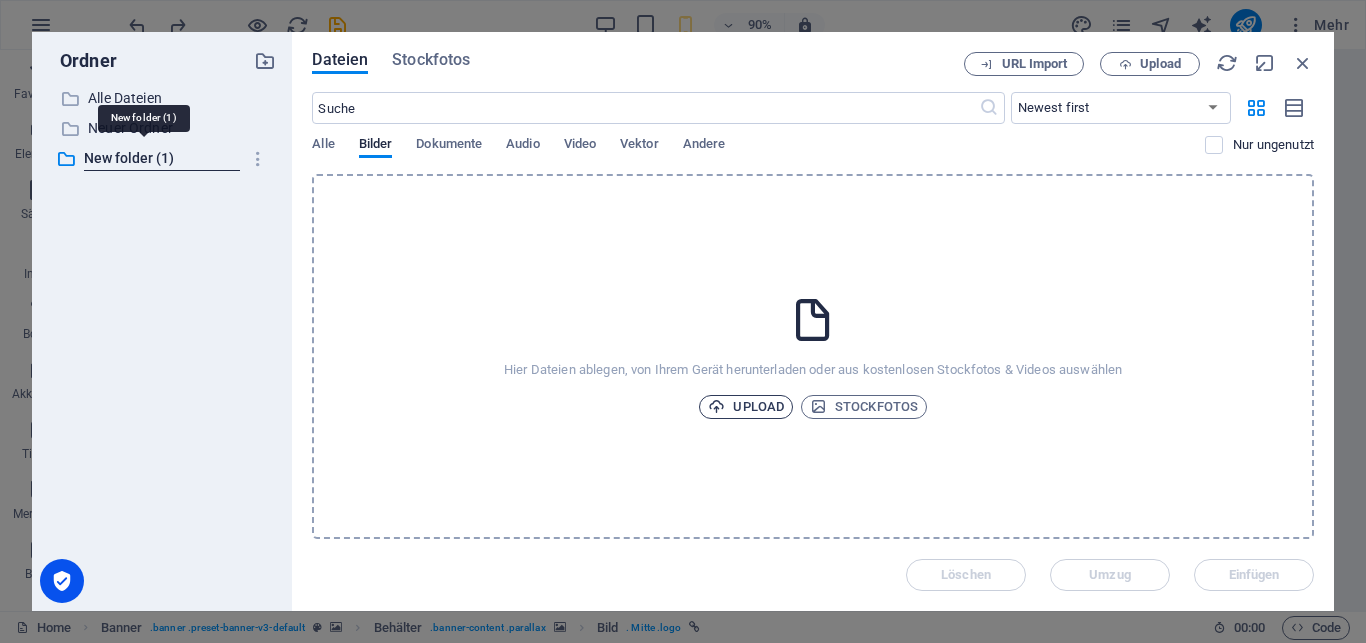 click on "Upload" at bounding box center (746, 407) 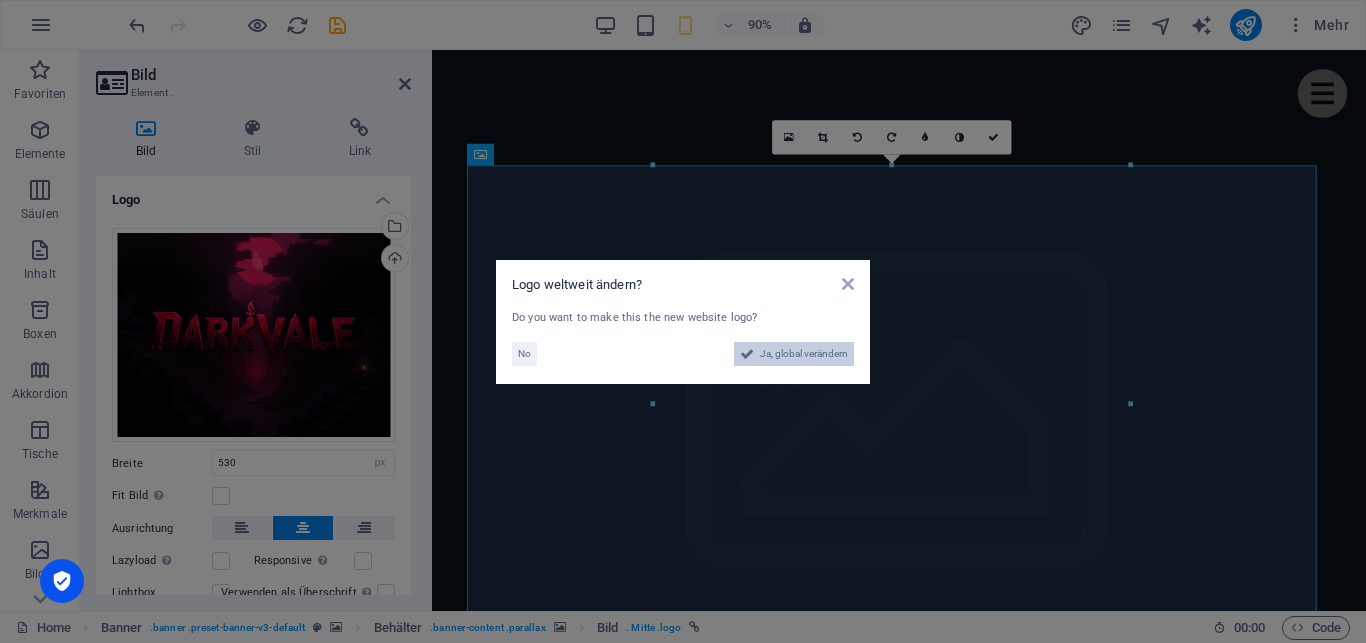 click on "Ja, global verändern" at bounding box center [804, 354] 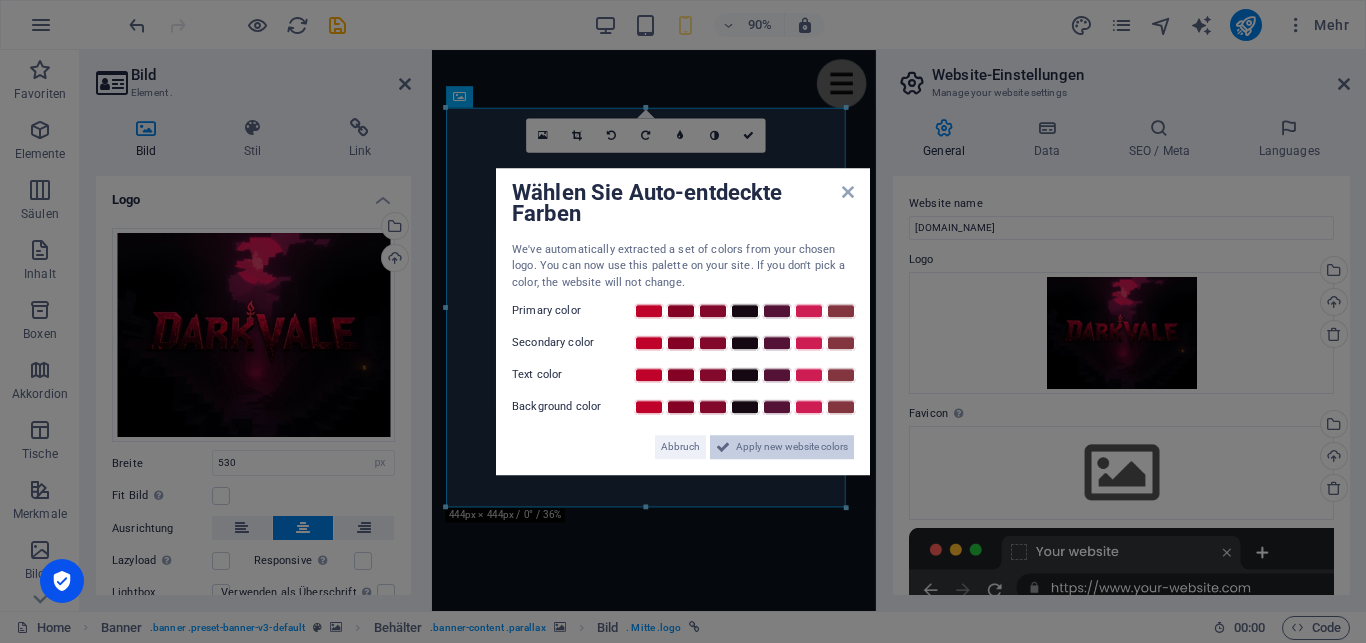 click on "Apply new website colors" at bounding box center (792, 447) 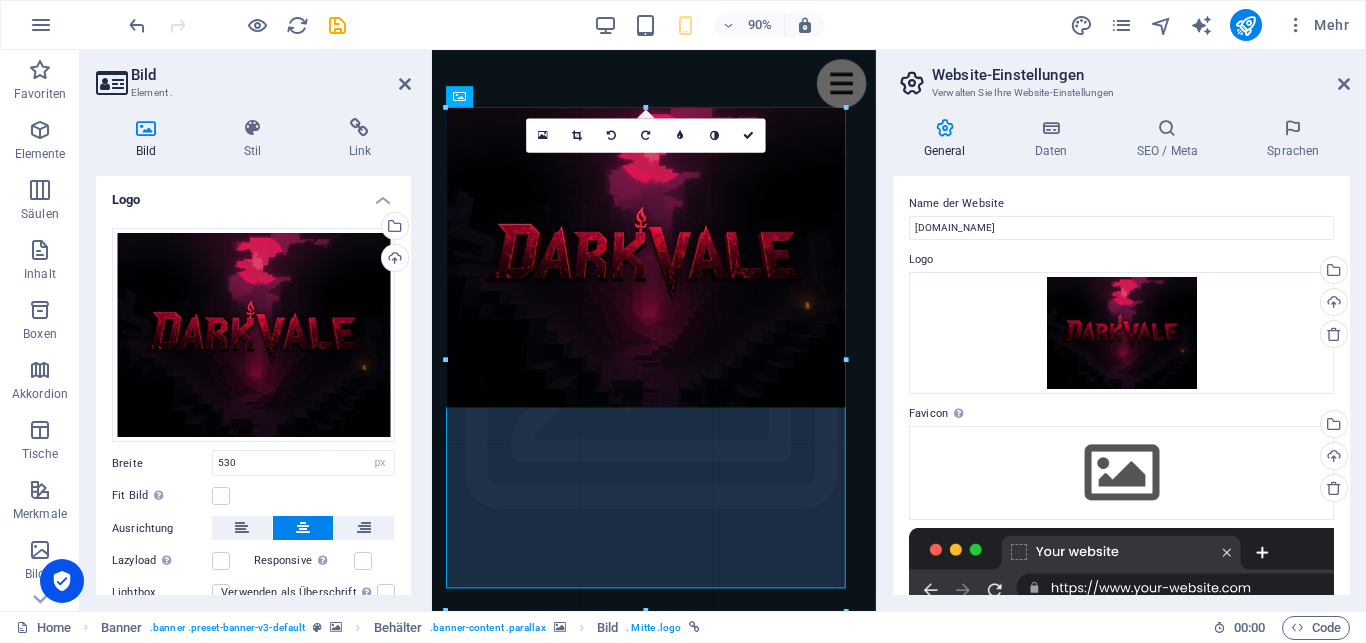 drag, startPoint x: 846, startPoint y: 506, endPoint x: 867, endPoint y: 429, distance: 79.81228 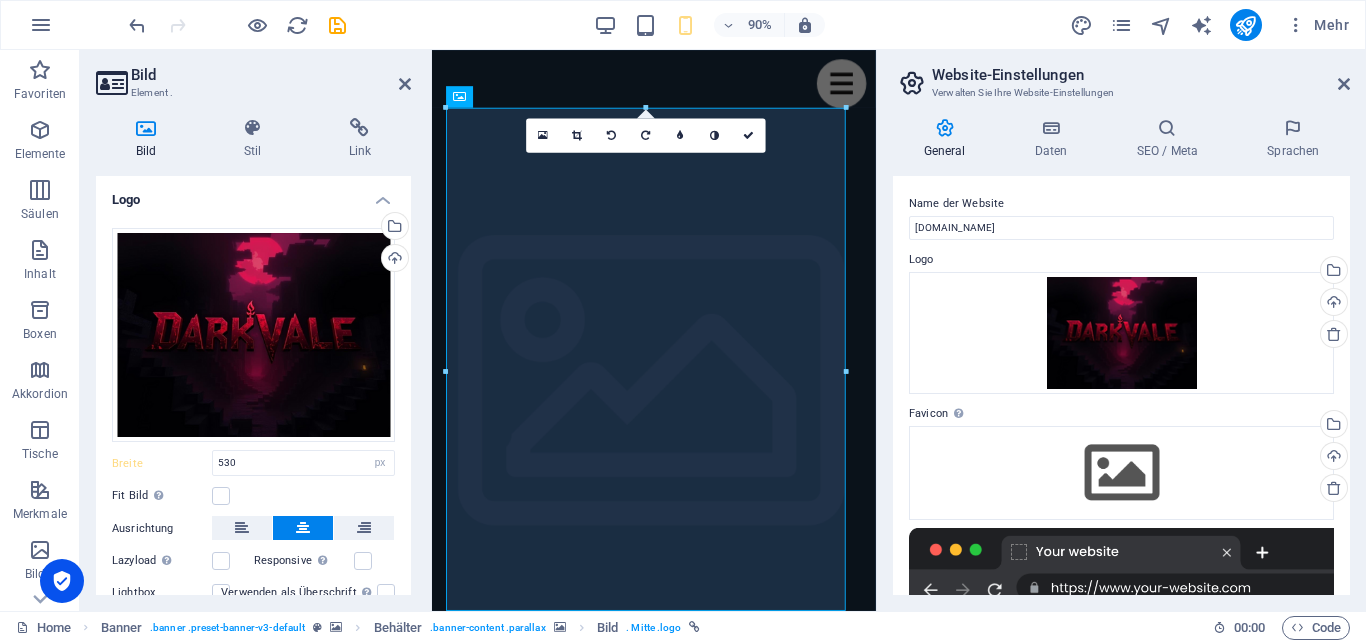 click at bounding box center (678, 1894) 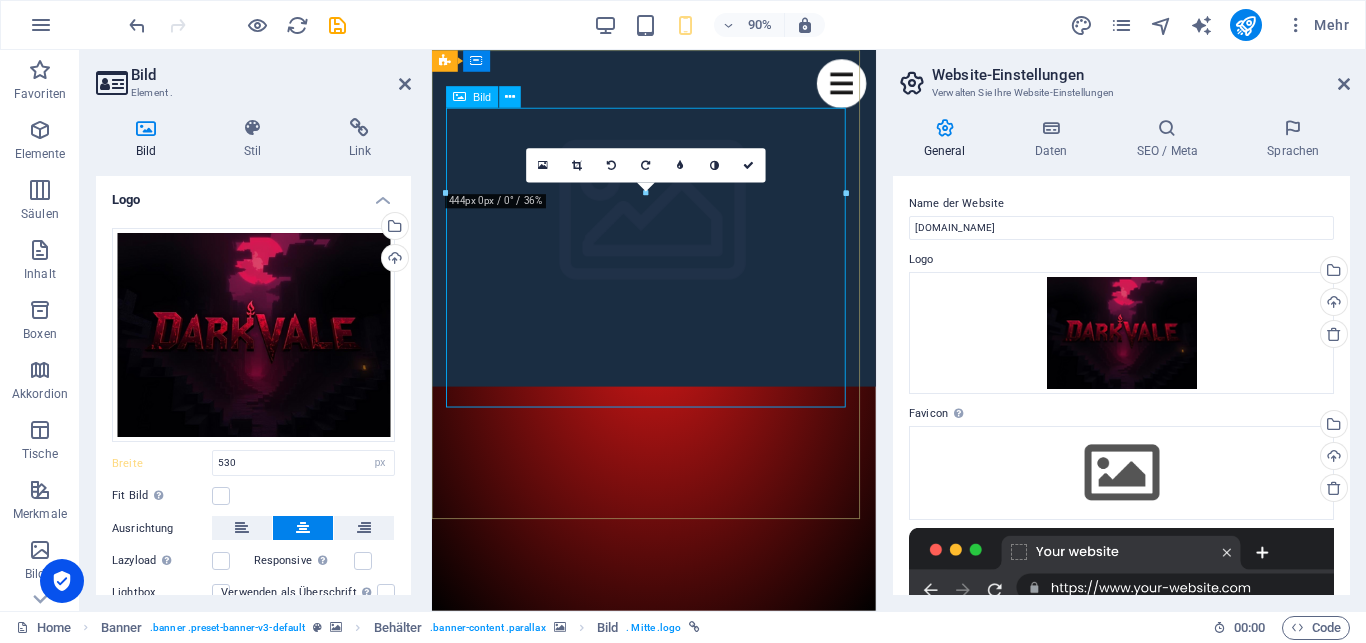 click on "General  Daten  SEO / Meta  Sprachen Name der Website web14092.cweb05.gamingcontrol.de Logo Ziehen Sie hier Dateien, klicken um Dateien zu wählen Wählen Sie Dateien aus Dateien oder unsere kostenlosen Stockfotos & Videos Wählen Sie Dateien aus dem Dateimanager, Stockfotos oder Upload-Dateien Upload Favicon Legen Sie das Favicon Ihrer Website hier fest. Ein favicon ist ein kleines Symbol, das im Browser-Tab neben Ihrem Website-Titel angezeigt wird. Es hilft Besuchern, Ihre Website zu identifizieren. Ziehen Sie hier Dateien, klicken um Dateien zu wählen Wählen Sie Dateien aus Dateien oder unsere kostenlosen Stockfotos & Videos Wählen Sie Dateien aus dem Dateimanager, Stockfotos oder Upload-Dateien Upload Vorschau Bild (Open Graph) Dieses Bild wird angezeigt, wenn die Website in sozialen Netzwerken geteilt wird Drag files here, click to choose files or select files from Files or our free stock photos & videos Wählen Sie Dateien aus dem Dateimanager, Stockfotos oder Upload-Dateien Upload Company Last name" at bounding box center (1121, 356) 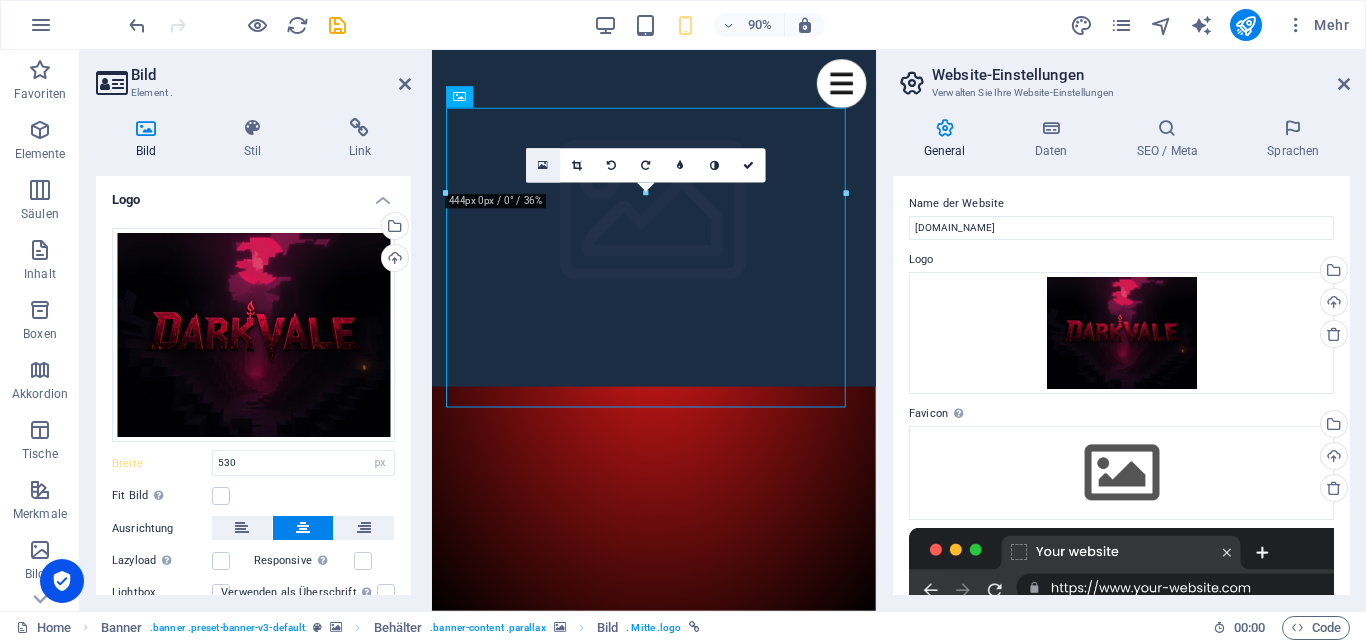 click at bounding box center [544, 165] 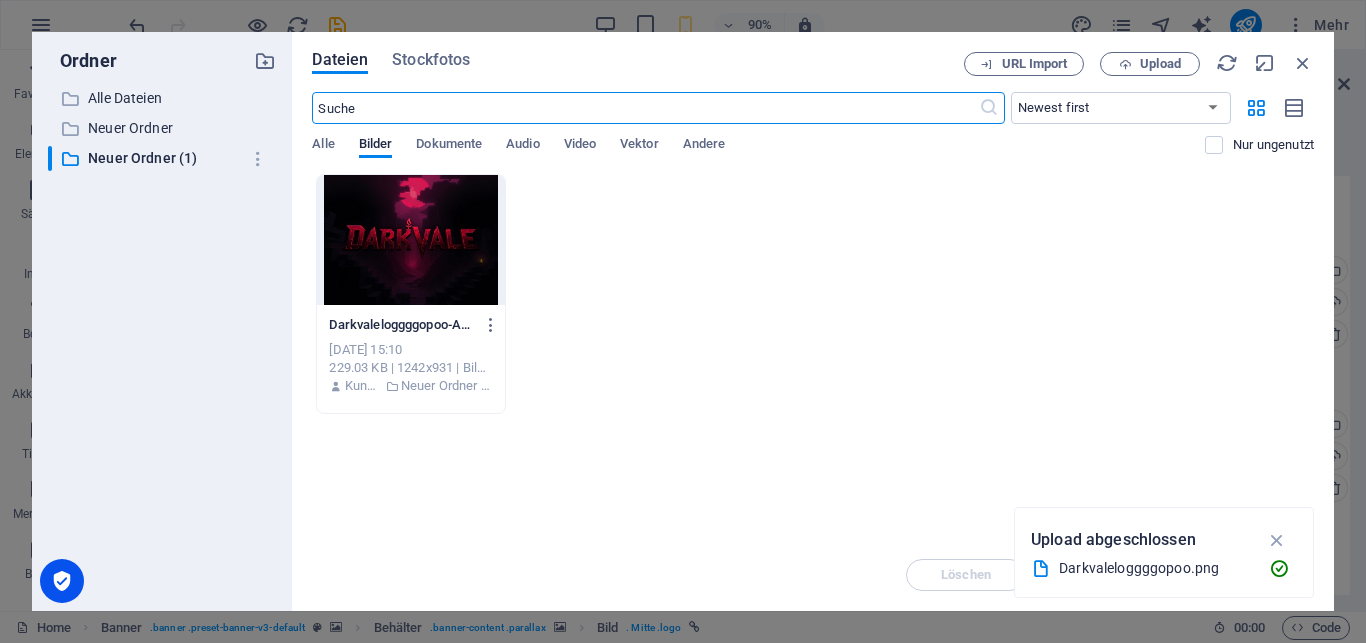 click at bounding box center (1303, 63) 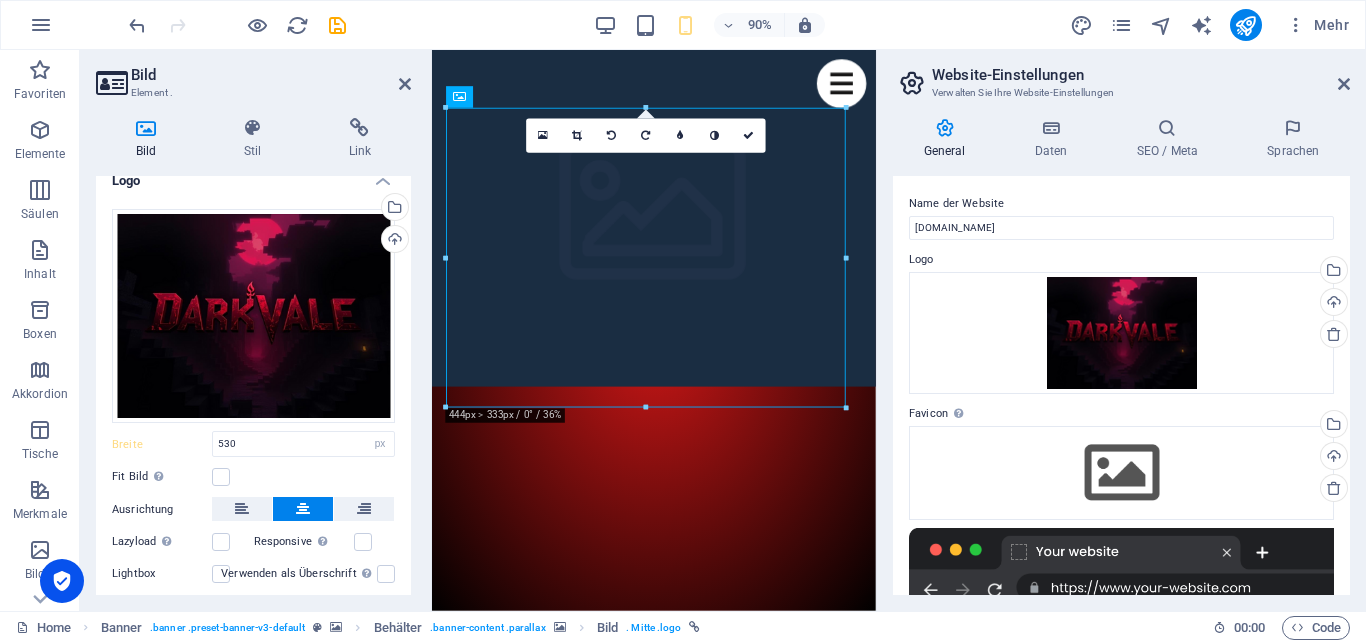 scroll, scrollTop: 0, scrollLeft: 0, axis: both 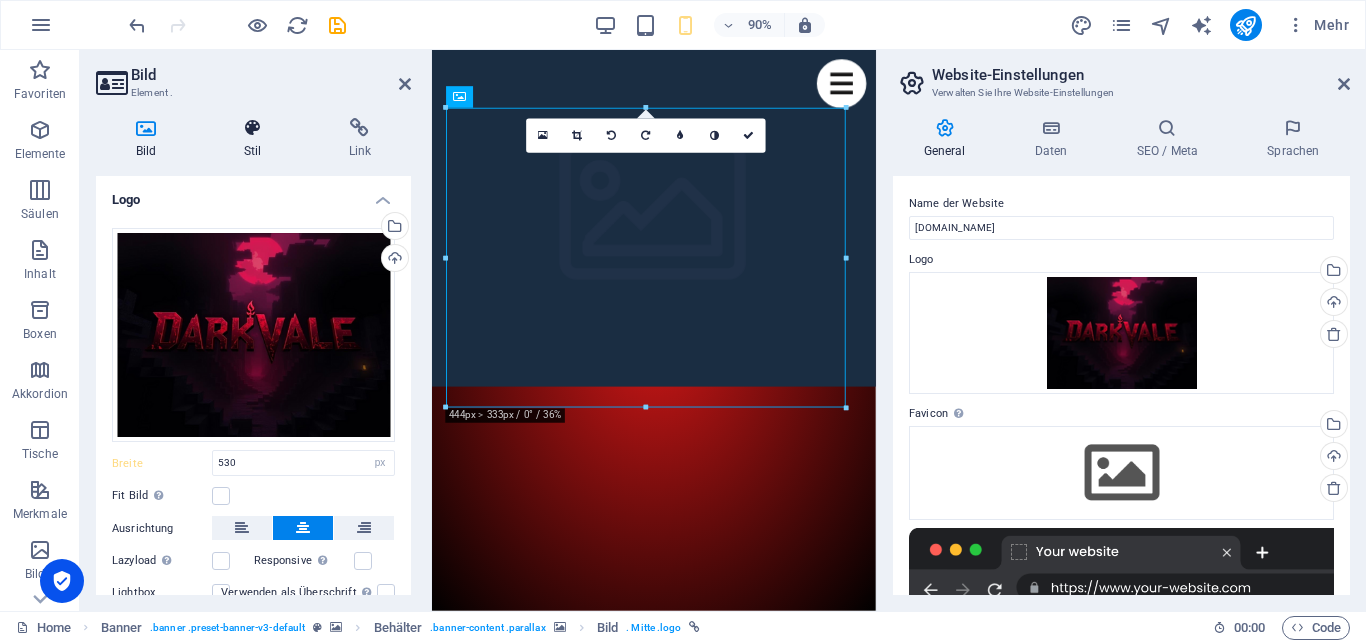 click at bounding box center [252, 128] 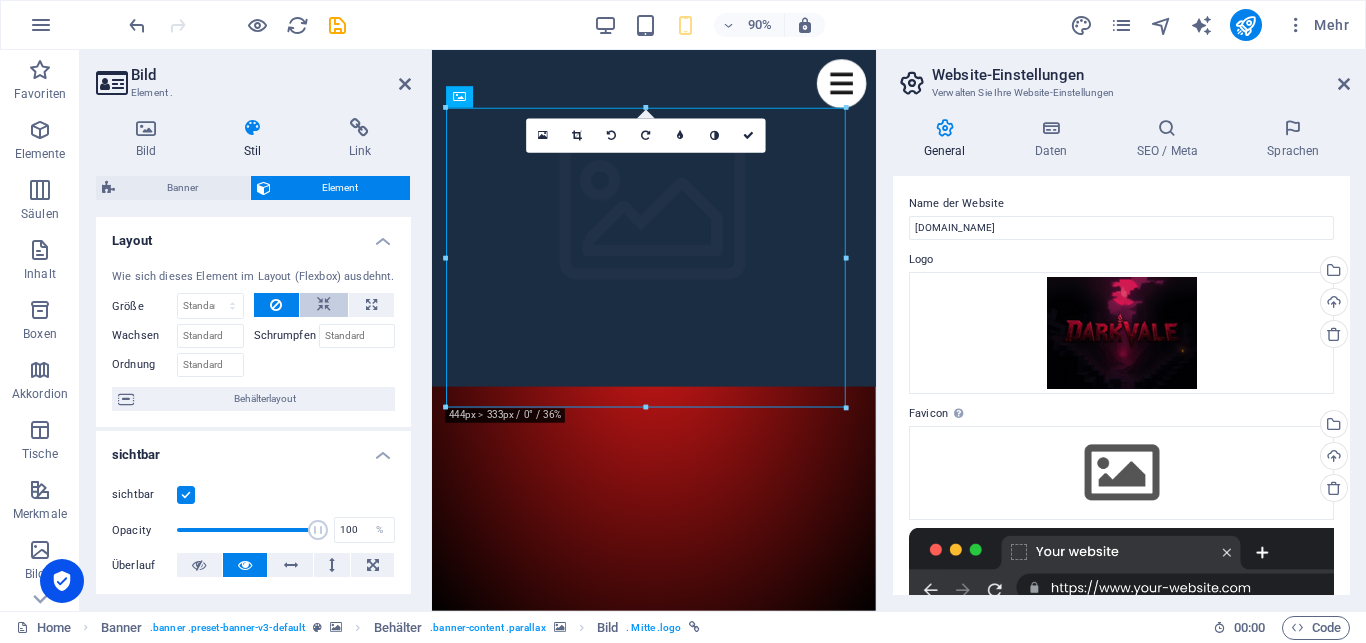 click at bounding box center [324, 305] 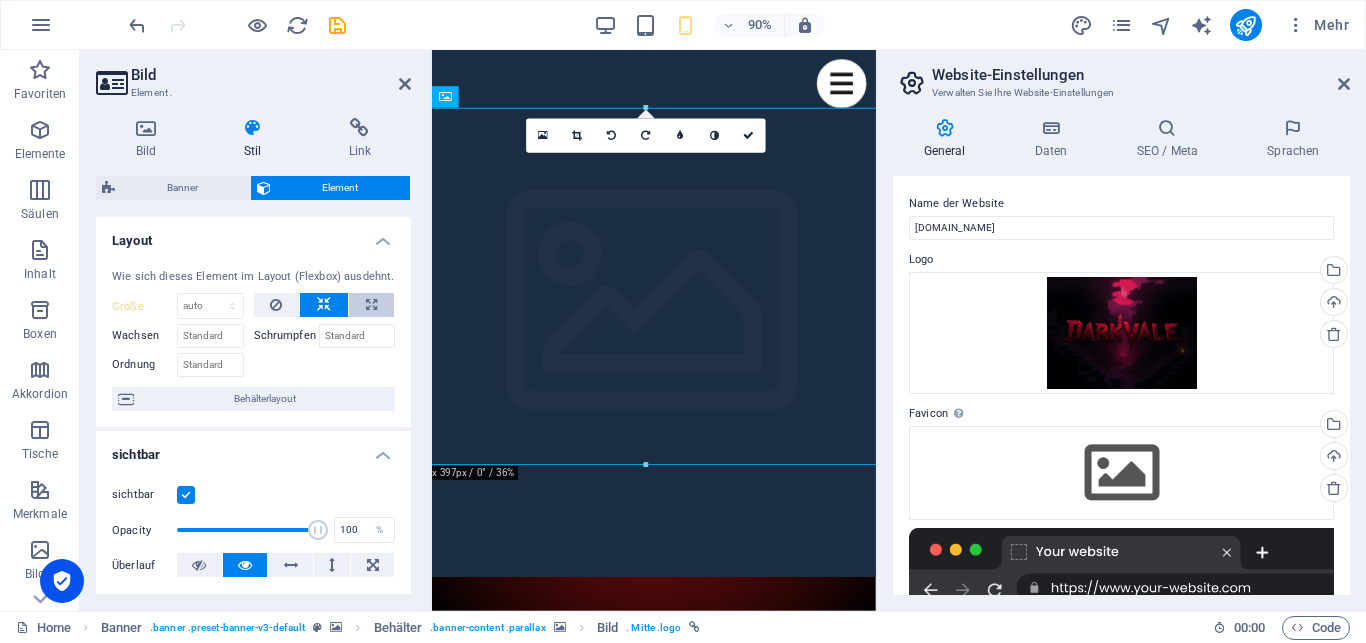 click at bounding box center [371, 305] 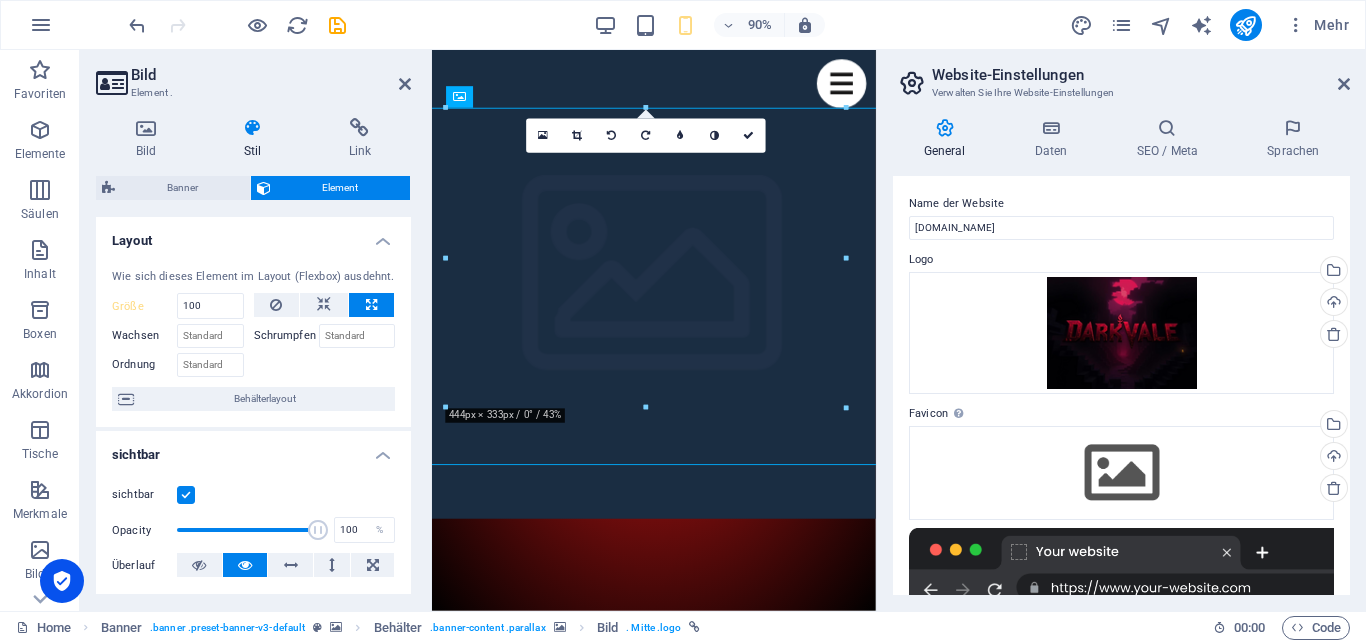 type on "100" 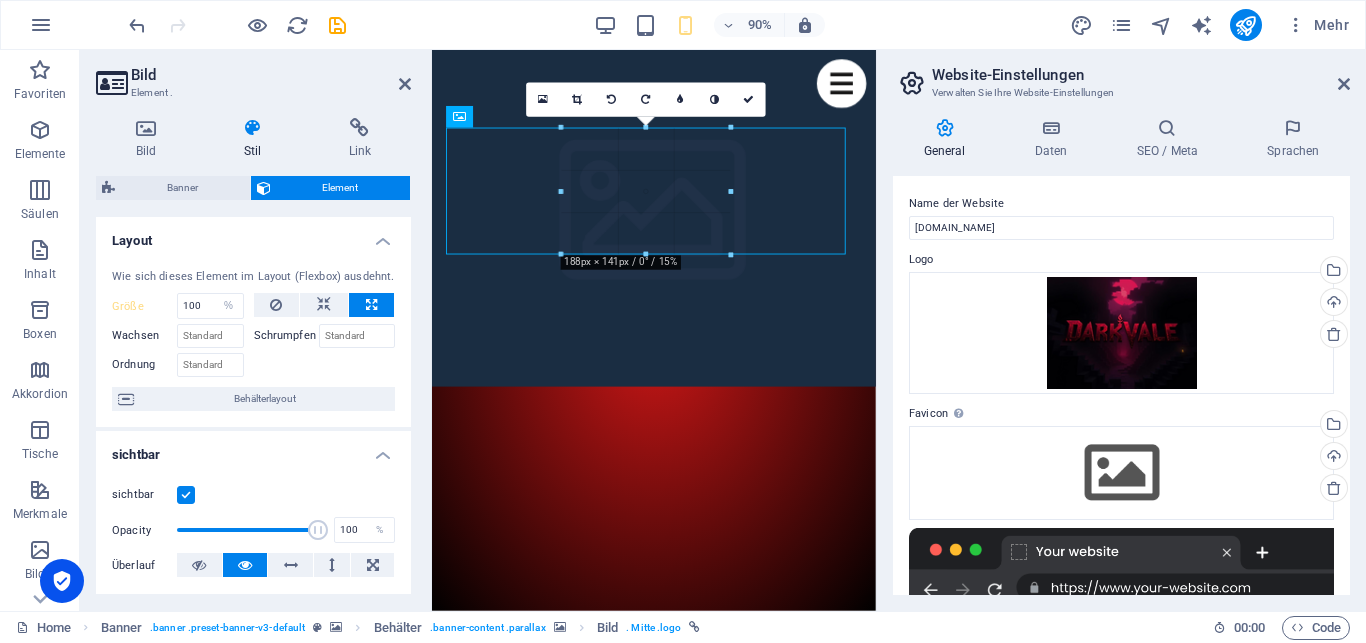 drag, startPoint x: 443, startPoint y: 404, endPoint x: 702, endPoint y: 212, distance: 322.40503 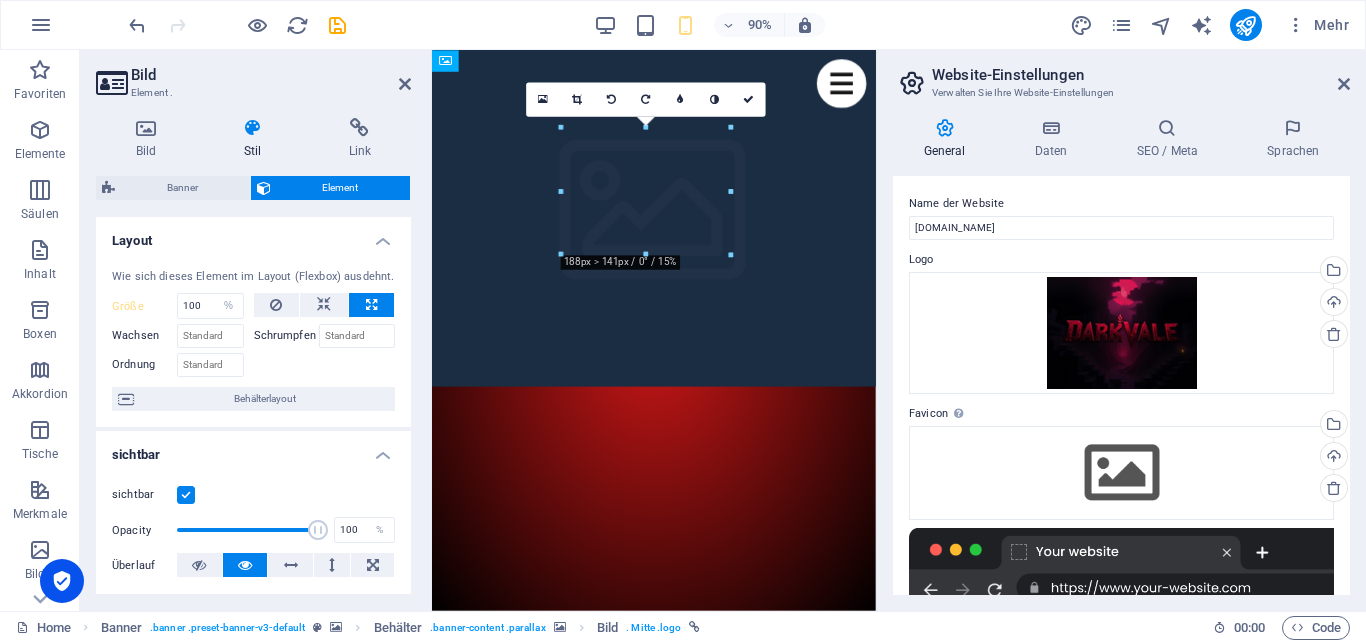 drag, startPoint x: 633, startPoint y: 209, endPoint x: 871, endPoint y: 303, distance: 255.8906 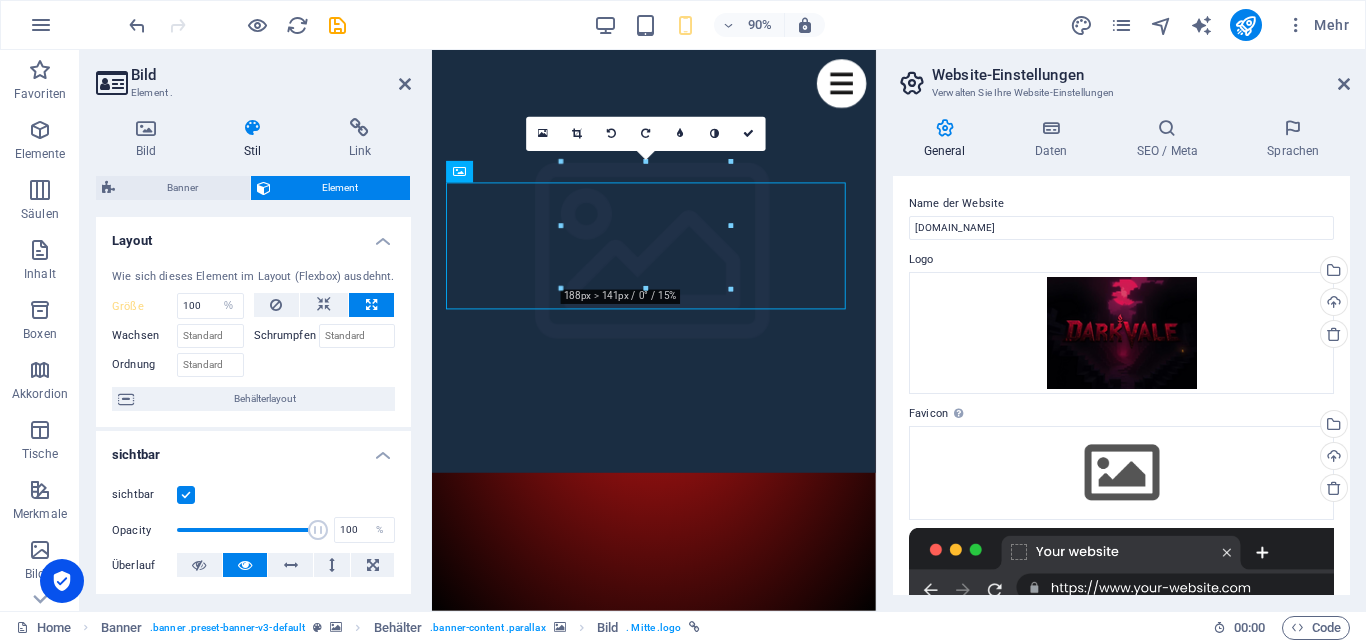 drag, startPoint x: 642, startPoint y: 257, endPoint x: 856, endPoint y: 282, distance: 215.45534 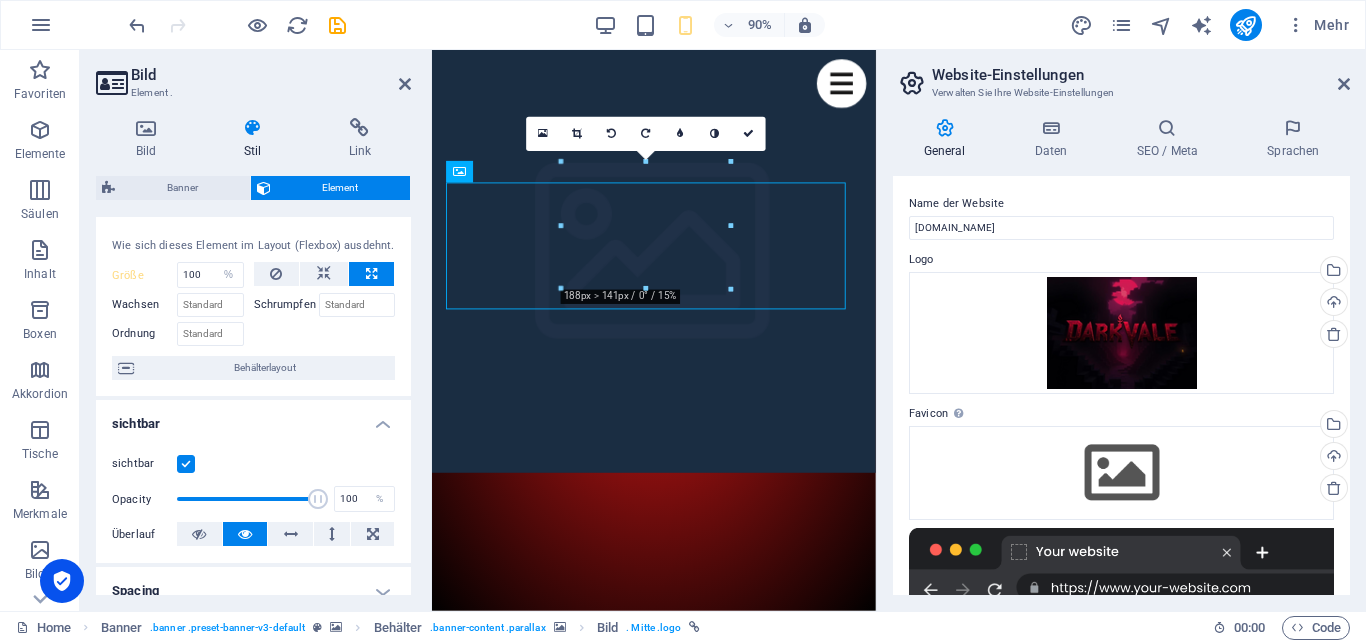 scroll, scrollTop: 0, scrollLeft: 0, axis: both 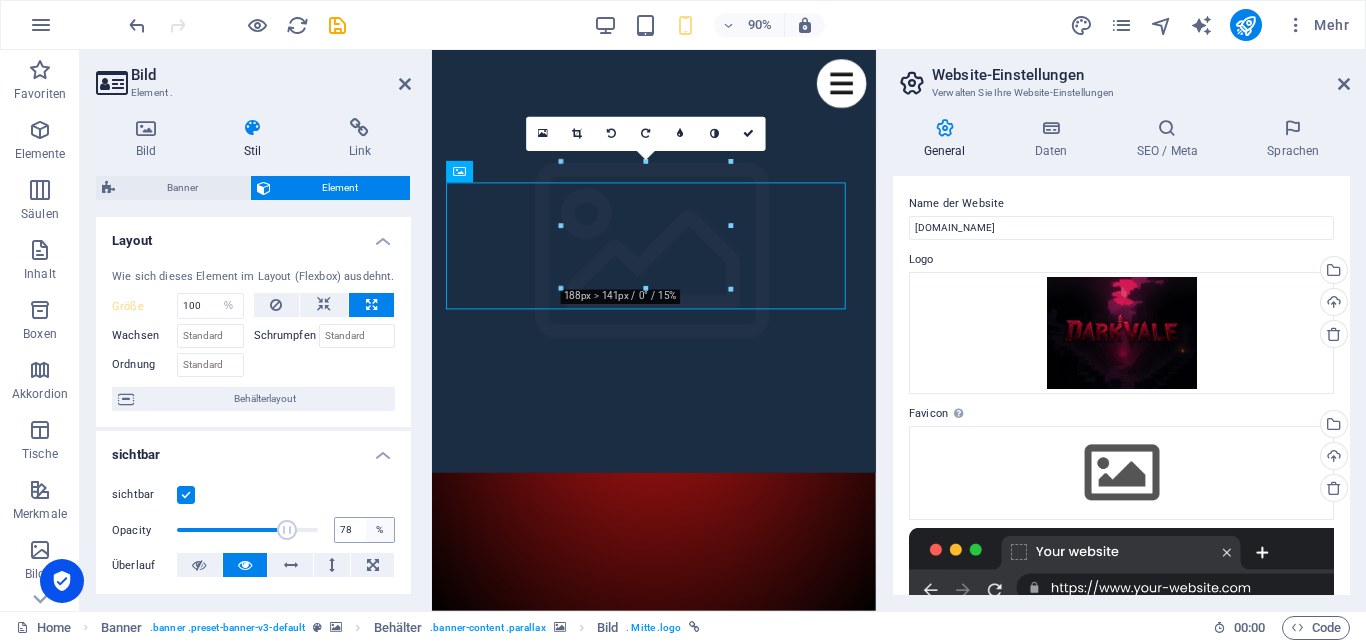 type on "100" 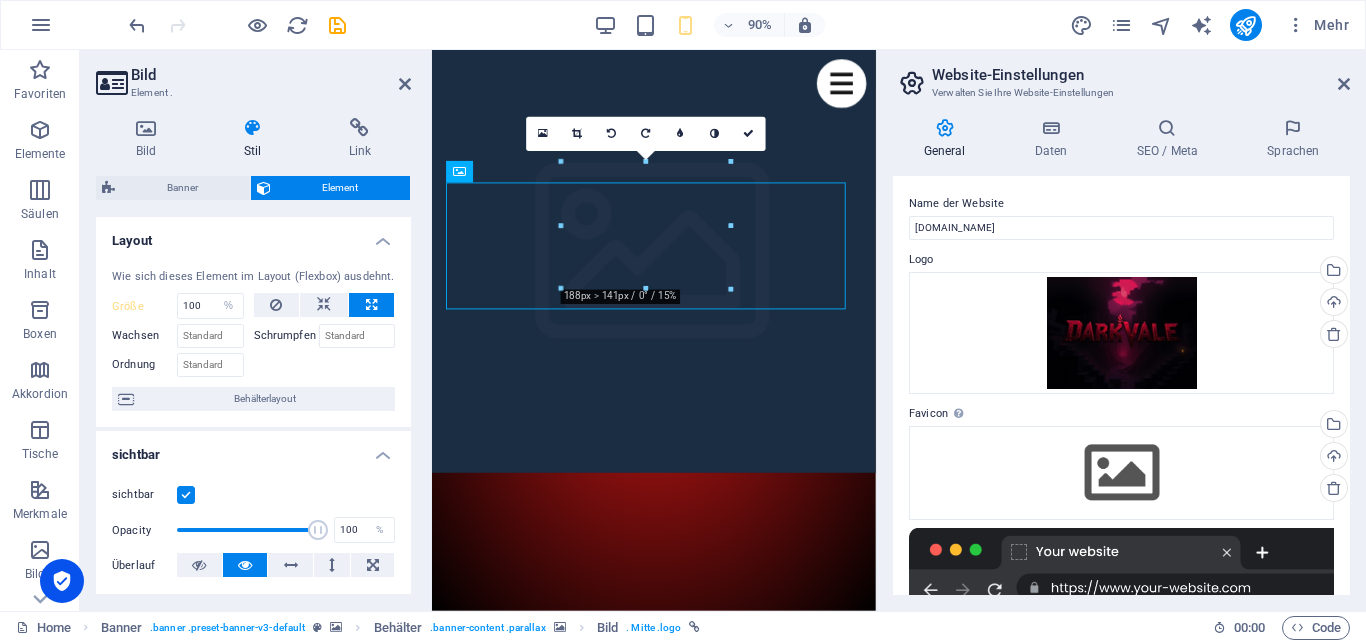 drag, startPoint x: 306, startPoint y: 550, endPoint x: 182, endPoint y: 523, distance: 126.90548 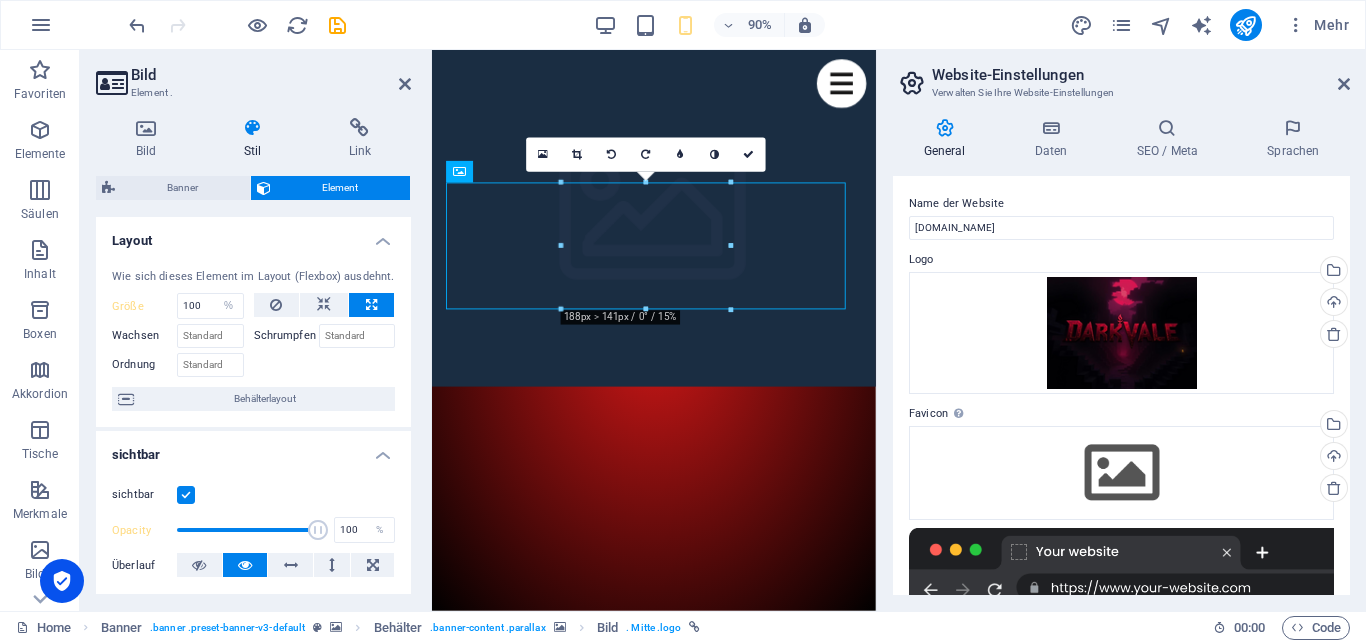 click at bounding box center [186, 495] 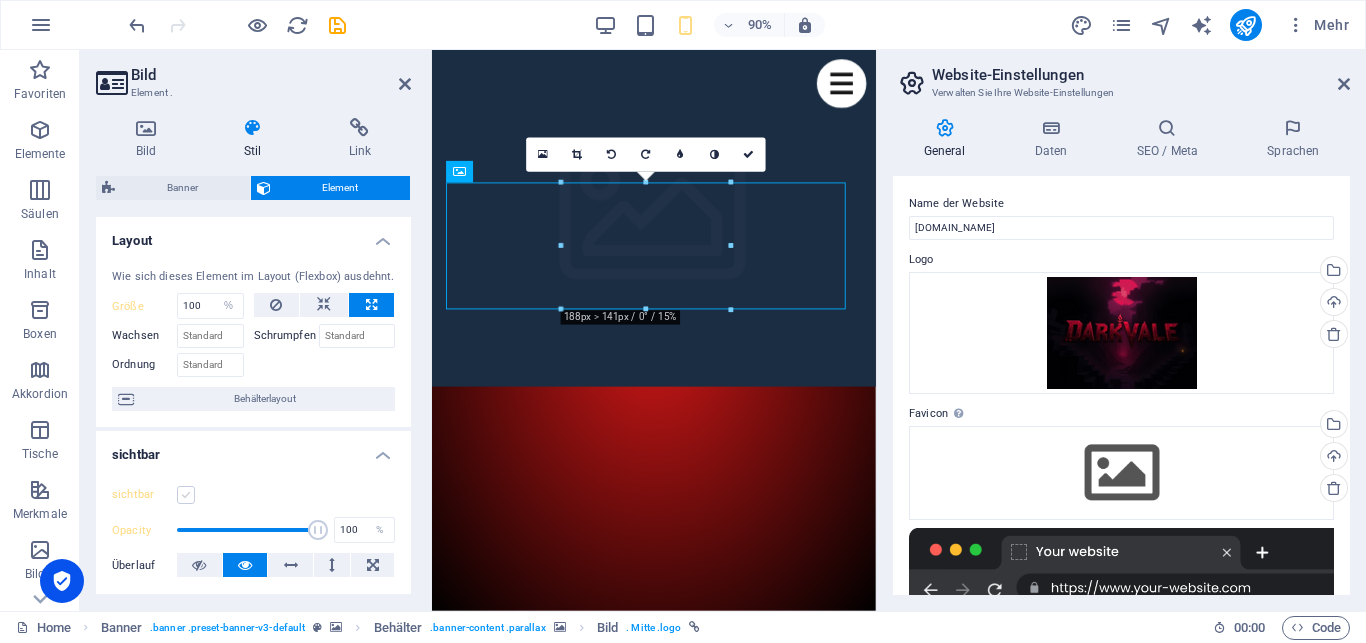 click at bounding box center (186, 495) 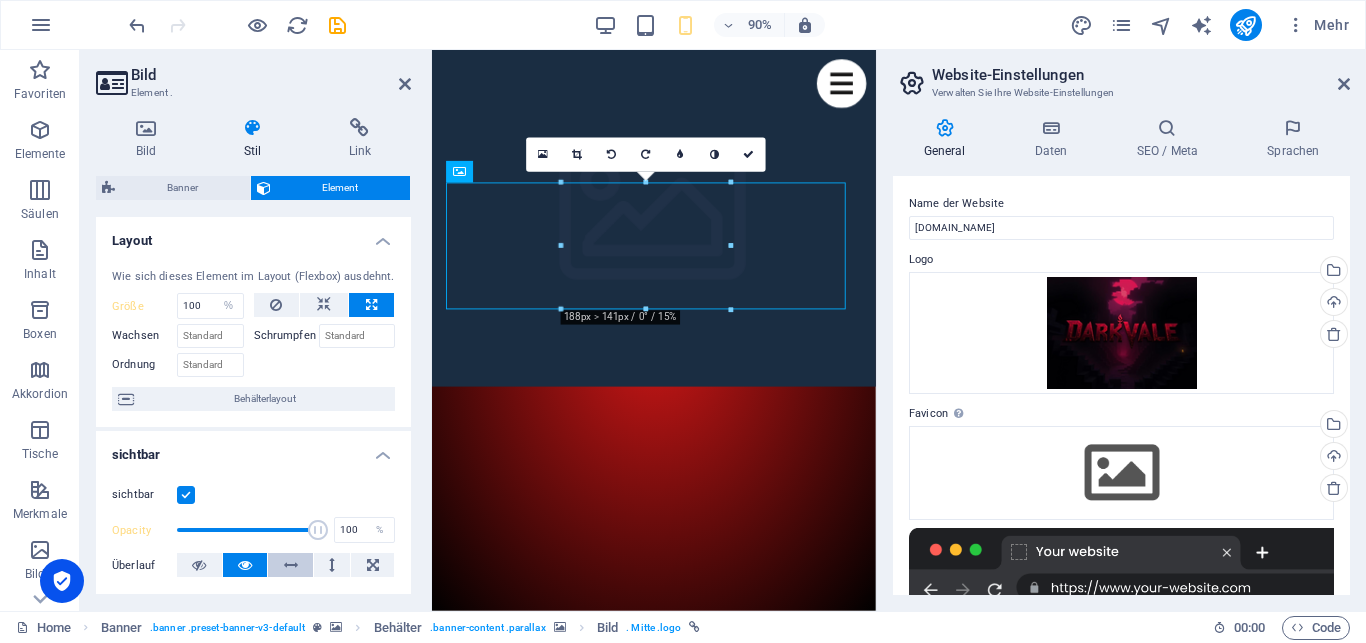 scroll, scrollTop: 348, scrollLeft: 0, axis: vertical 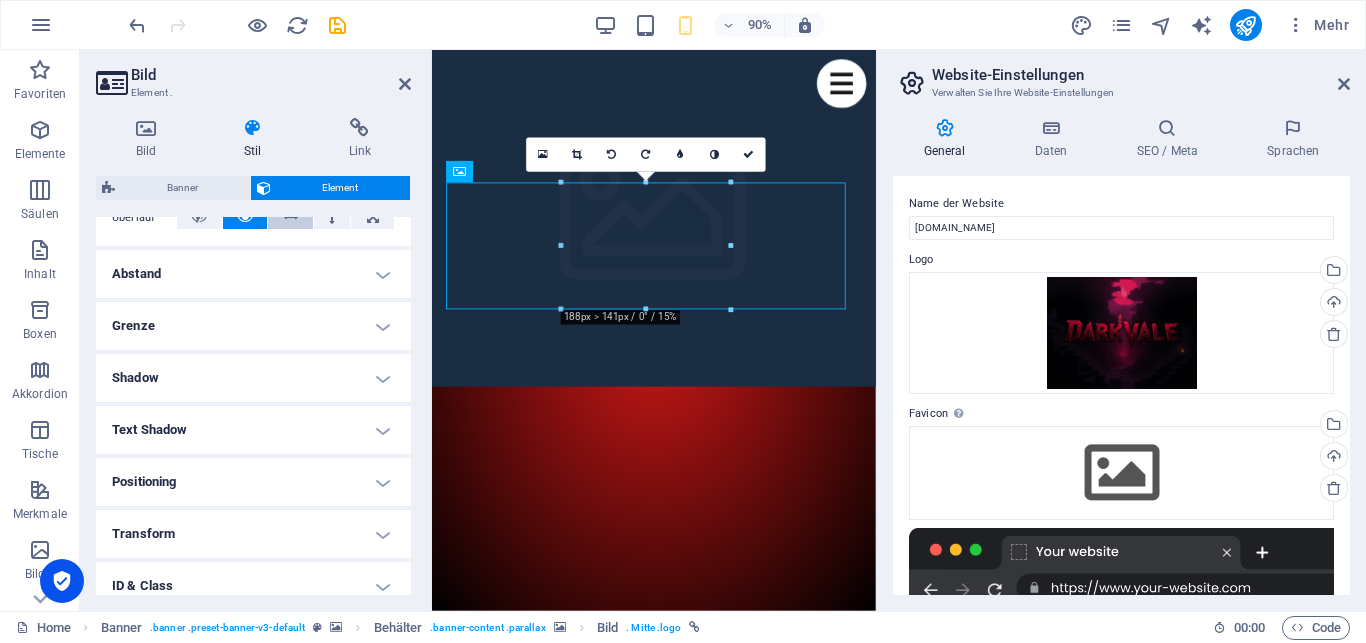 click at bounding box center [291, 217] 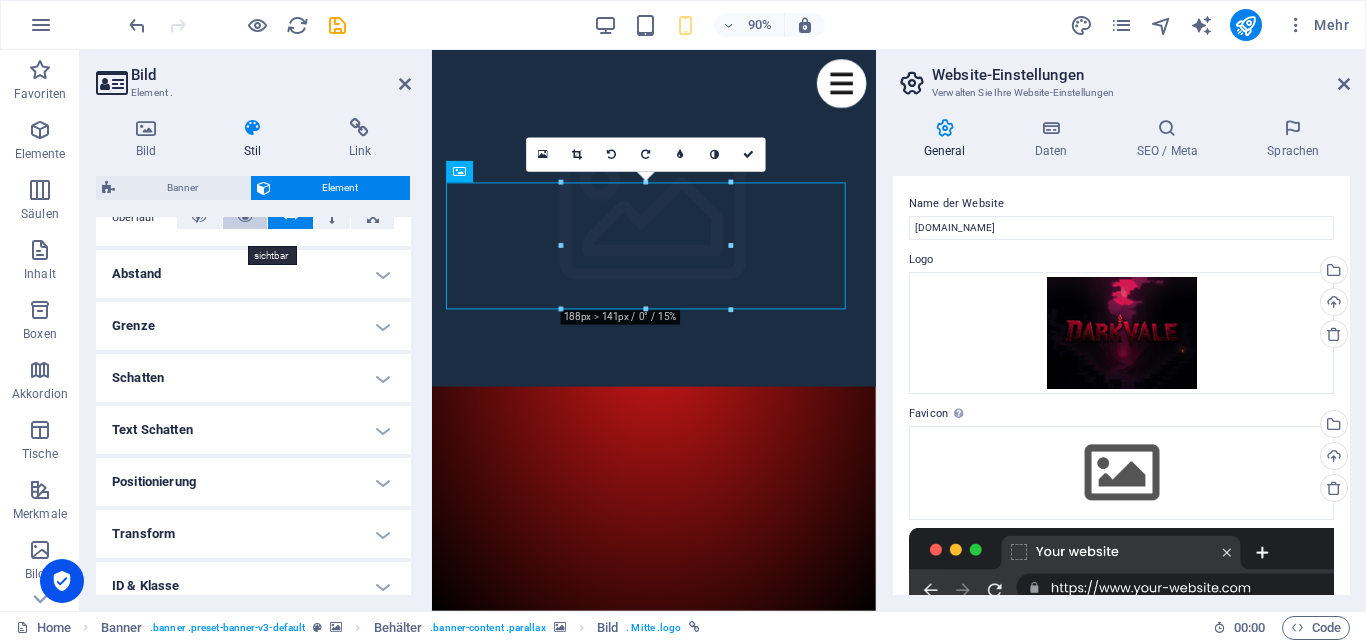 click at bounding box center [245, 217] 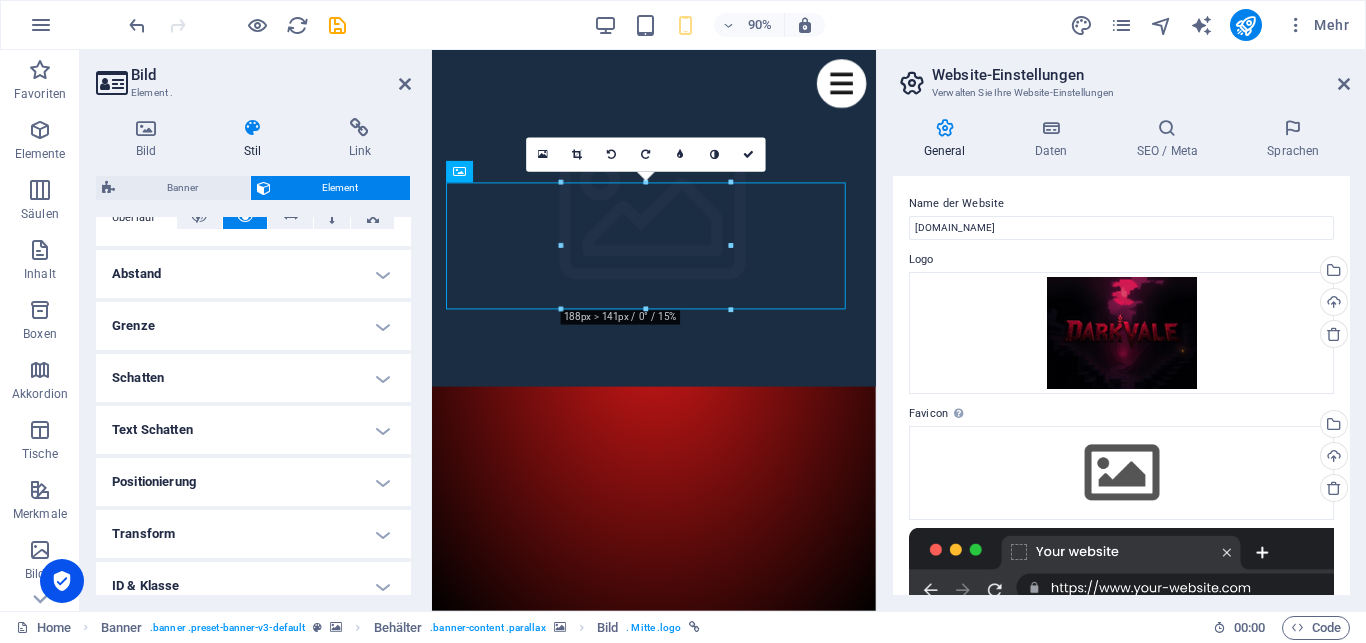 click on "Schatten" at bounding box center (253, 378) 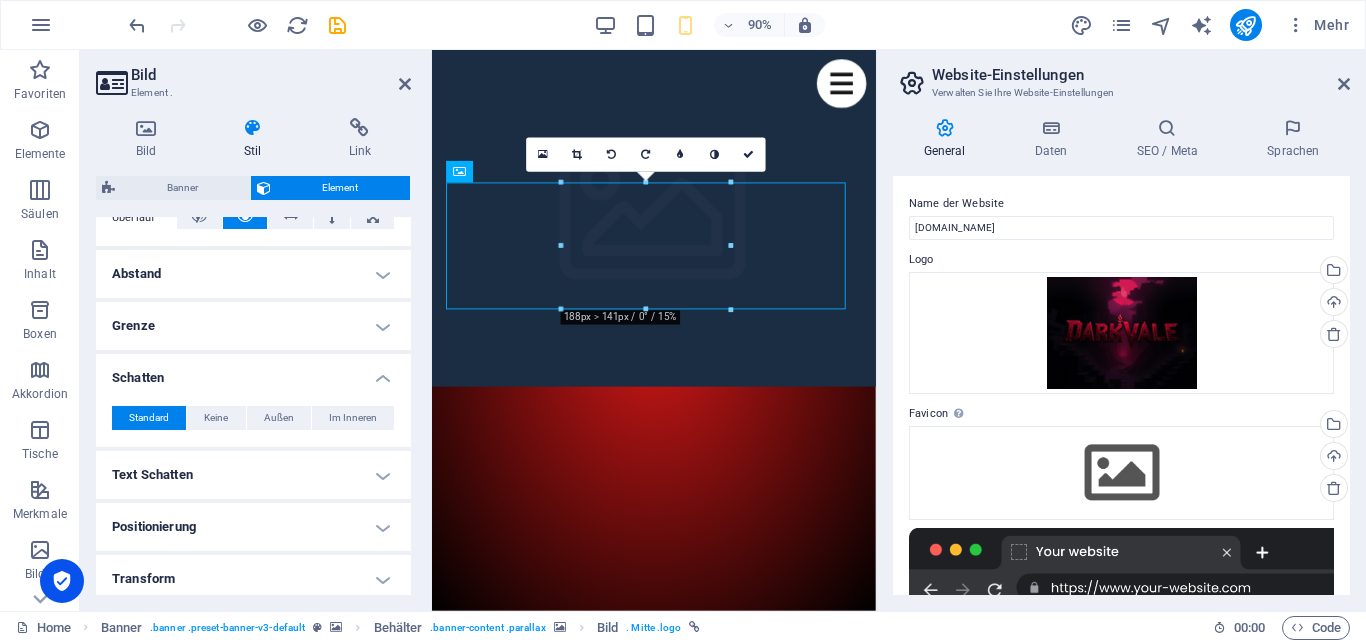 click on "Schatten" at bounding box center (253, 372) 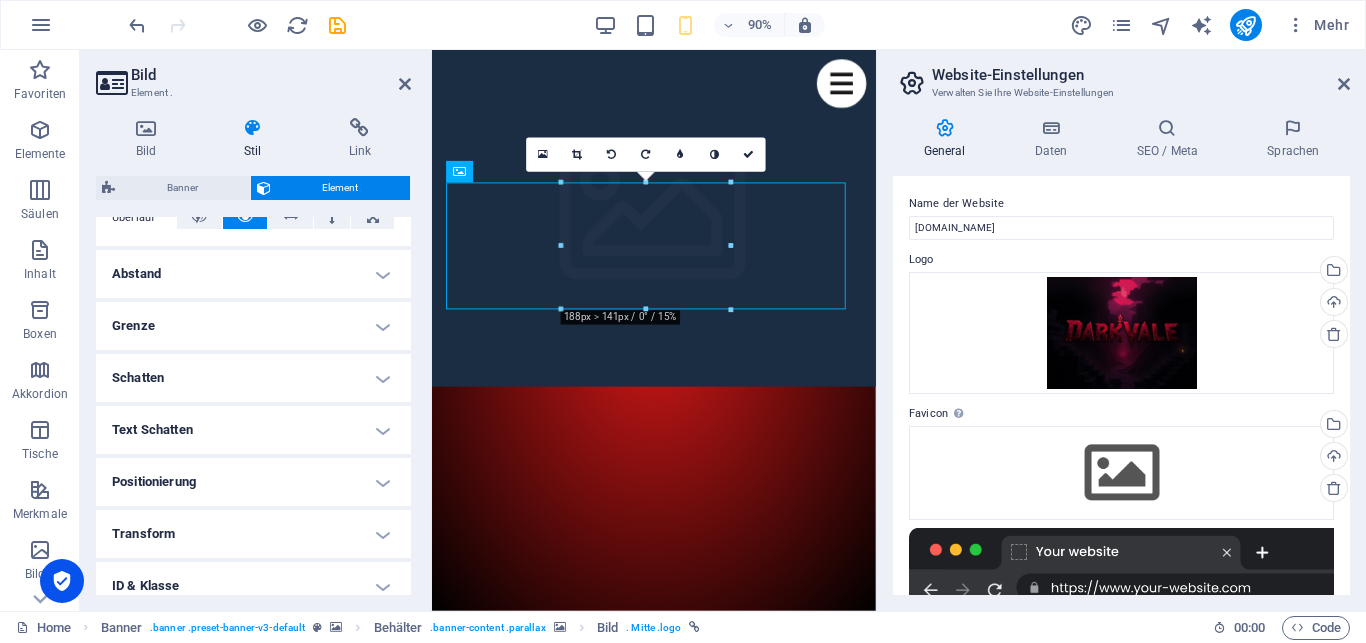 scroll, scrollTop: 484, scrollLeft: 0, axis: vertical 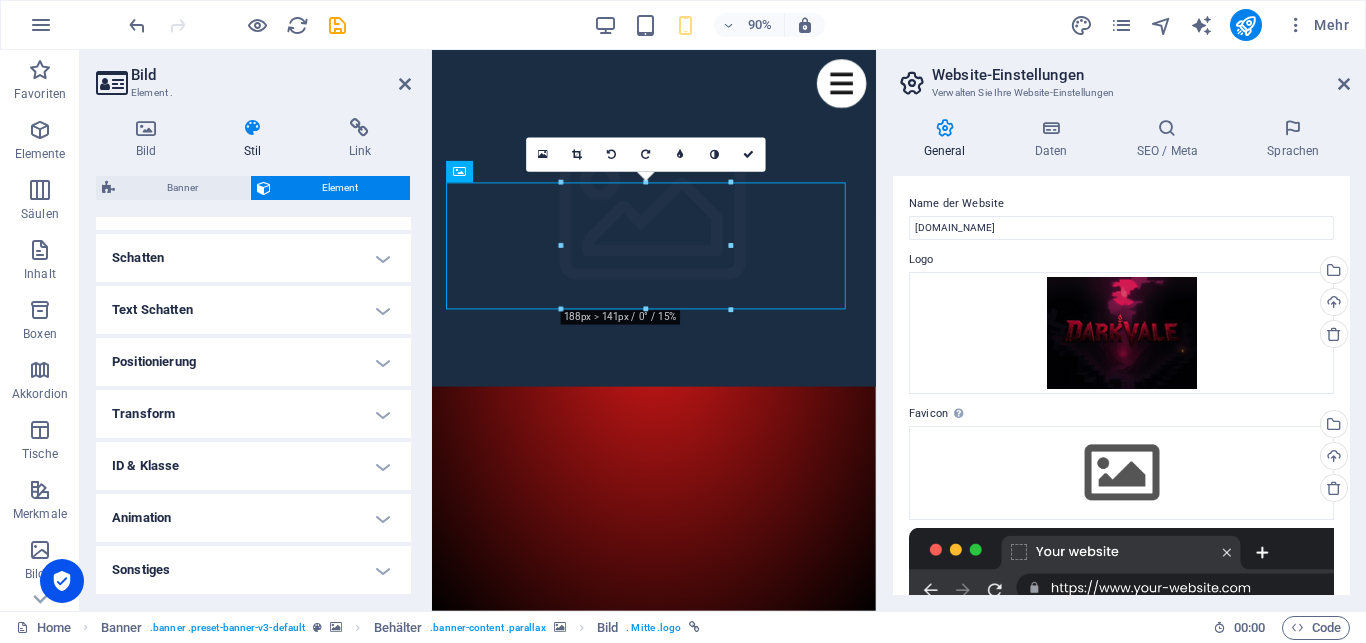 click on "Animation" at bounding box center (253, 518) 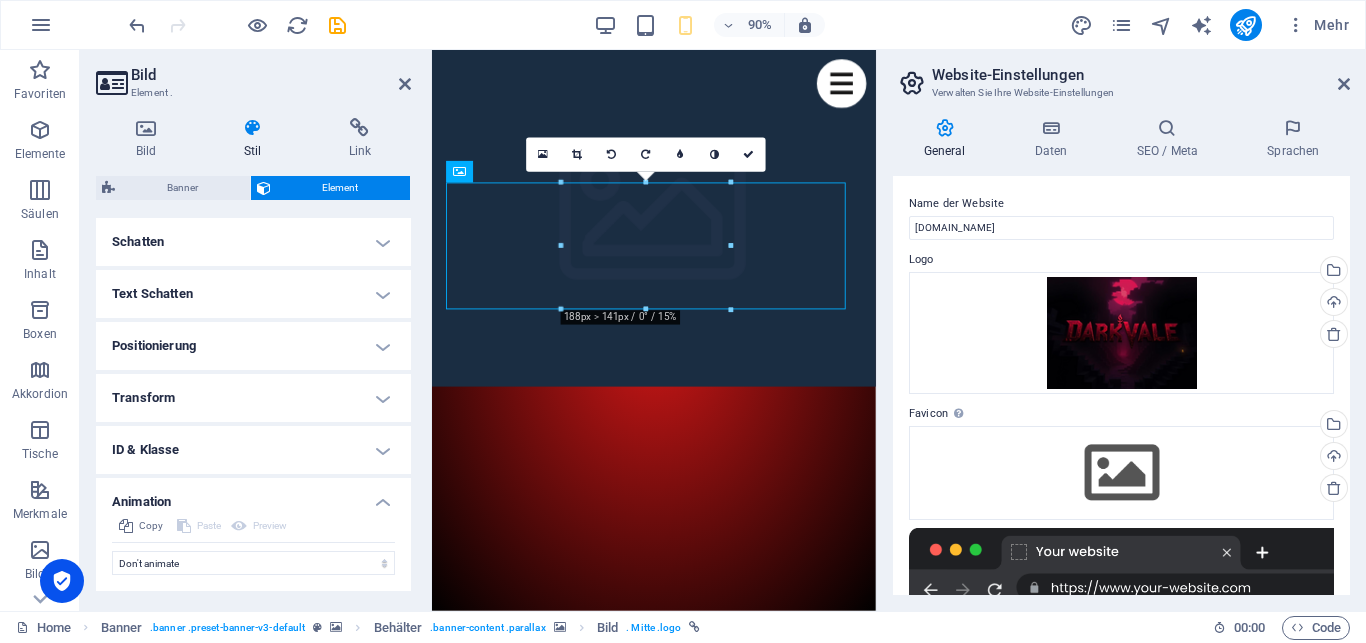 scroll, scrollTop: 549, scrollLeft: 0, axis: vertical 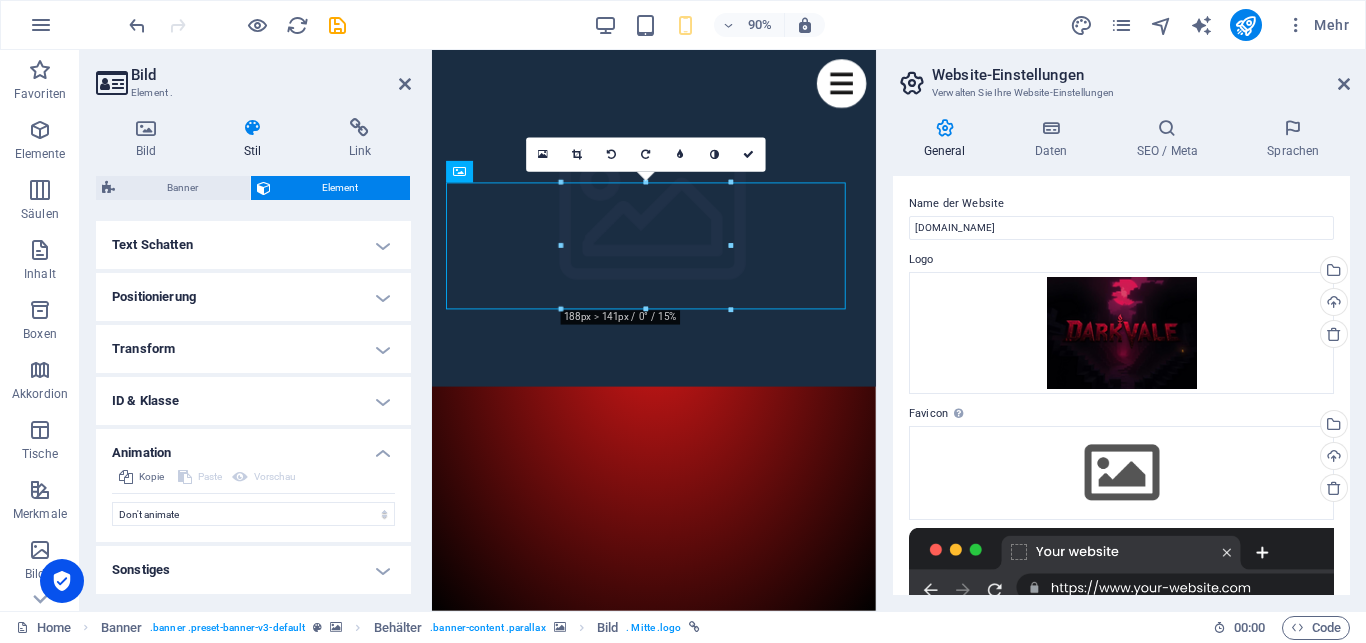 click on "Sonstiges" at bounding box center (253, 570) 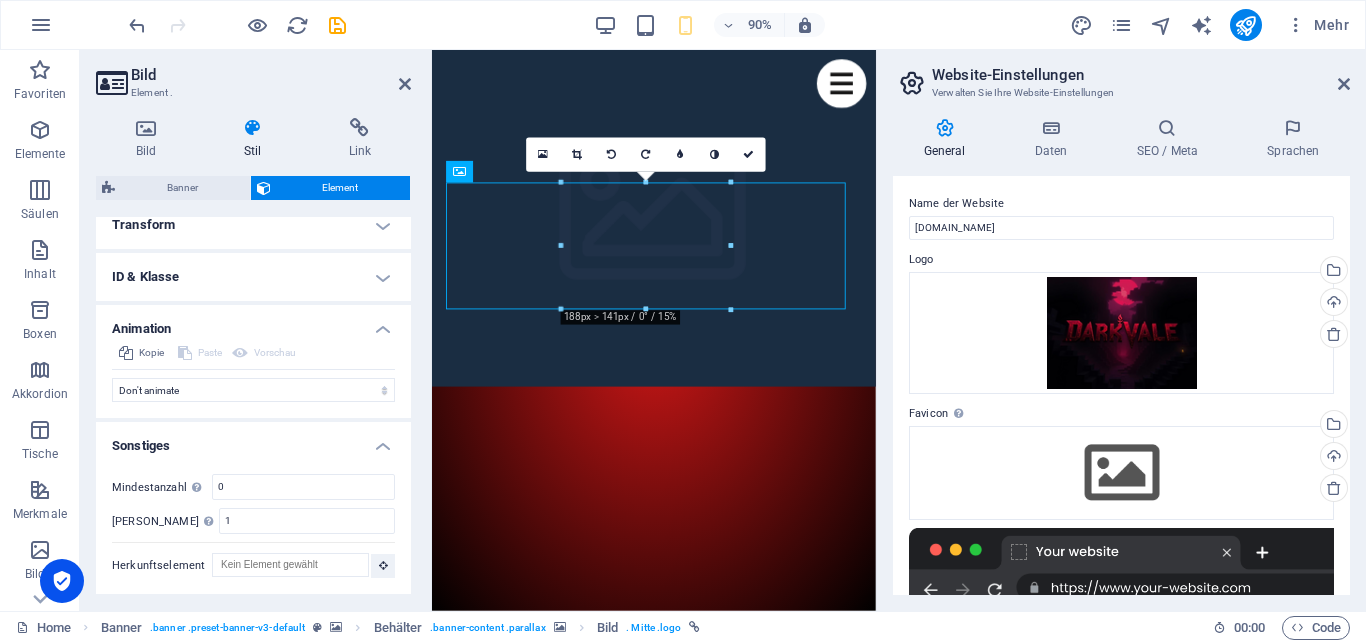 scroll, scrollTop: 325, scrollLeft: 0, axis: vertical 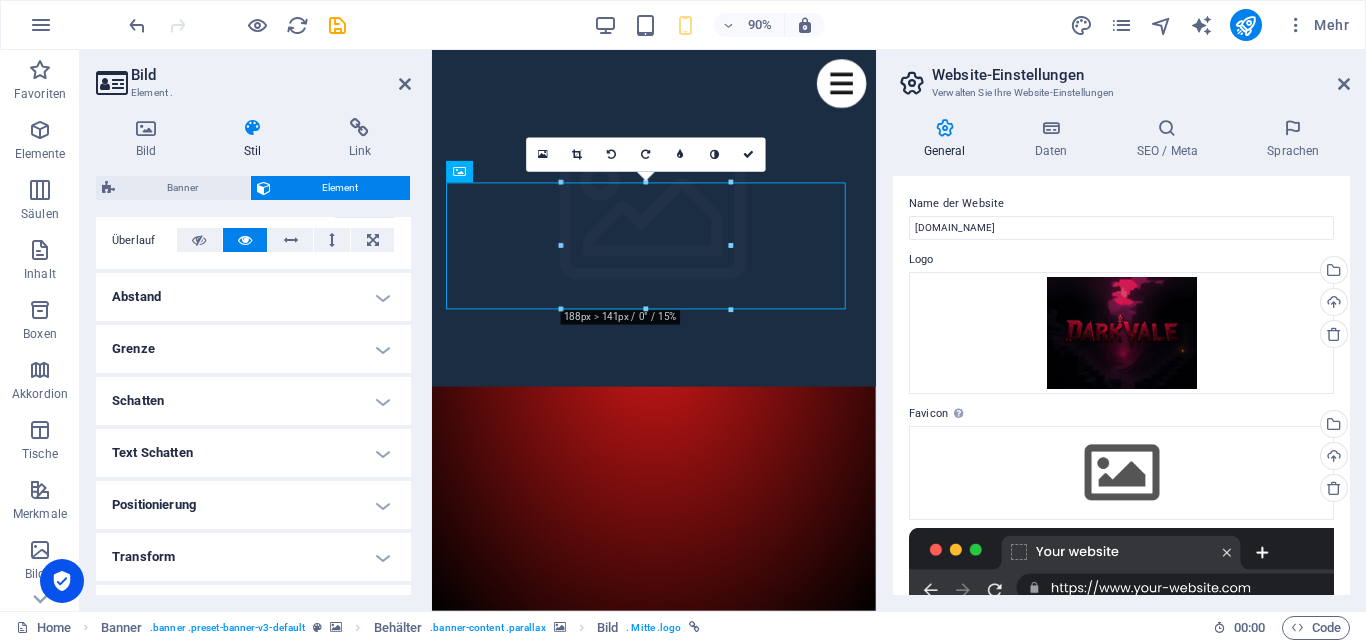 click on "Transform" at bounding box center [253, 557] 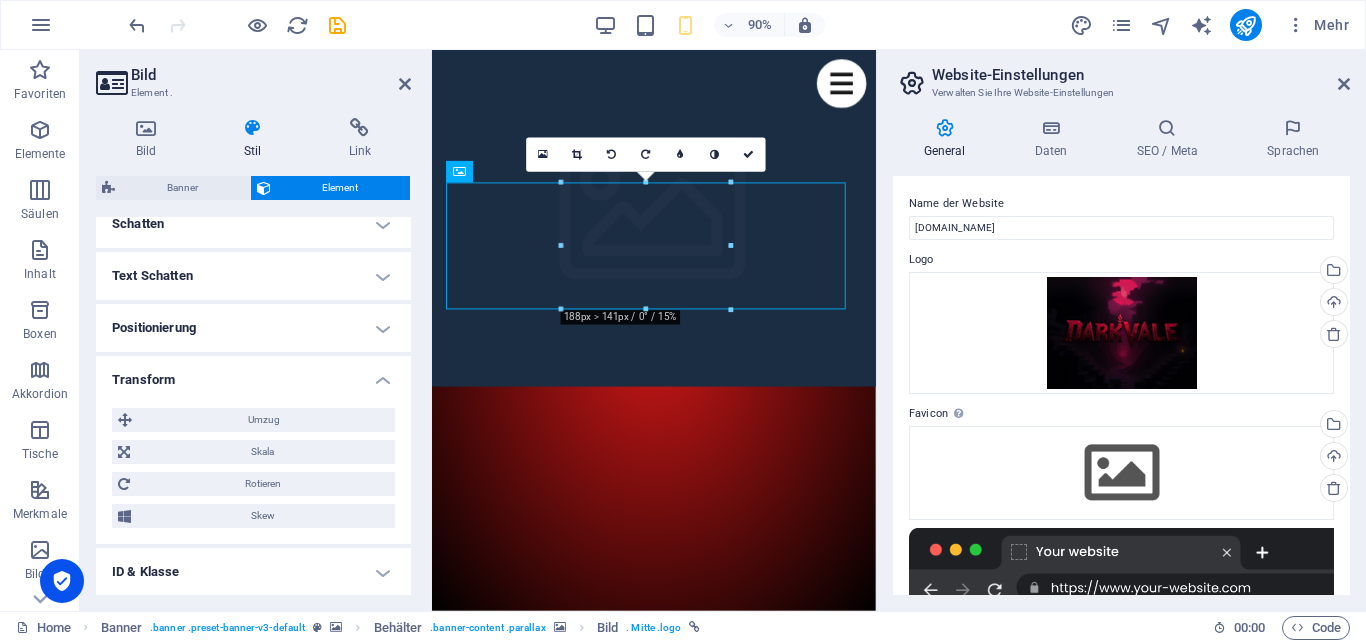 scroll, scrollTop: 506, scrollLeft: 0, axis: vertical 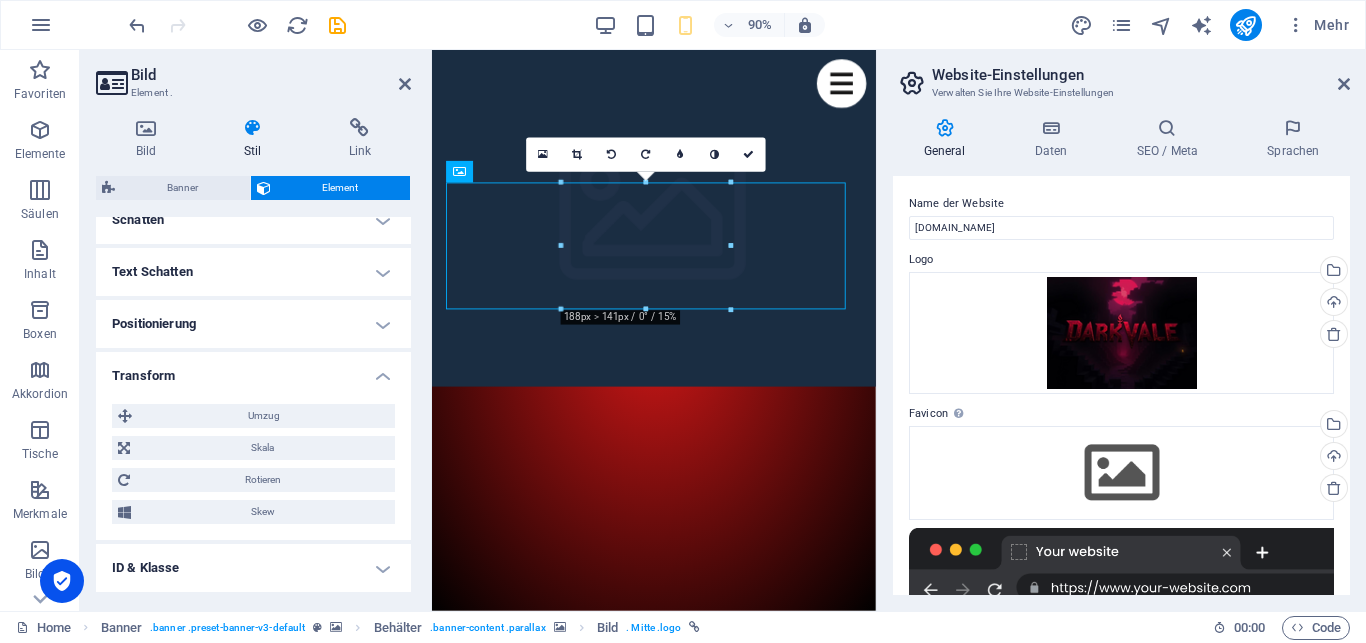 click on "Positionierung" at bounding box center [253, 324] 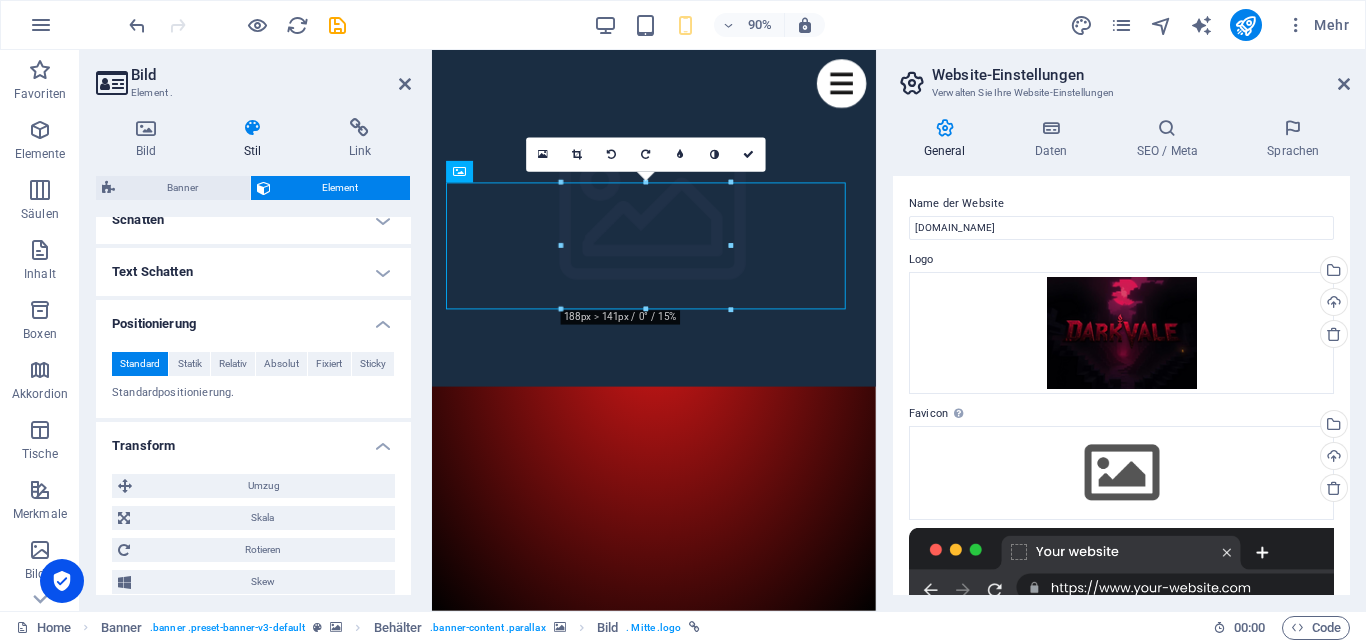 click on "Text Schatten" at bounding box center (253, 272) 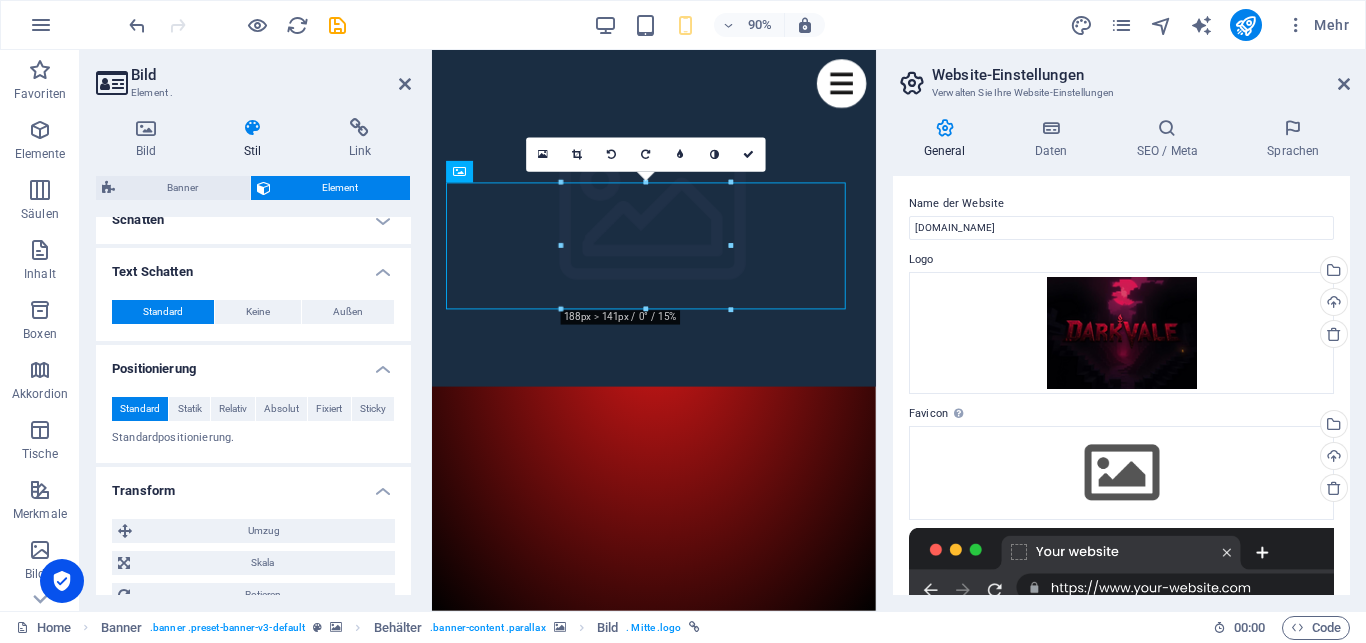 click on "Schatten" at bounding box center [253, 220] 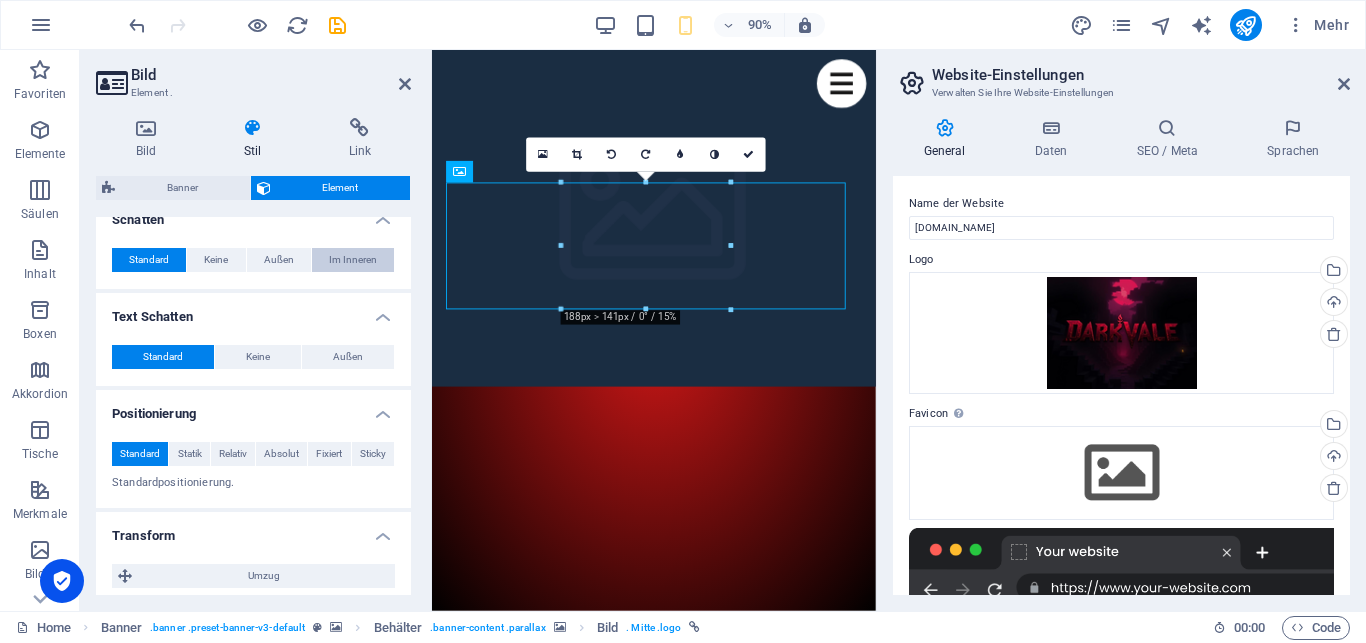 scroll, scrollTop: 158, scrollLeft: 0, axis: vertical 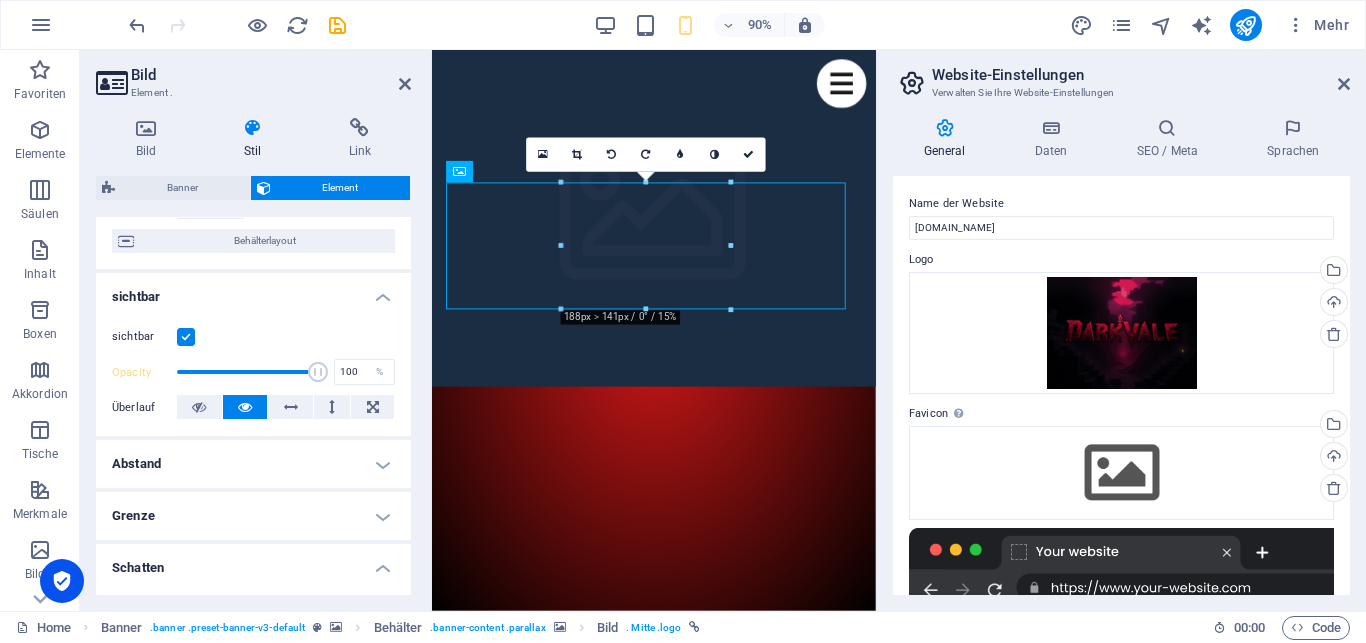 click on "Grenze" at bounding box center (253, 516) 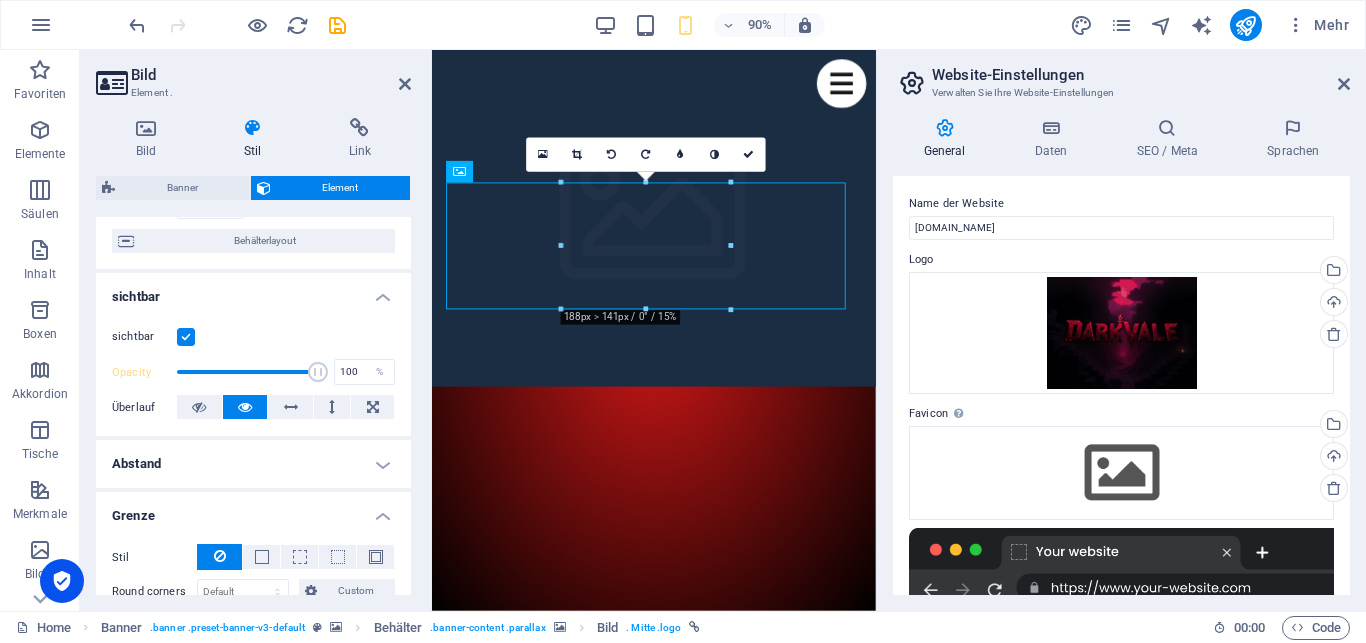 click on "Abstand" at bounding box center [253, 464] 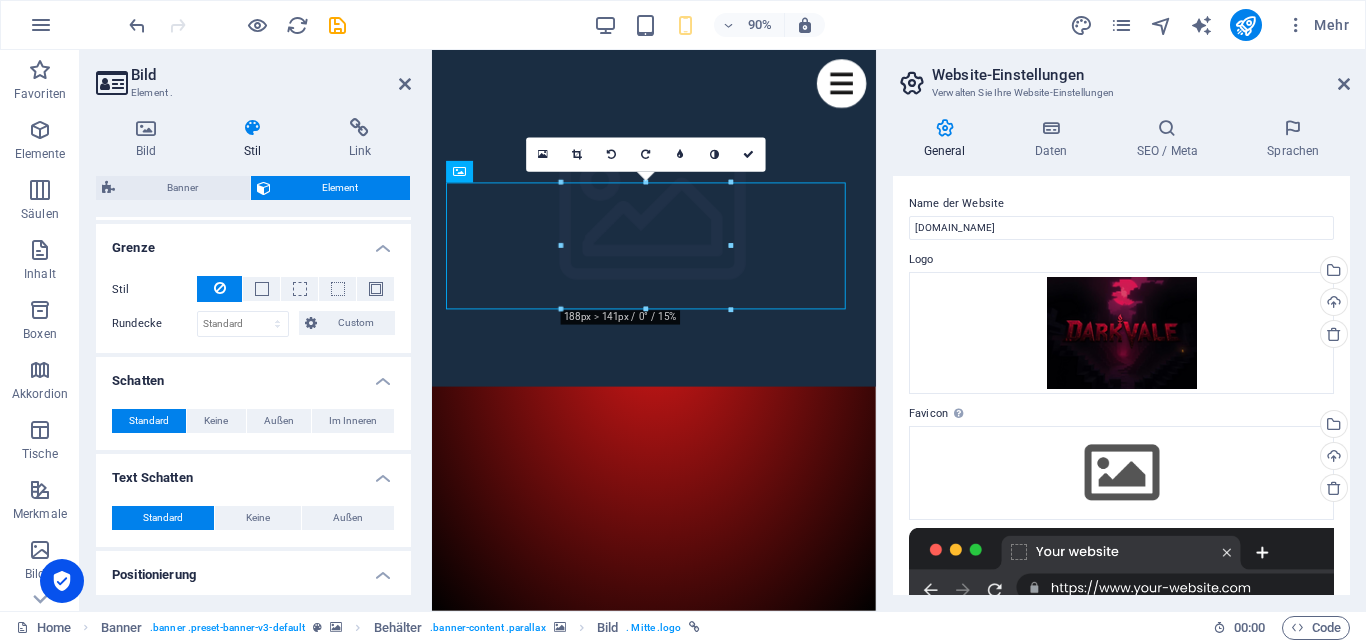 scroll, scrollTop: 158, scrollLeft: 0, axis: vertical 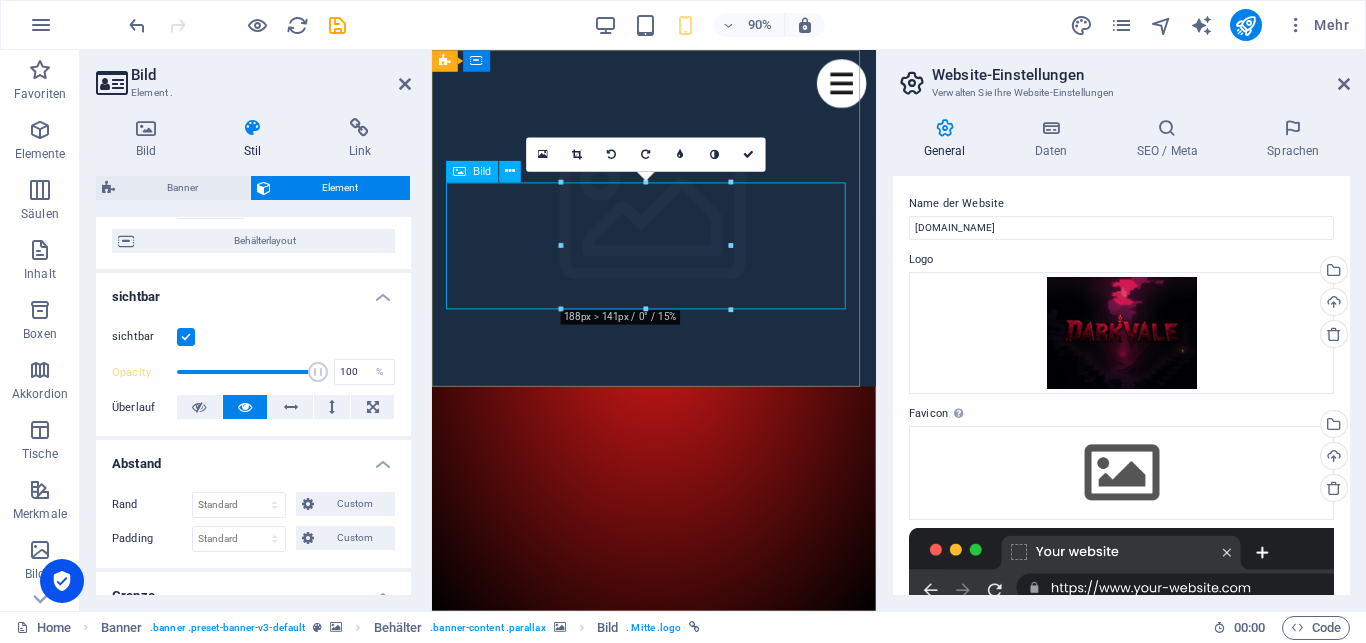 drag, startPoint x: 991, startPoint y: 229, endPoint x: 586, endPoint y: 233, distance: 405.01974 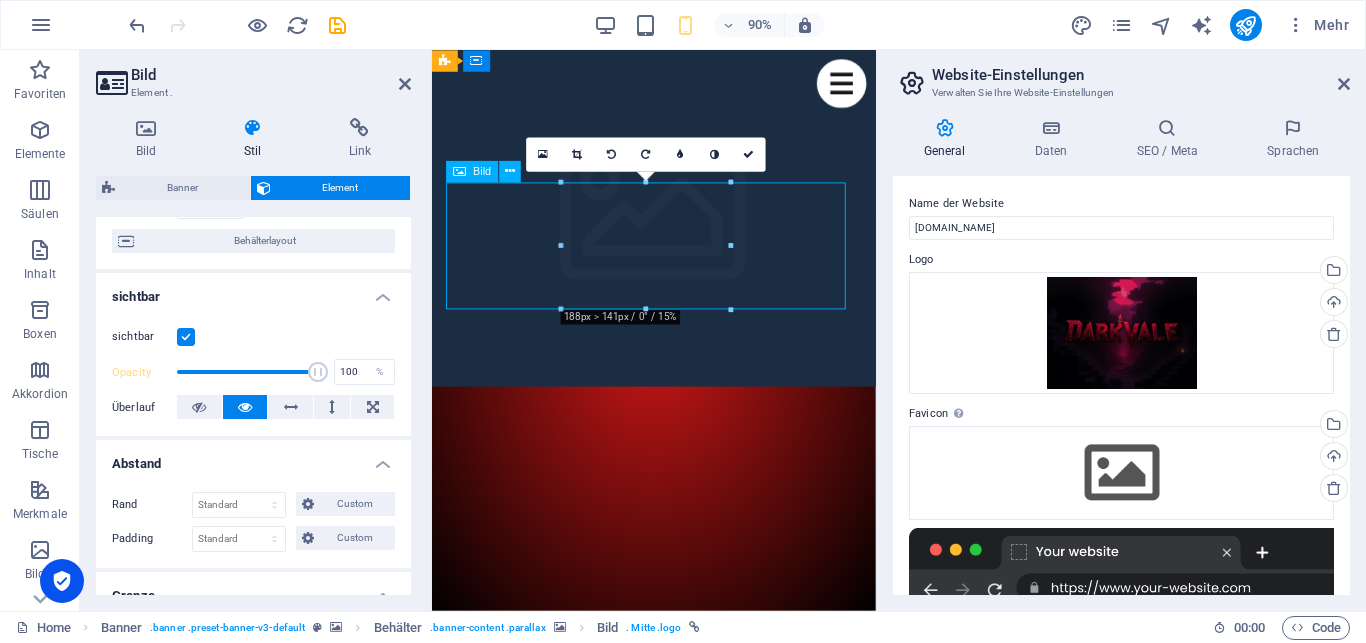 drag, startPoint x: 450, startPoint y: 198, endPoint x: 629, endPoint y: 241, distance: 184.09236 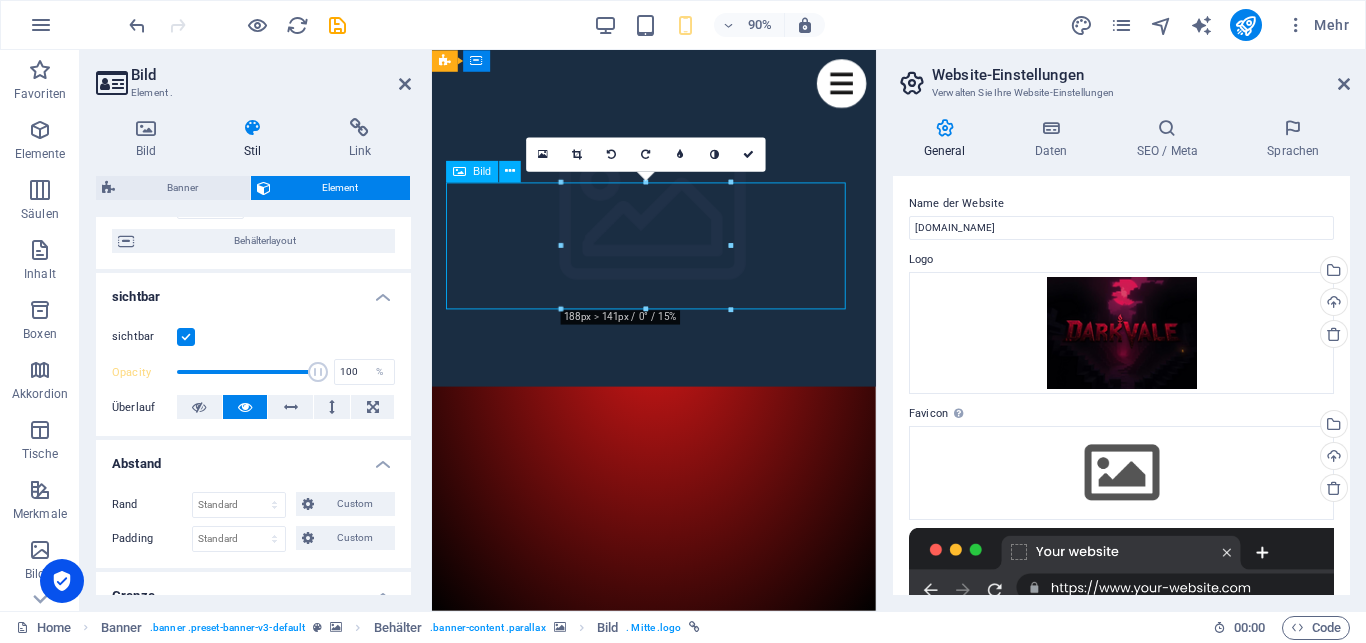 click at bounding box center (678, 1308) 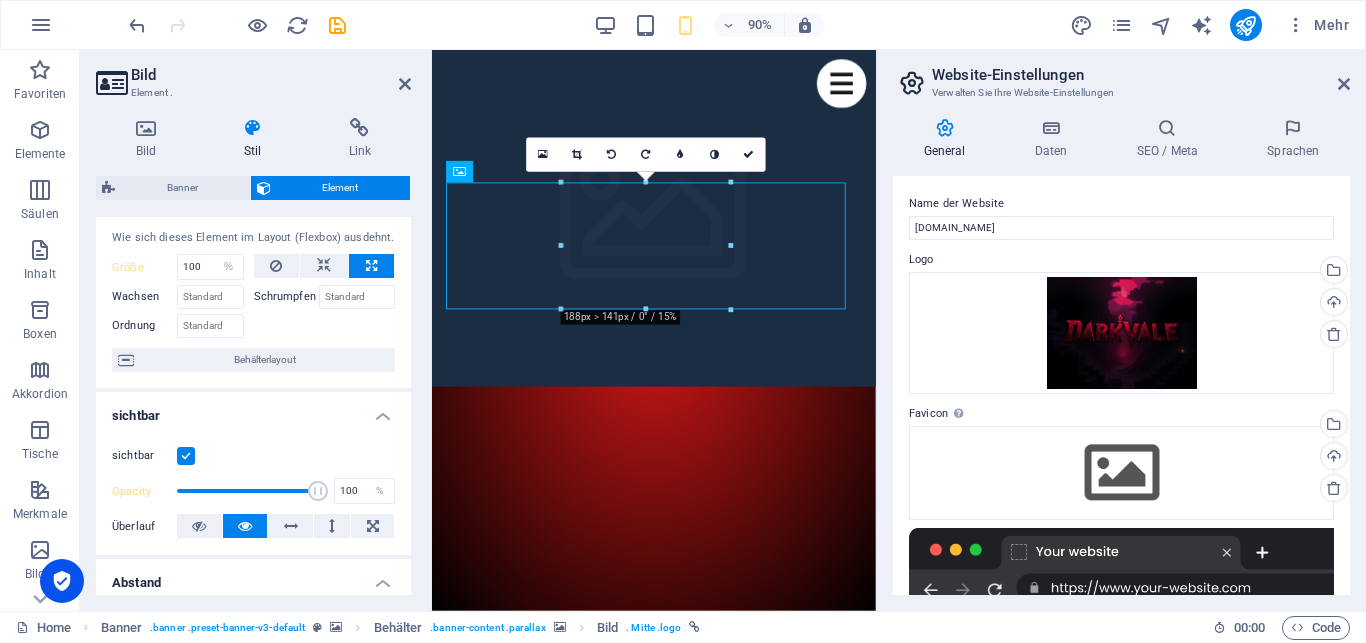 scroll, scrollTop: 0, scrollLeft: 0, axis: both 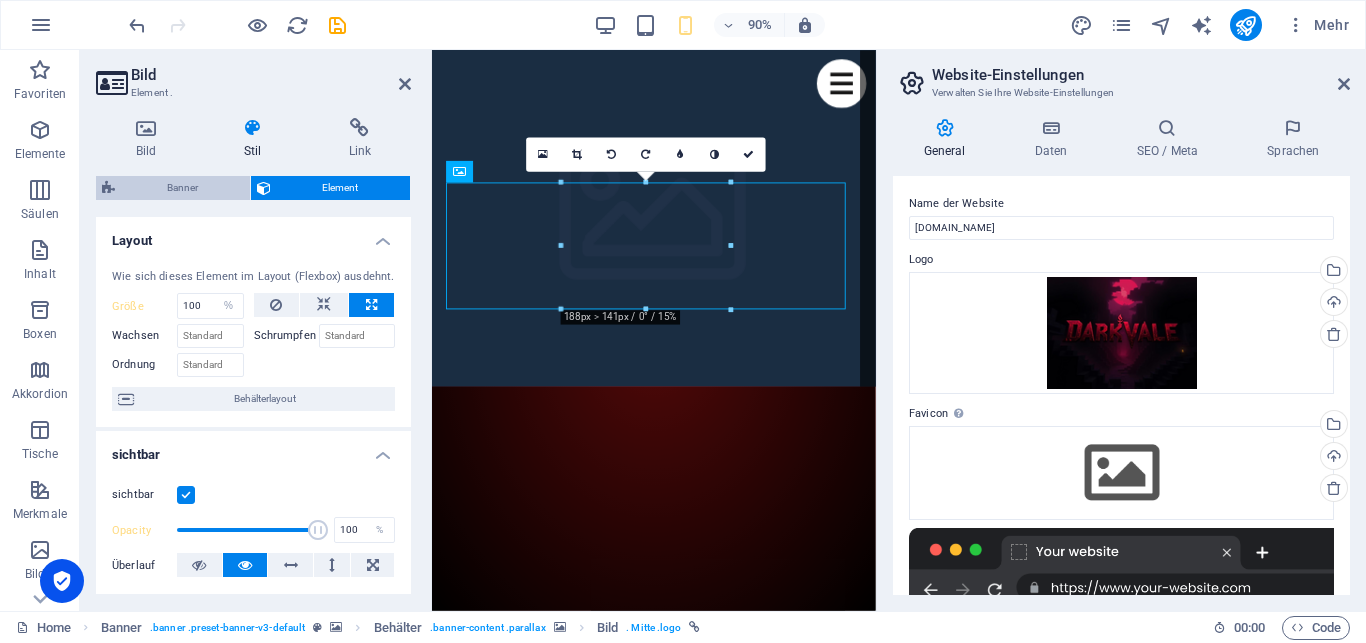 click on "Banner" at bounding box center (182, 188) 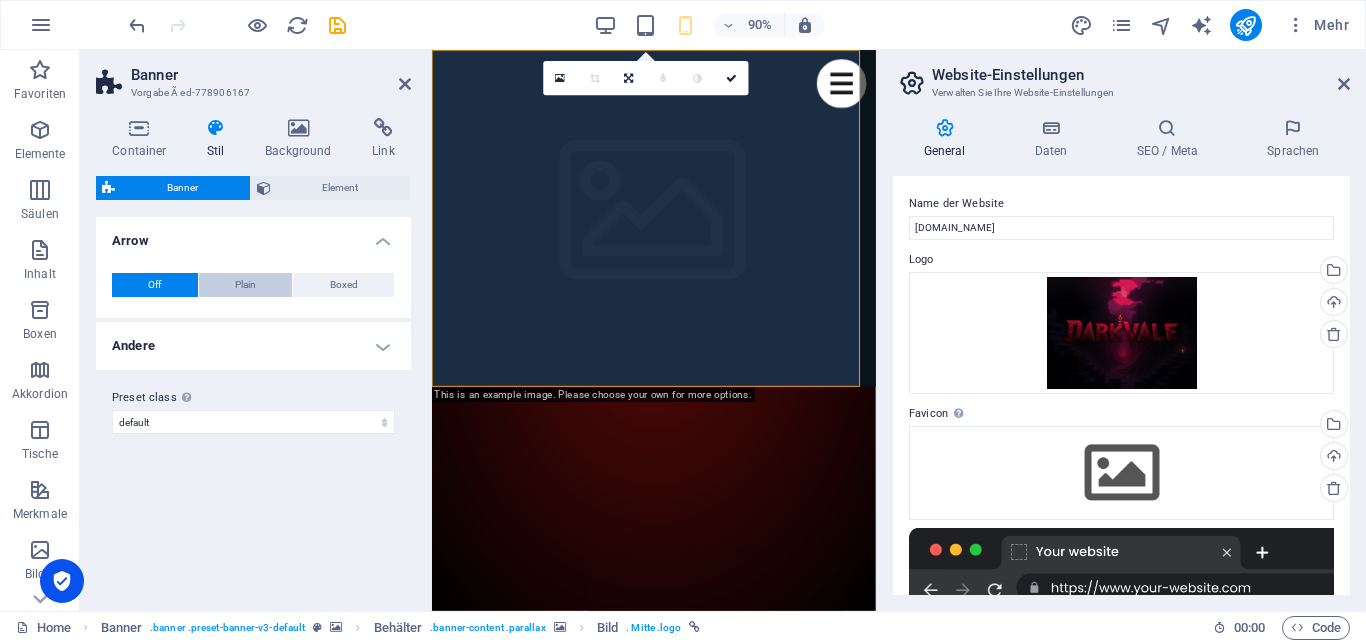 click on "Plain" at bounding box center (245, 285) 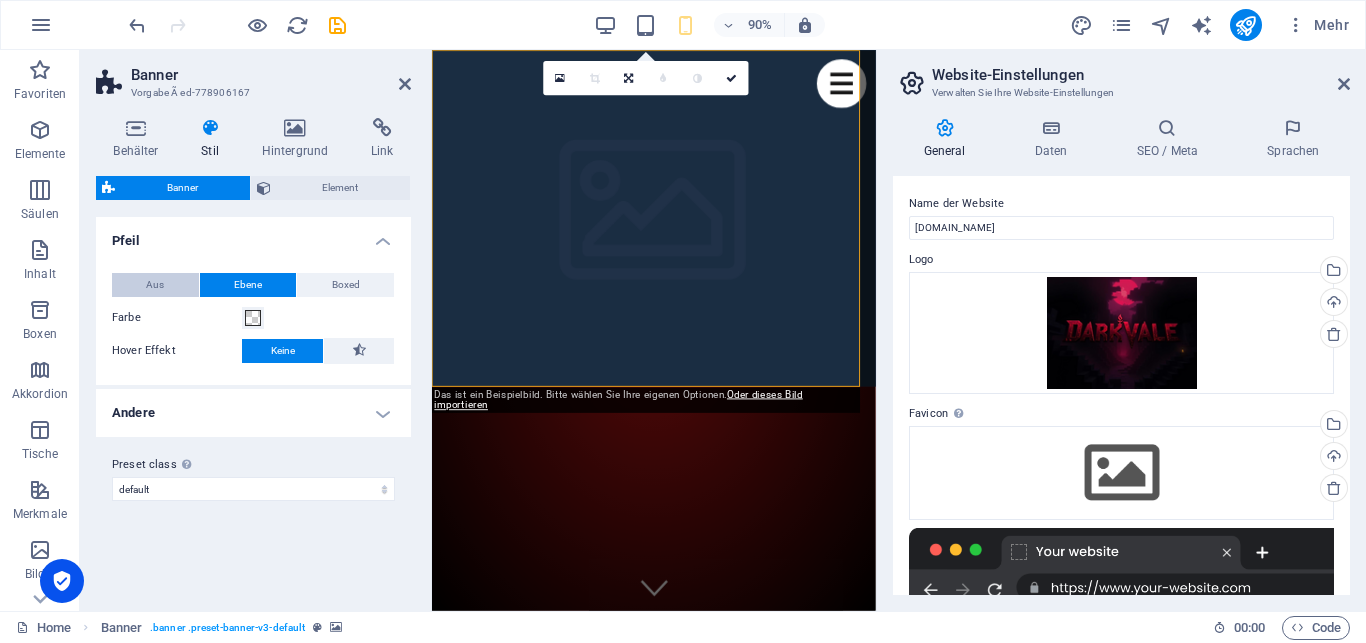 click on "Aus" at bounding box center [155, 285] 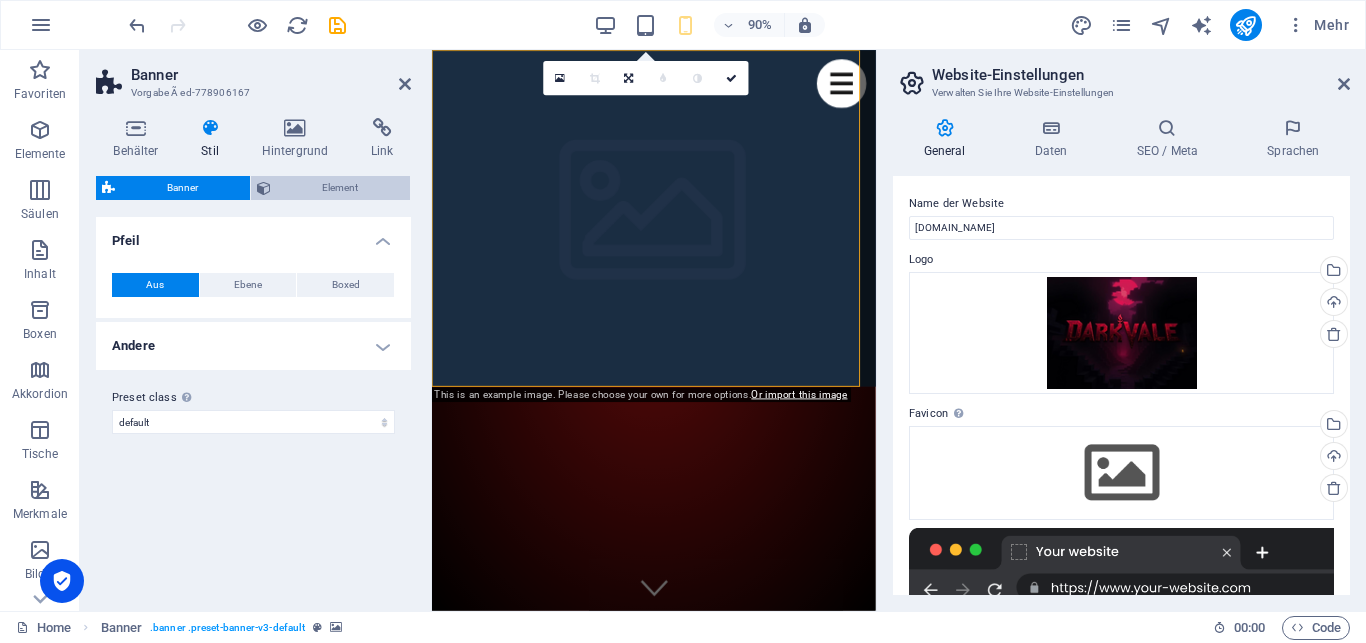 click on "Element" at bounding box center [341, 188] 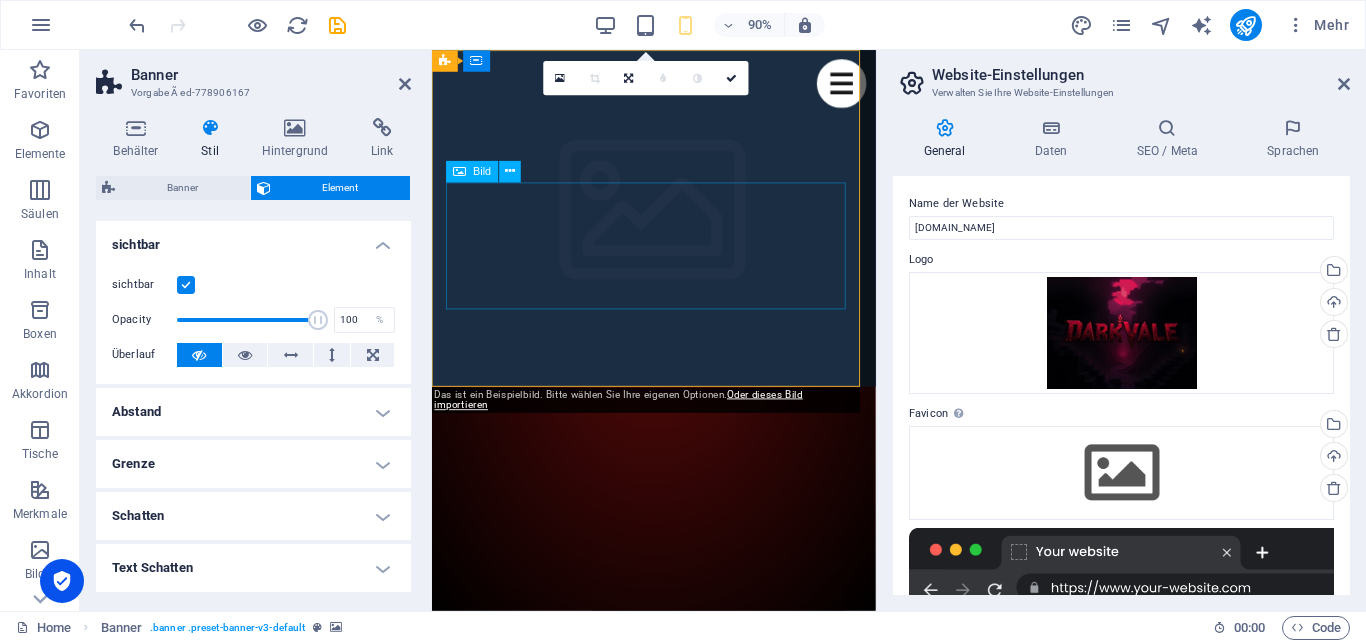 click at bounding box center [678, 1308] 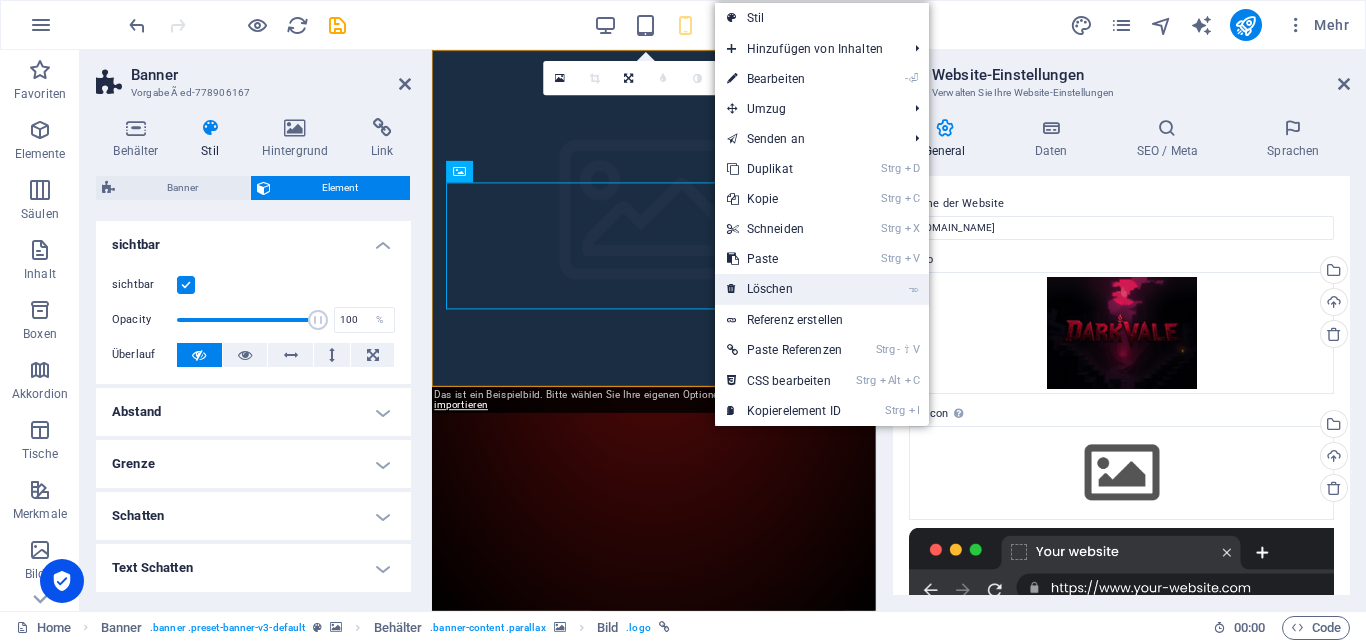 click on "- ⌦  Löschen" at bounding box center (784, 289) 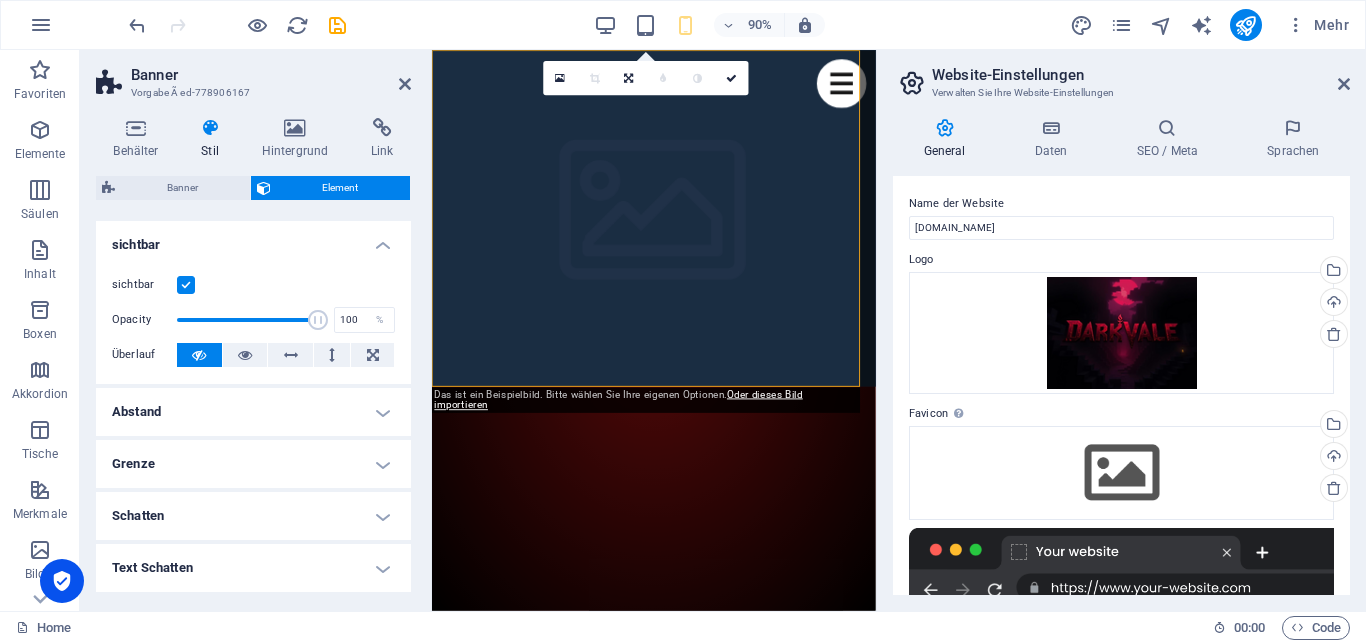click on "General  Daten  SEO / Meta  Sprachen Name der Website web14092.cweb05.gamingcontrol.de Logo Ziehen Sie hier Dateien, klicken um Dateien zu wählen Wählen Sie Dateien aus Dateien oder unsere kostenlosen Stockfotos & Videos Wählen Sie Dateien aus dem Dateimanager, Stockfotos oder Upload-Dateien Upload Favicon Legen Sie das Favicon Ihrer Website hier fest. Ein favicon ist ein kleines Symbol, das im Browser-Tab neben Ihrem Website-Titel angezeigt wird. Es hilft Besuchern, Ihre Website zu identifizieren. Ziehen Sie hier Dateien, klicken um Dateien zu wählen Wählen Sie Dateien aus Dateien oder unsere kostenlosen Stockfotos & Videos Wählen Sie Dateien aus dem Dateimanager, Stockfotos oder Upload-Dateien Upload Vorschau Bild (Open Graph) Dieses Bild wird angezeigt, wenn die Website in sozialen Netzwerken geteilt wird Drag files here, click to choose files or select files from Files or our free stock photos & videos Wählen Sie Dateien aus dem Dateimanager, Stockfotos oder Upload-Dateien Upload Company Last name" at bounding box center (1121, 356) 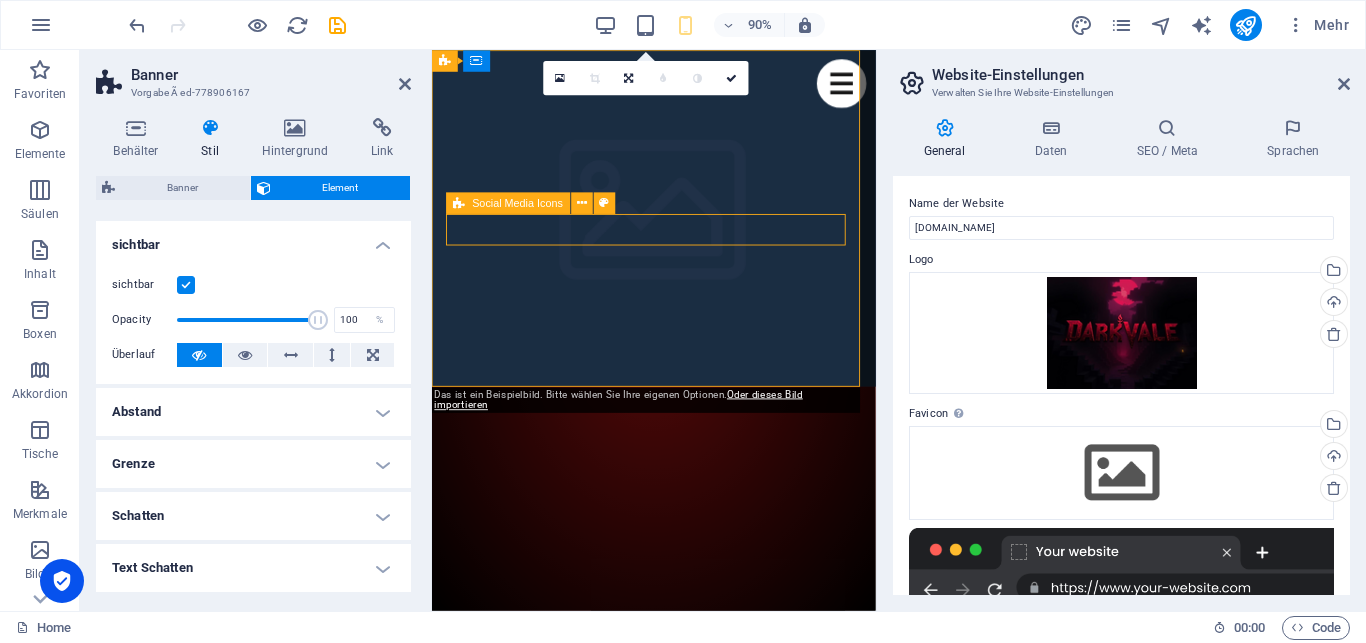 click at bounding box center (678, 863) 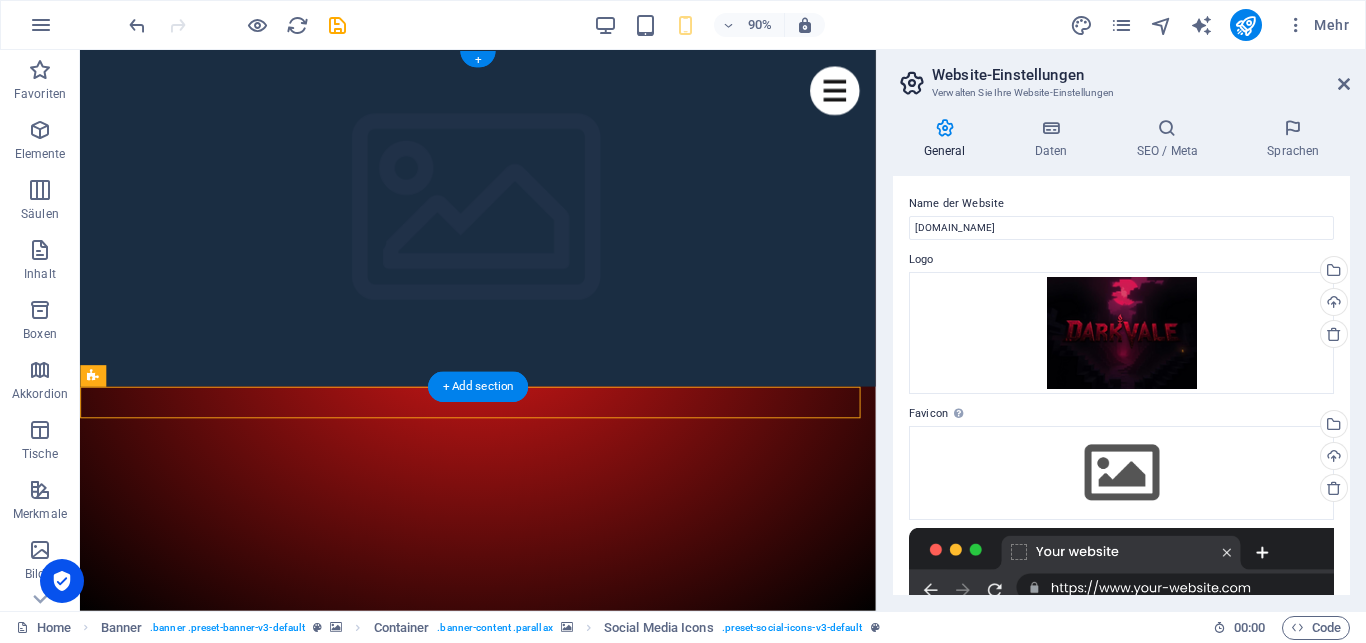 click at bounding box center [522, 1006] 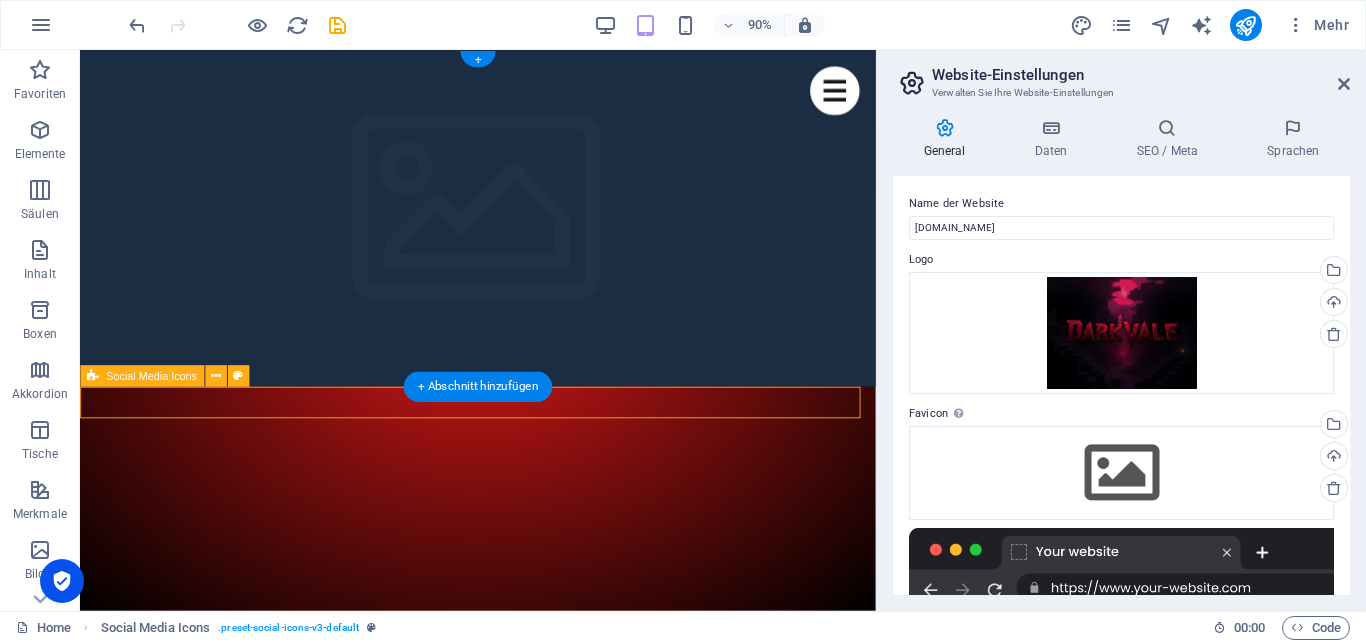 drag, startPoint x: 622, startPoint y: 447, endPoint x: 631, endPoint y: 224, distance: 223.18153 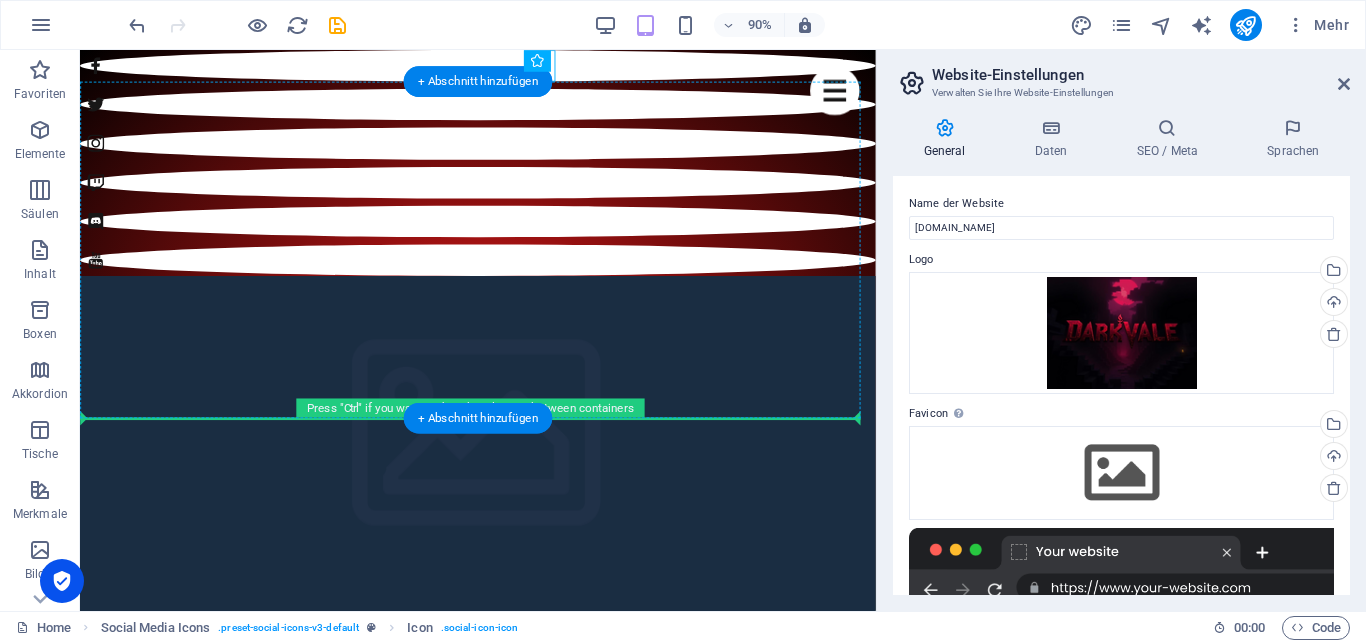 drag, startPoint x: 634, startPoint y: 110, endPoint x: 604, endPoint y: 424, distance: 315.42987 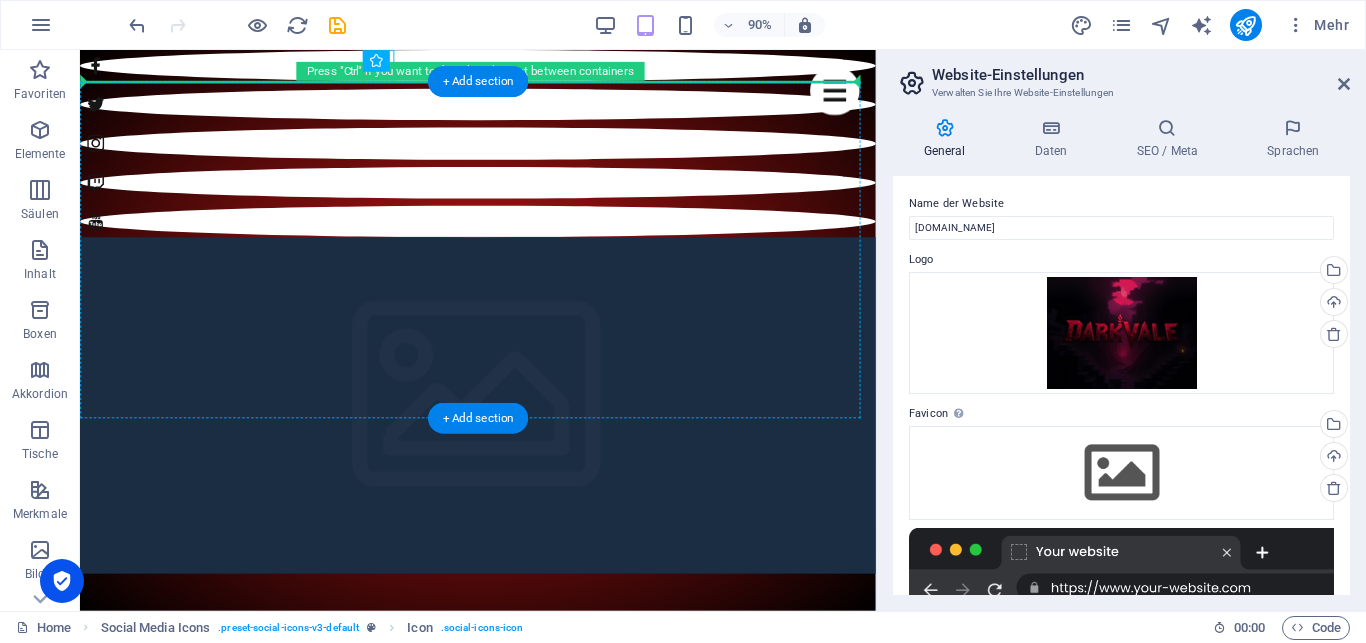 drag, startPoint x: 458, startPoint y: 116, endPoint x: 416, endPoint y: 226, distance: 117.74549 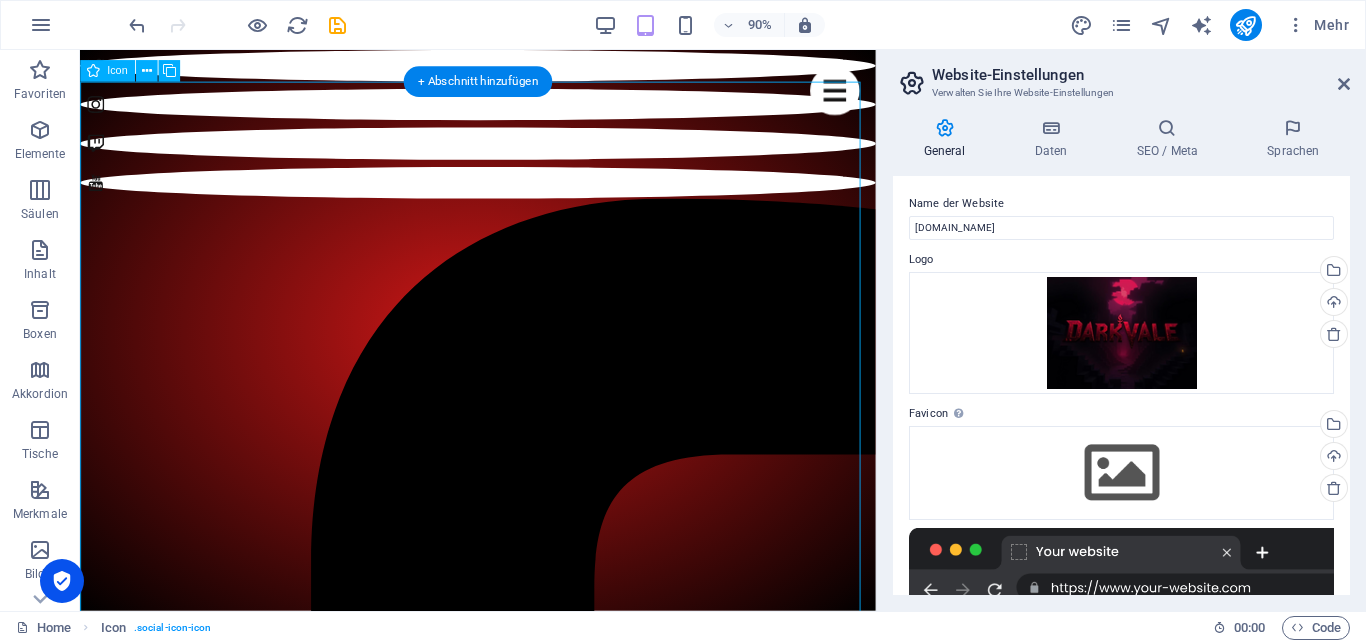 drag, startPoint x: 472, startPoint y: 161, endPoint x: 708, endPoint y: 182, distance: 236.93248 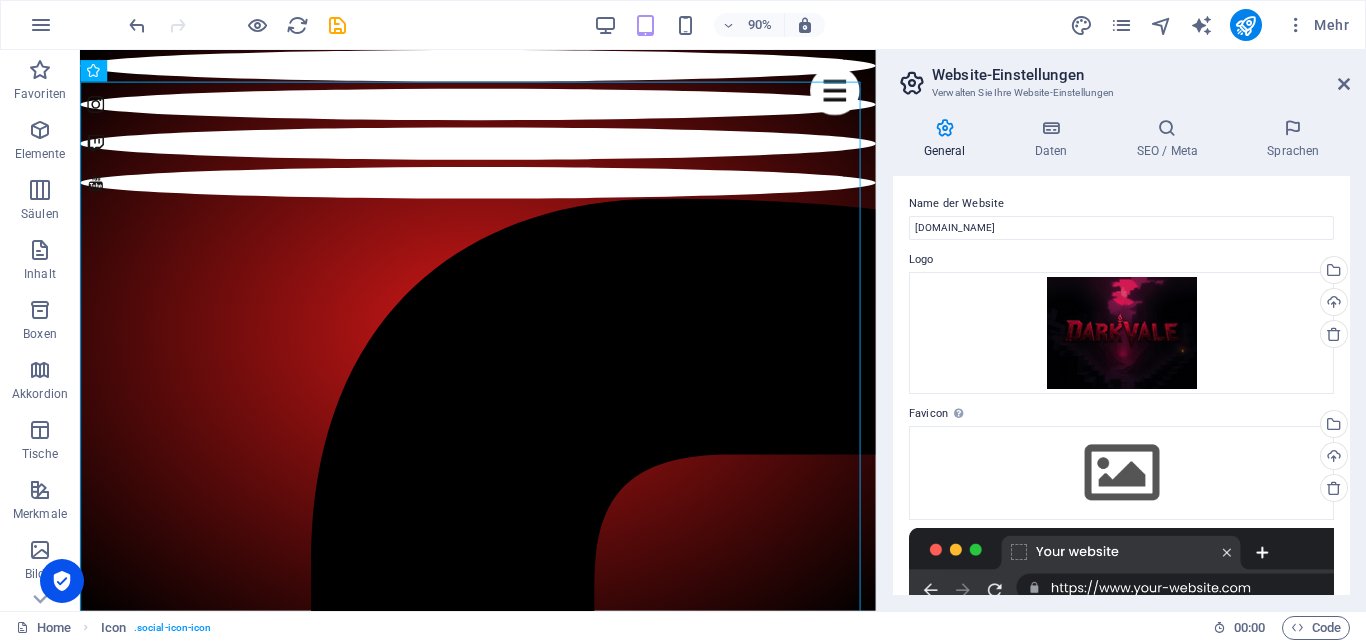 click on "90% Mehr" at bounding box center (683, 25) 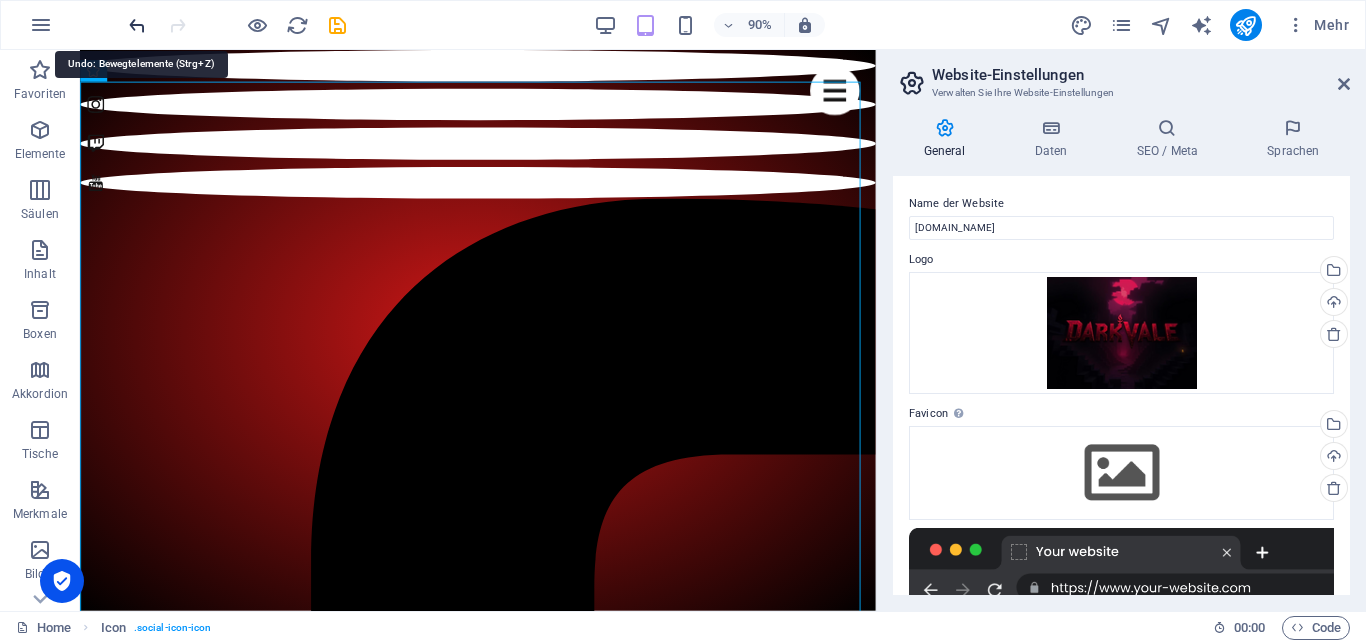 click at bounding box center [137, 25] 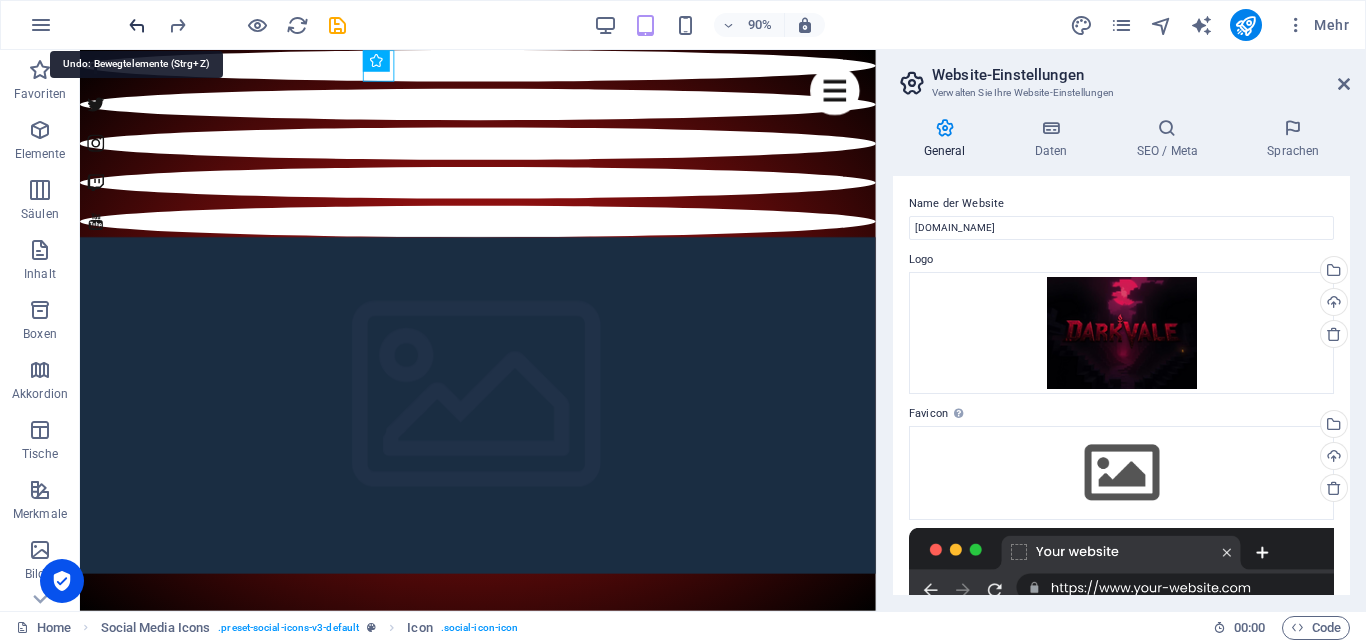 click at bounding box center [137, 25] 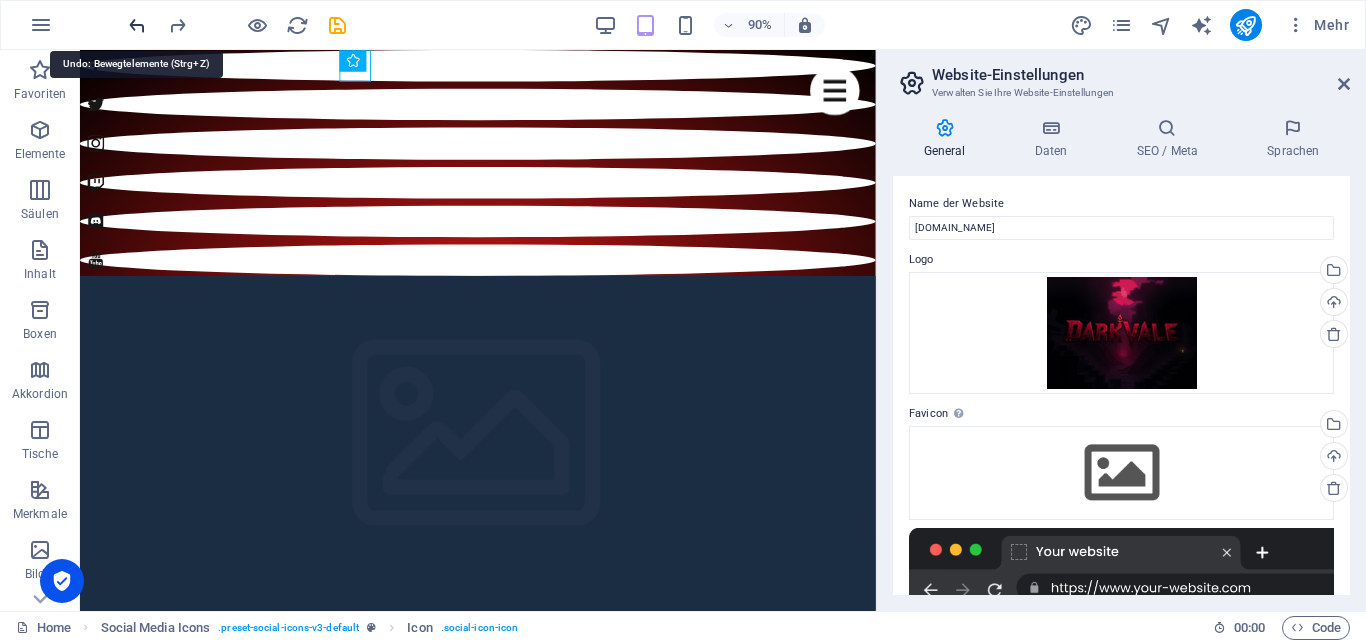 click at bounding box center [137, 25] 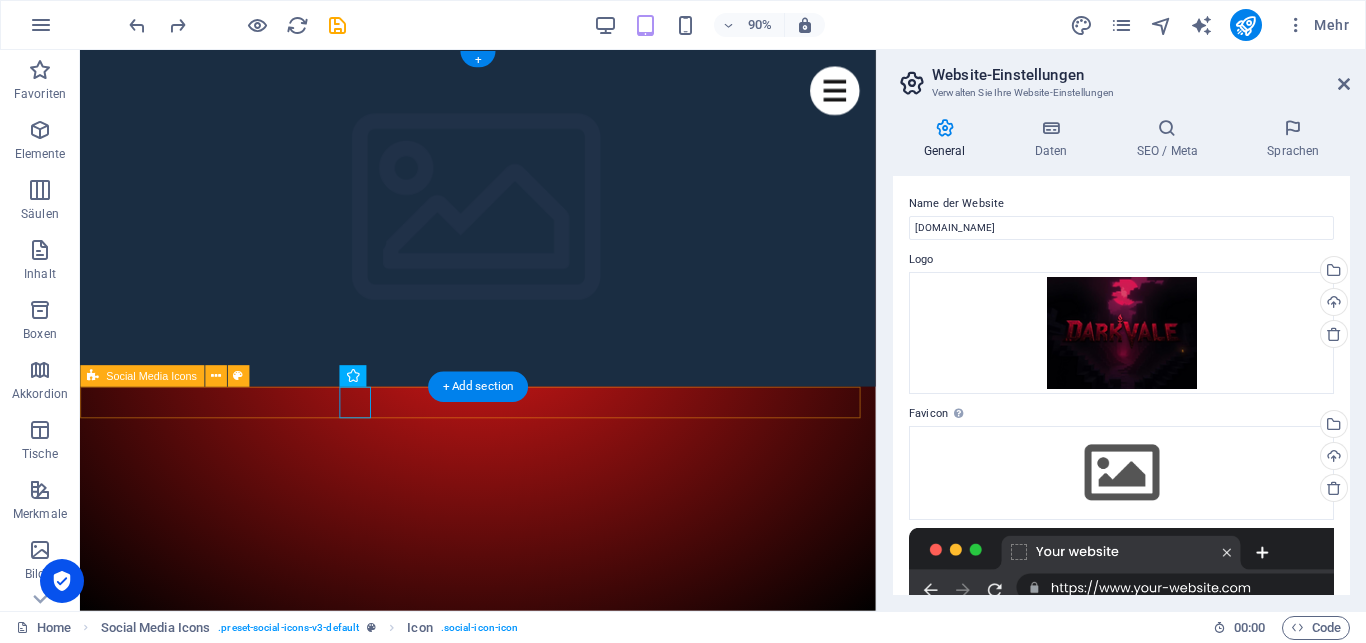 click at bounding box center [522, 1240] 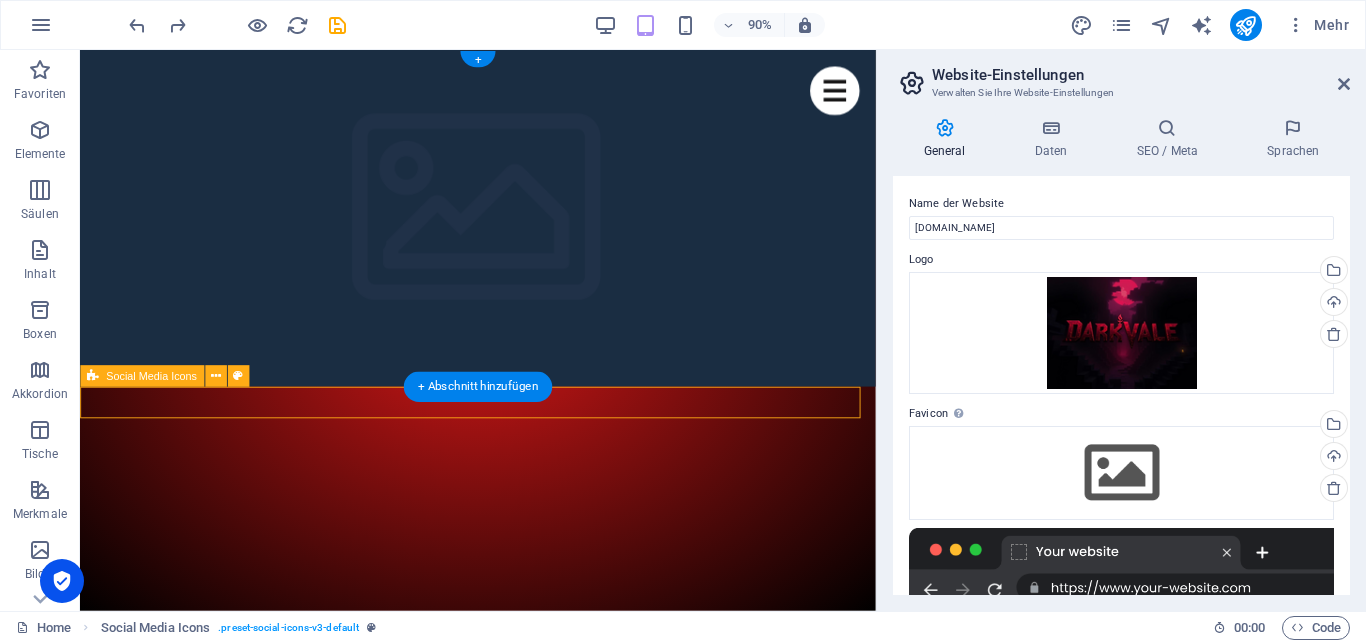 drag, startPoint x: 344, startPoint y: 444, endPoint x: 361, endPoint y: 260, distance: 184.78366 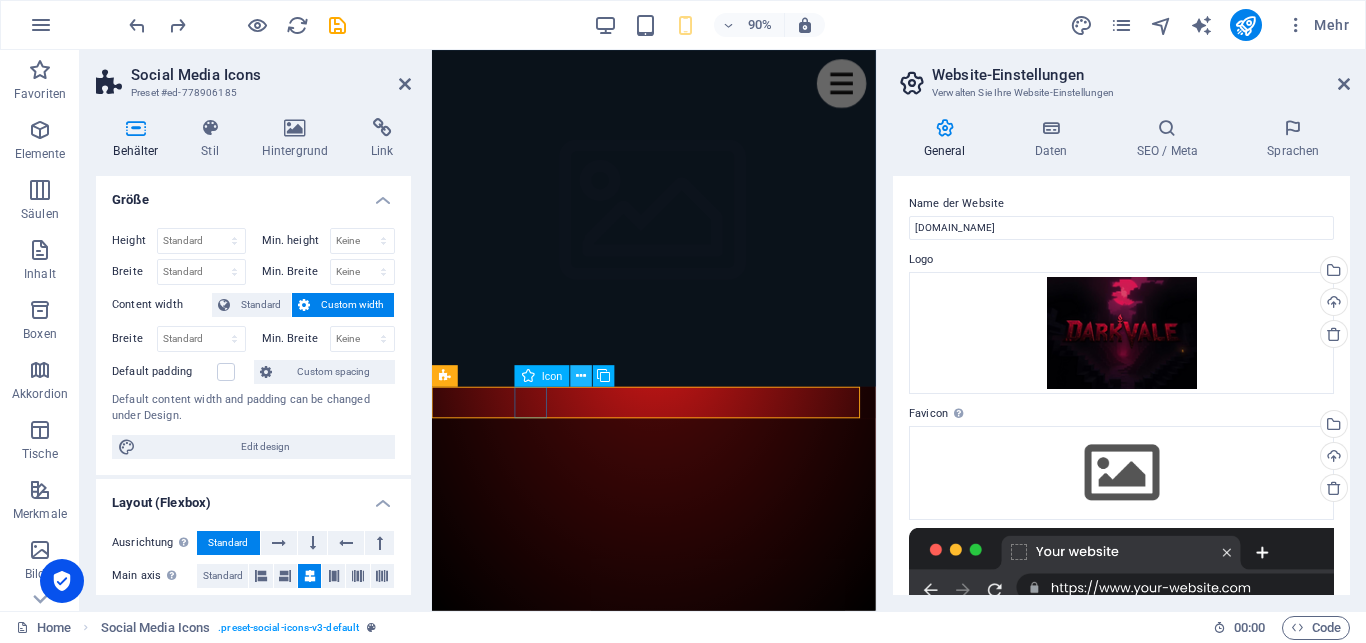 drag, startPoint x: 581, startPoint y: 375, endPoint x: 82, endPoint y: 384, distance: 499.08115 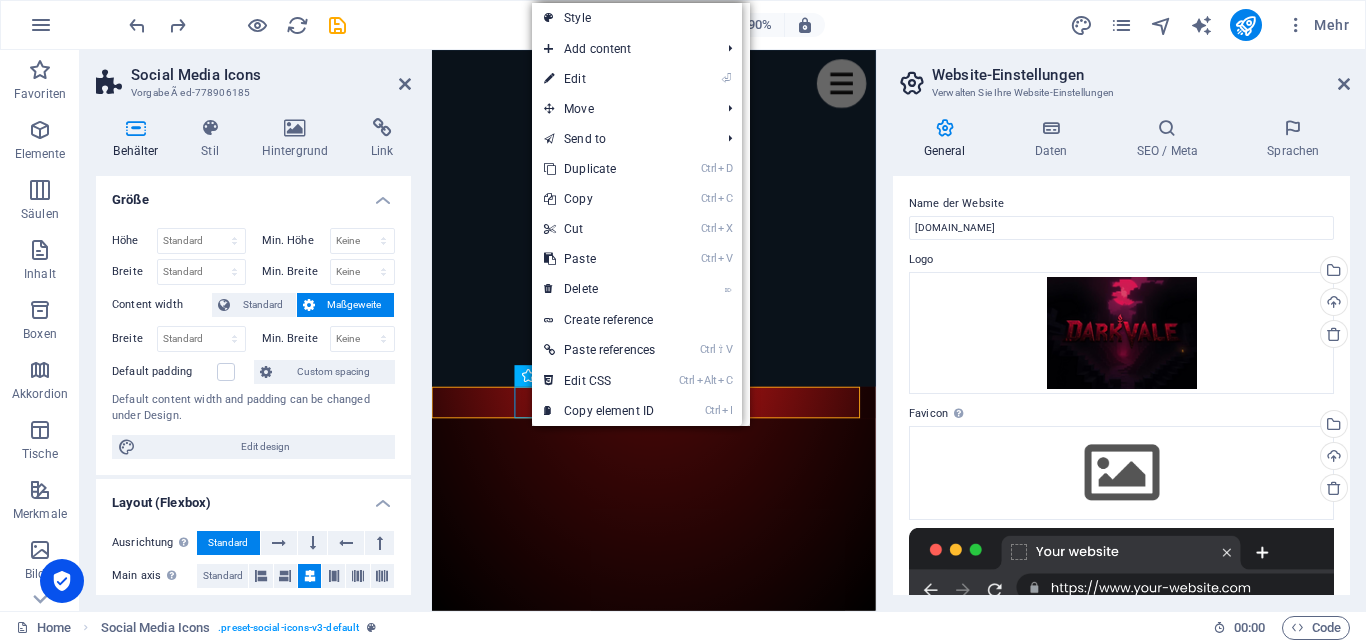 click on "Ctrl Alt C  Edit CSS" at bounding box center (599, 381) 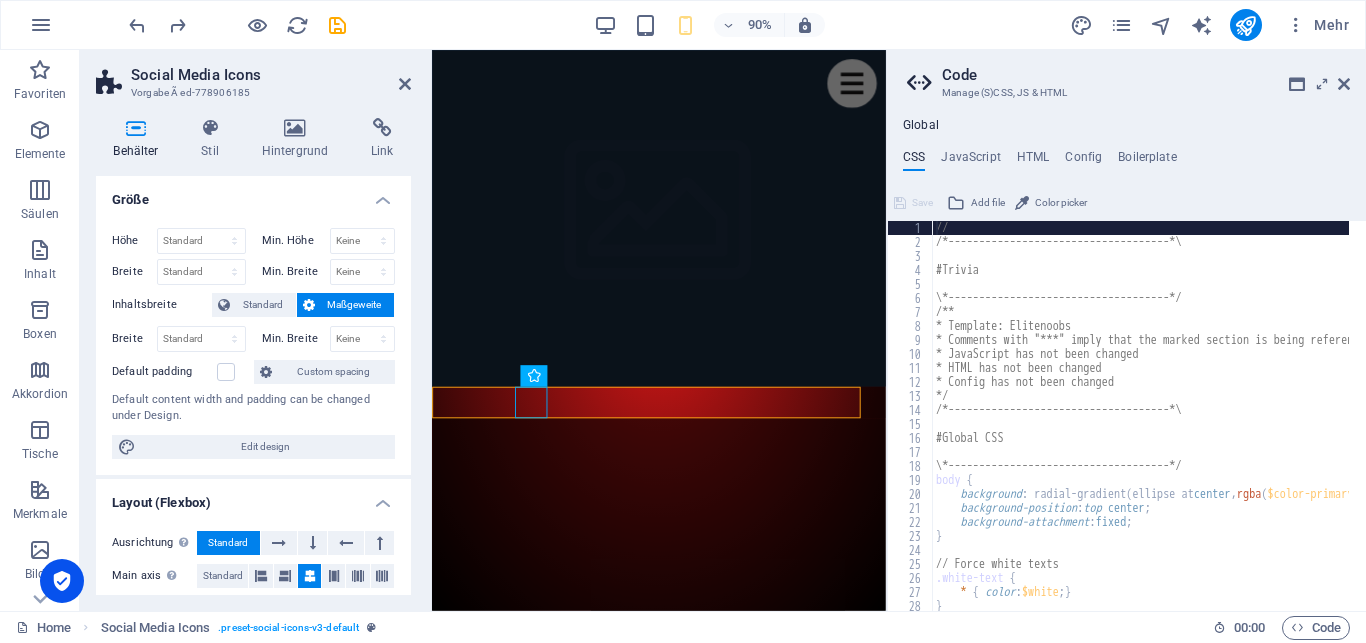 click at bounding box center [670, 424] 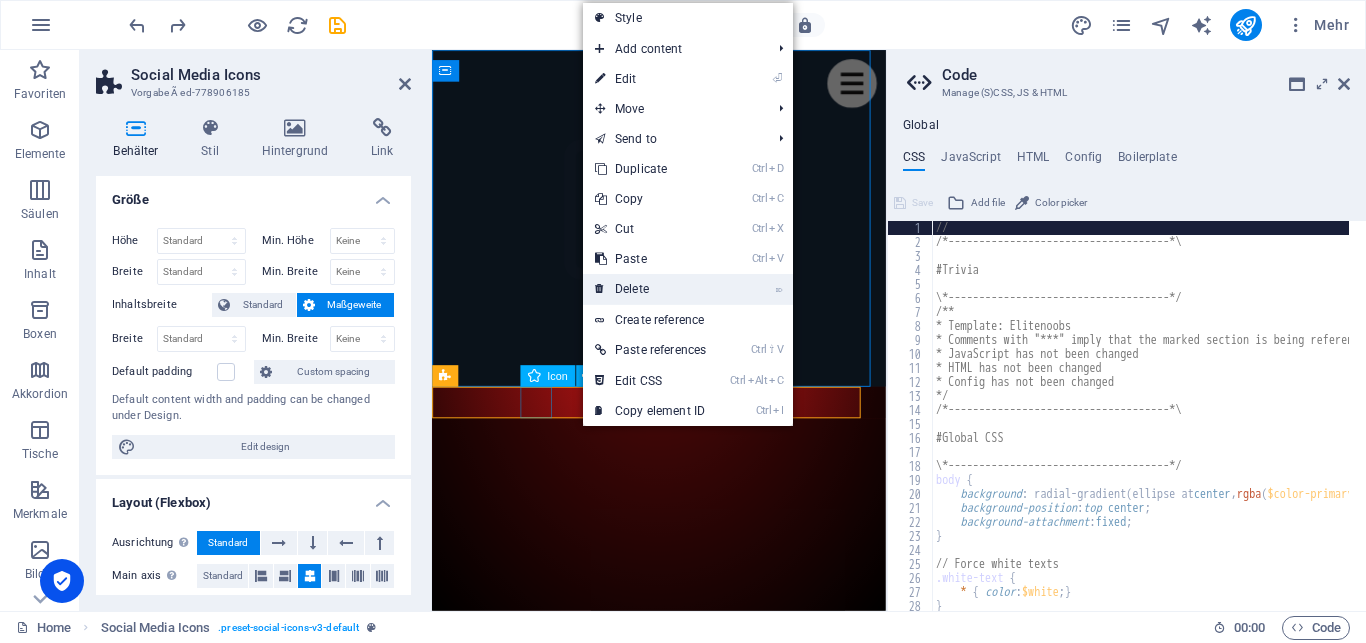 click on "⌦  Delete" at bounding box center [650, 289] 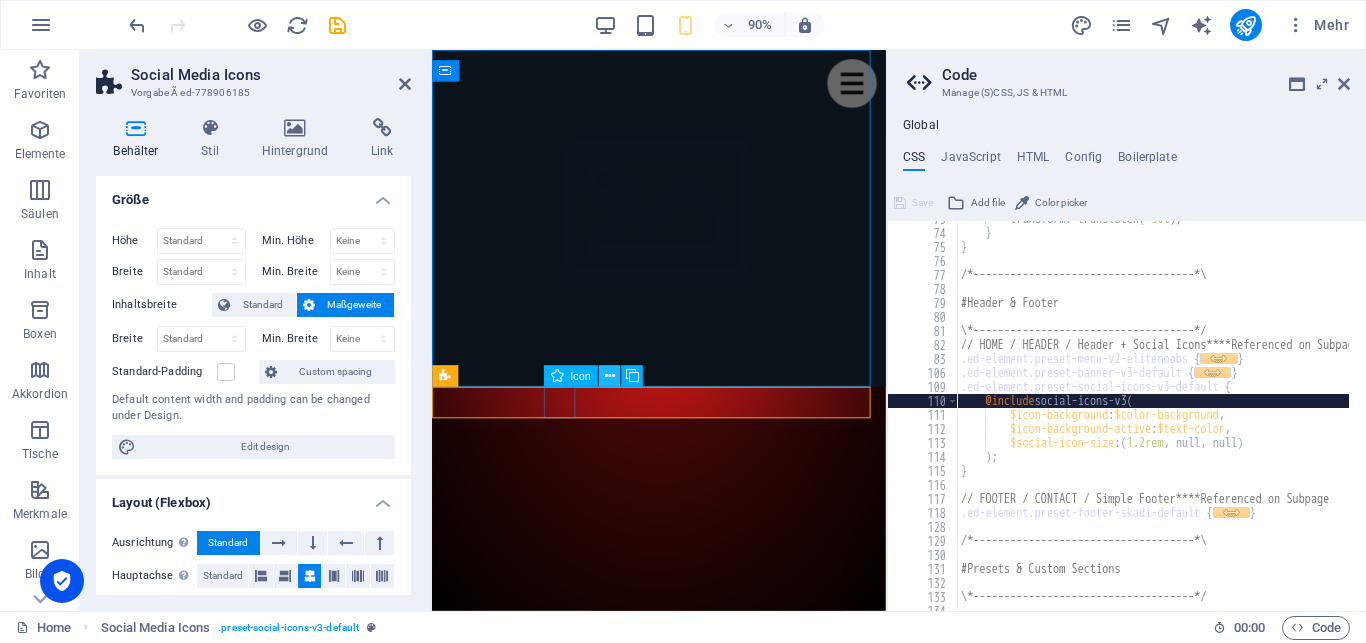 click at bounding box center [610, 375] 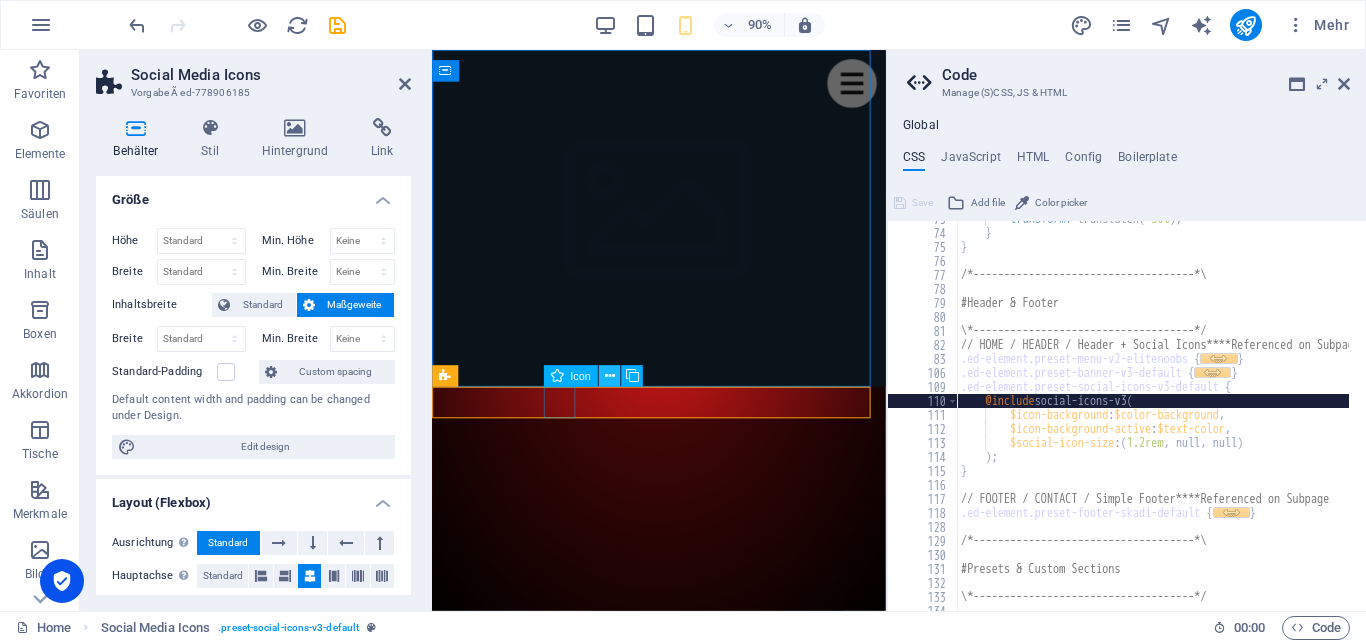 scroll, scrollTop: 1017, scrollLeft: 0, axis: vertical 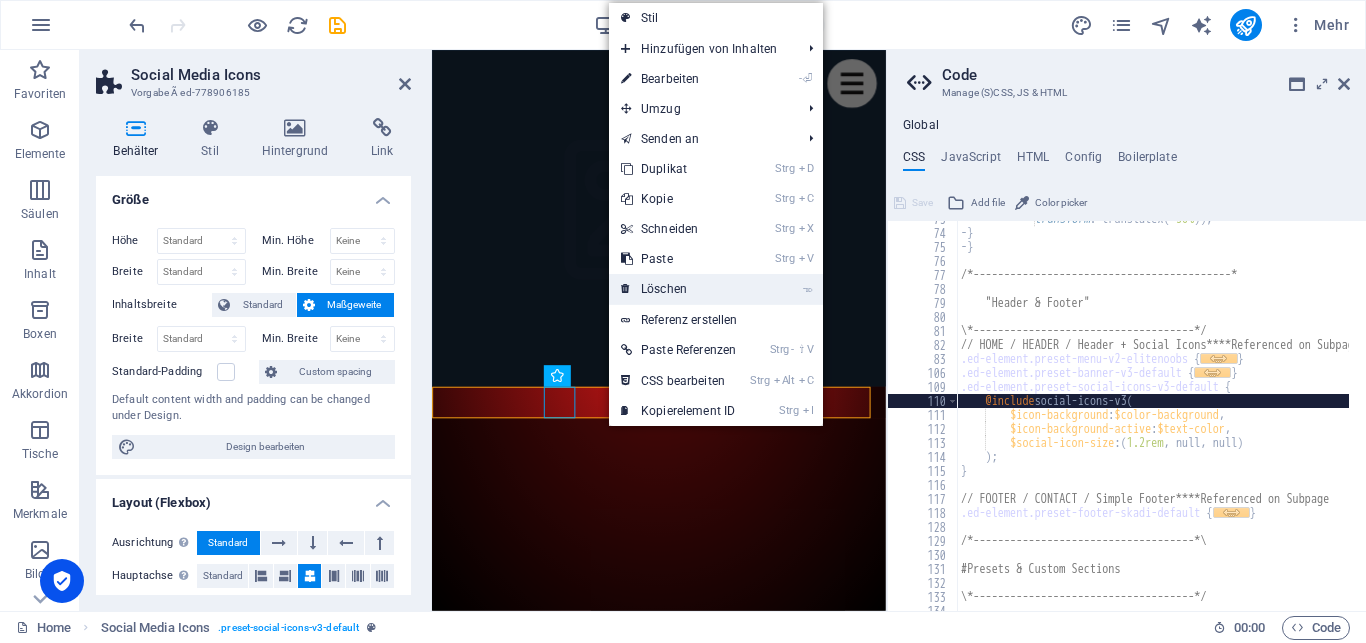 click on "- ⌦  Löschen" at bounding box center (678, 289) 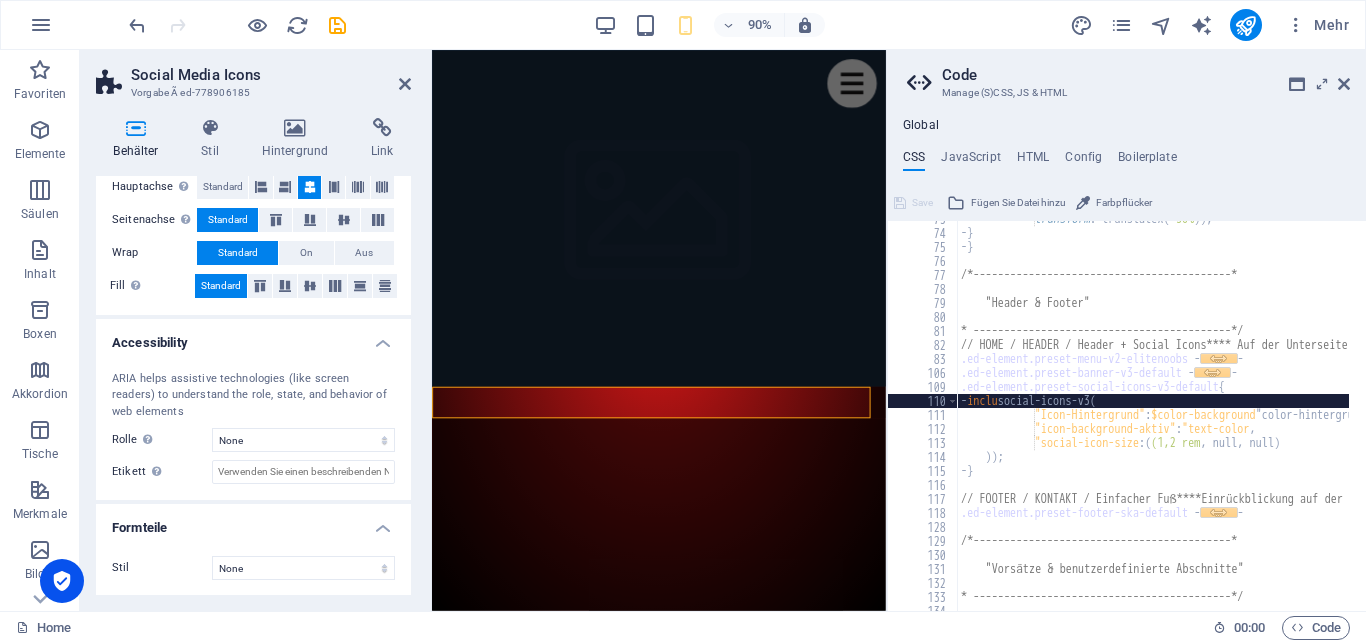 scroll, scrollTop: 0, scrollLeft: 0, axis: both 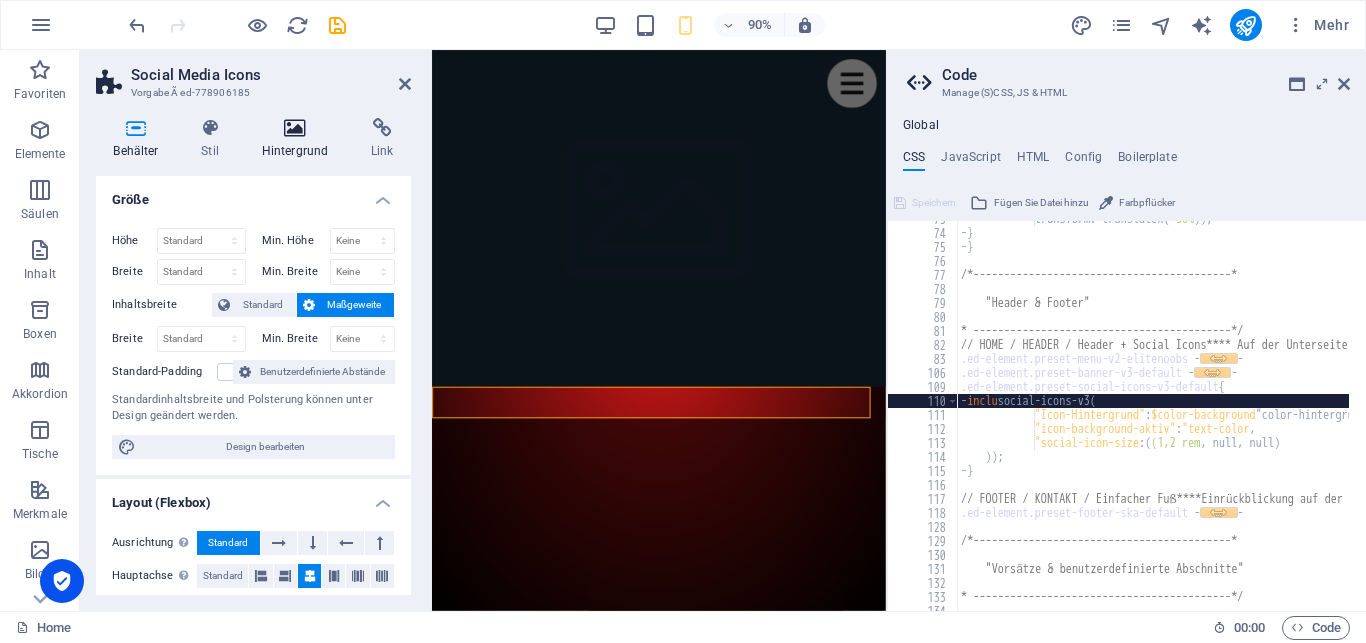 click on "Hintergrund" at bounding box center (298, 139) 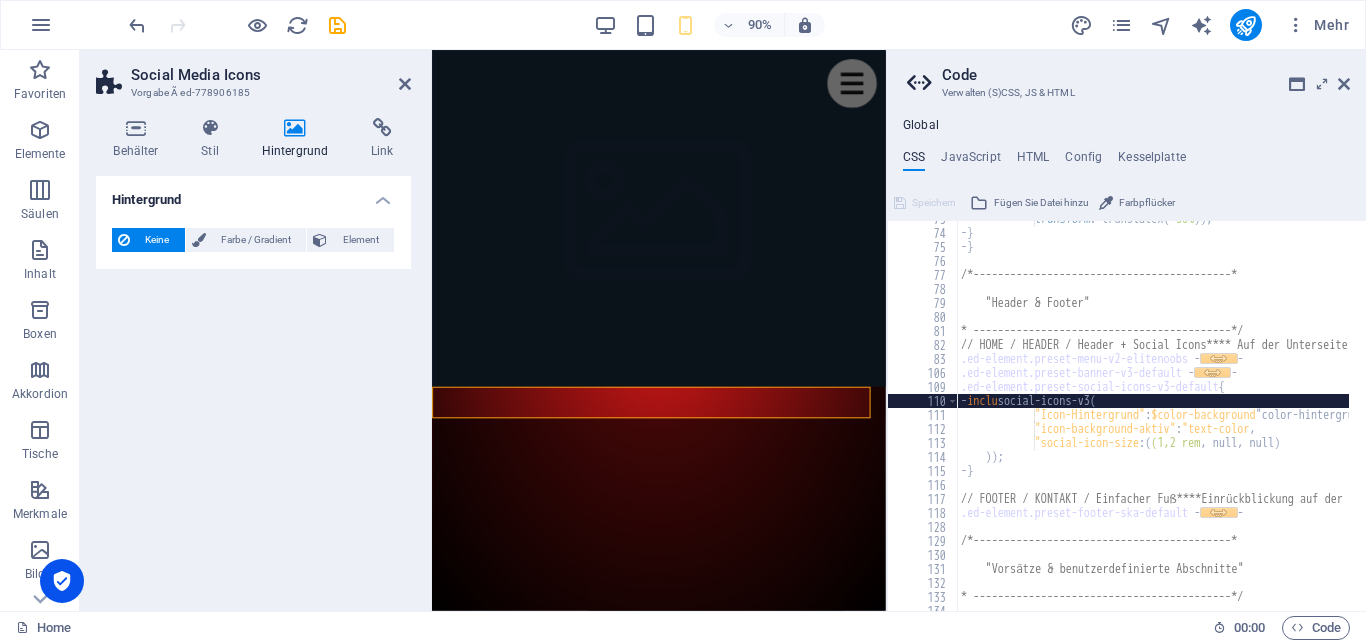 click on "Hintergrund" at bounding box center [298, 139] 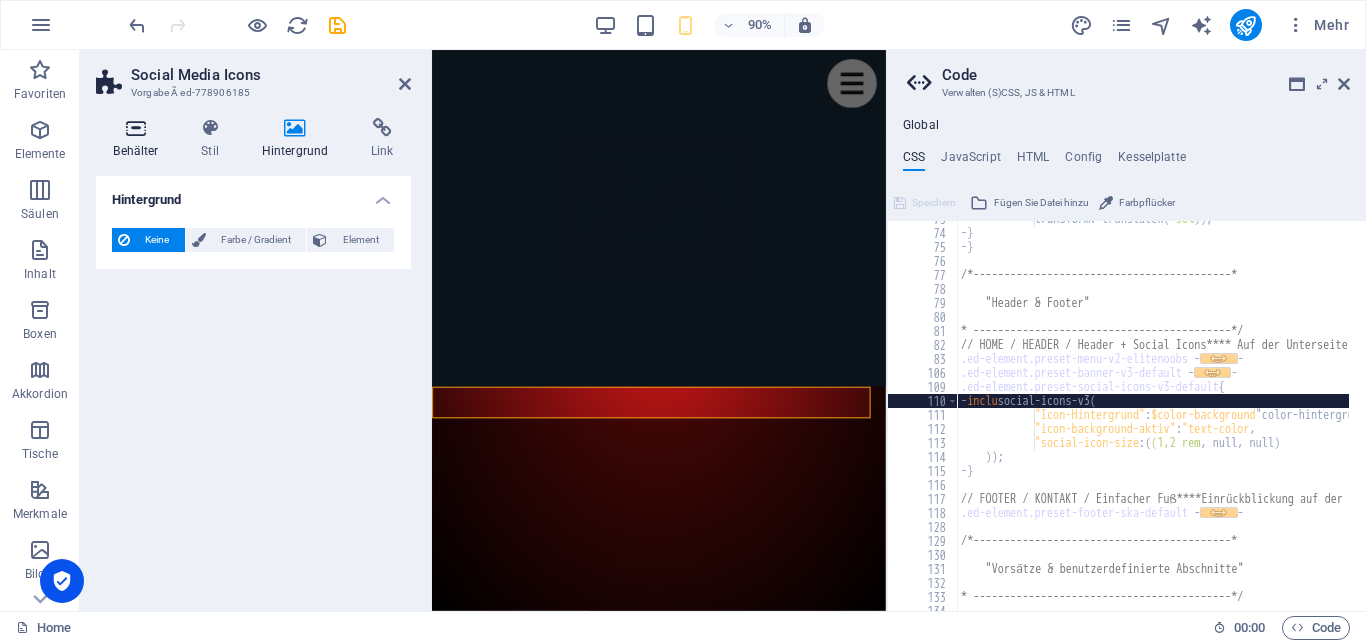 click on "Stil" at bounding box center [214, 139] 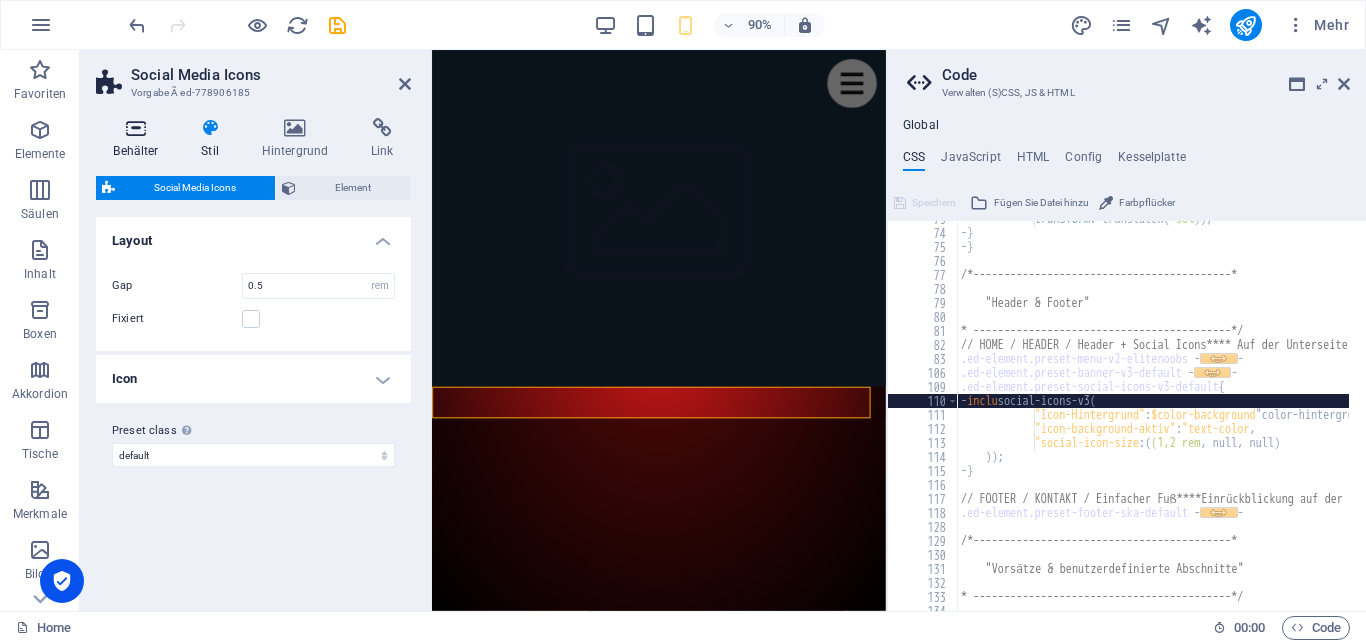 click on "Behälter" at bounding box center (140, 139) 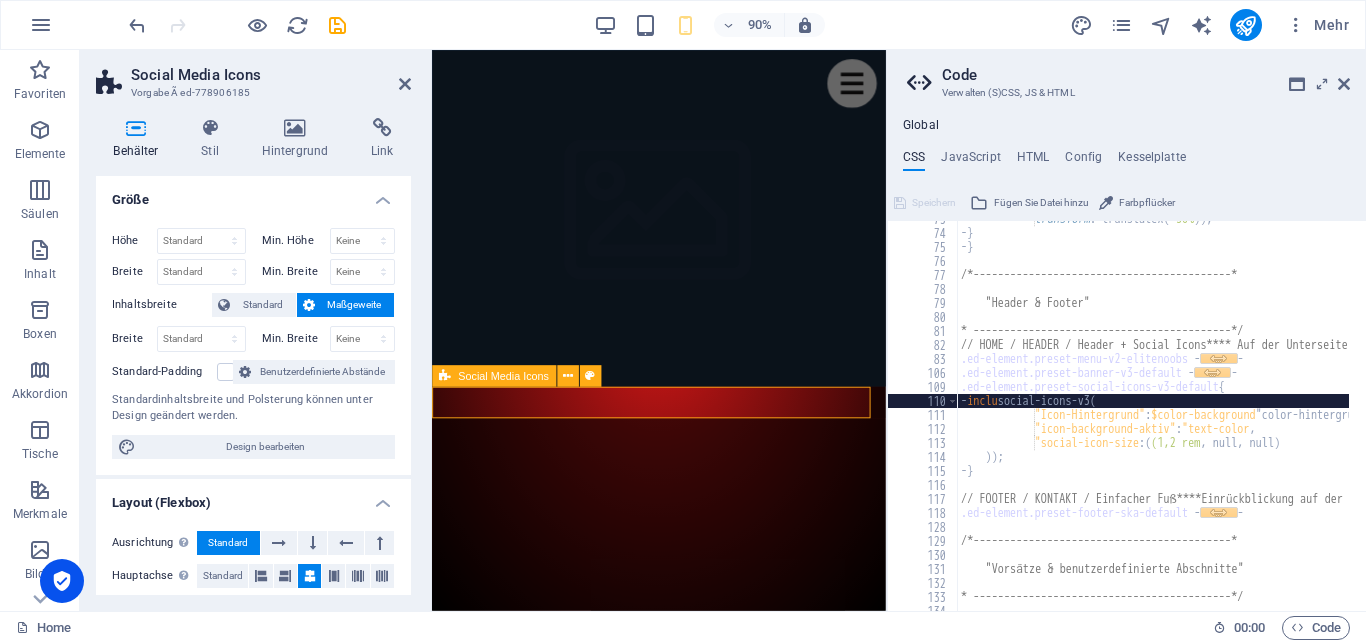 drag, startPoint x: 622, startPoint y: 444, endPoint x: 618, endPoint y: 329, distance: 115.06954 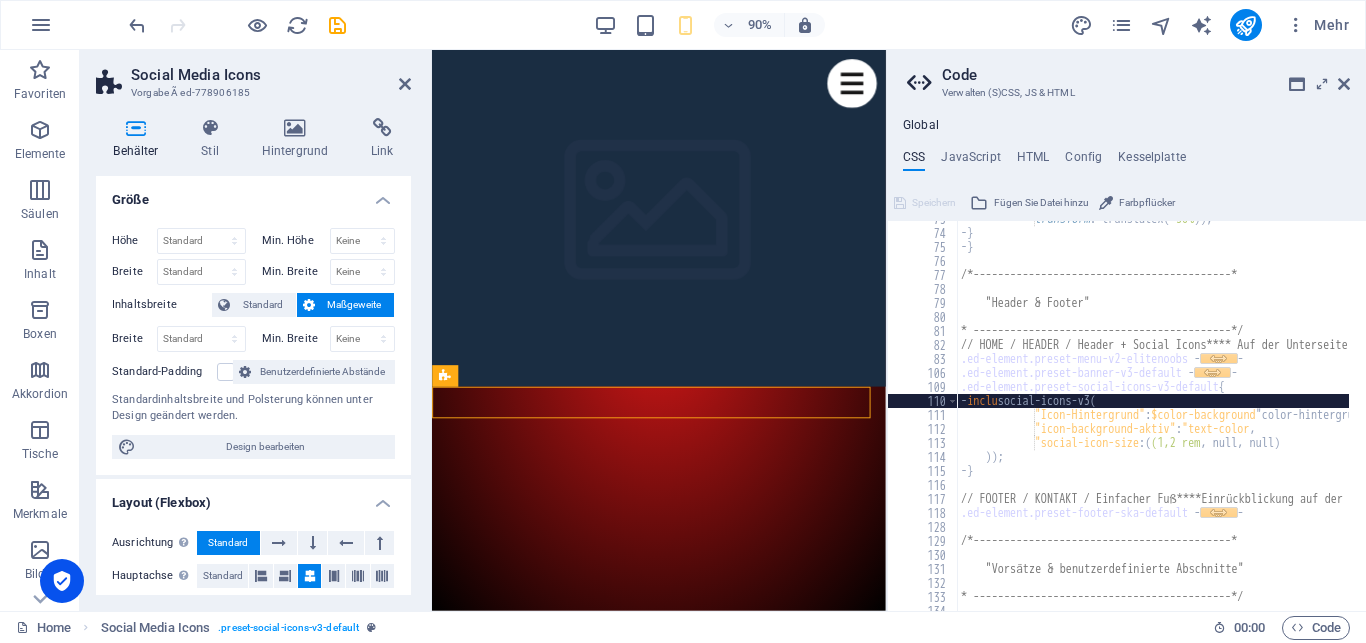 drag, startPoint x: 584, startPoint y: 430, endPoint x: 954, endPoint y: 401, distance: 371.13474 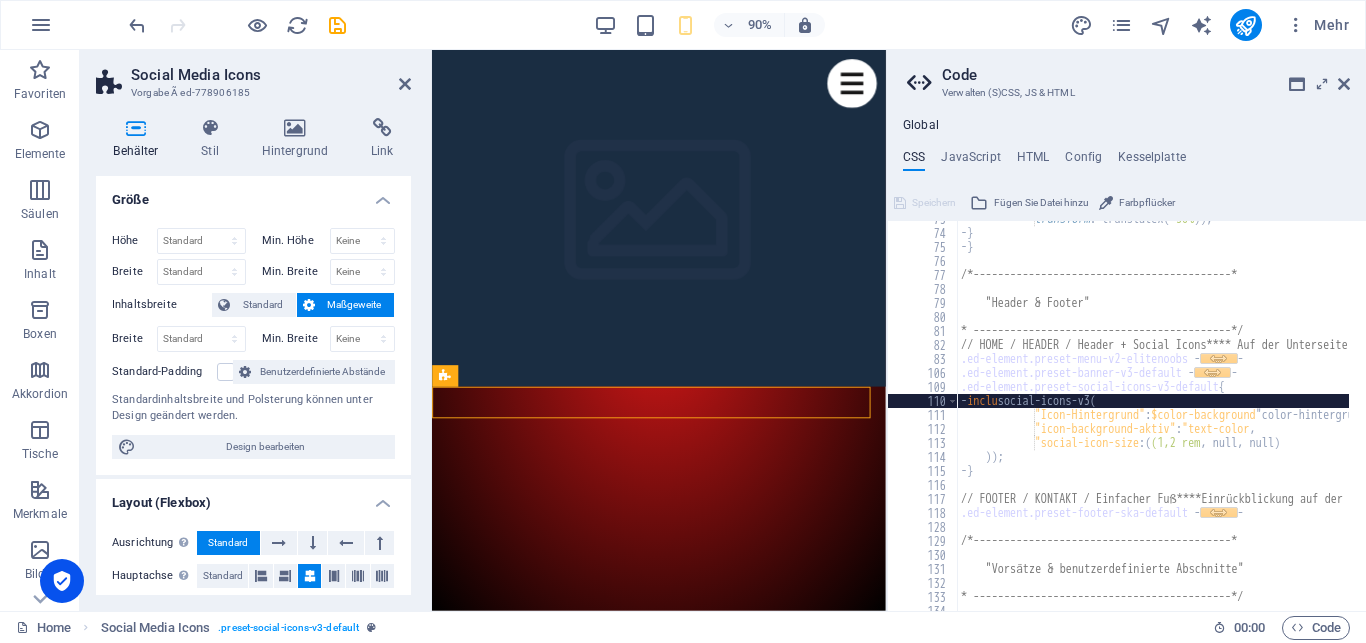 click on "Home Meet the noobs Games we play Upcoming Events Fanart Partner Clans Join us! Meet the noobs Games we play Upcoming events Fanart Partner clans Join us! Meet the noobs Lorem ipsum dolor sit amet, consectetur adipisicing elit. Veritatis, vero, totam, atque quas quo error voluptates eveniet accusantium sed ipsum praesentium sint dolores autem qui ea exercitationem nostrum magnam amet blanditiis quam quibusdam inventore harum asperiores eius consectetur accusamus saepe fugiat sapiente deleniti tempore. 2018 Dolores autem qui ea exercitationem nostrum magnam amet blanditiis quam quibusdam inventore harum asperiores eius consectetur accusamus saepe fugiat sapiente deleniti tempore. Founder Leeroy Jenkins Founder Vivi Member Josh Member John Doe Member Mario Member Lui Member Sit, quisquam iste repudiandae quos quae obcaecati perferendis! Corrupti, nostrum, quae, fugit, pariatur vero in at laboriosam cupiditate sunt maxime velit voluptates optio aspernatur ipsum illo beatae possimus ratione.  Favorite Games: MMO" at bounding box center (684, 12321) 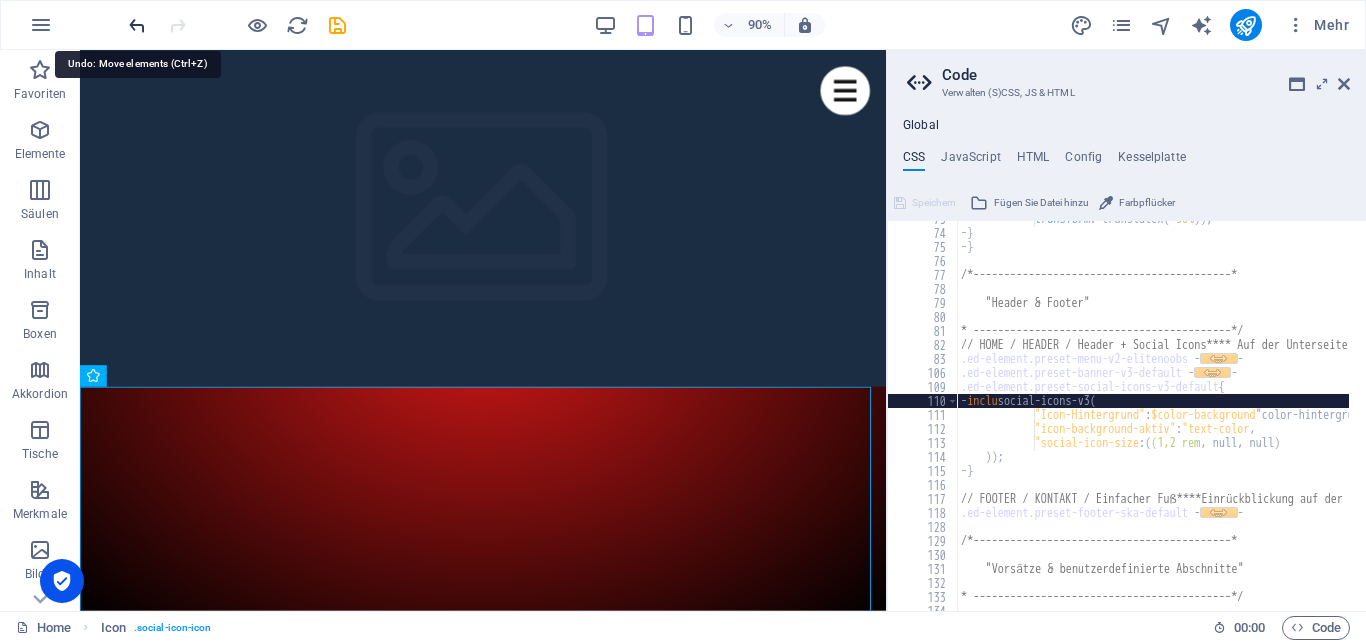 click at bounding box center (137, 25) 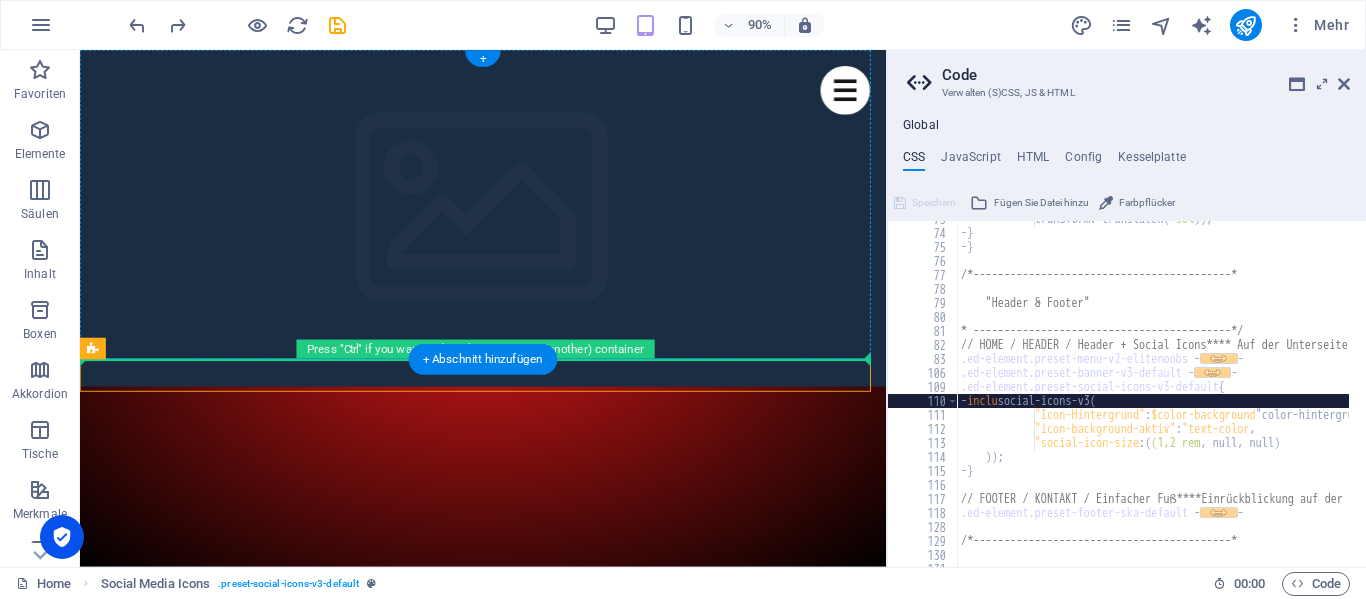 drag, startPoint x: 627, startPoint y: 449, endPoint x: 469, endPoint y: 310, distance: 210.44002 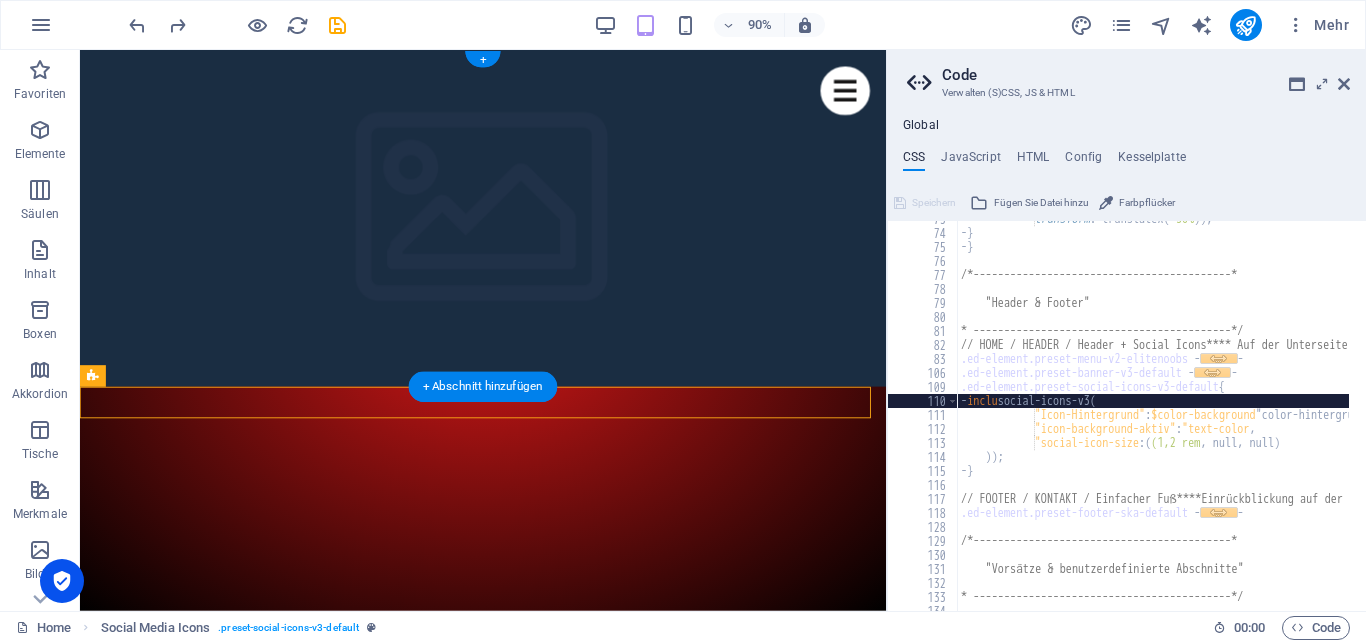 drag, startPoint x: 432, startPoint y: 388, endPoint x: 393, endPoint y: 388, distance: 39 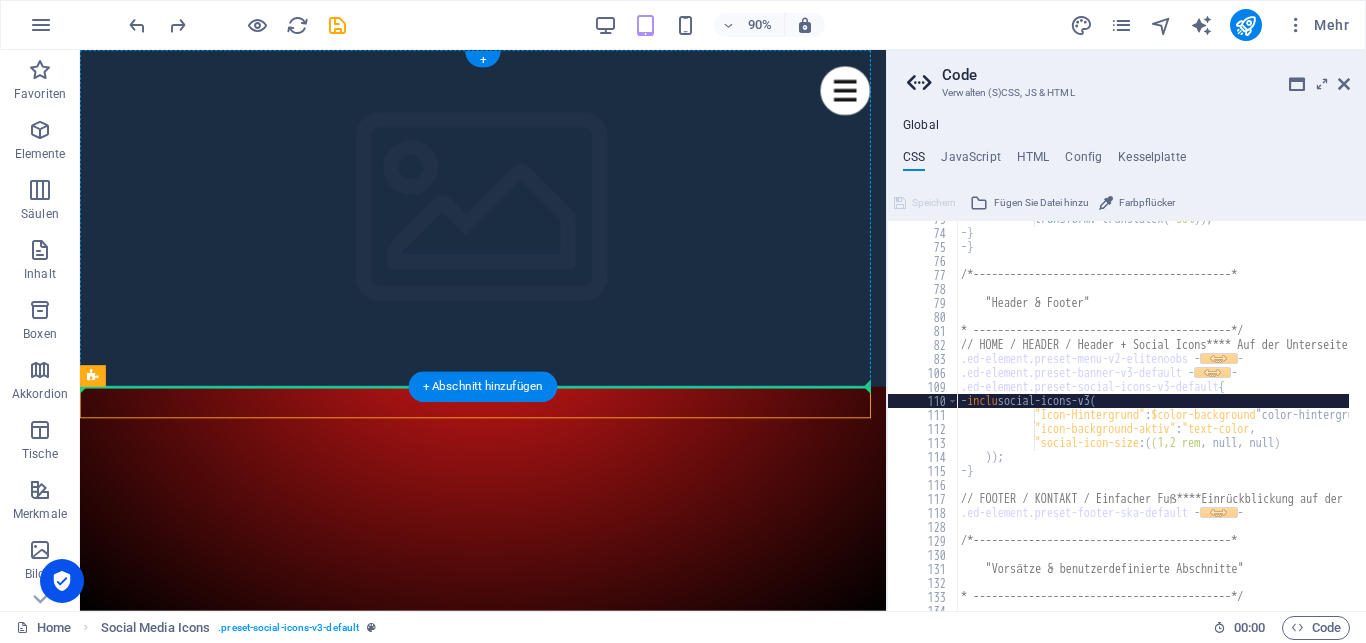 drag, startPoint x: 402, startPoint y: 438, endPoint x: 406, endPoint y: 374, distance: 64.12488 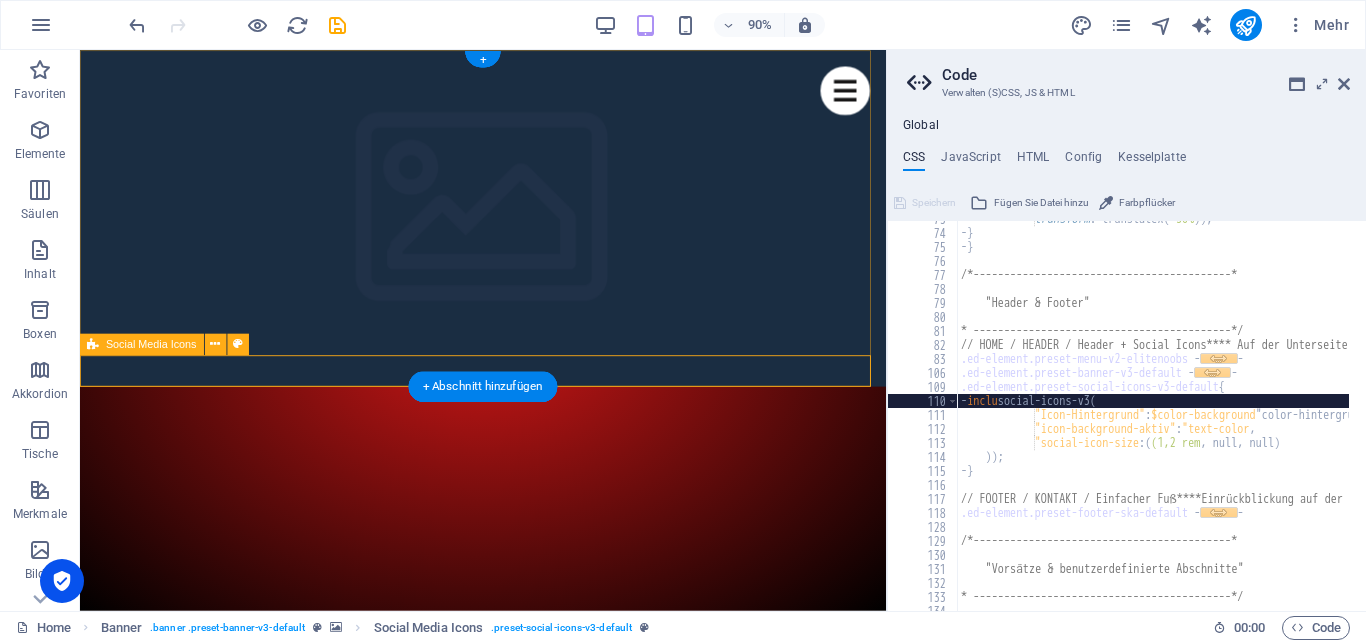 click at bounding box center [519, 424] 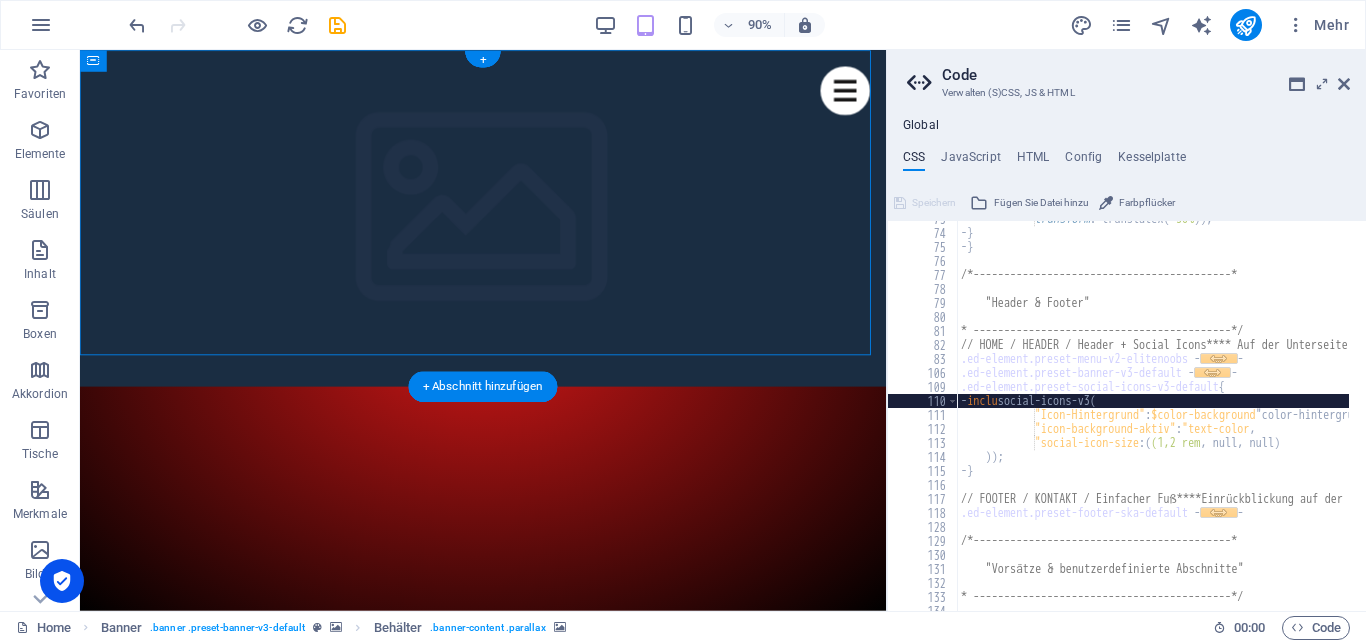 click at bounding box center [519, 424] 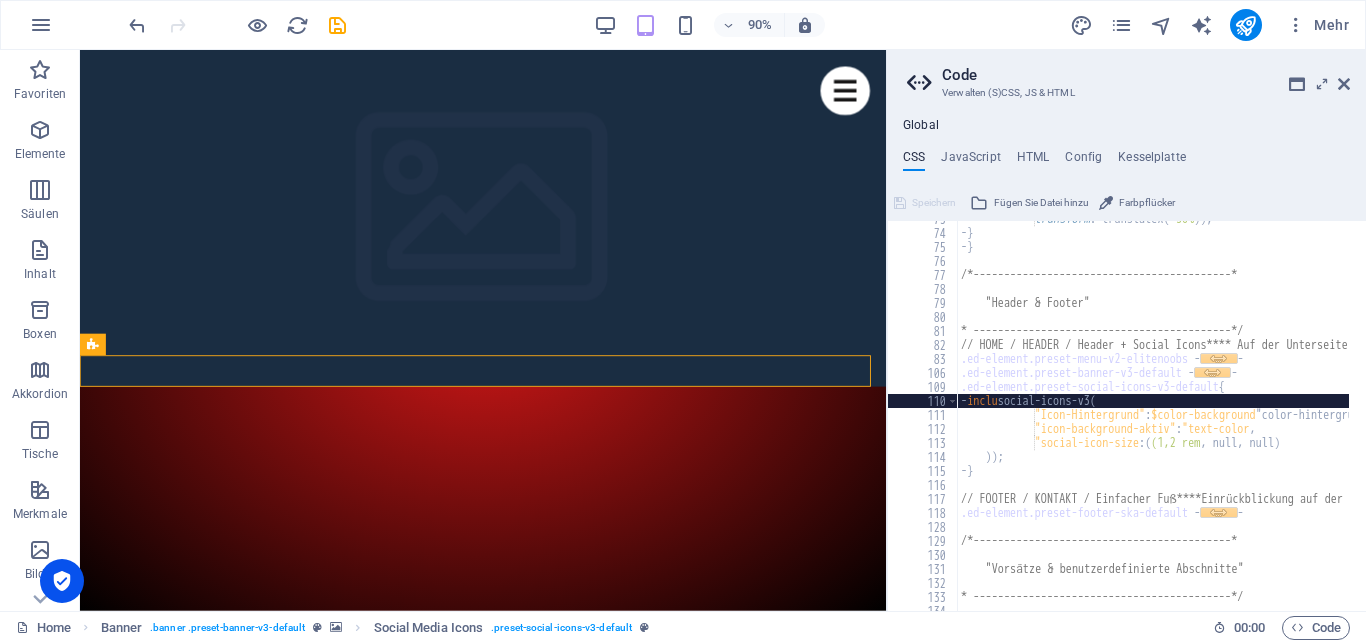 click at bounding box center (137, 25) 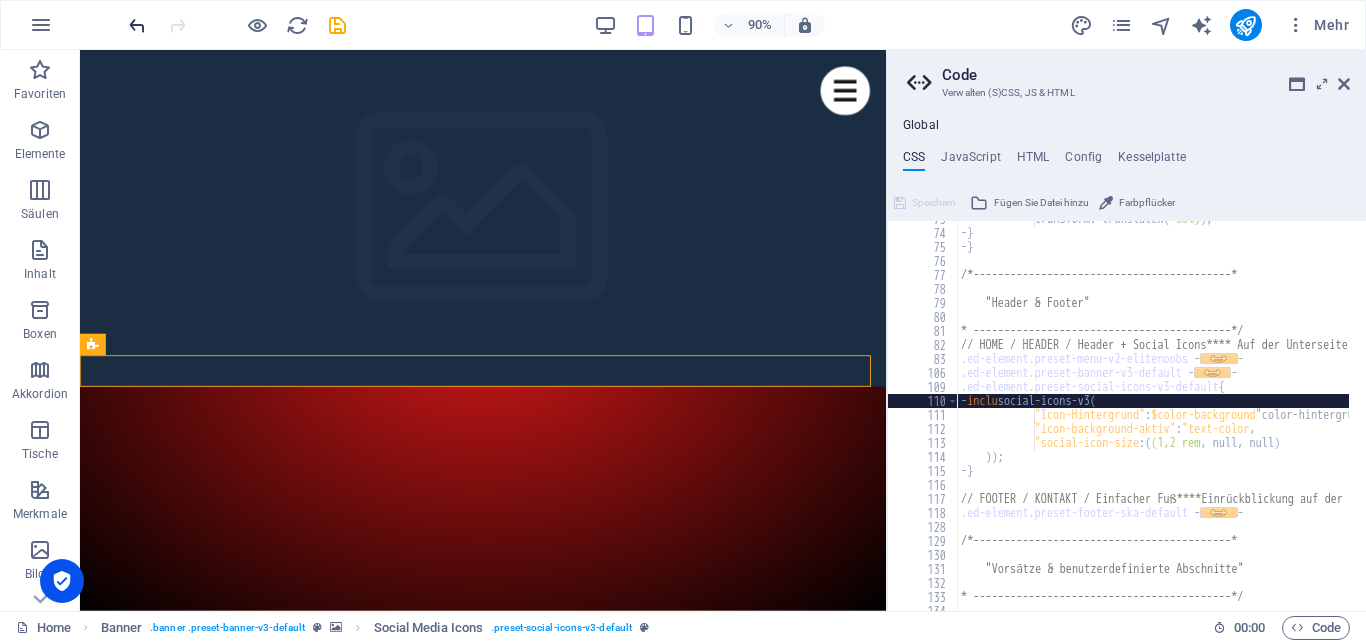 click at bounding box center [137, 25] 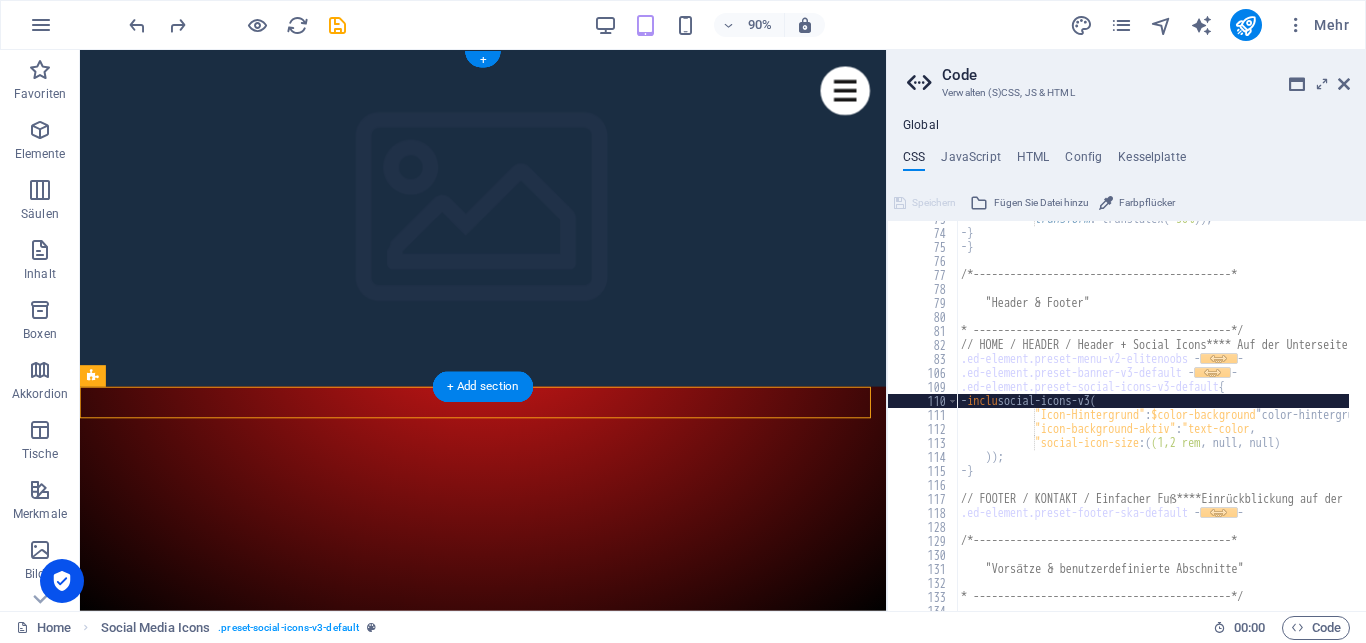 click at bounding box center (519, 424) 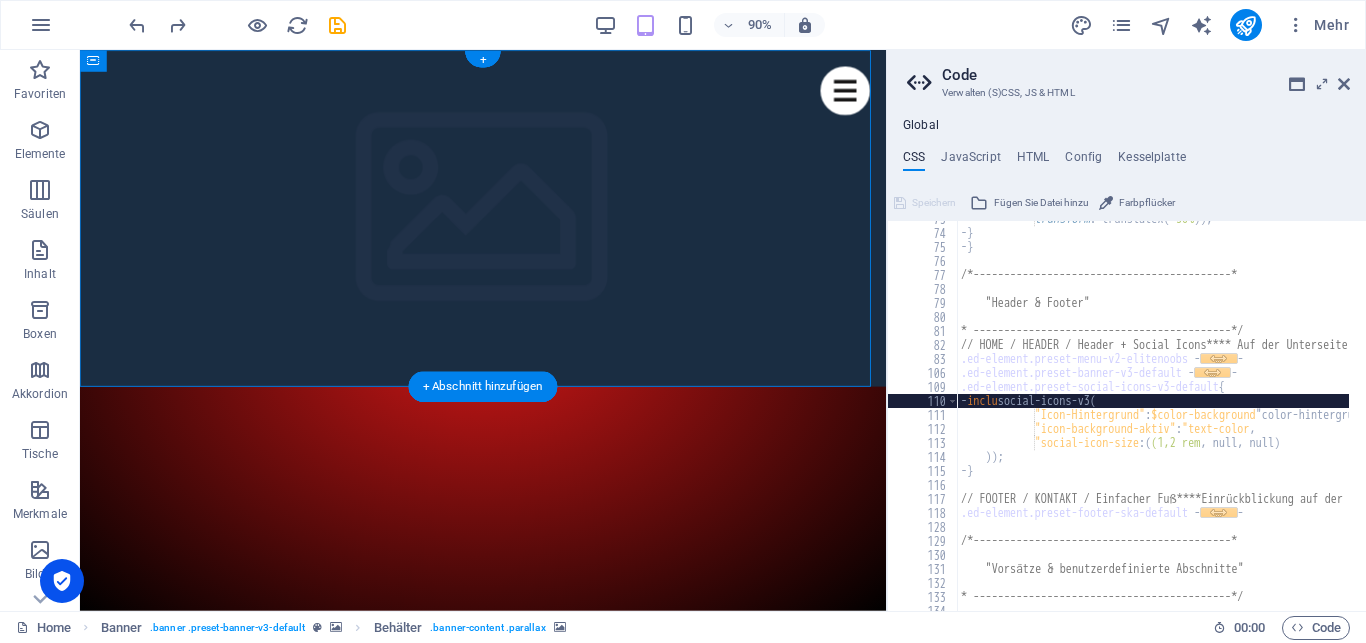 click at bounding box center [519, 424] 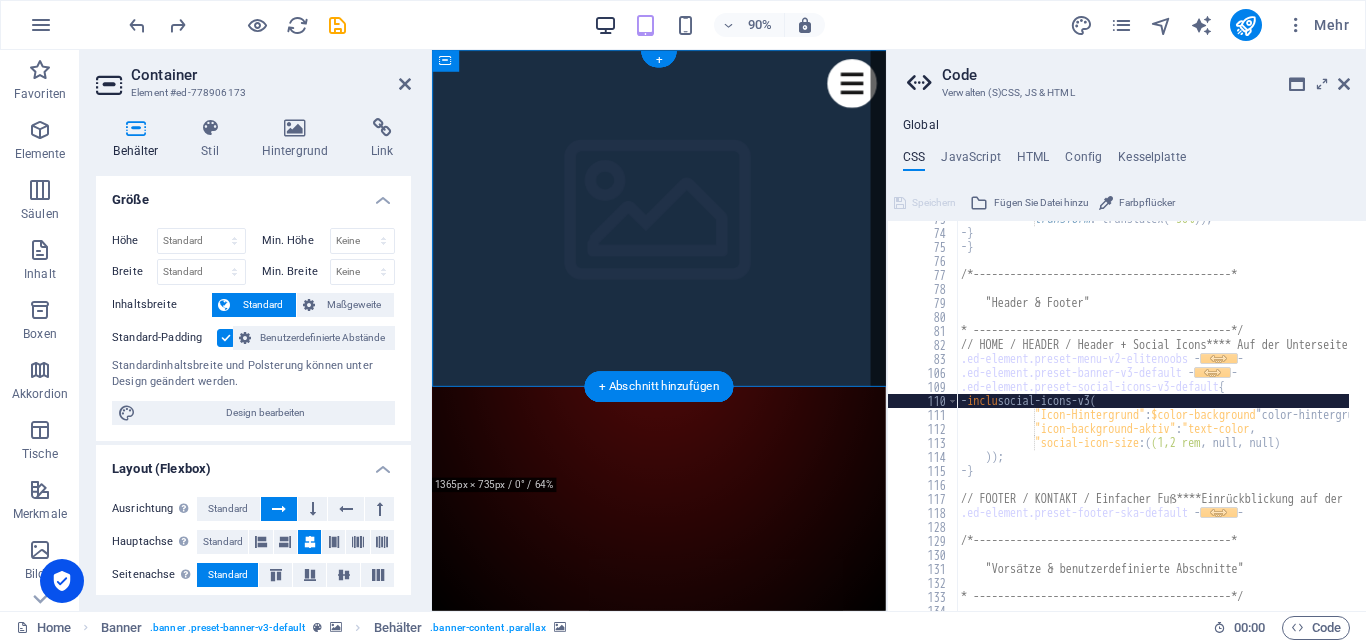 click at bounding box center [605, 25] 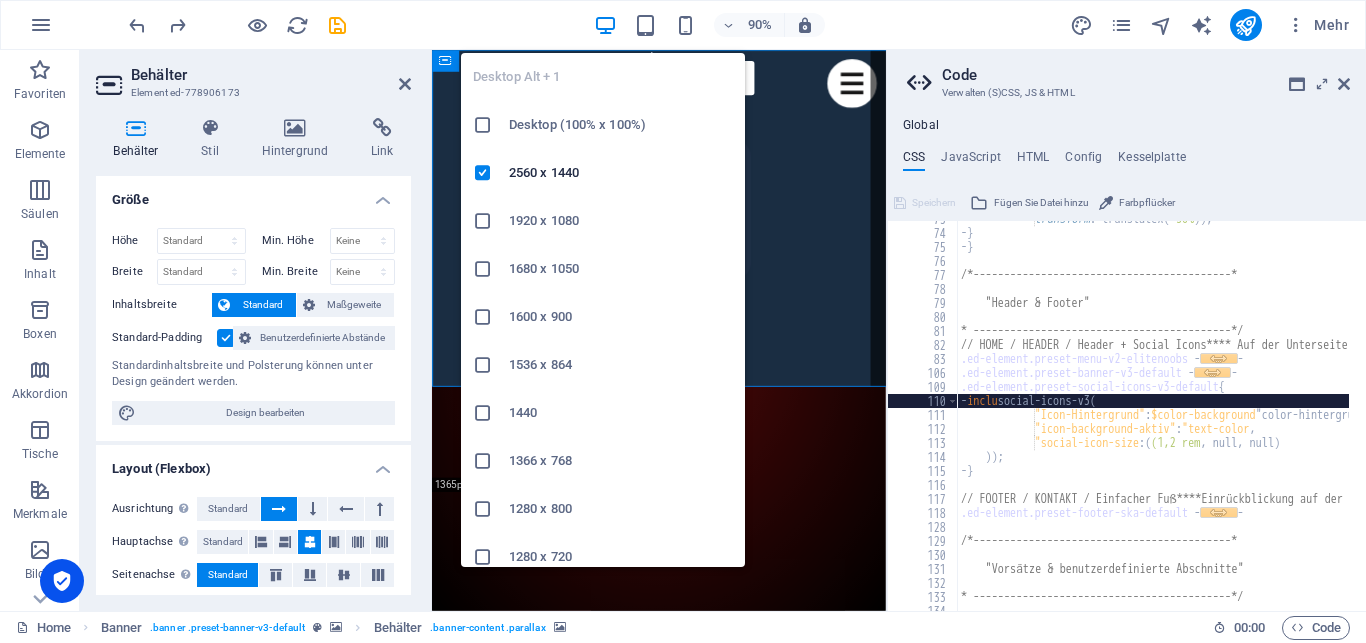 click on "Desktop (100% x 100%)" at bounding box center [621, 125] 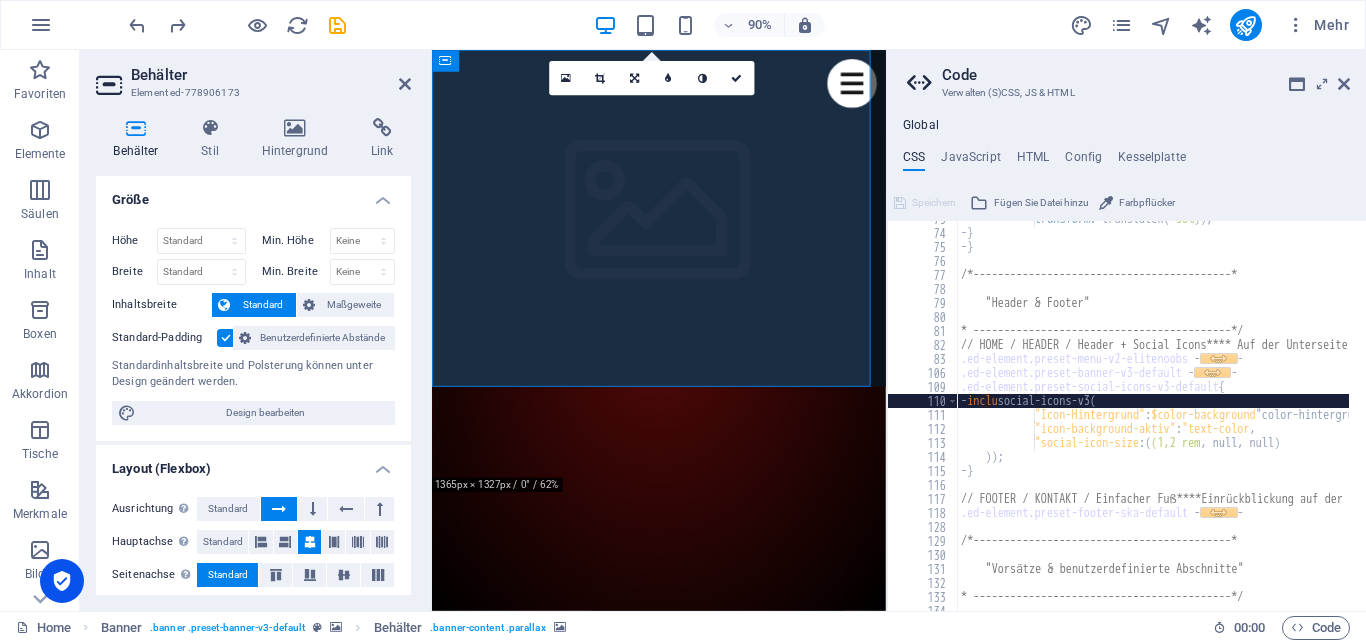 click on "90% Mehr" at bounding box center (741, 25) 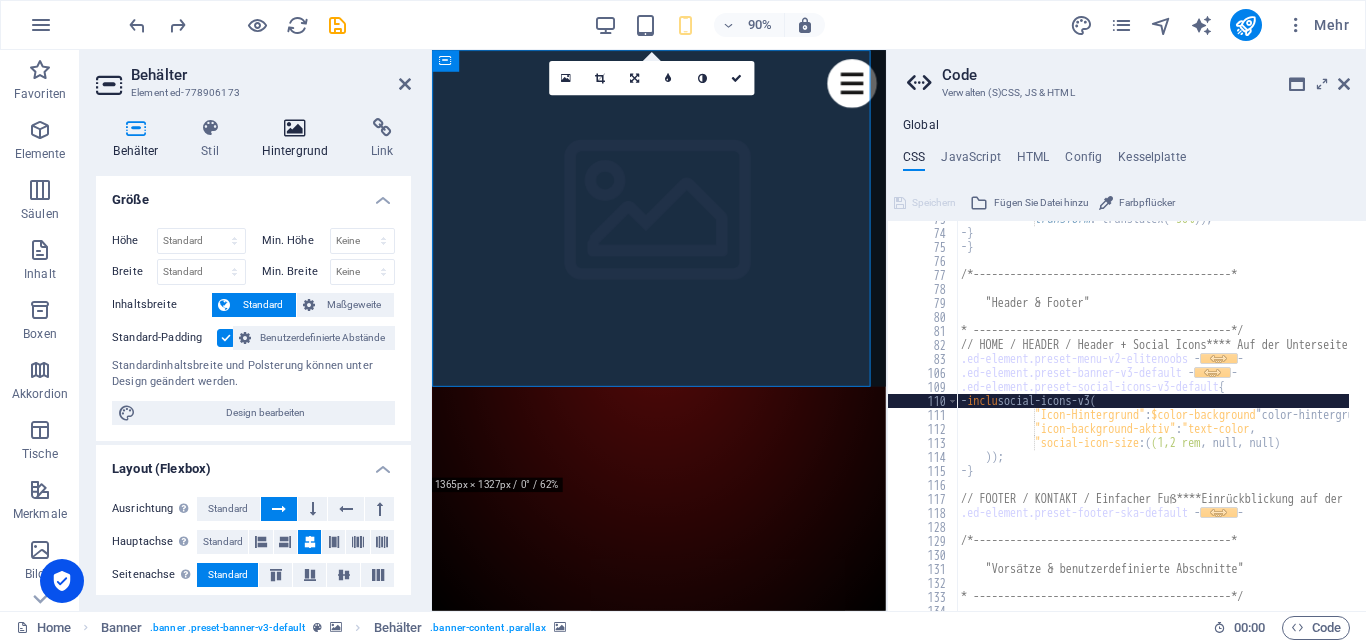 click at bounding box center [294, 128] 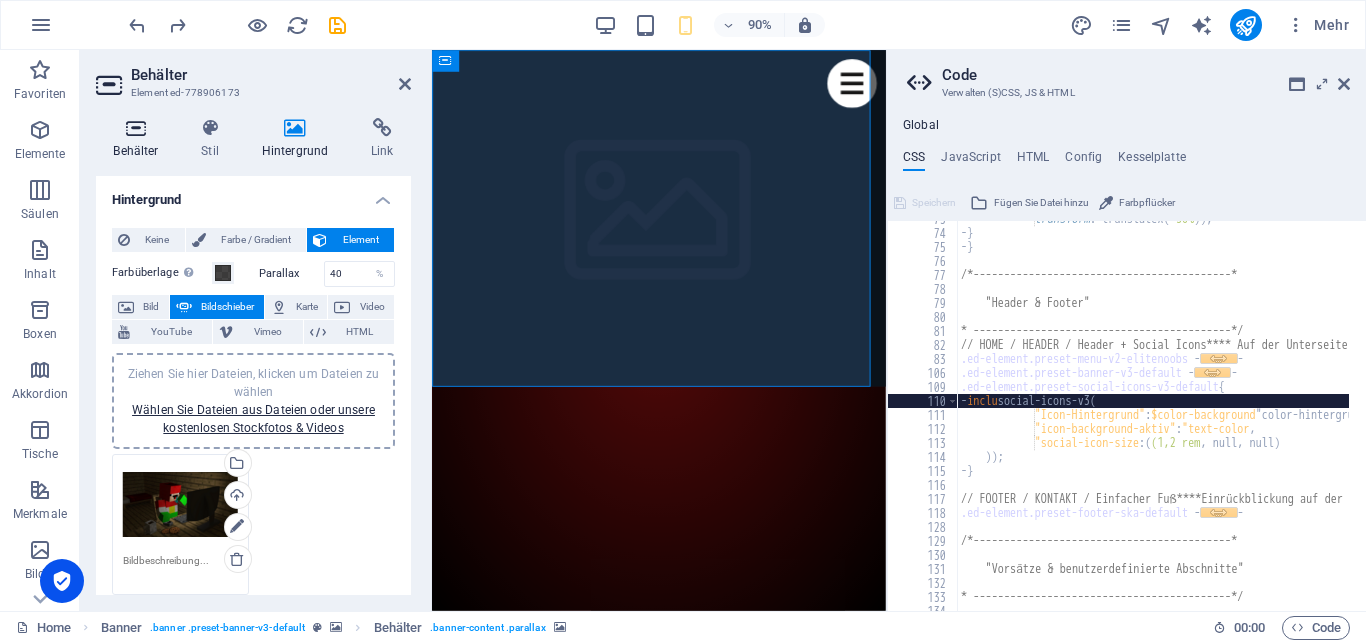 click on "Behälter" at bounding box center [140, 139] 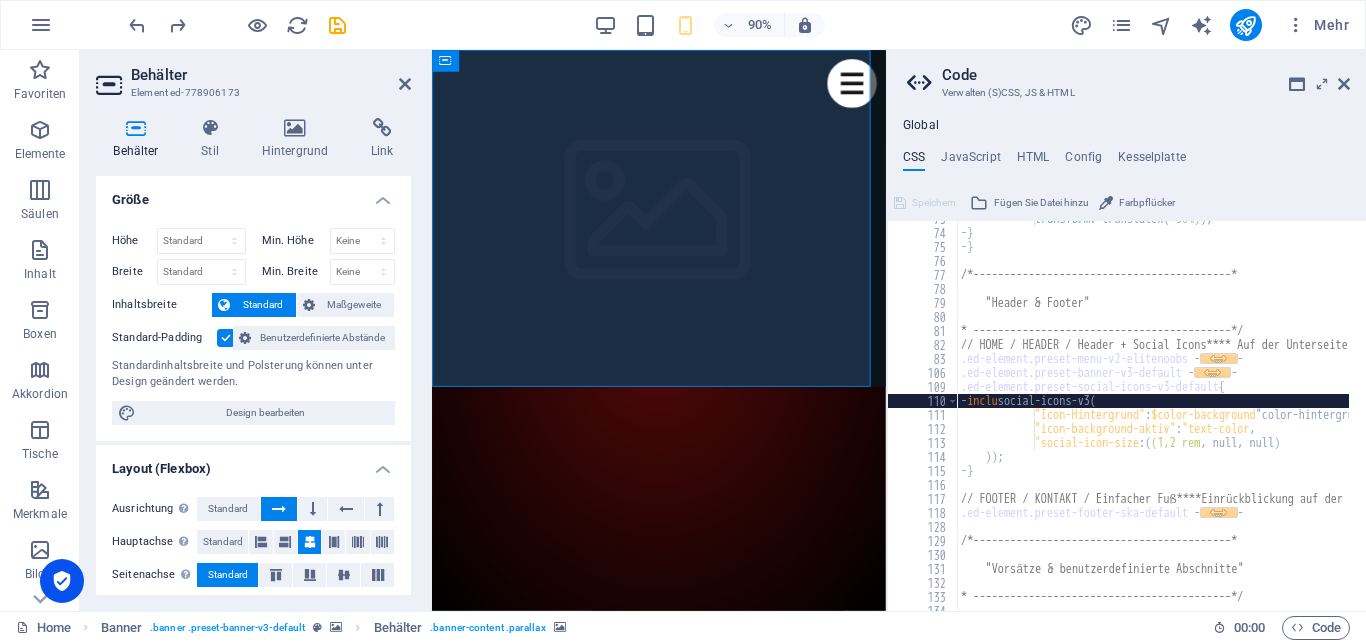 scroll, scrollTop: 380, scrollLeft: 0, axis: vertical 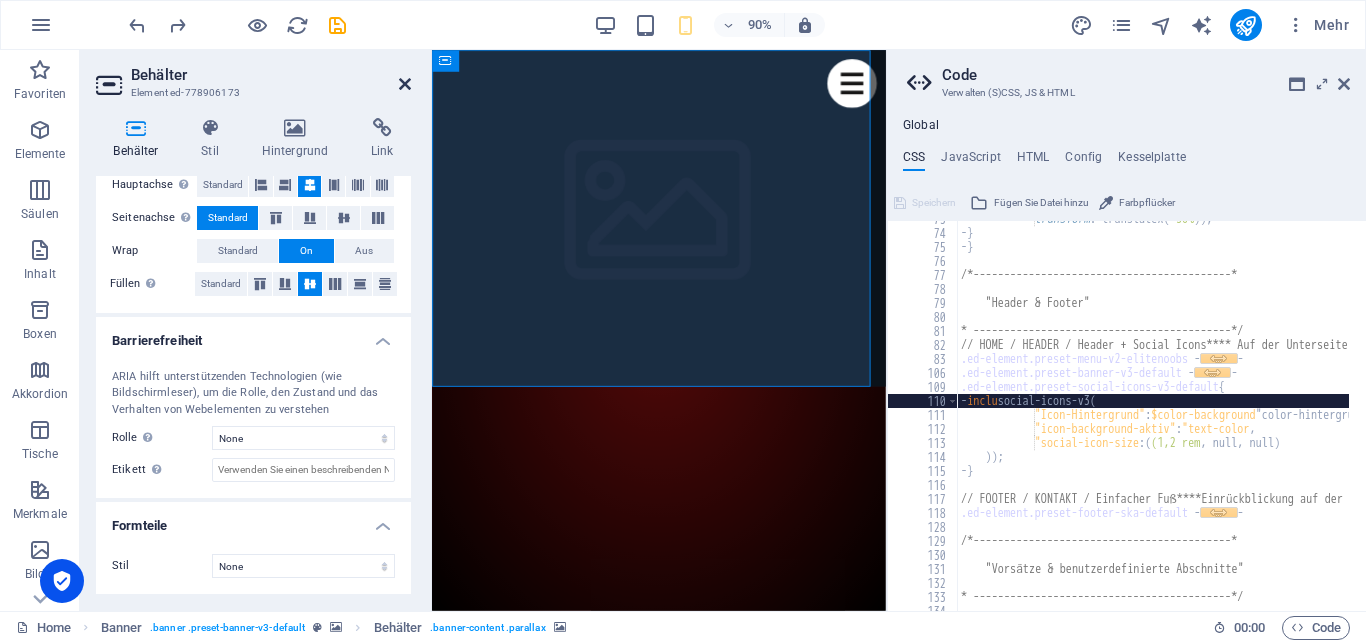click at bounding box center (405, 84) 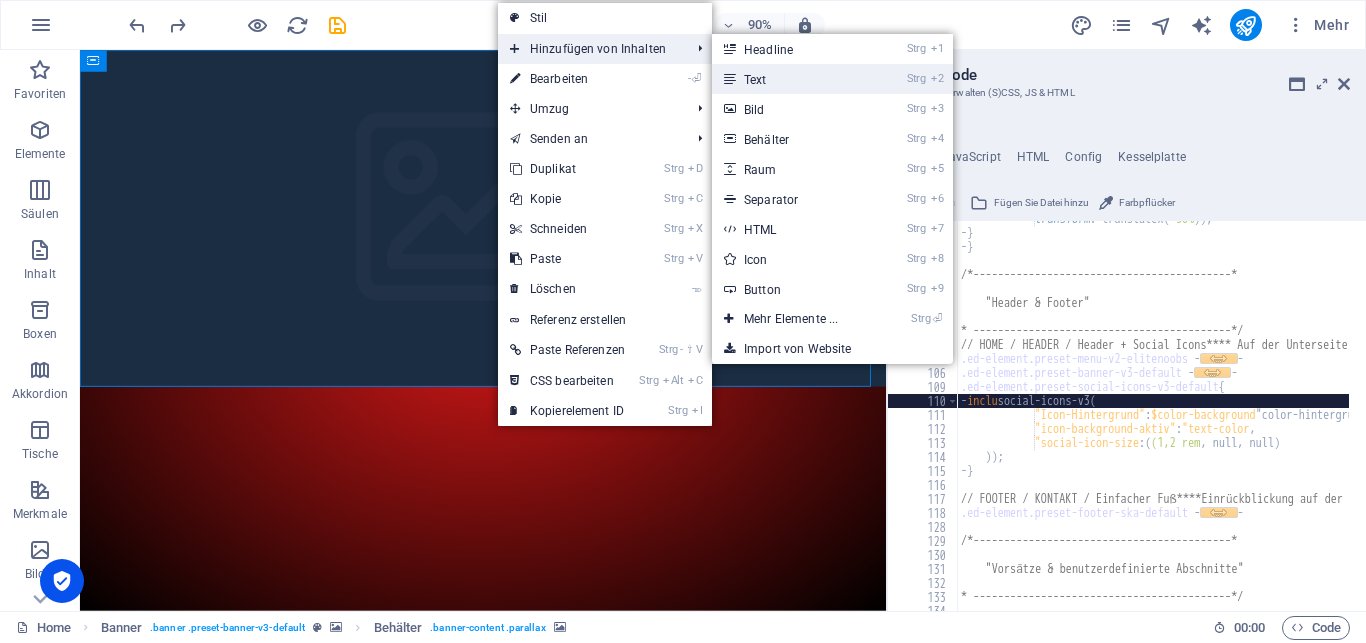 click on "Strg   2  Text" at bounding box center [795, 79] 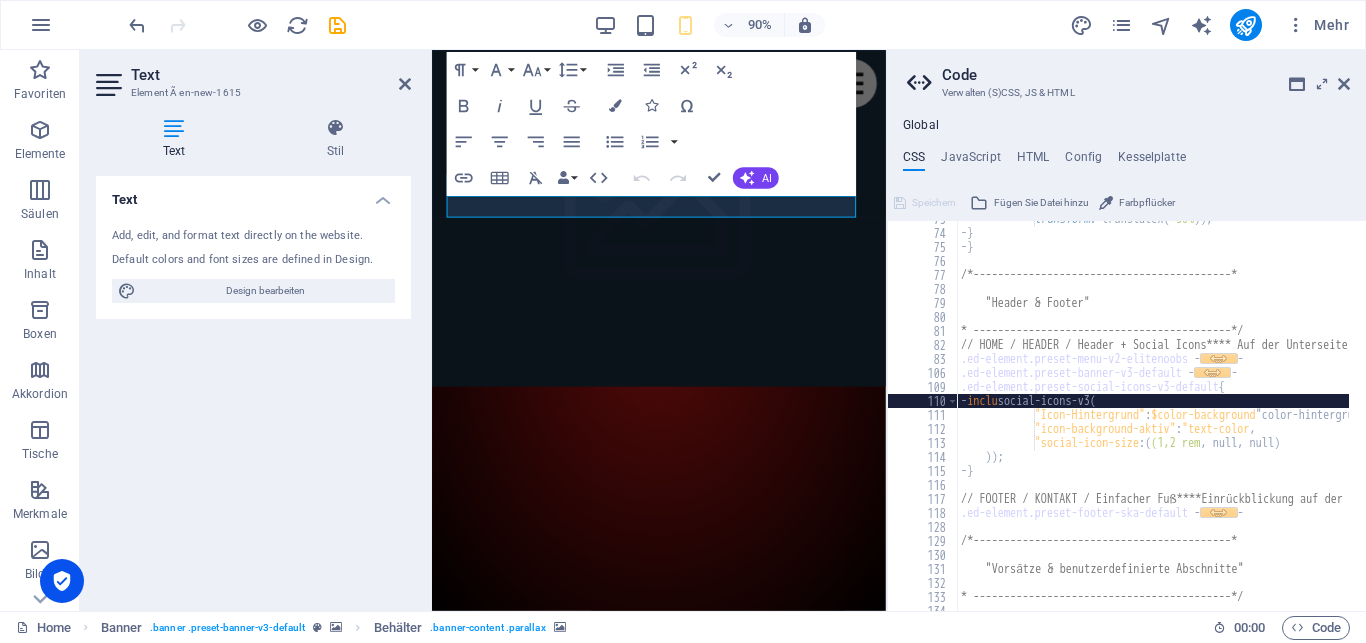 click on "Design bearbeiten" at bounding box center [265, 291] 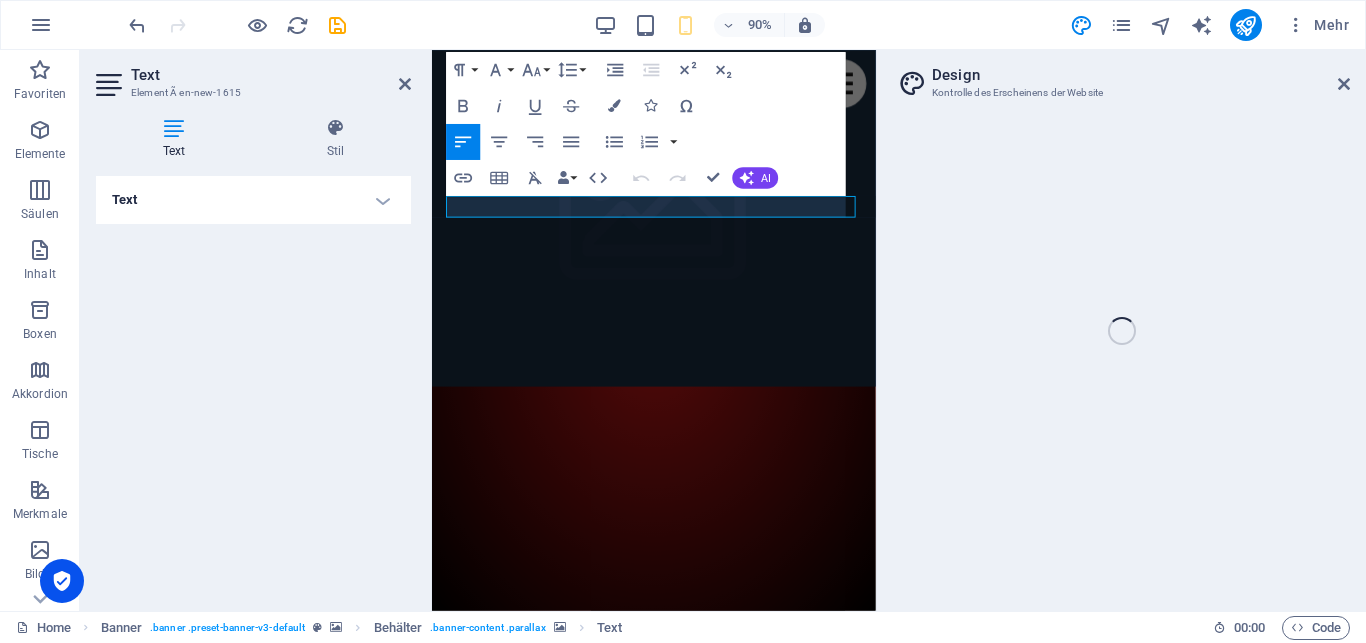click on "Text" at bounding box center (253, 200) 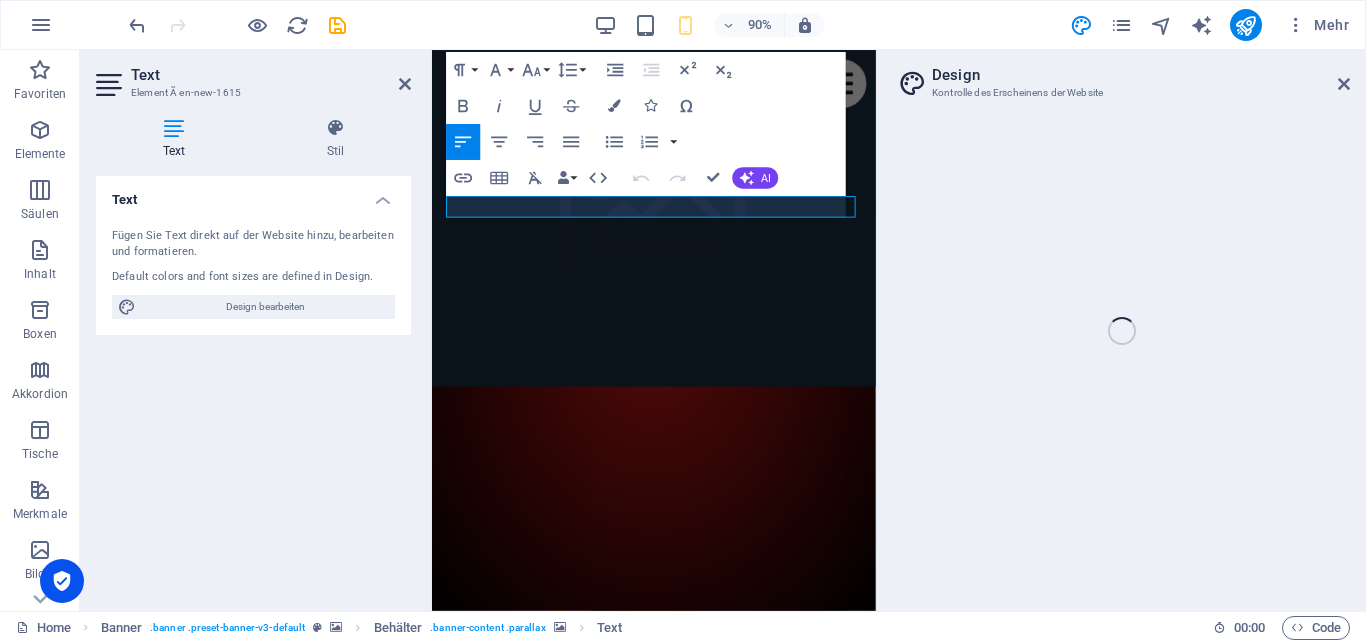 select on "px" 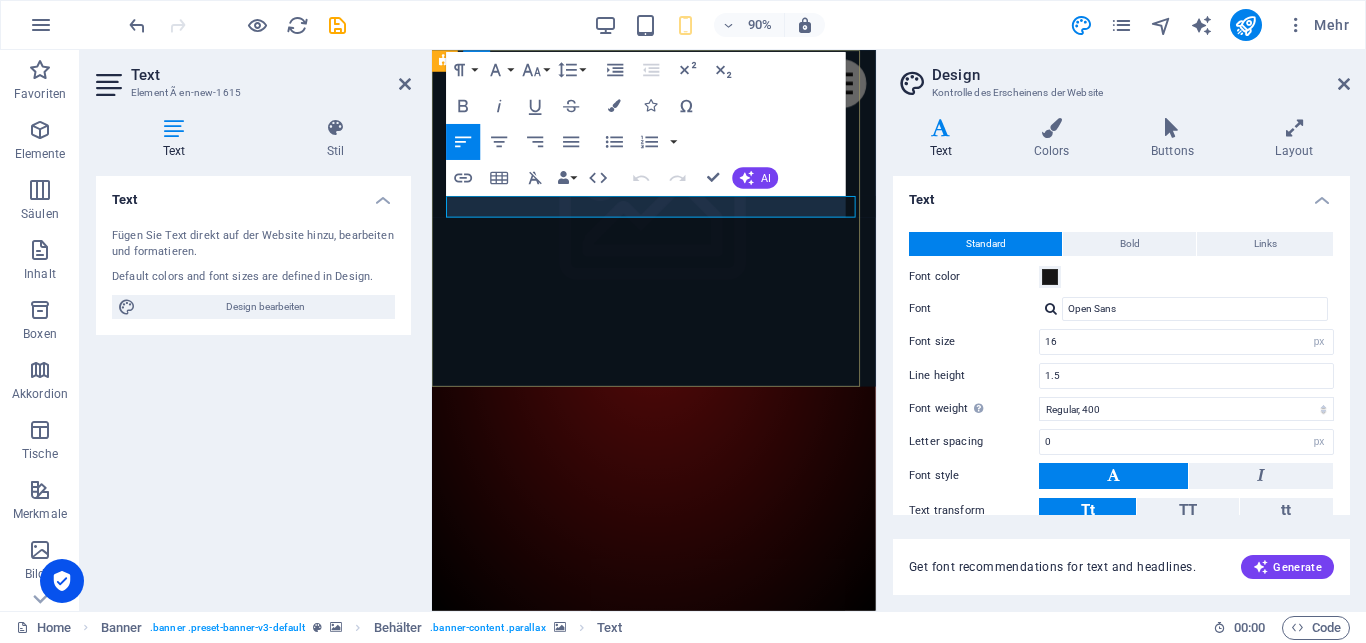 click at bounding box center (678, 974) 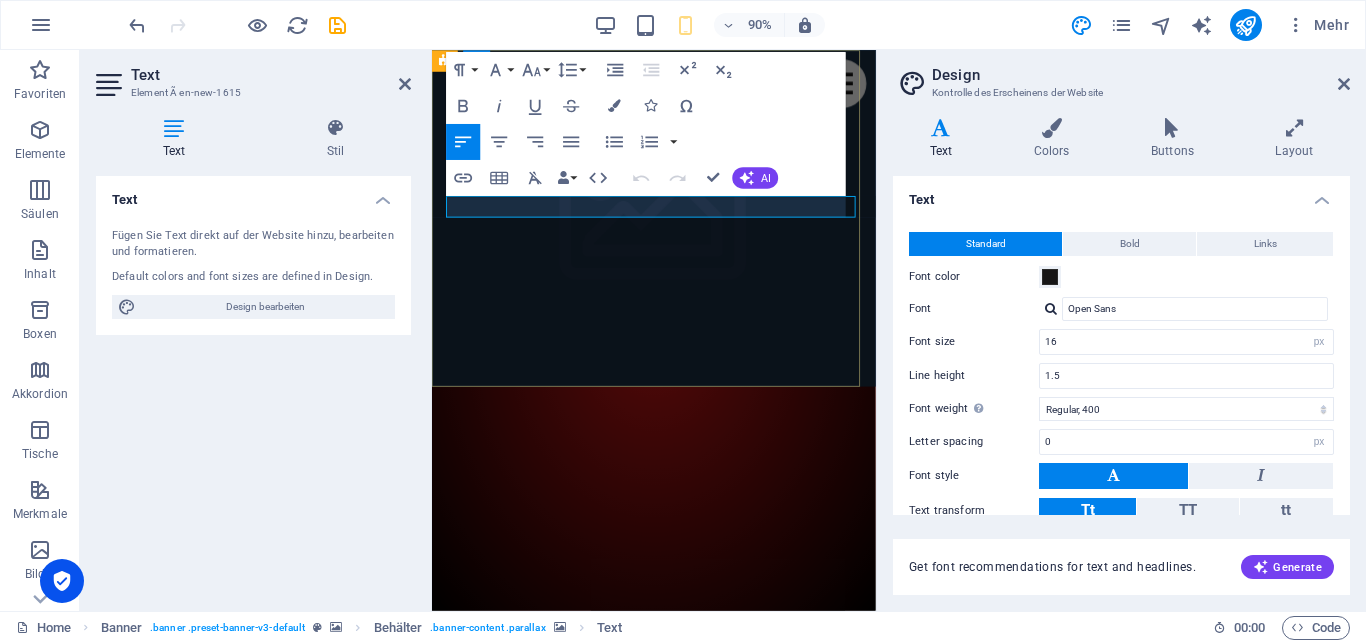 type 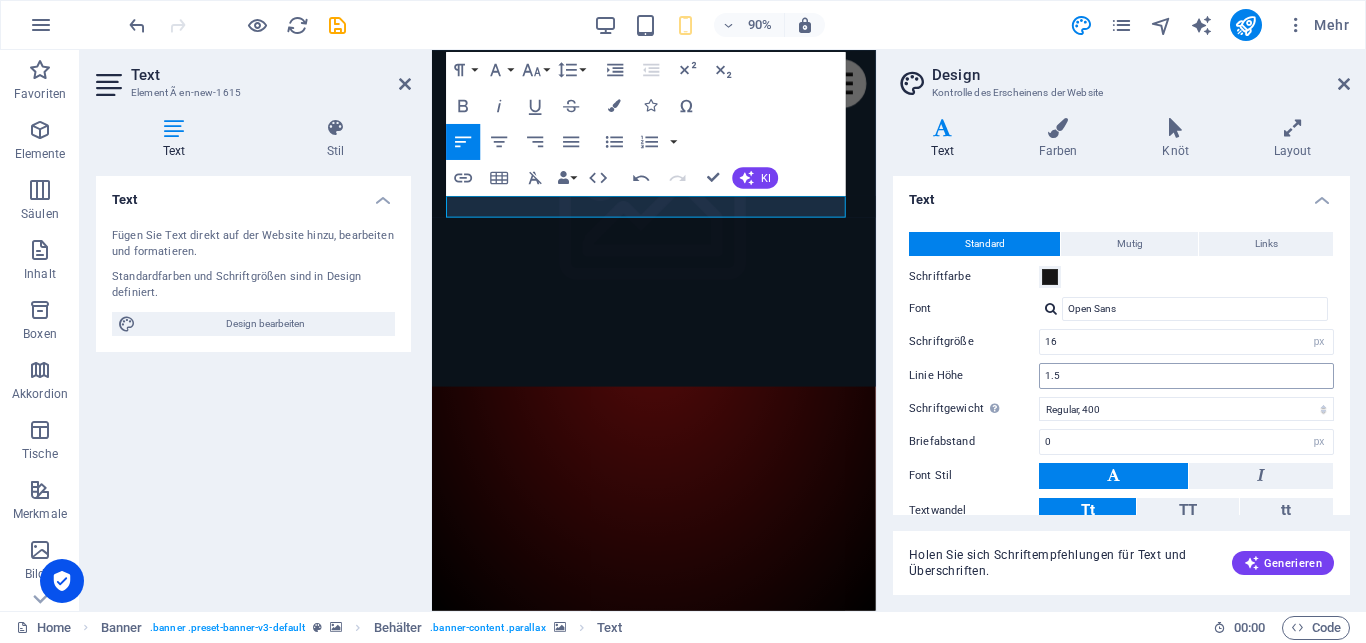 scroll, scrollTop: 115, scrollLeft: 0, axis: vertical 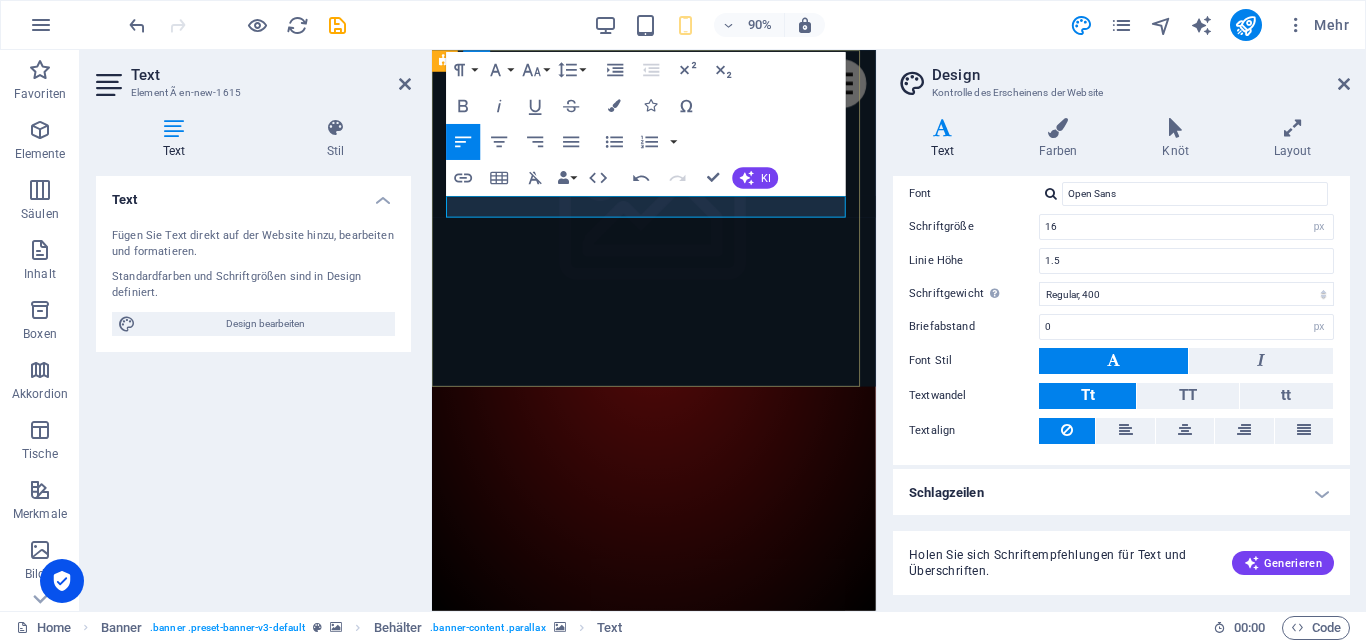 click on "d" at bounding box center (678, 974) 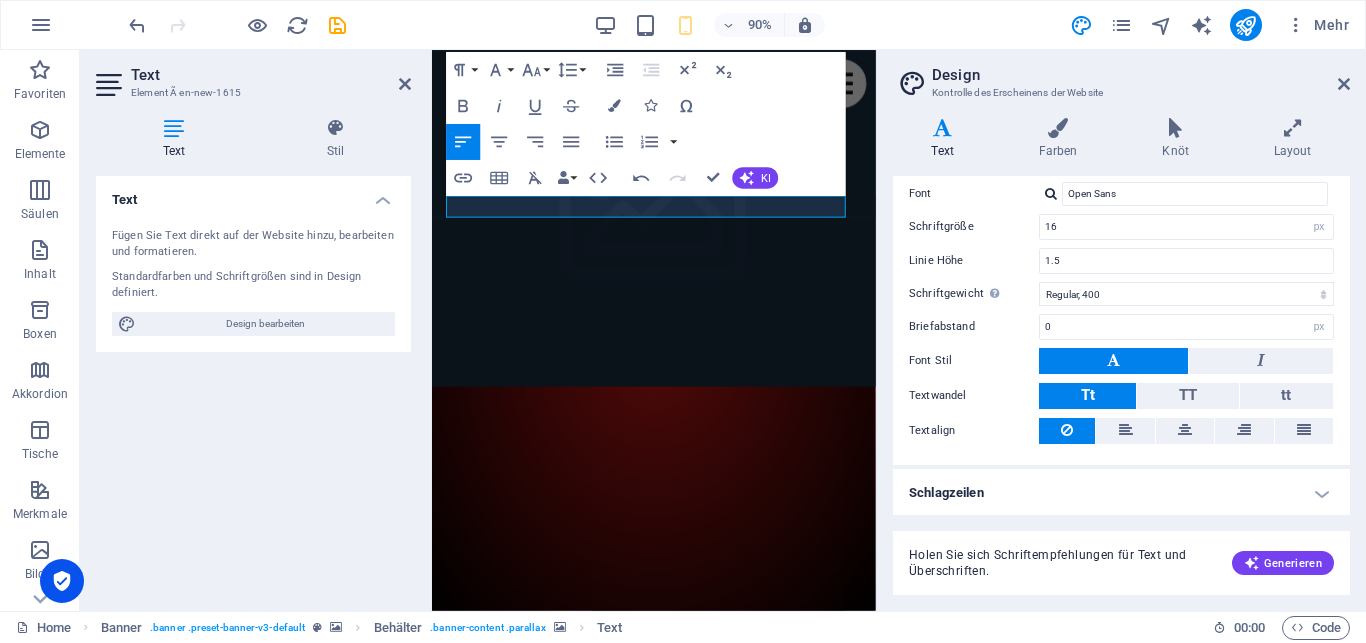 click on "Text" at bounding box center (253, 194) 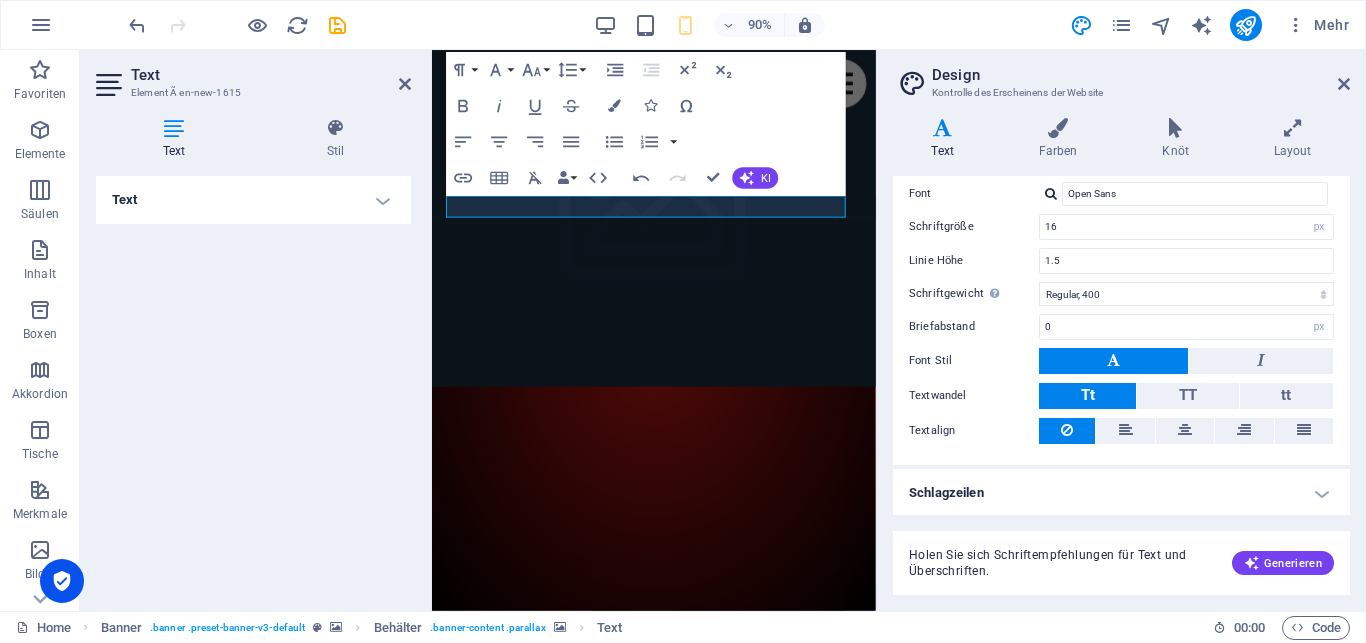 click at bounding box center (942, 128) 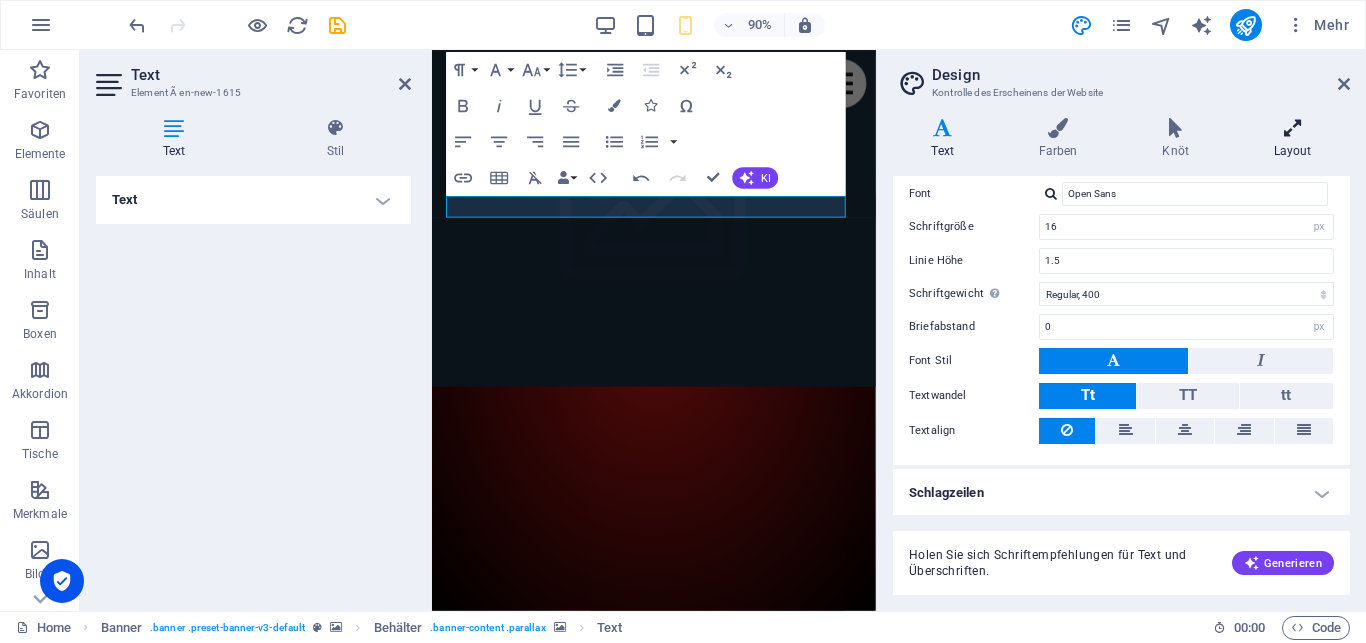 click at bounding box center (1292, 128) 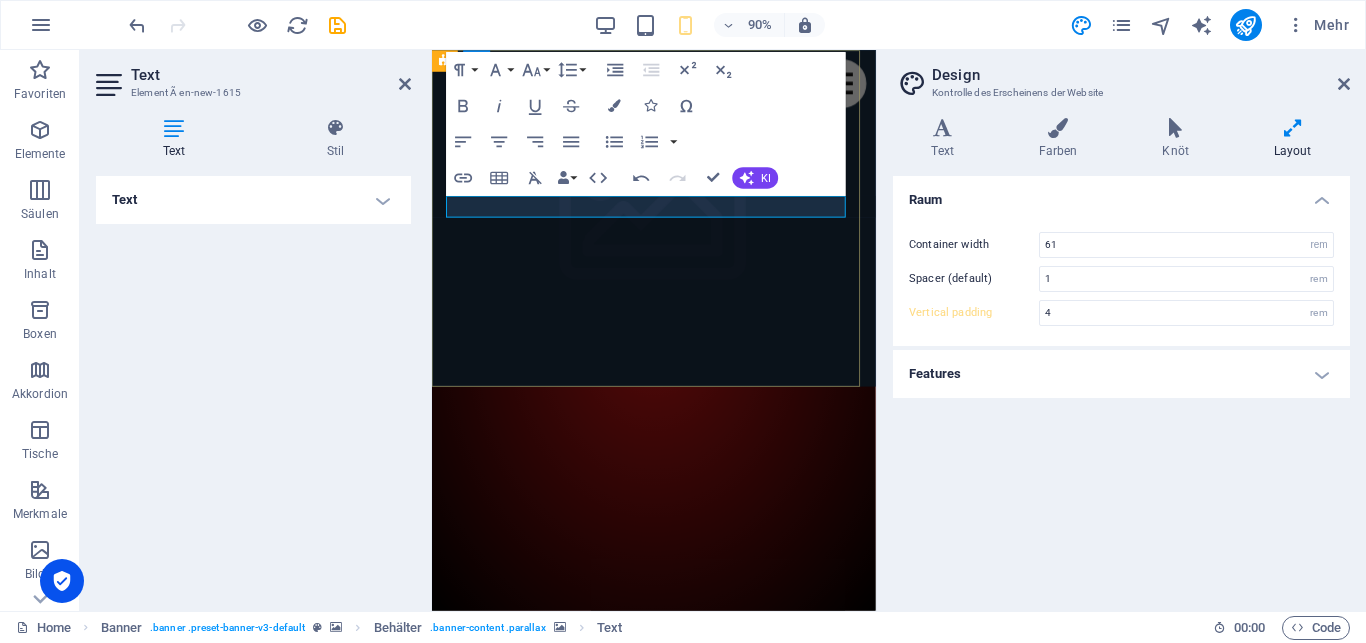 click on "dARKVALEsmp:DE" at bounding box center (678, 749) 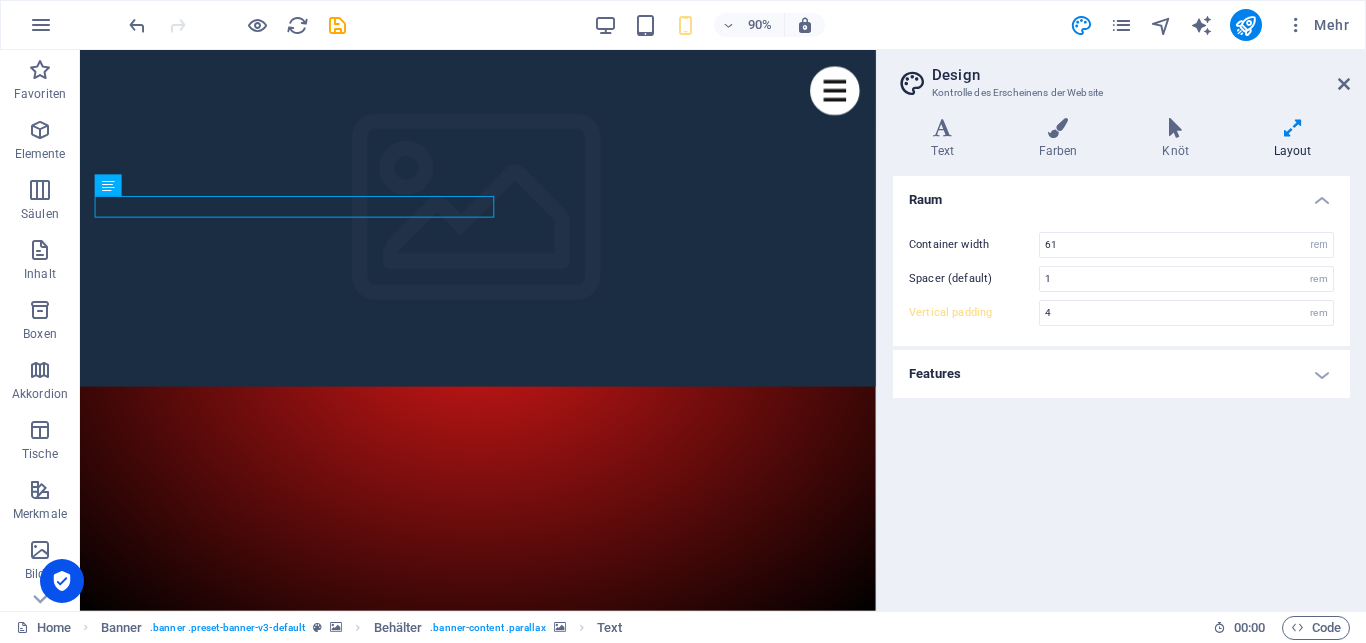 click at bounding box center [522, 661] 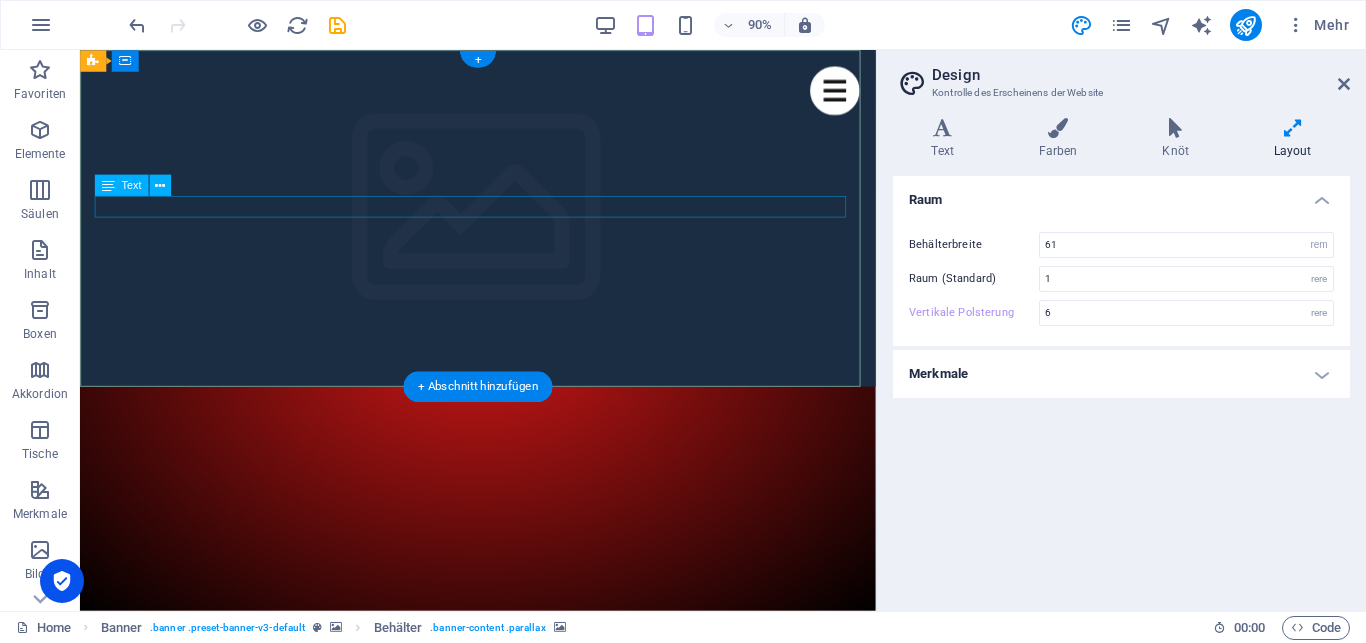 click on "dARKVALEsmp:DE" at bounding box center (522, 1006) 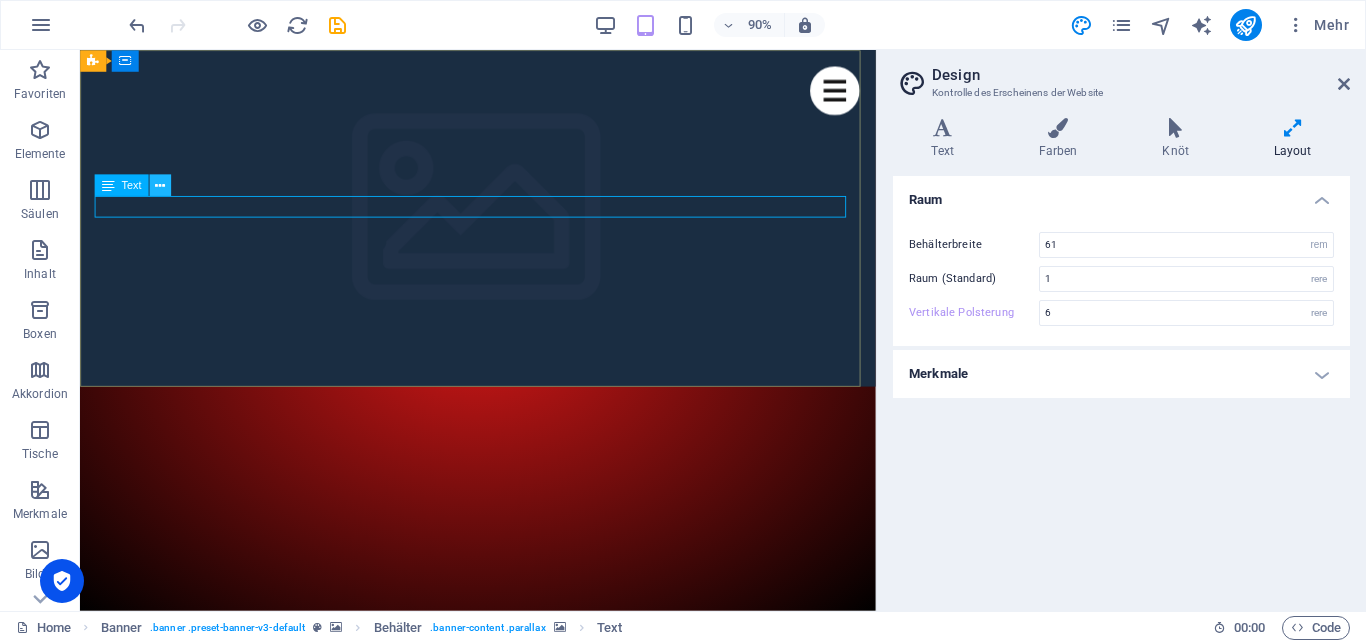 click at bounding box center [160, 185] 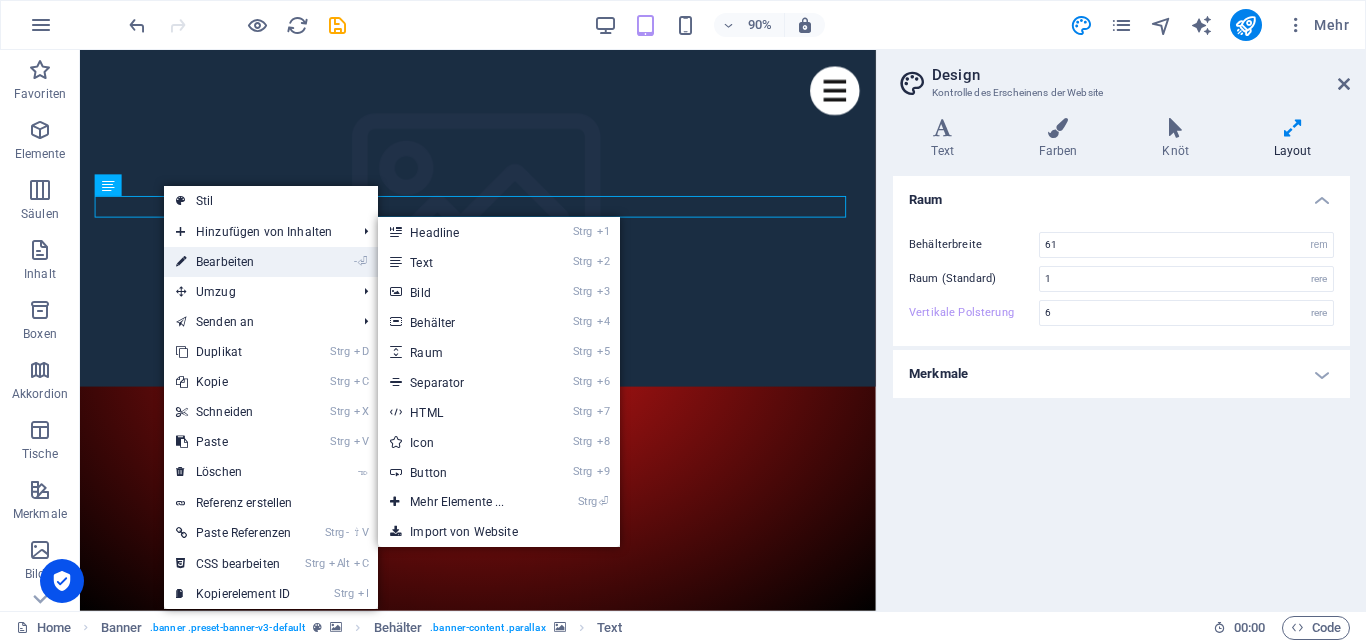 click on "- ⏎  Bearbeiten" at bounding box center [233, 262] 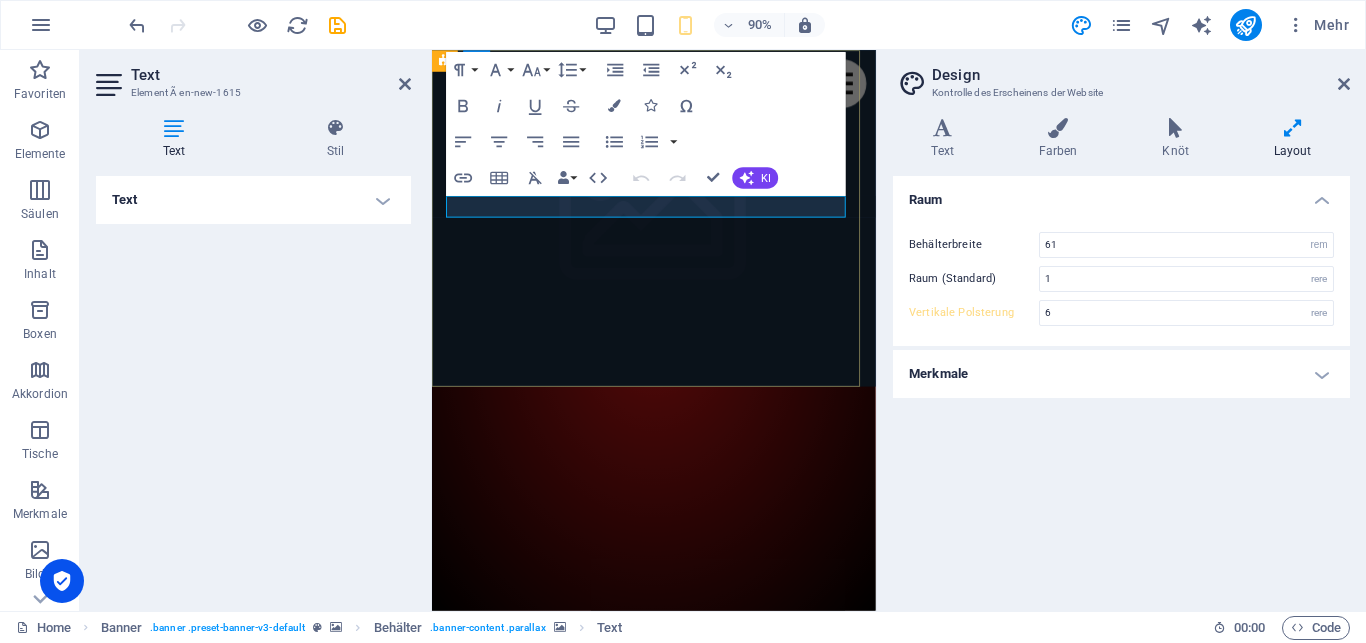 type on "4" 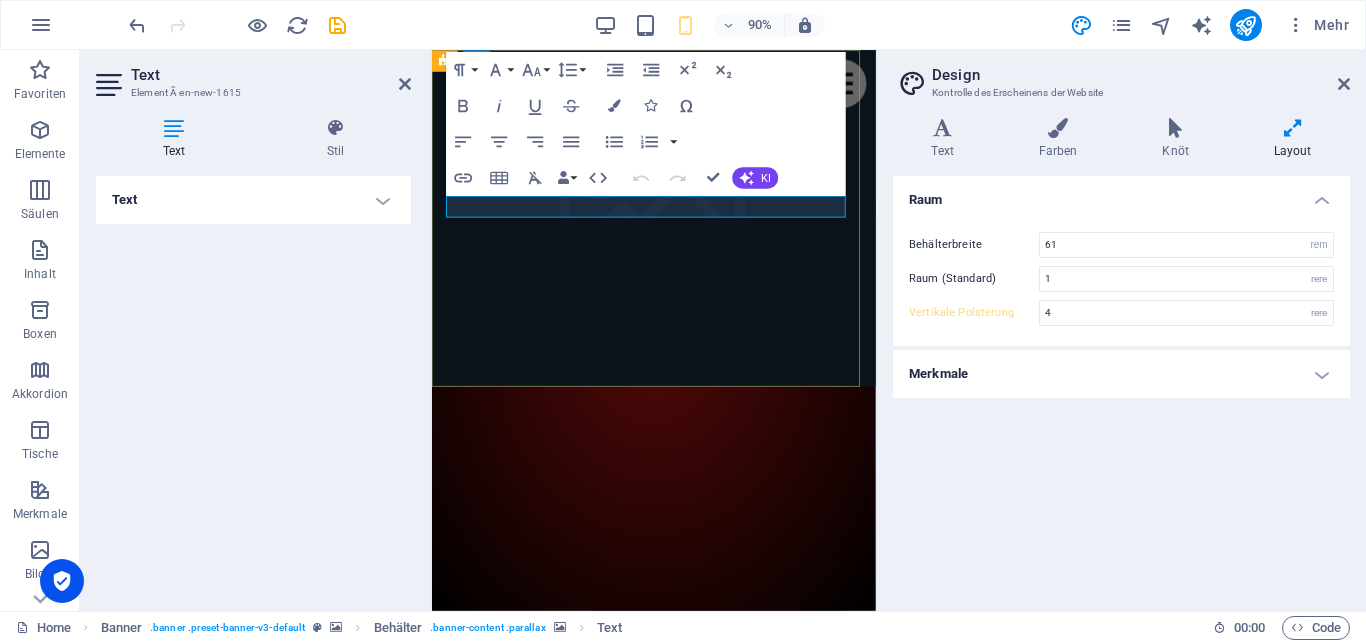 click on "dARKVALEsmp:DE" at bounding box center [678, 974] 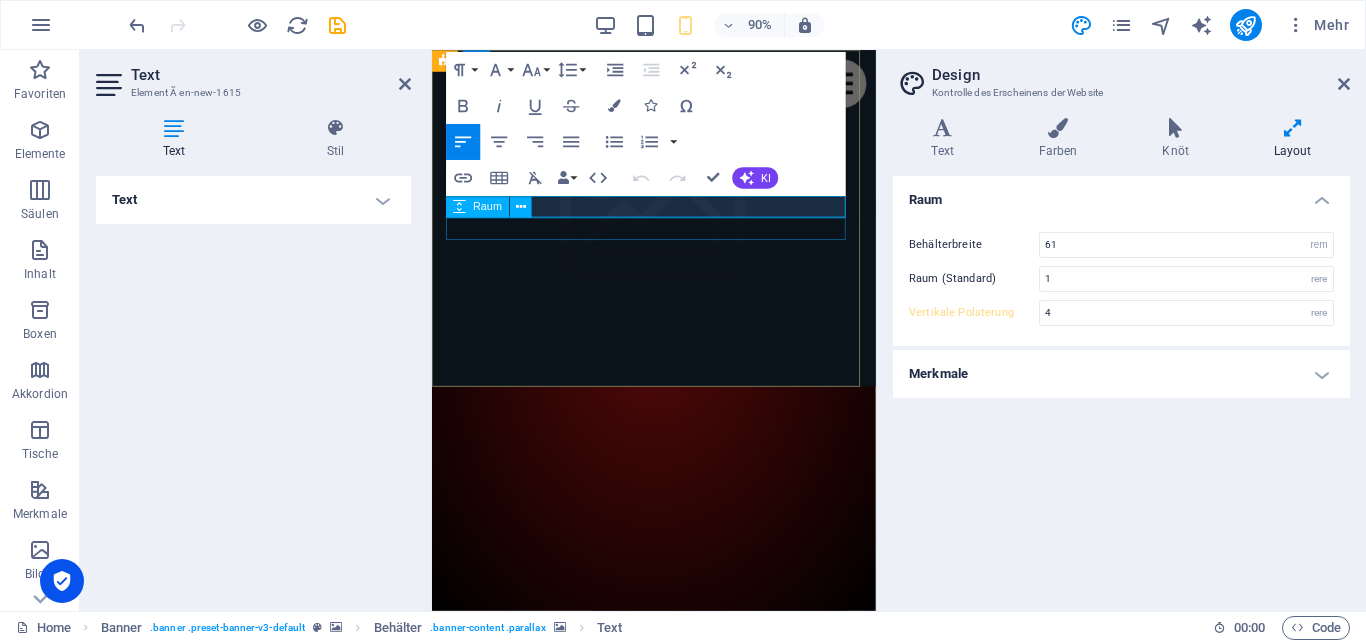 type 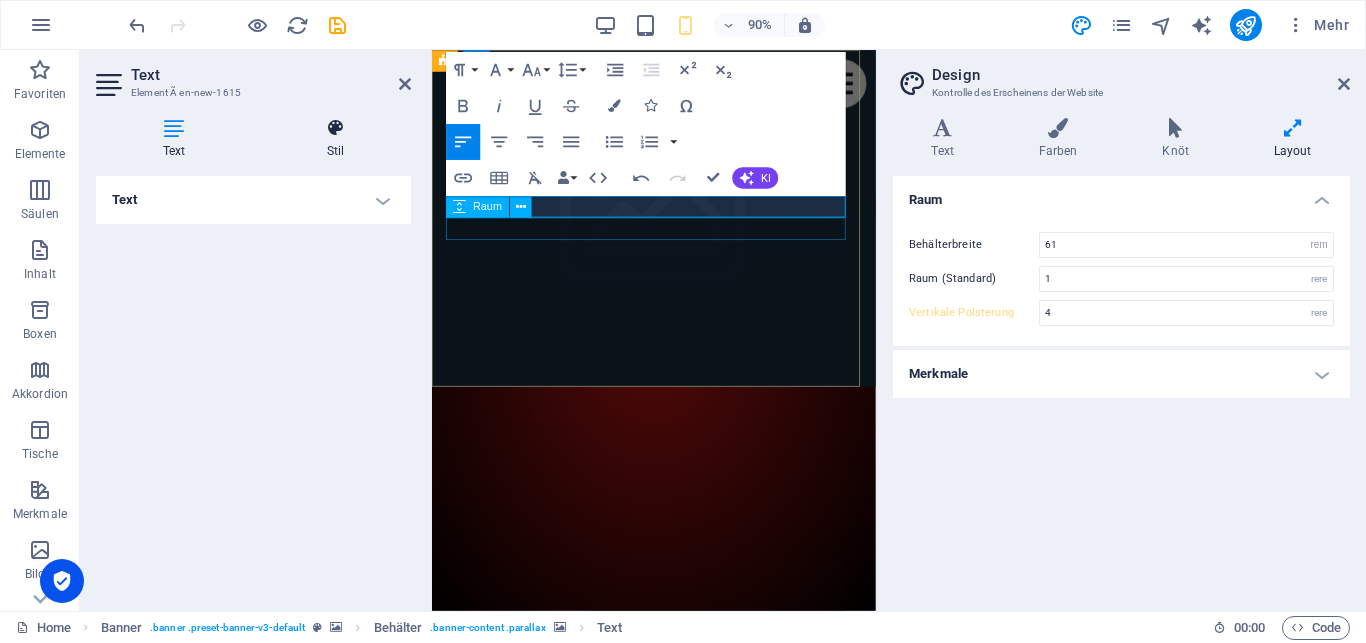 click at bounding box center (335, 128) 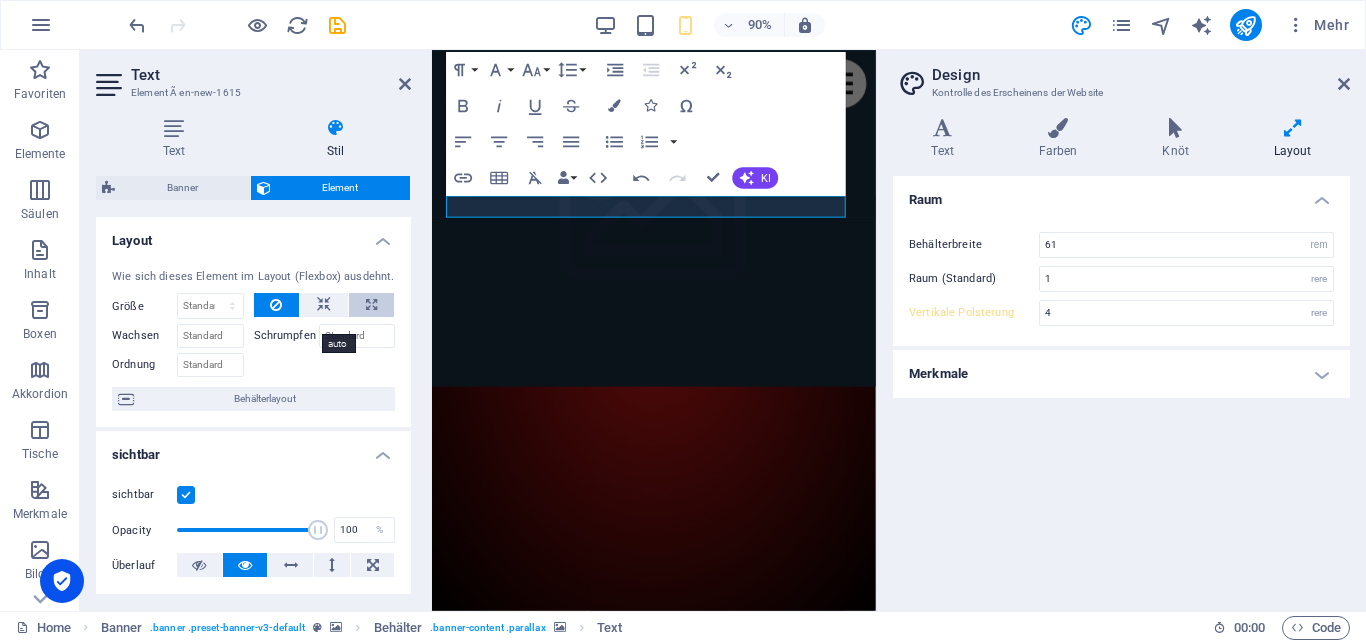 click at bounding box center [371, 305] 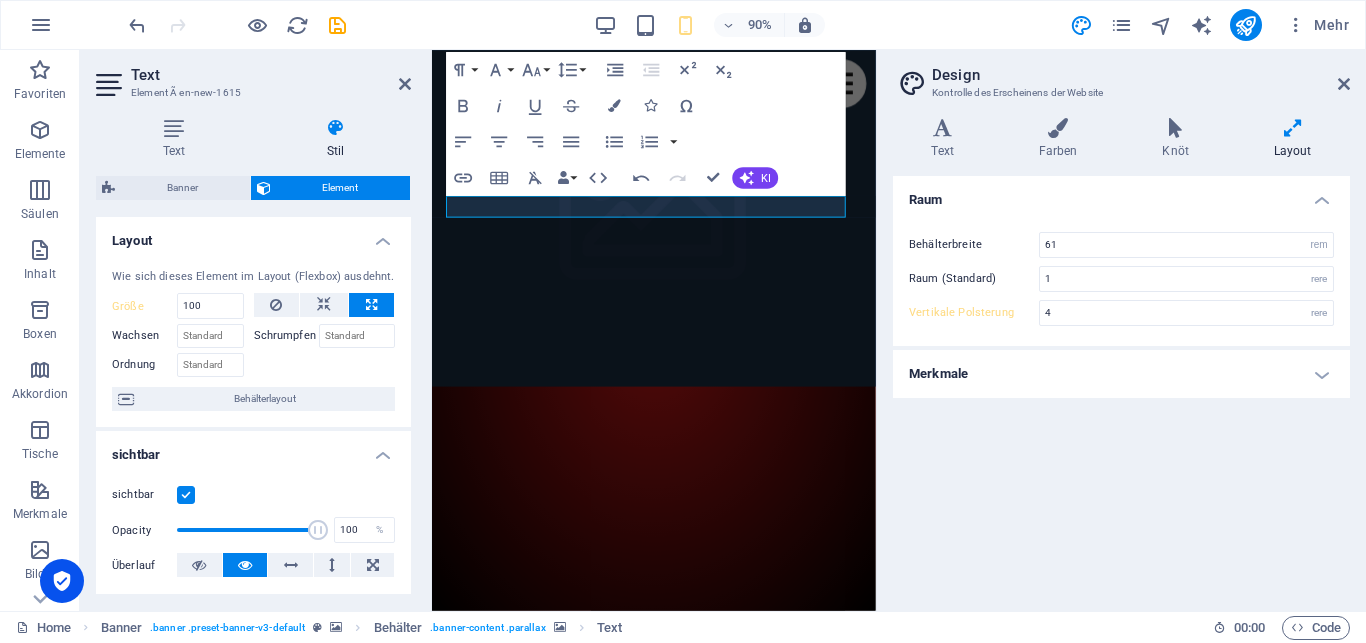 type on "100" 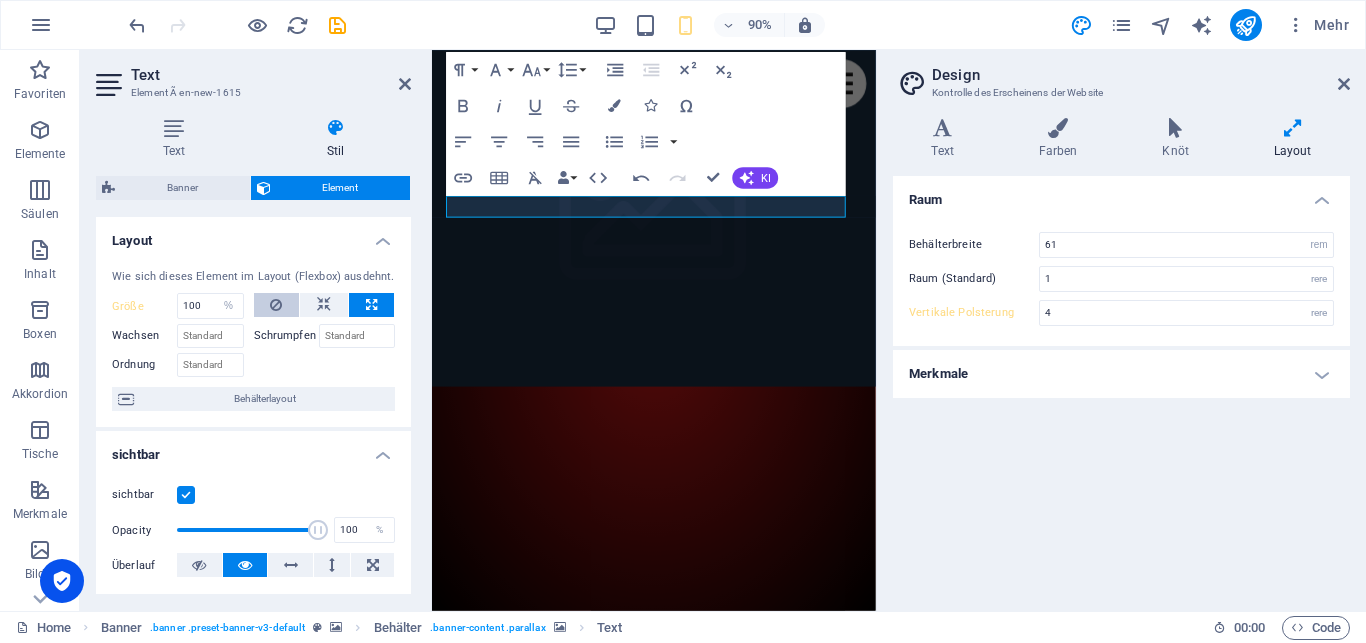 click at bounding box center [277, 305] 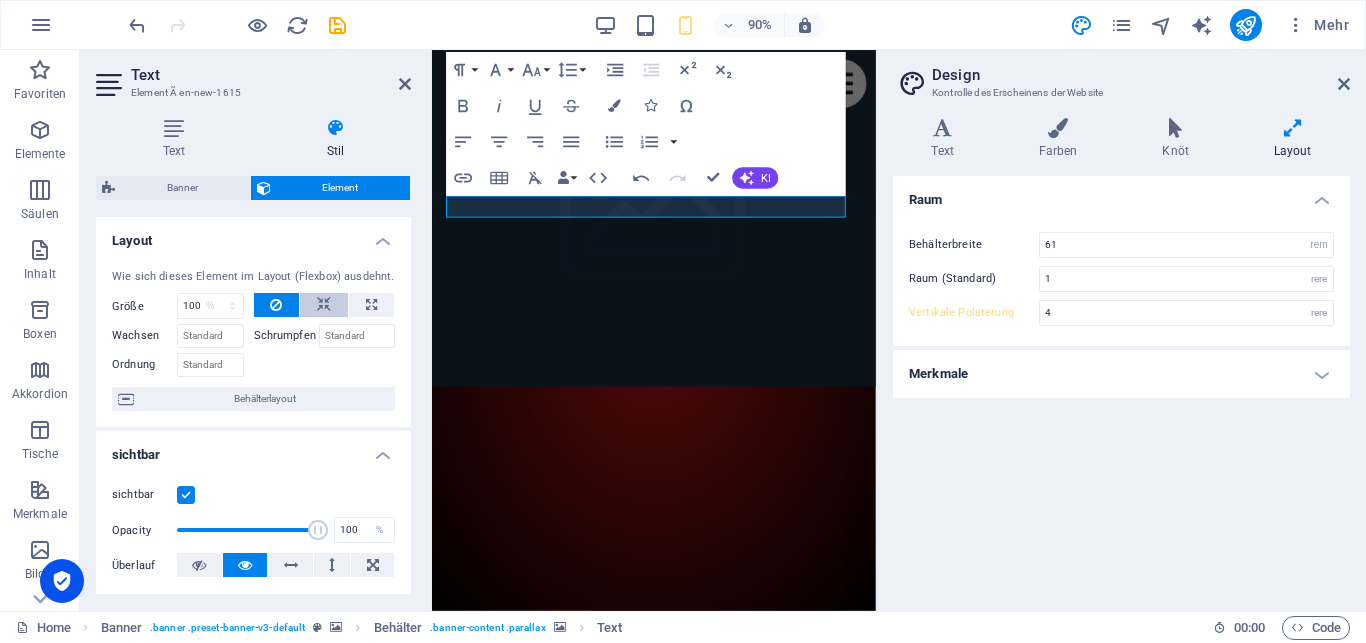 type 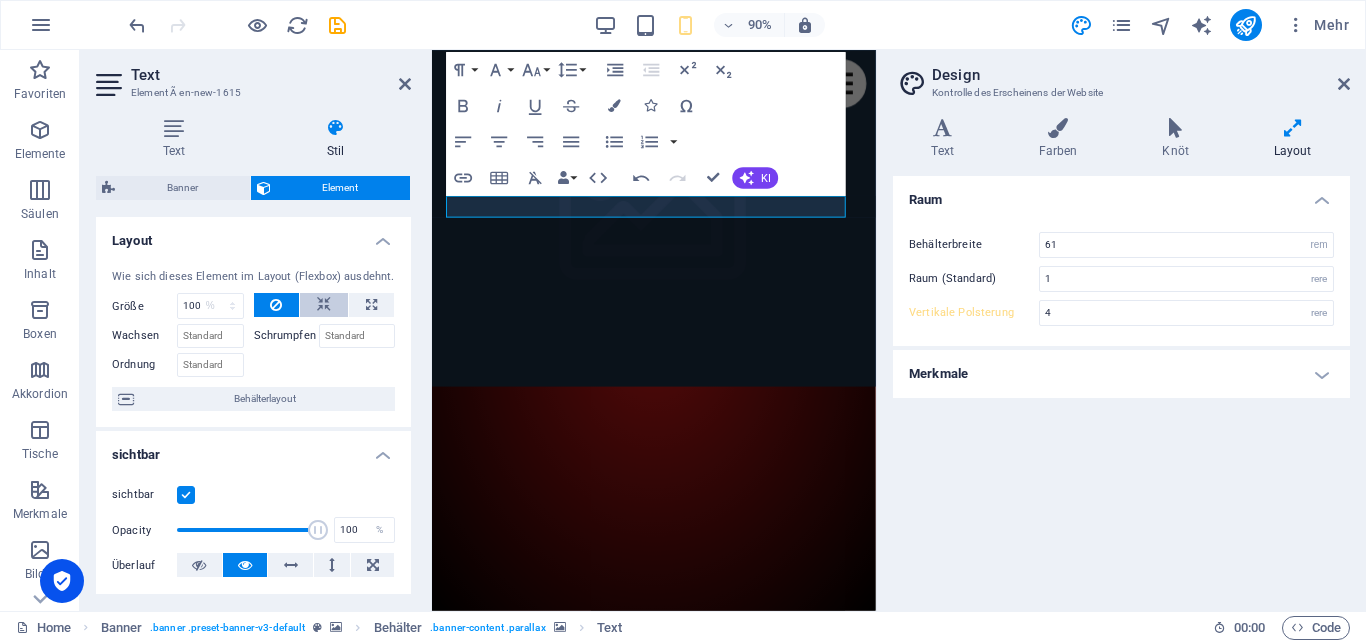 select on "DISABLED_OPTION_VALUE" 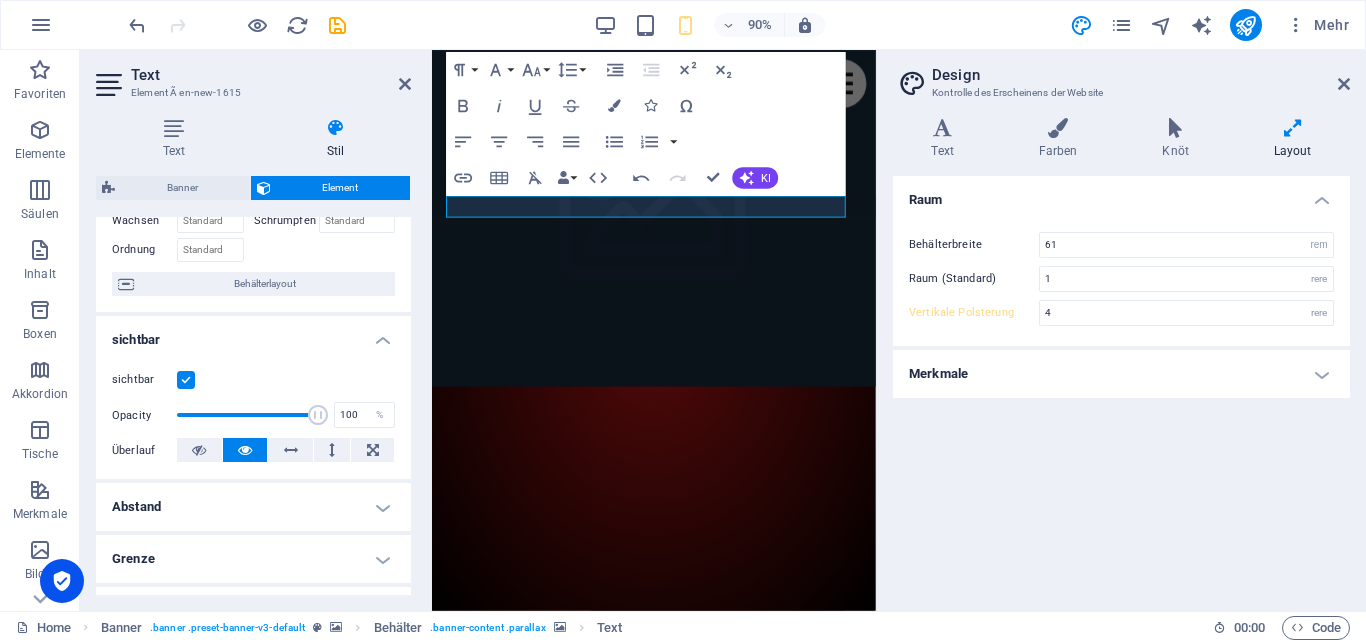 scroll, scrollTop: 0, scrollLeft: 0, axis: both 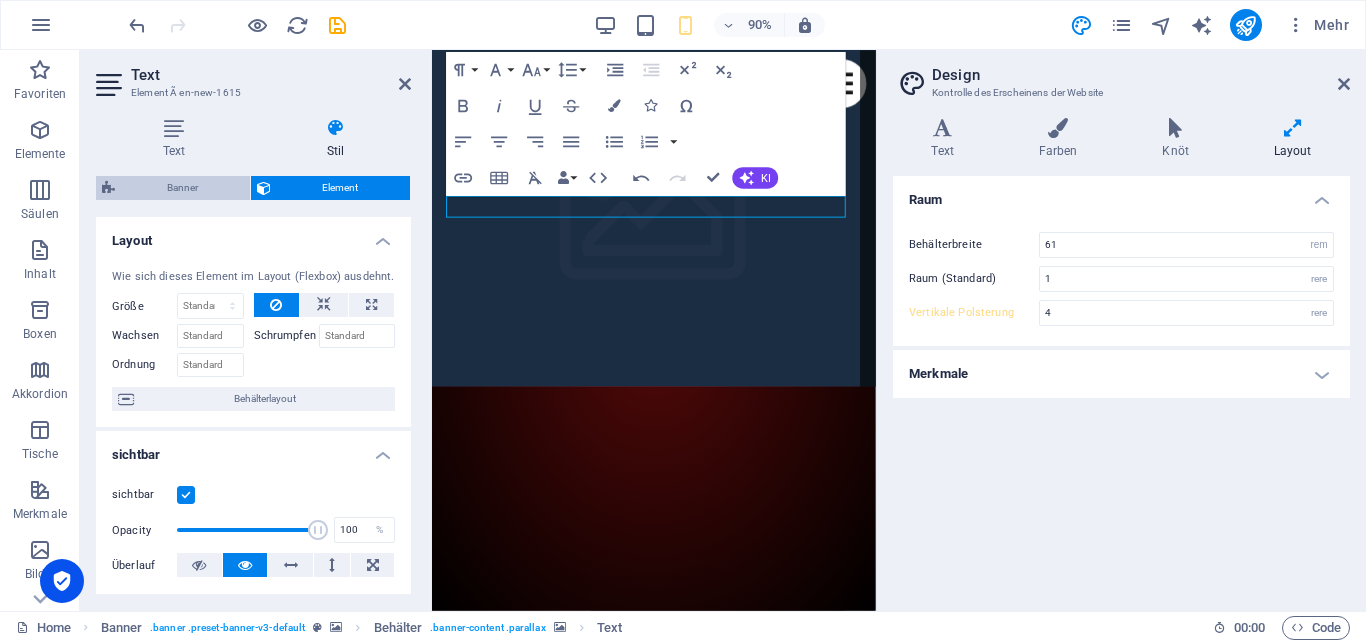 click on "Banner" at bounding box center (182, 188) 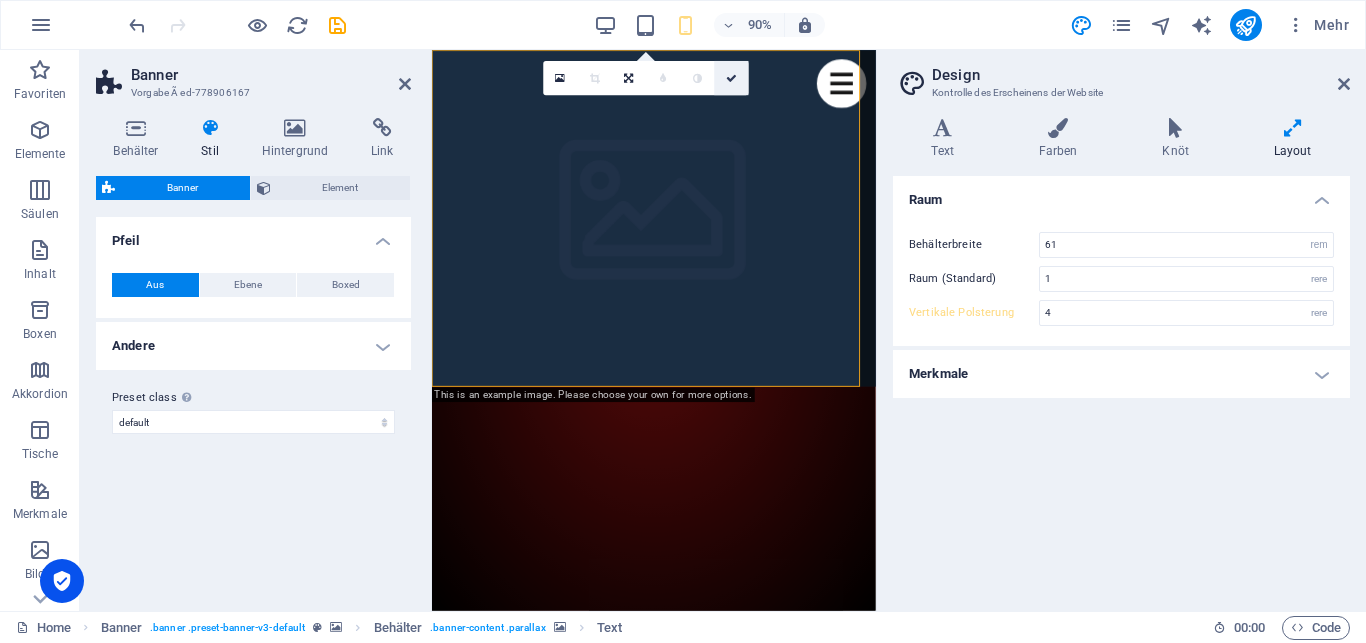 click at bounding box center (731, 78) 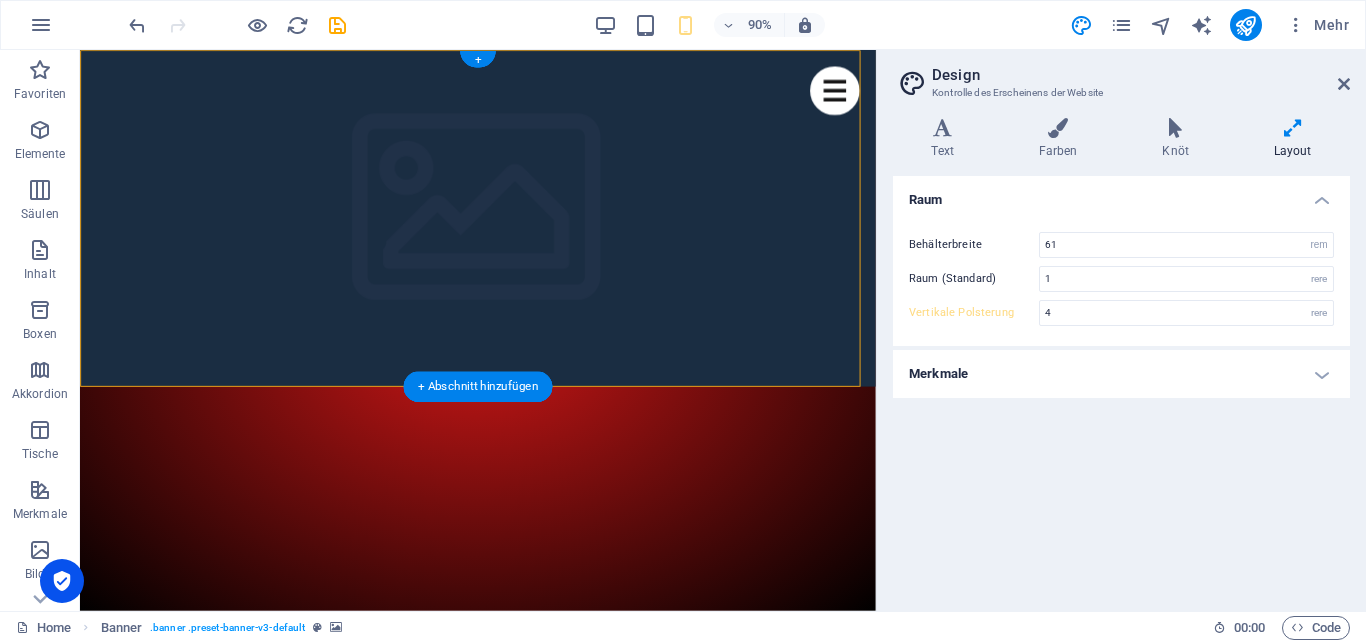 click on "dARKVALEsmp:DE:DE" at bounding box center (522, 1006) 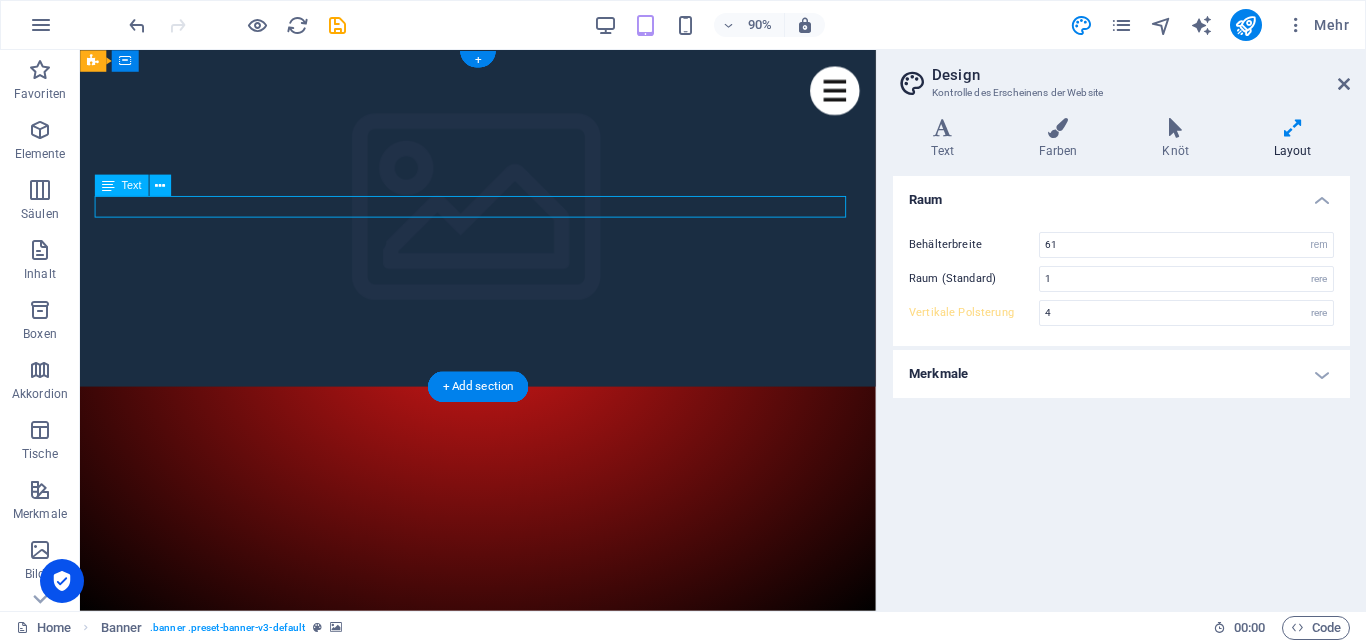 click on "dARKVALEsmp:DE:DE" at bounding box center (522, 1006) 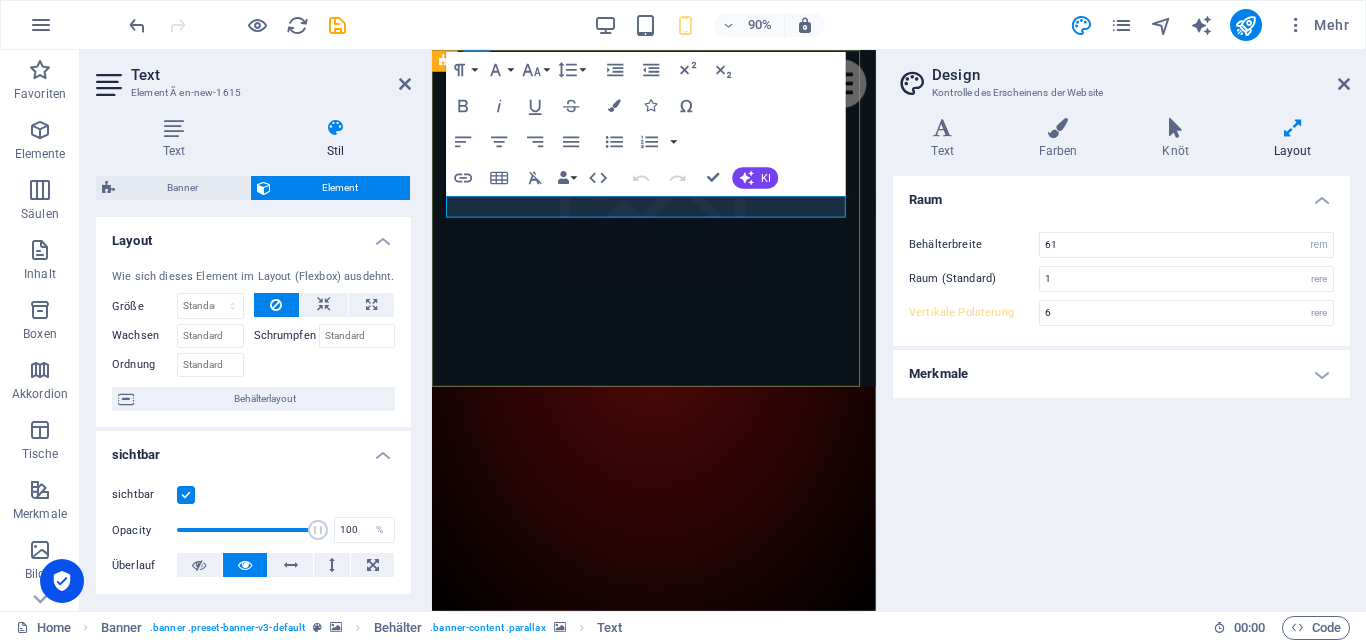 type on "4" 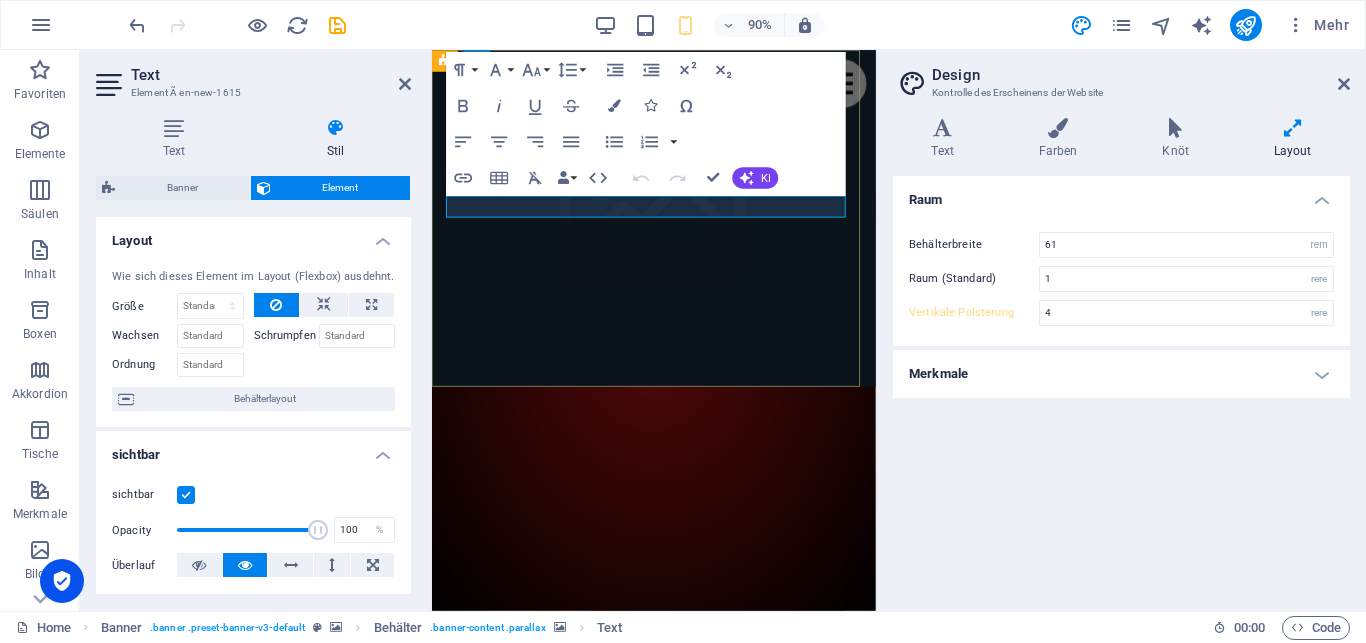 drag, startPoint x: 651, startPoint y: 223, endPoint x: 506, endPoint y: 216, distance: 145.16887 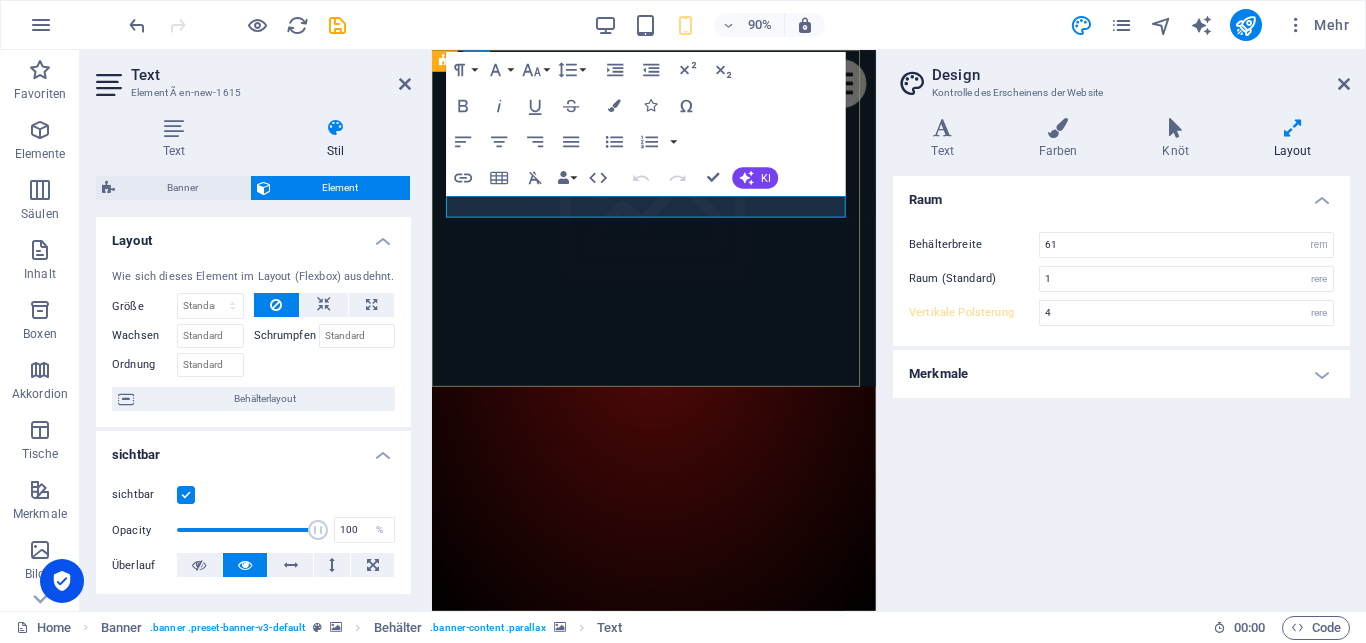 click on "dARKVALEsmp:DE:DE" at bounding box center [678, 749] 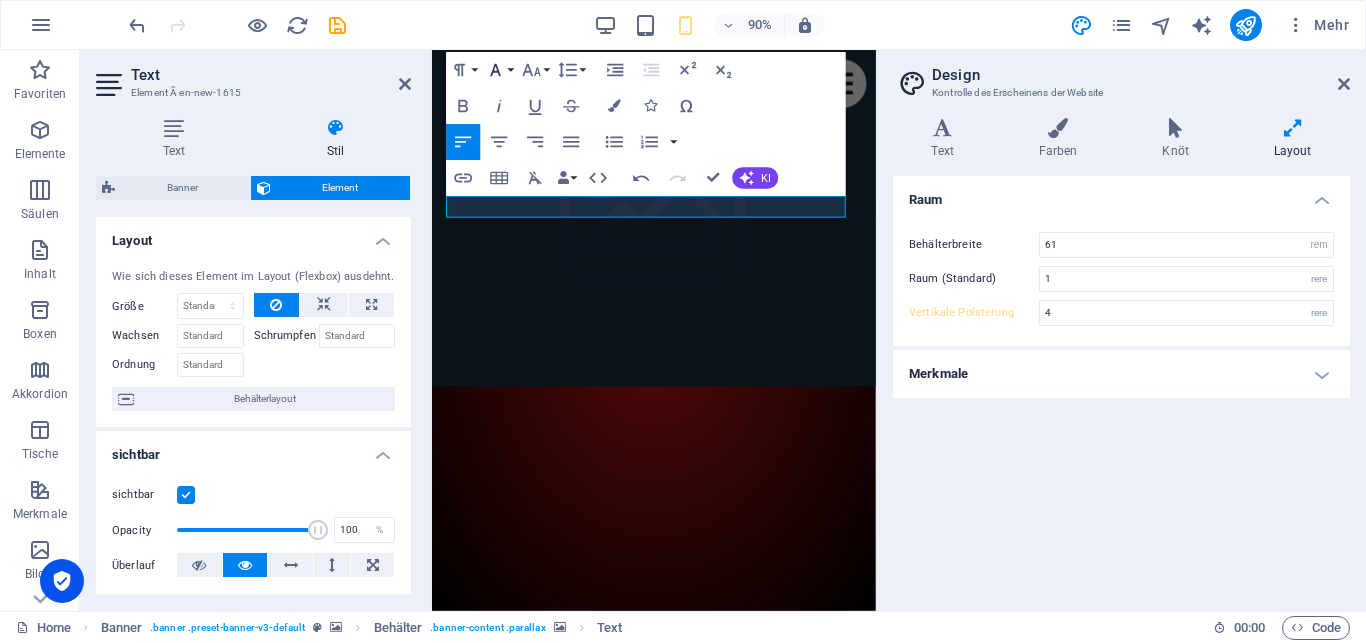 click on "Font Family" at bounding box center [499, 70] 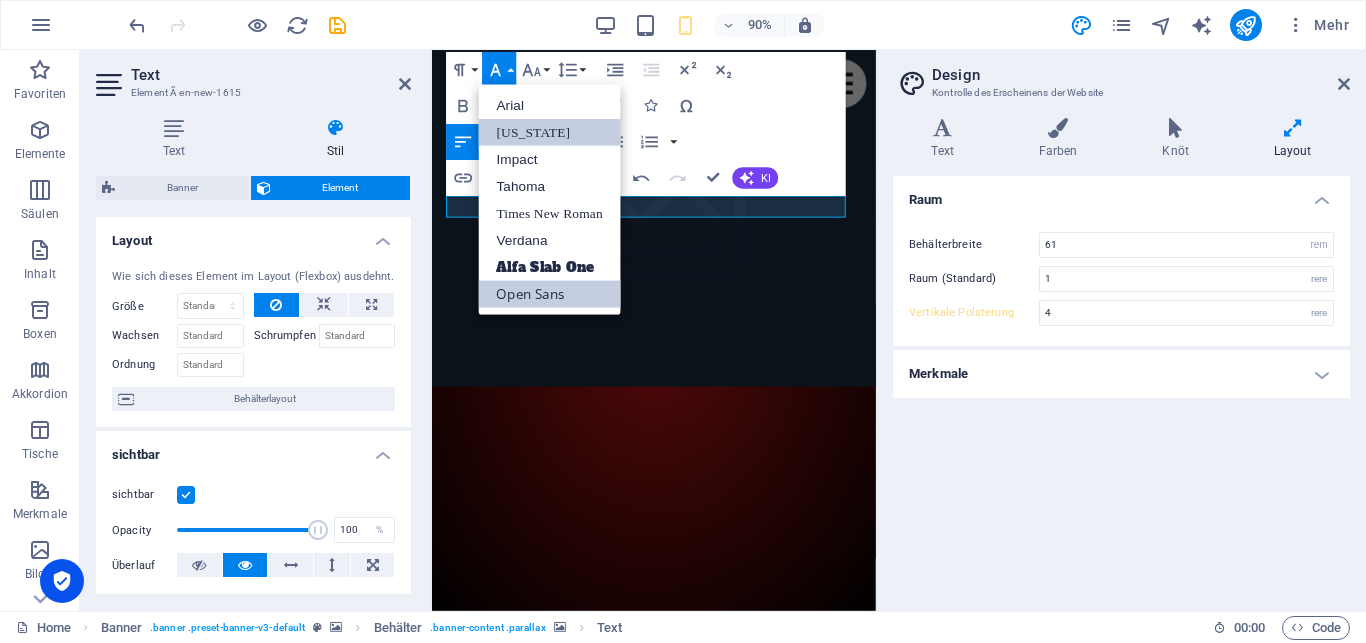 scroll, scrollTop: 0, scrollLeft: 0, axis: both 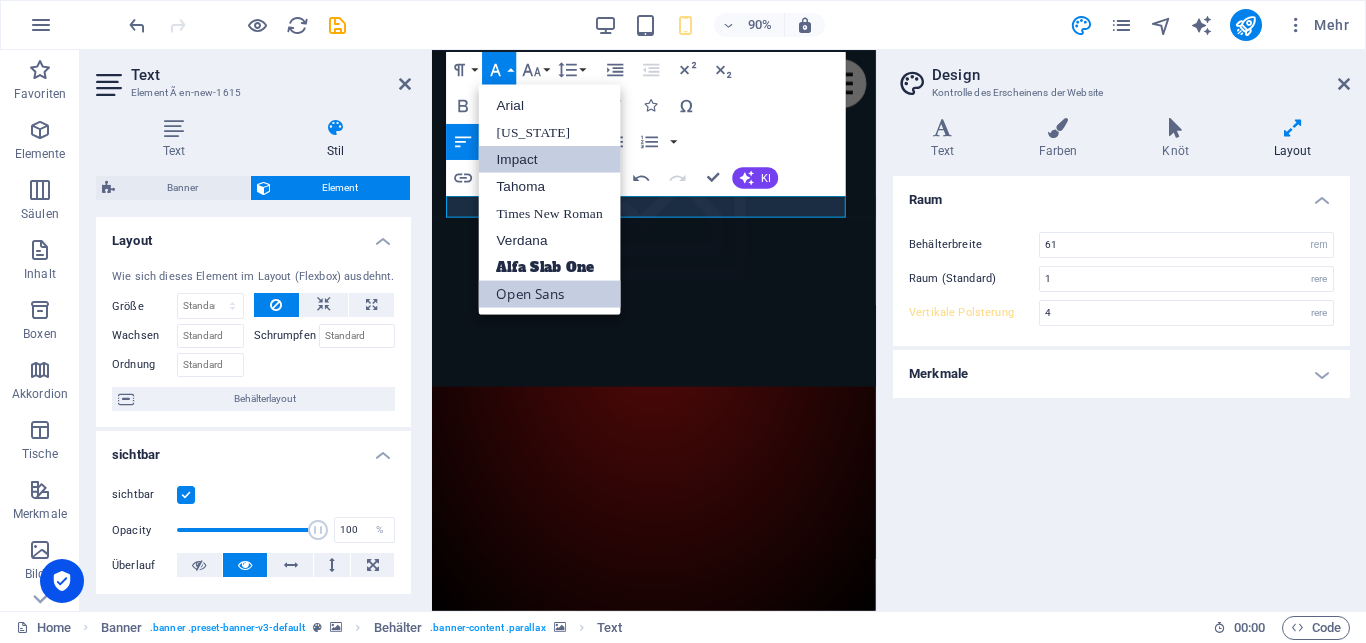 click on "Impact" at bounding box center [550, 159] 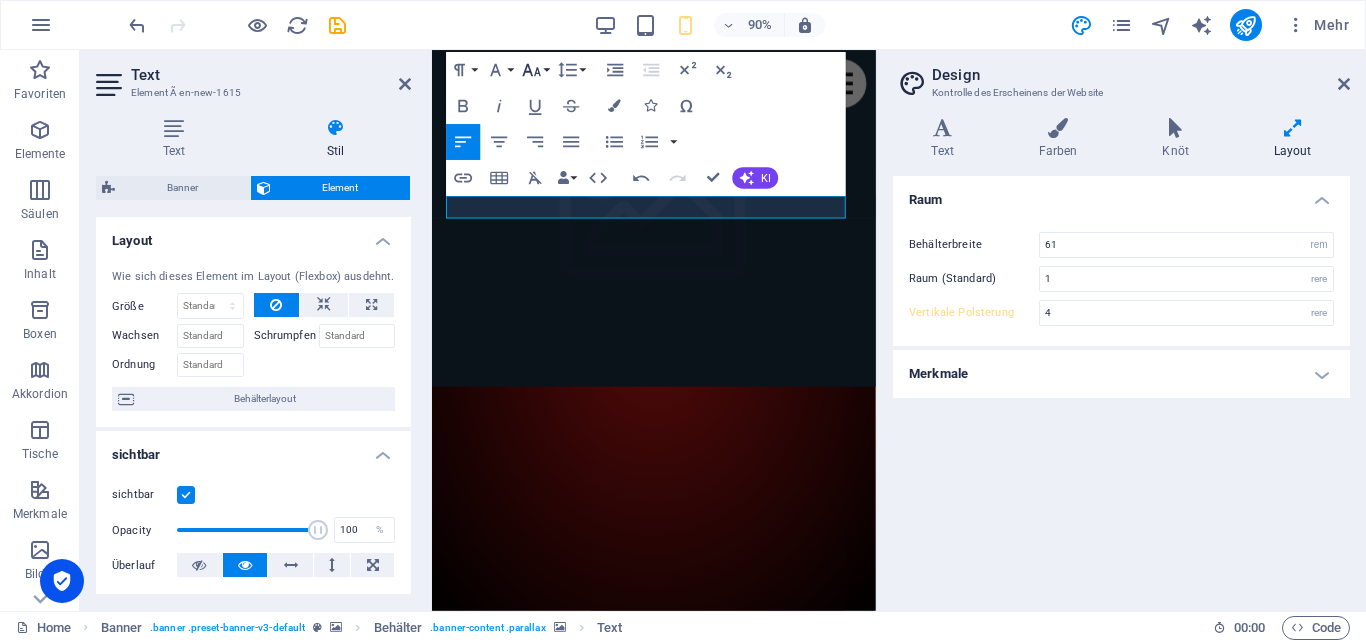 click 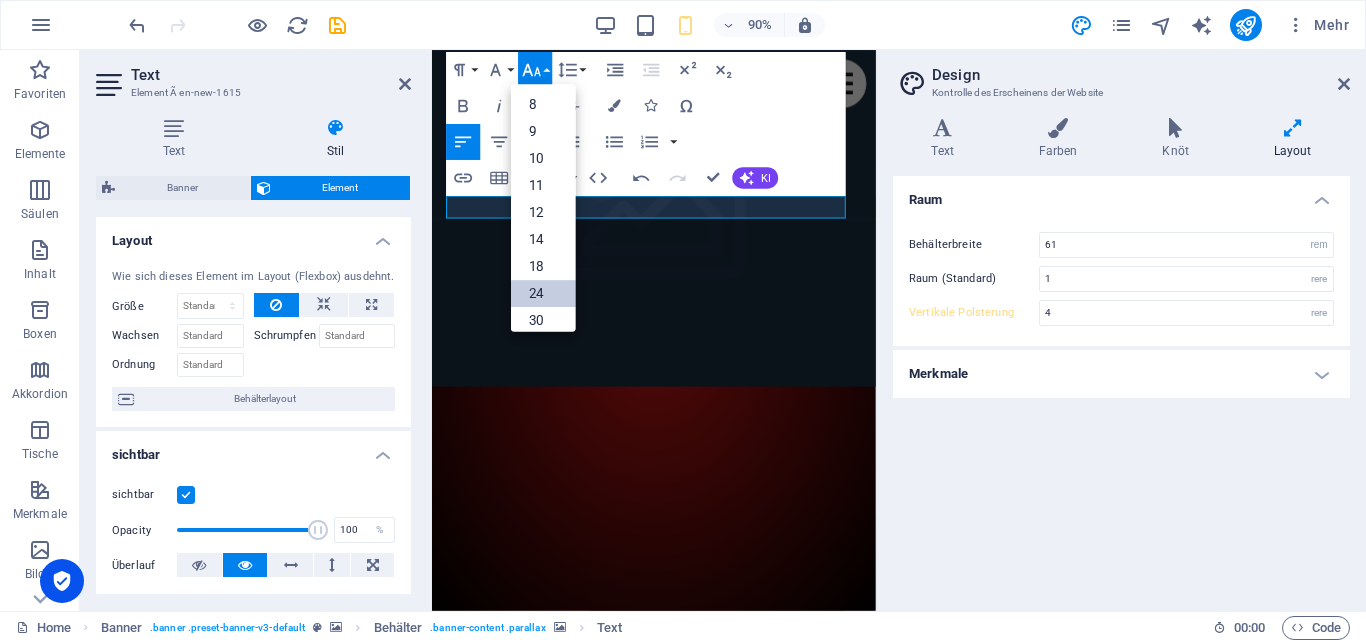 click on "24" at bounding box center (543, 294) 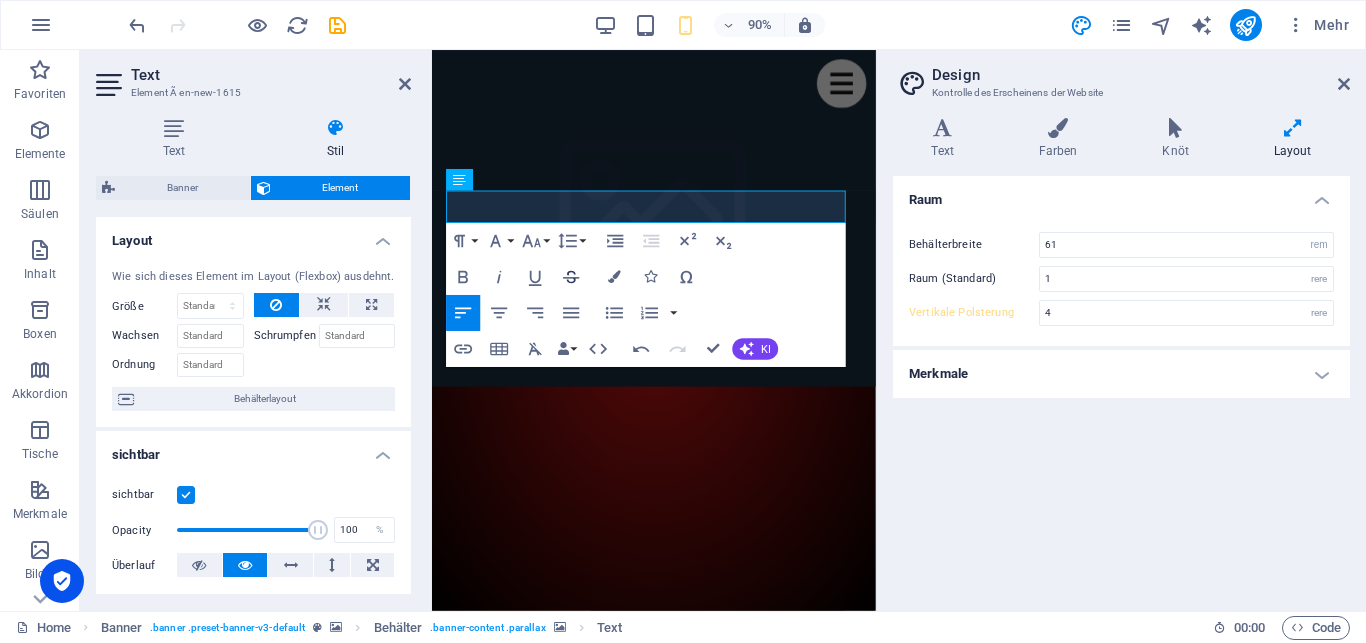 type 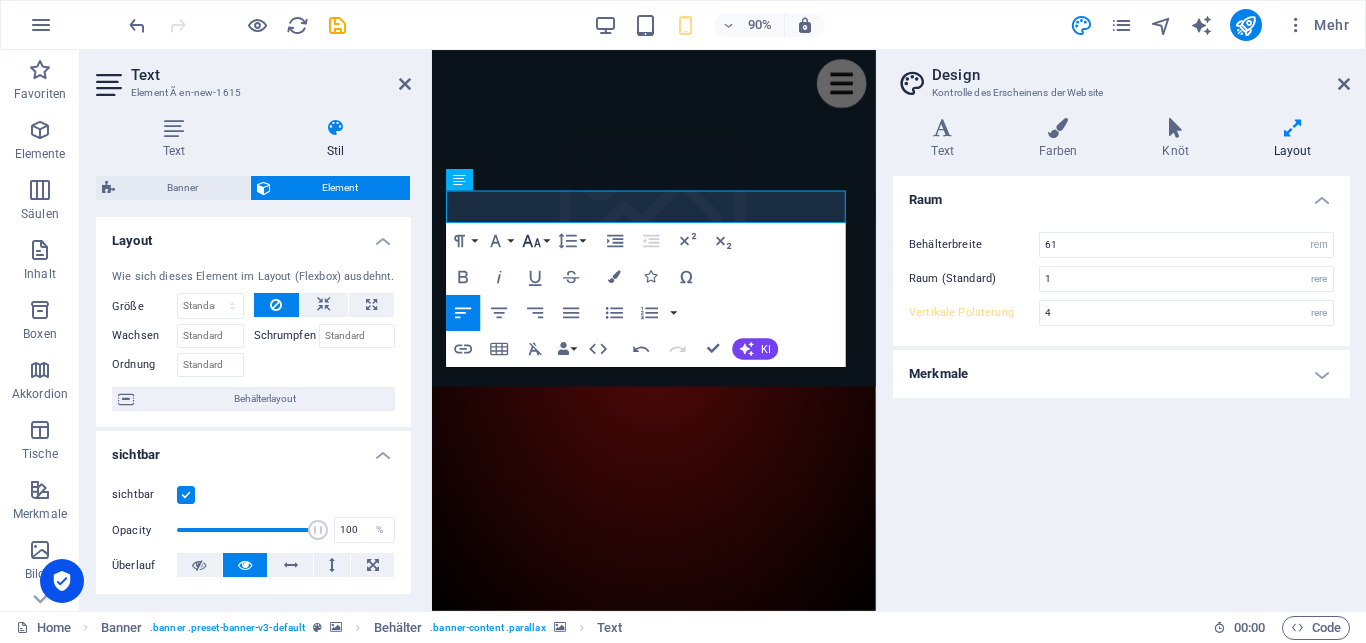 click 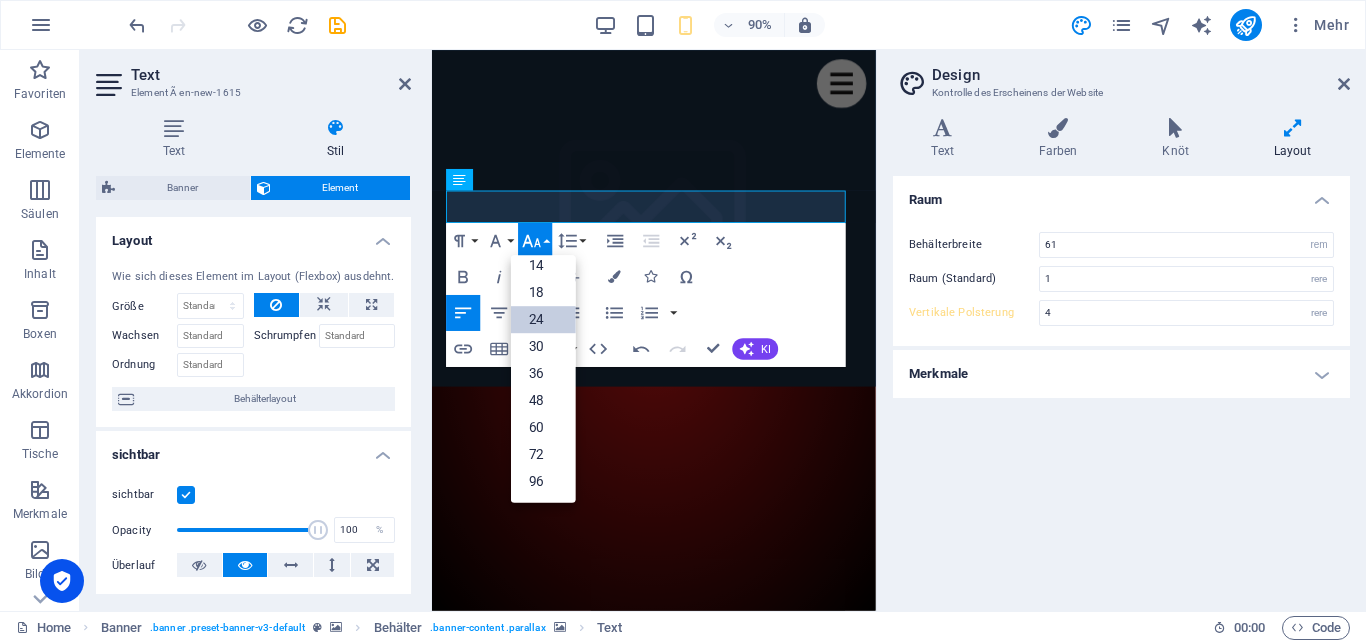 scroll, scrollTop: 161, scrollLeft: 0, axis: vertical 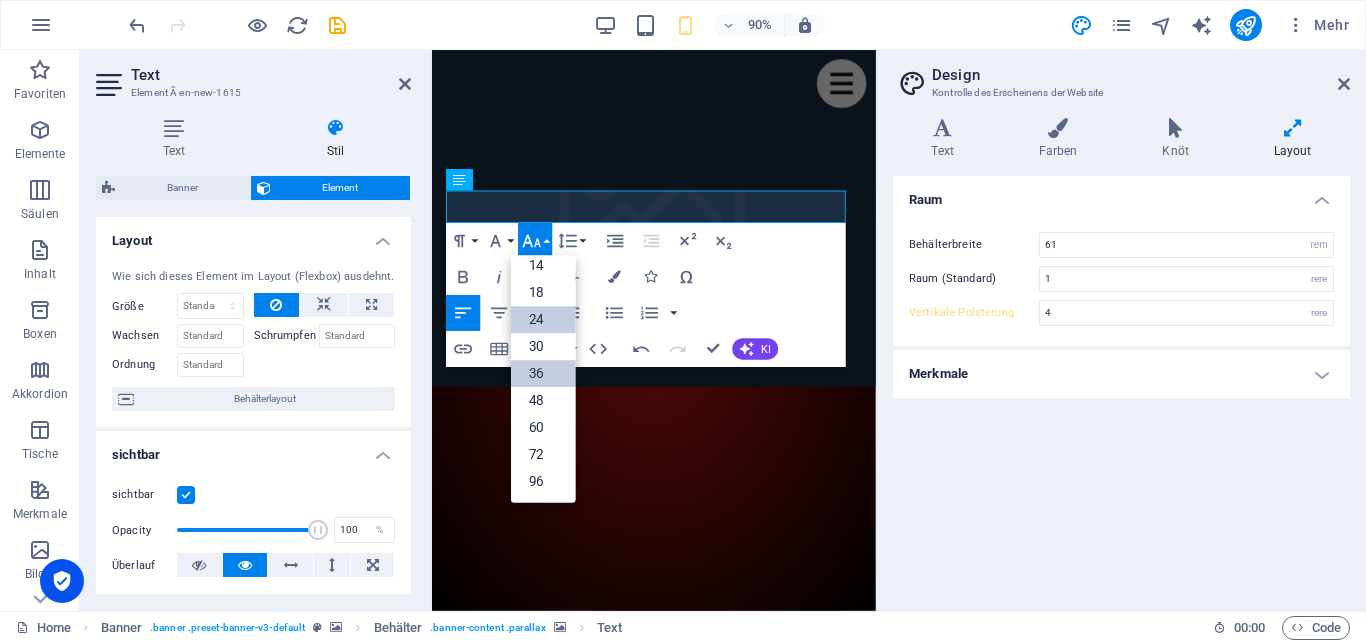 click on "36" at bounding box center (543, 374) 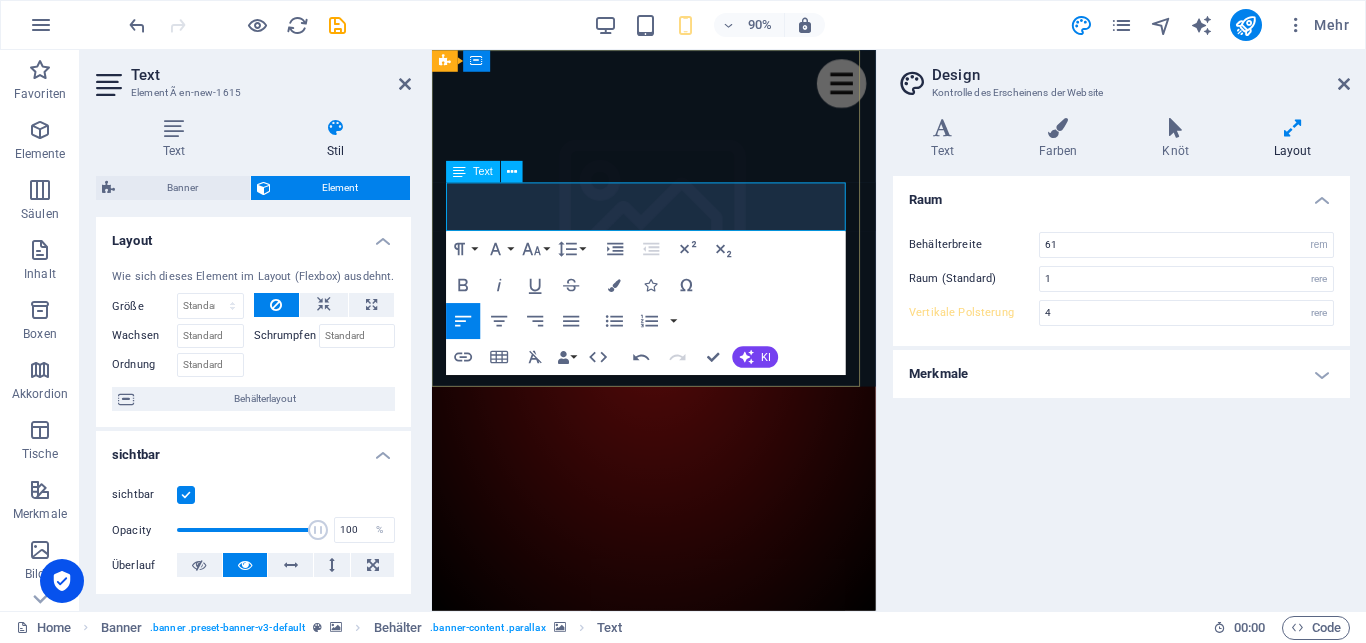 drag, startPoint x: 551, startPoint y: 224, endPoint x: 451, endPoint y: 224, distance: 100 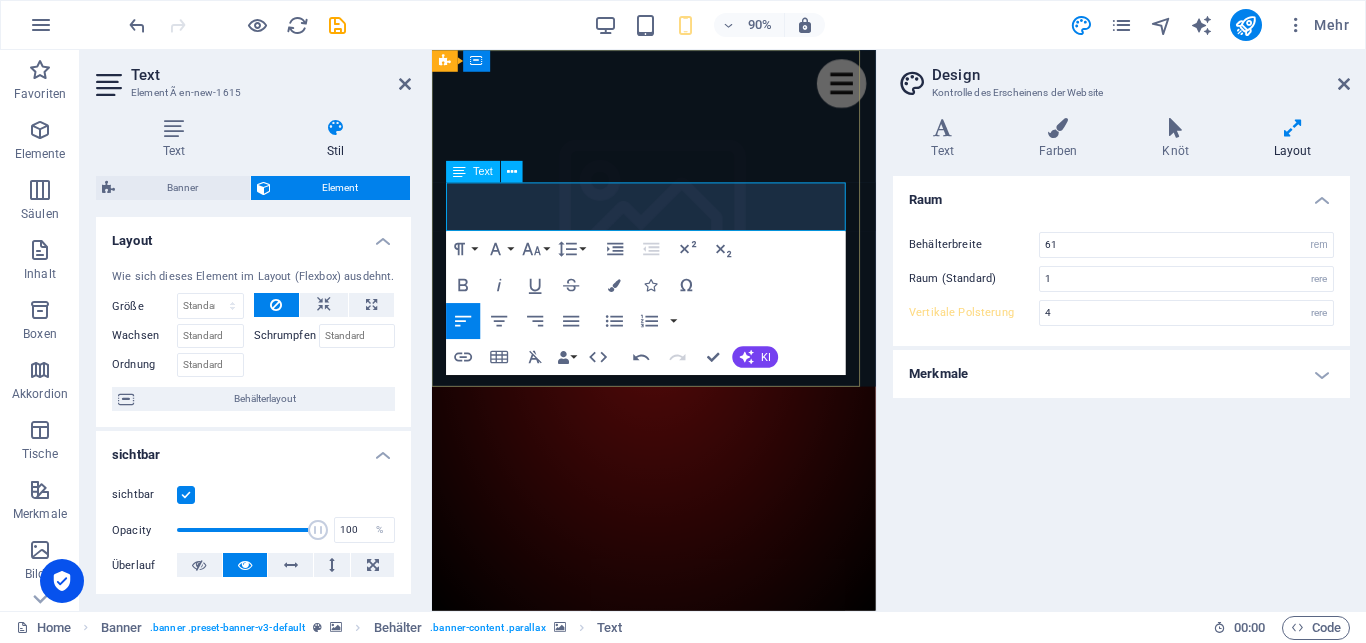 click on "dARLV ​" at bounding box center [678, 989] 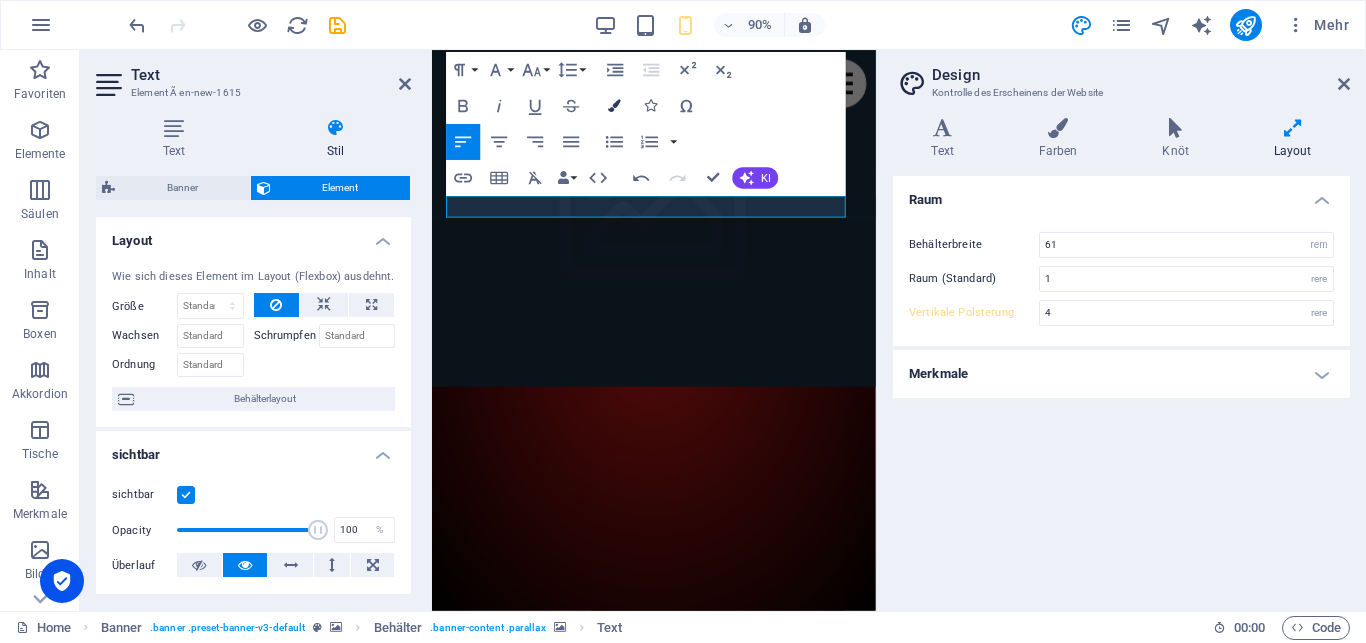 click at bounding box center [614, 106] 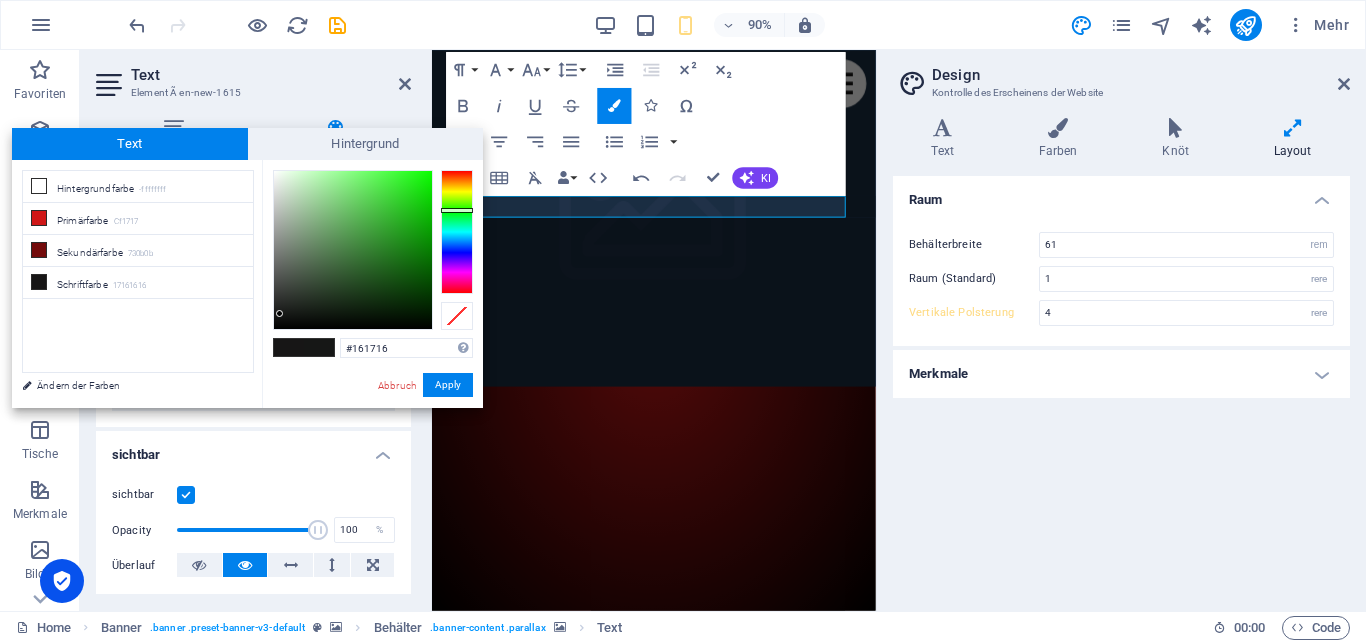 drag, startPoint x: 460, startPoint y: 193, endPoint x: 460, endPoint y: 208, distance: 15 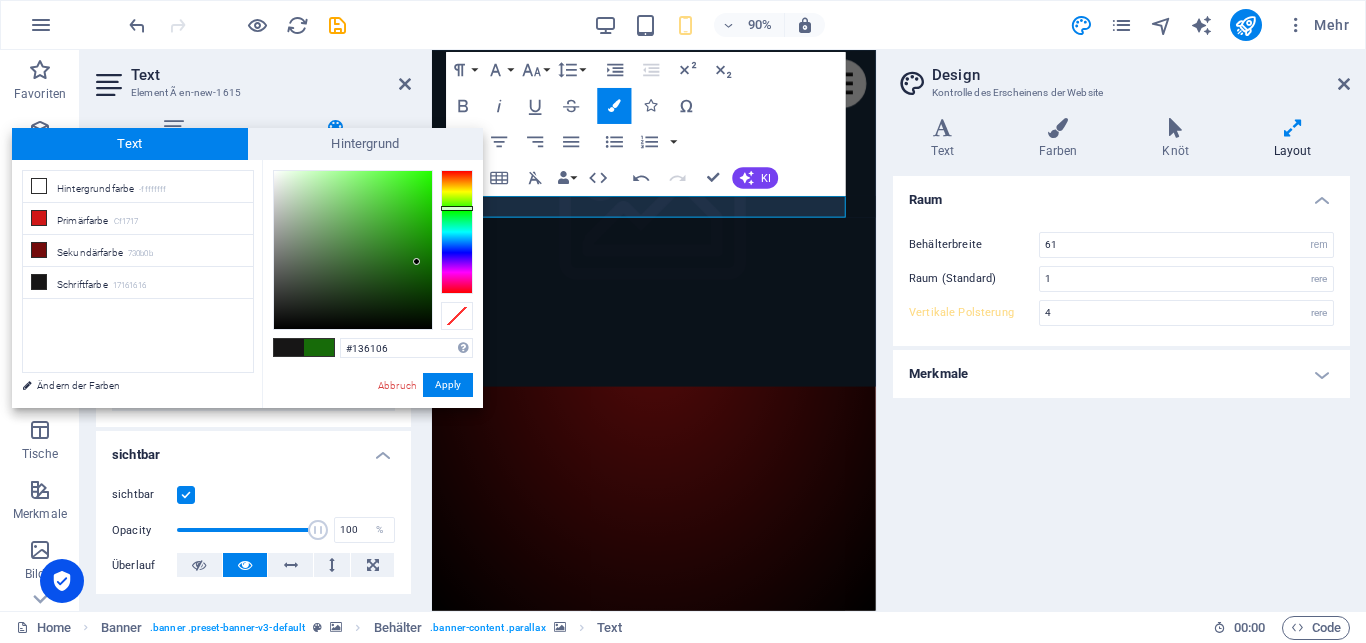 type on "#115c05" 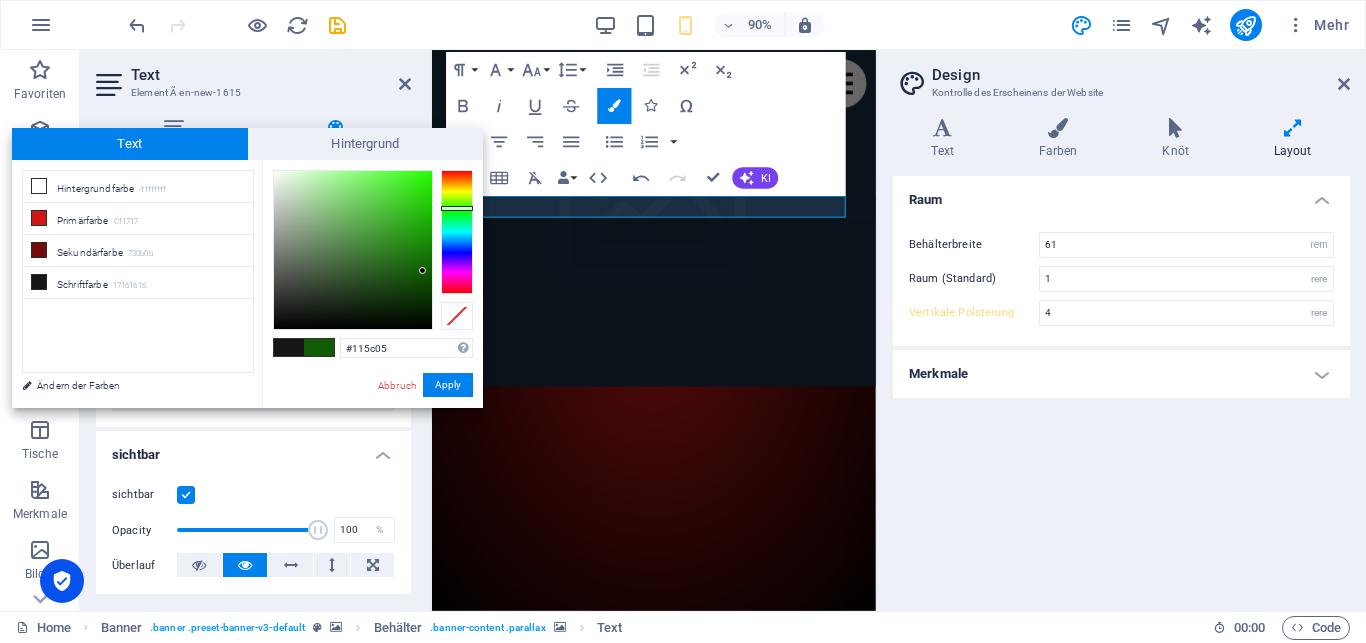 drag, startPoint x: 391, startPoint y: 196, endPoint x: 423, endPoint y: 271, distance: 81.5414 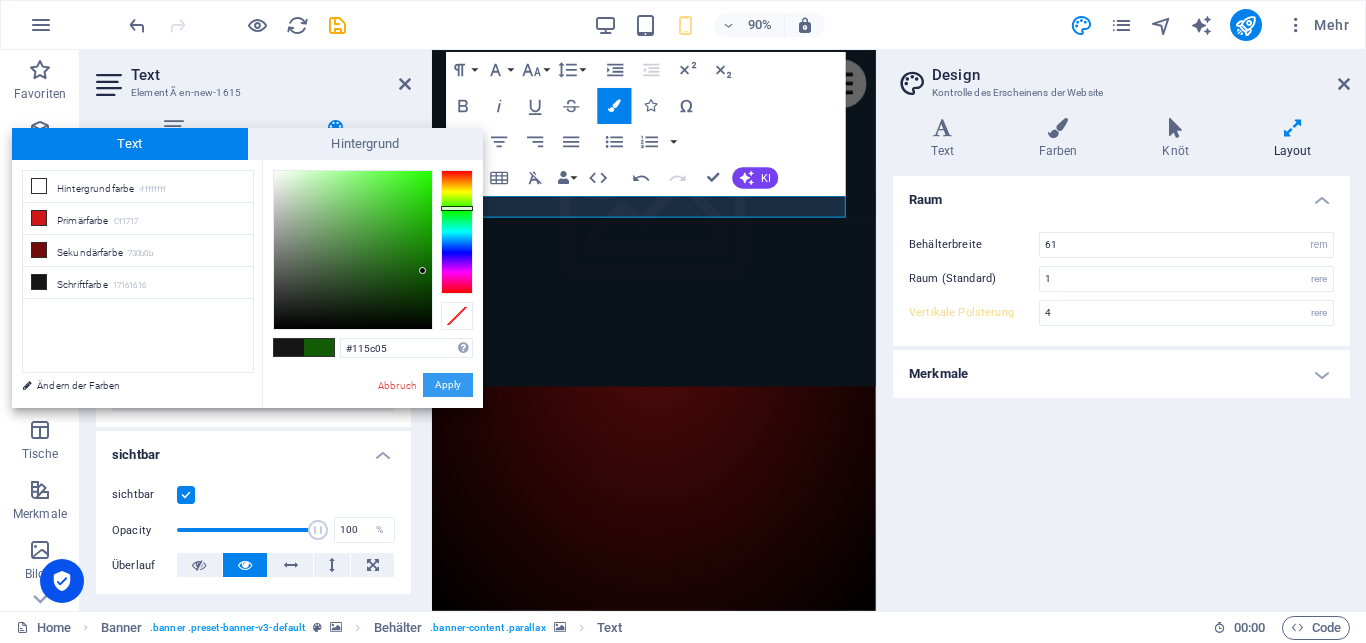 click on "Apply" at bounding box center [448, 385] 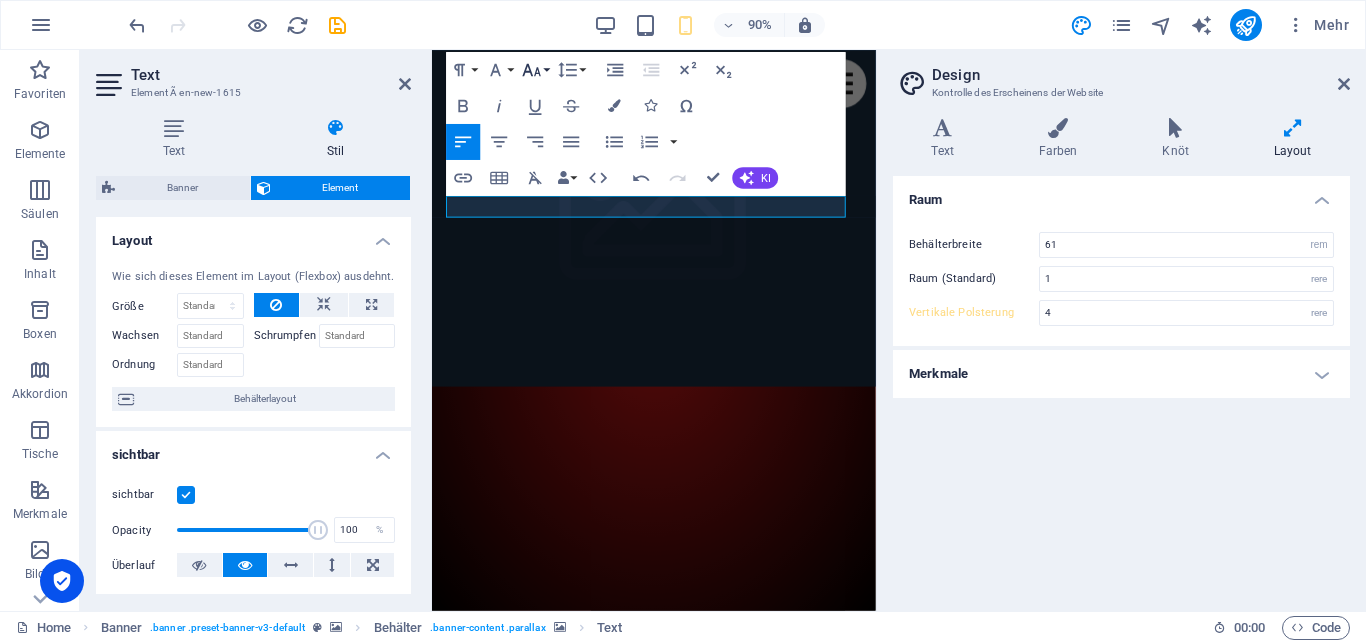 click on "Fontgröße" at bounding box center [535, 70] 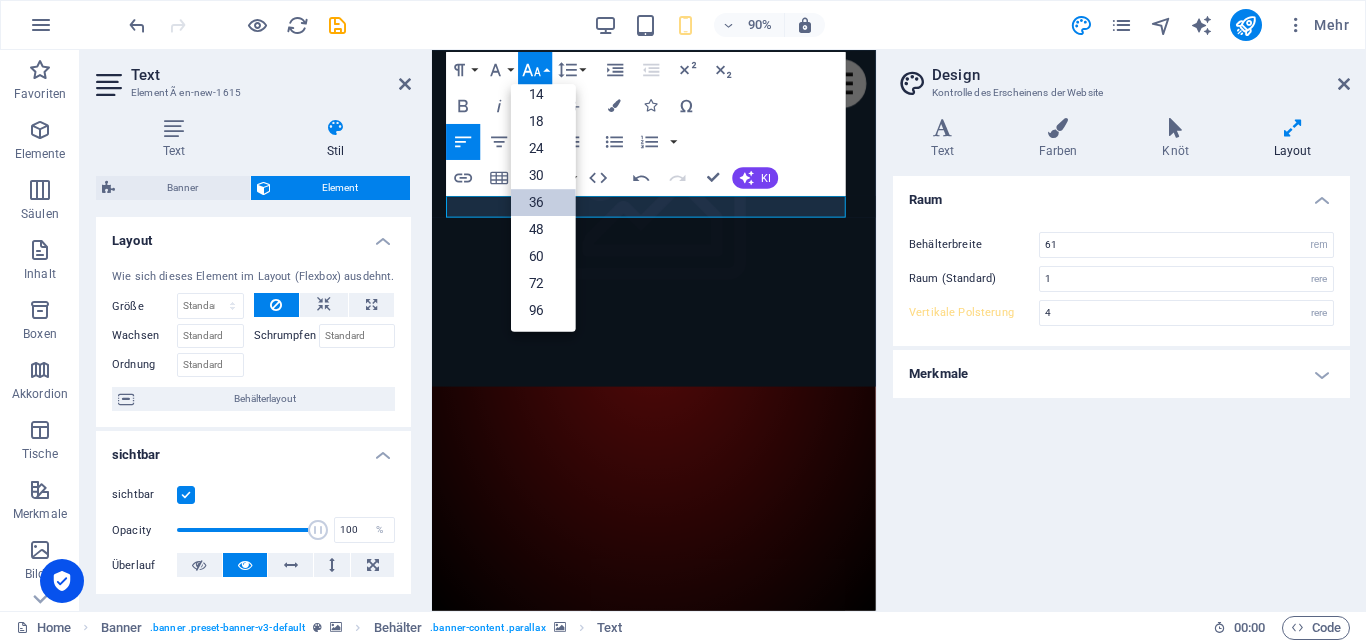 click on "36" at bounding box center (543, 203) 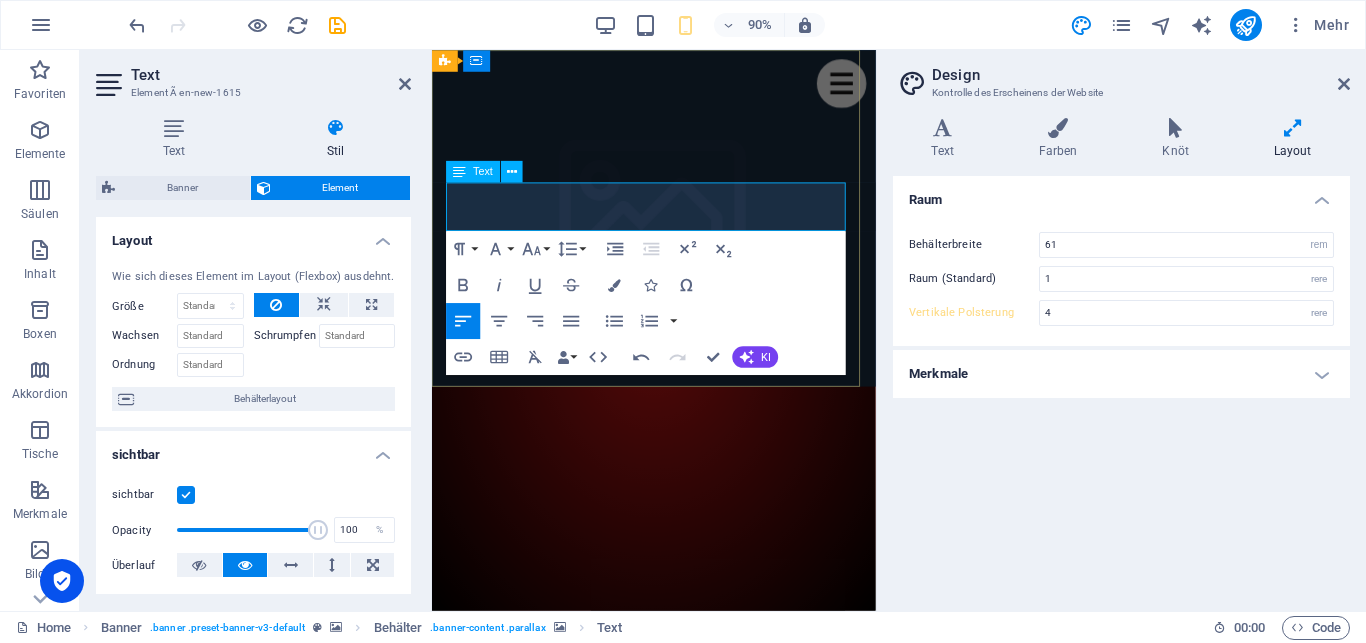 drag, startPoint x: 460, startPoint y: 228, endPoint x: 728, endPoint y: 236, distance: 268.1194 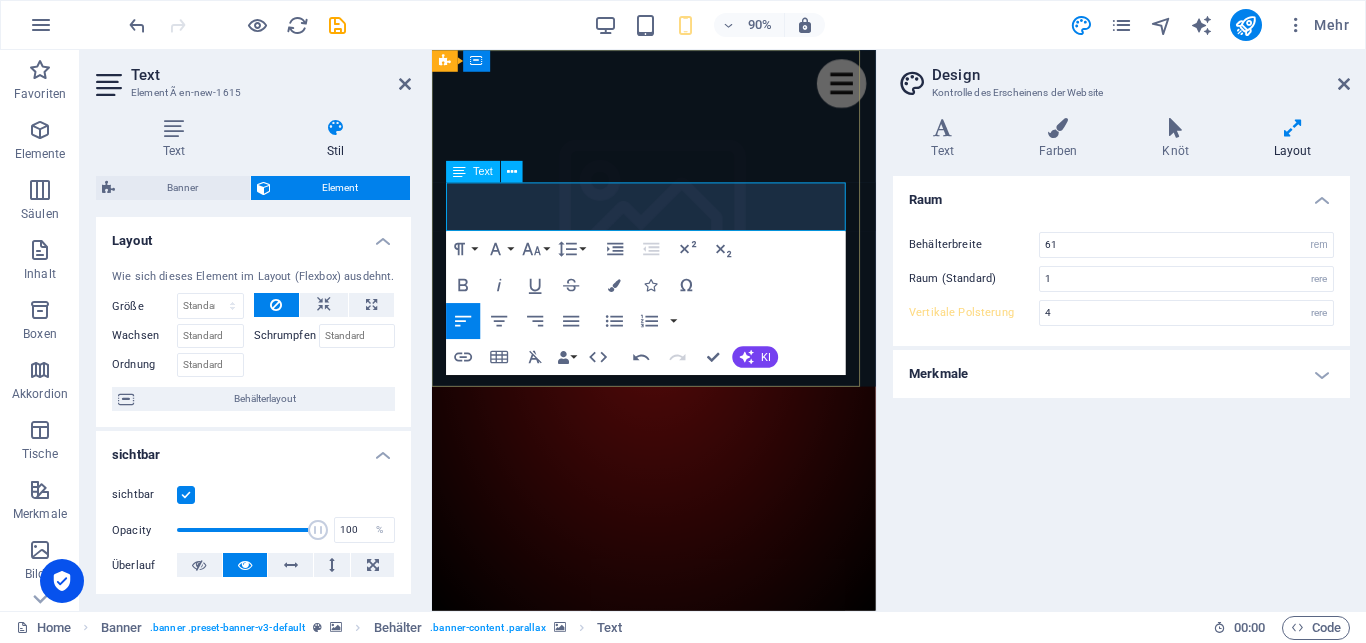 click on "​ DarkvaleSMP.de" at bounding box center (678, 989) 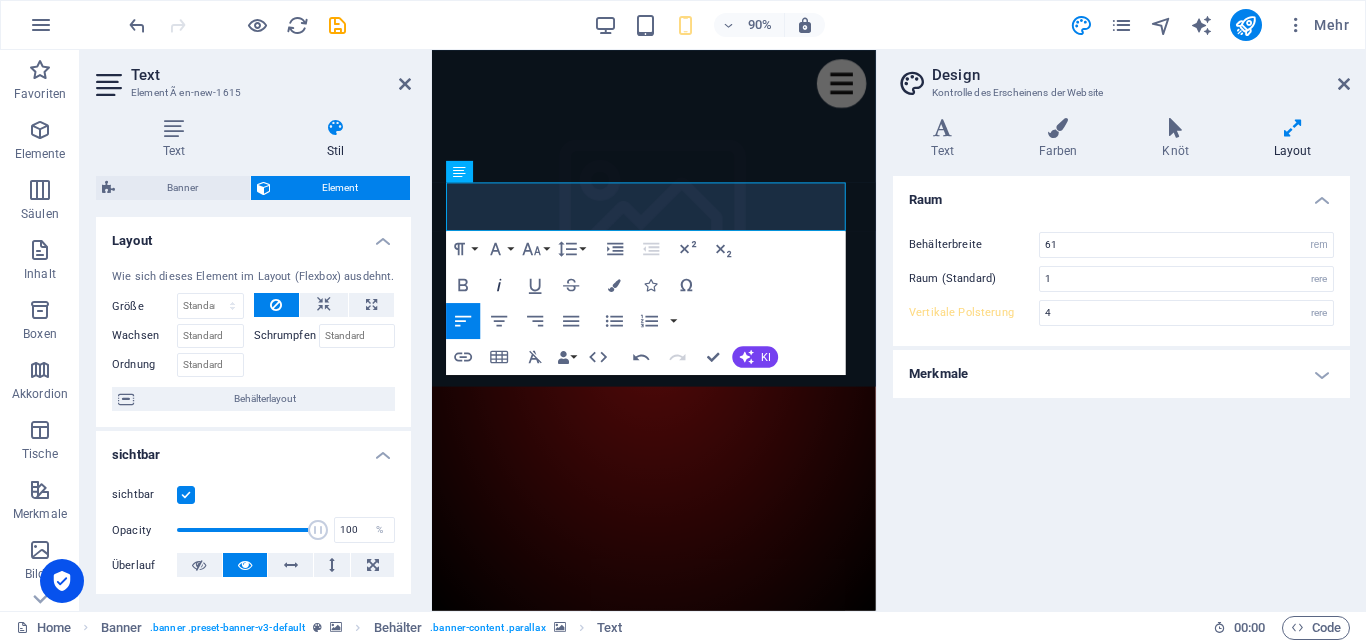 click on "Italiener" at bounding box center (499, 285) 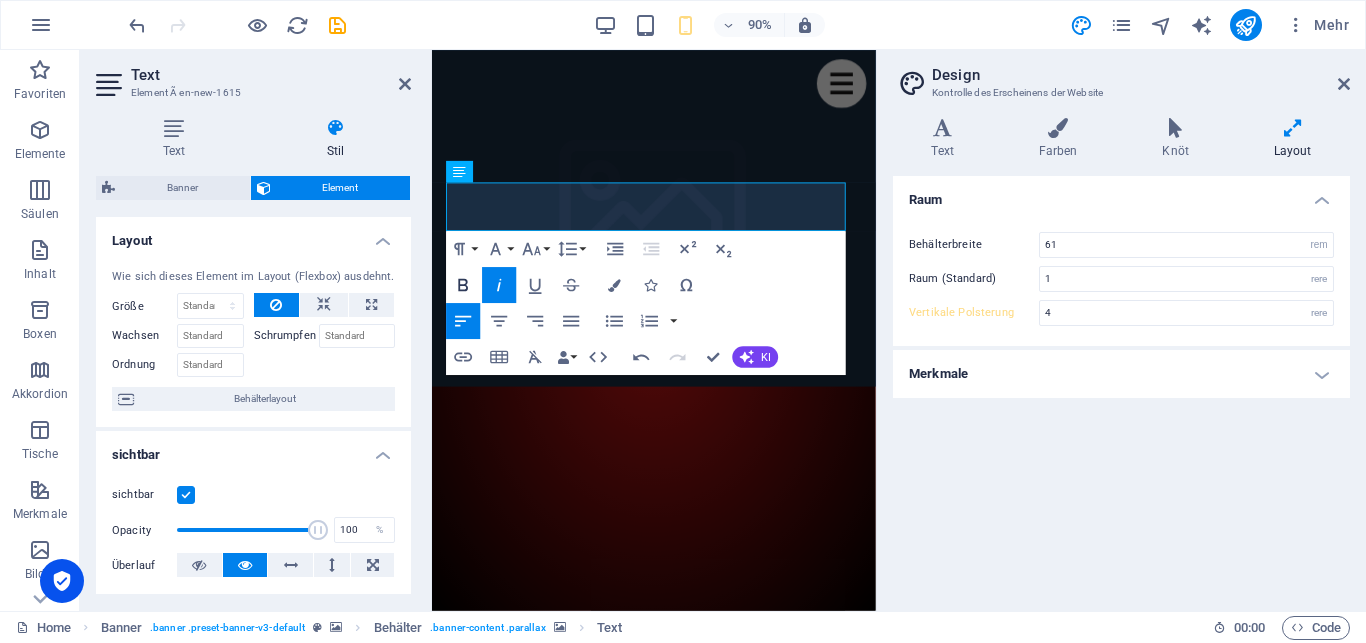 click 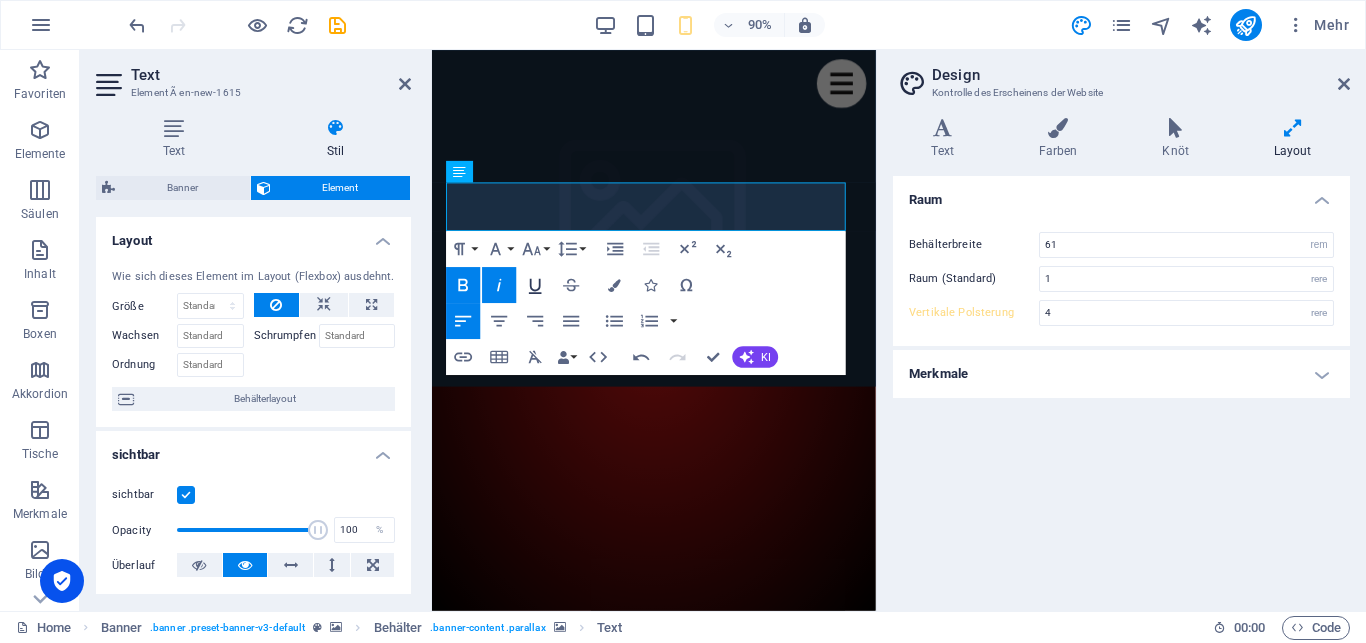click on "Unterweg" at bounding box center [535, 285] 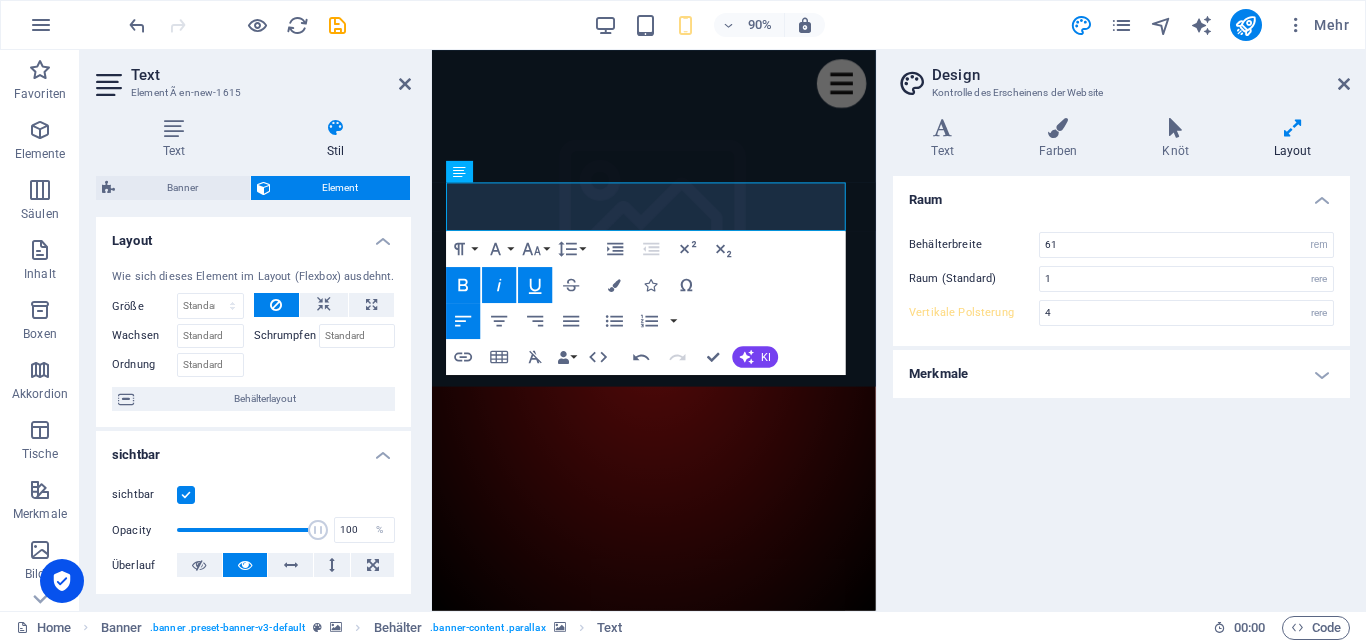 click 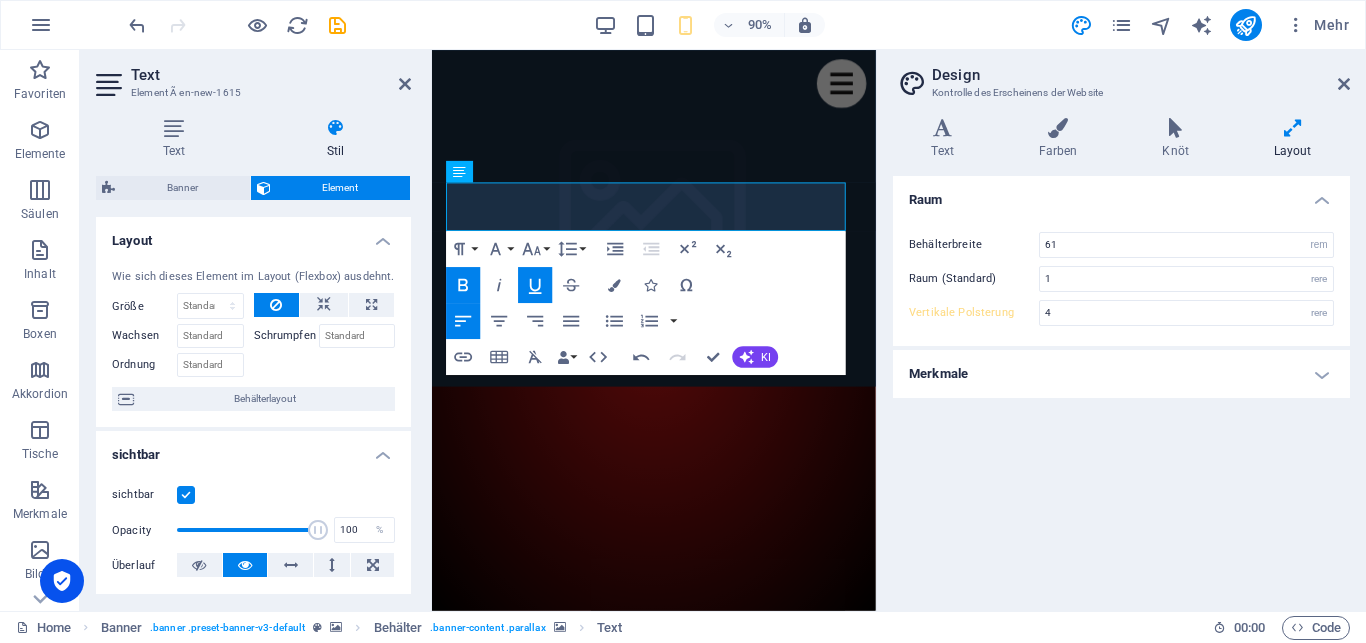 click 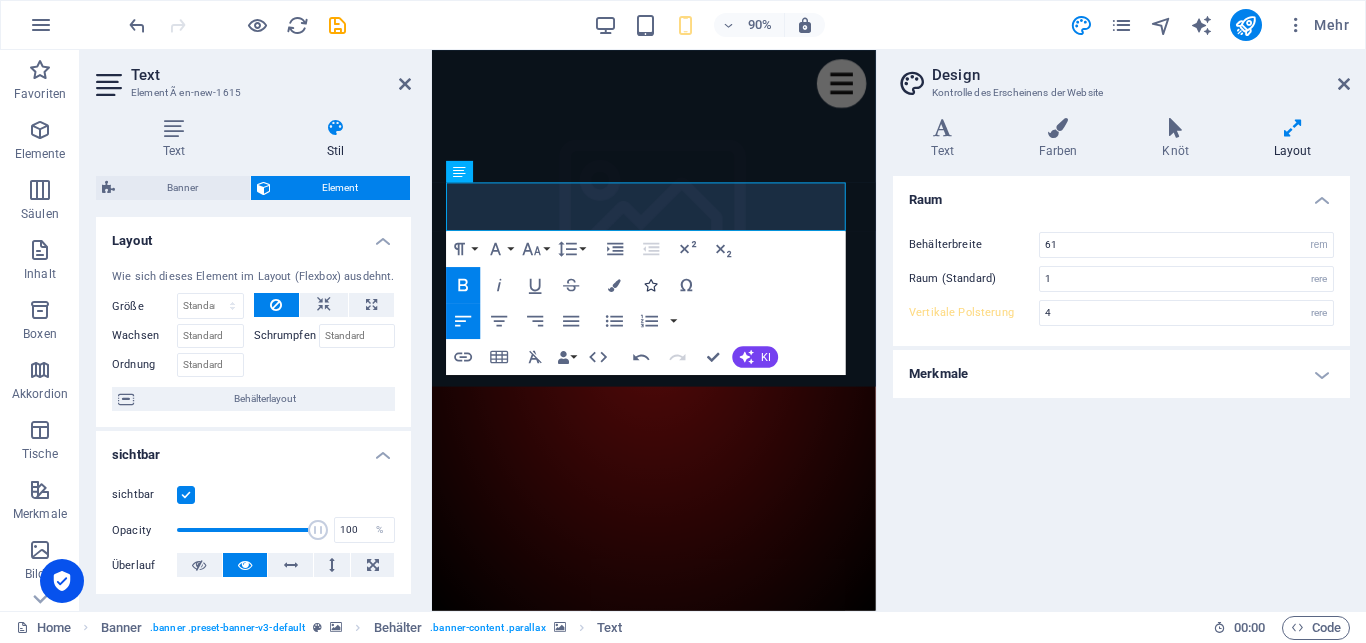 click at bounding box center [650, 285] 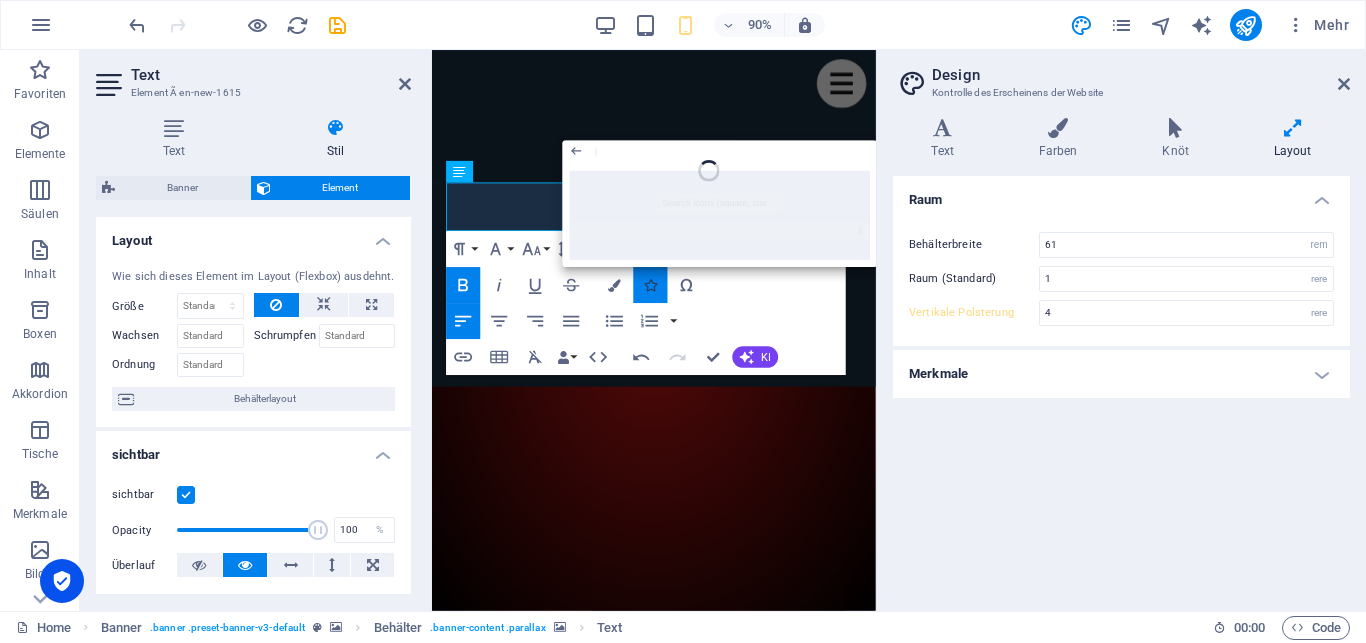 click at bounding box center (650, 285) 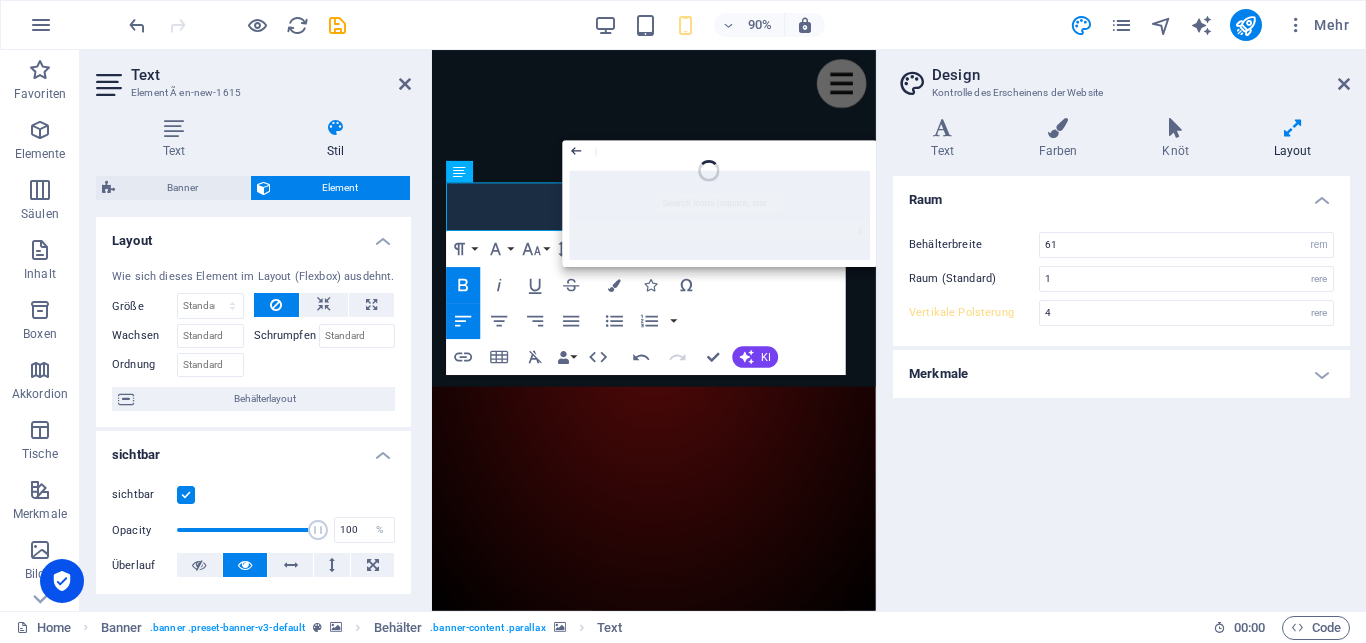 click 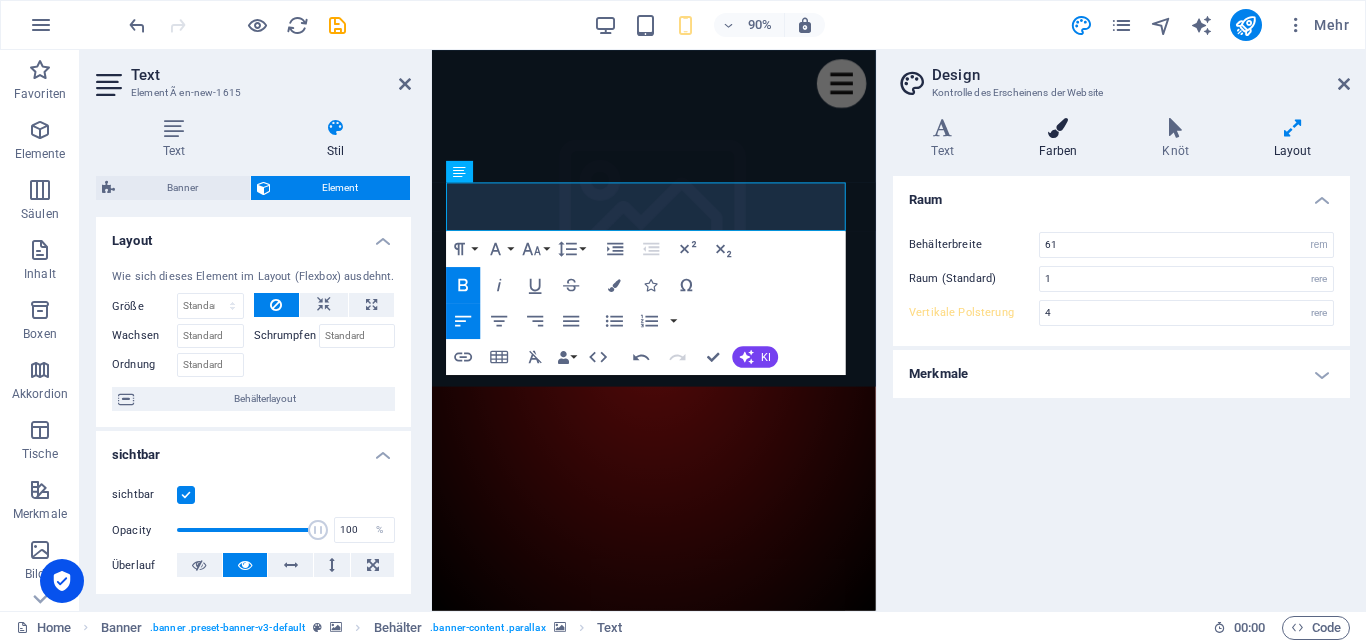click at bounding box center (1058, 128) 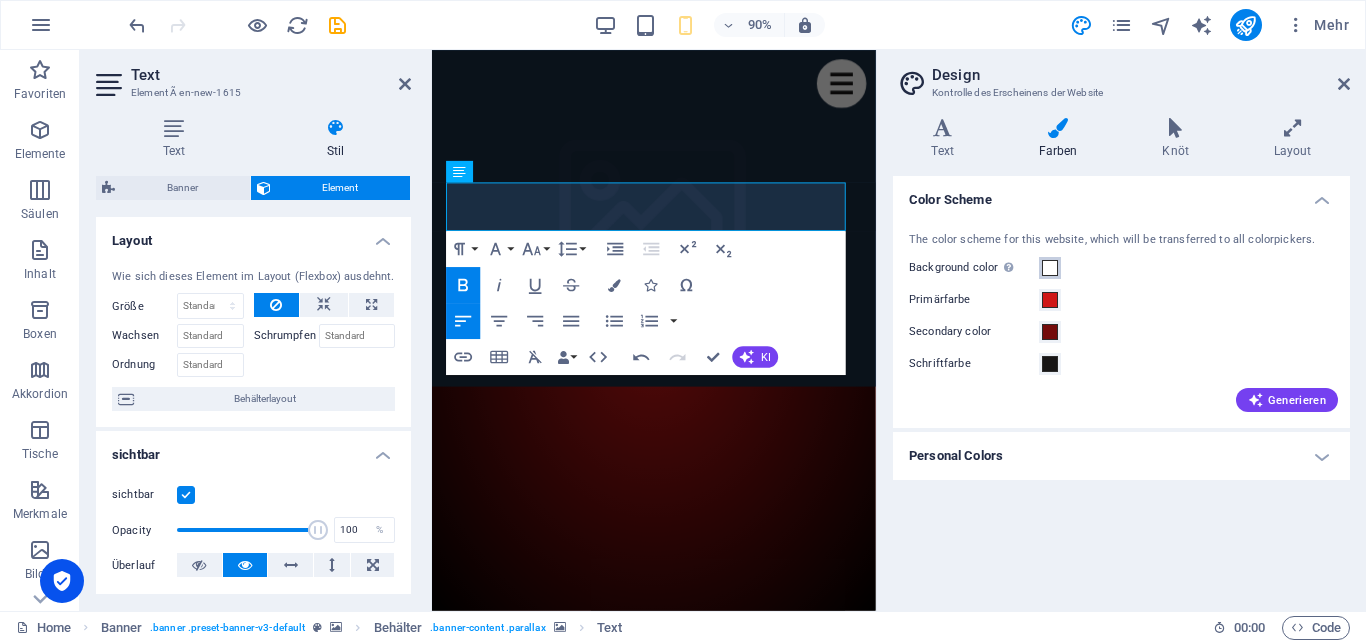 click at bounding box center [1050, 268] 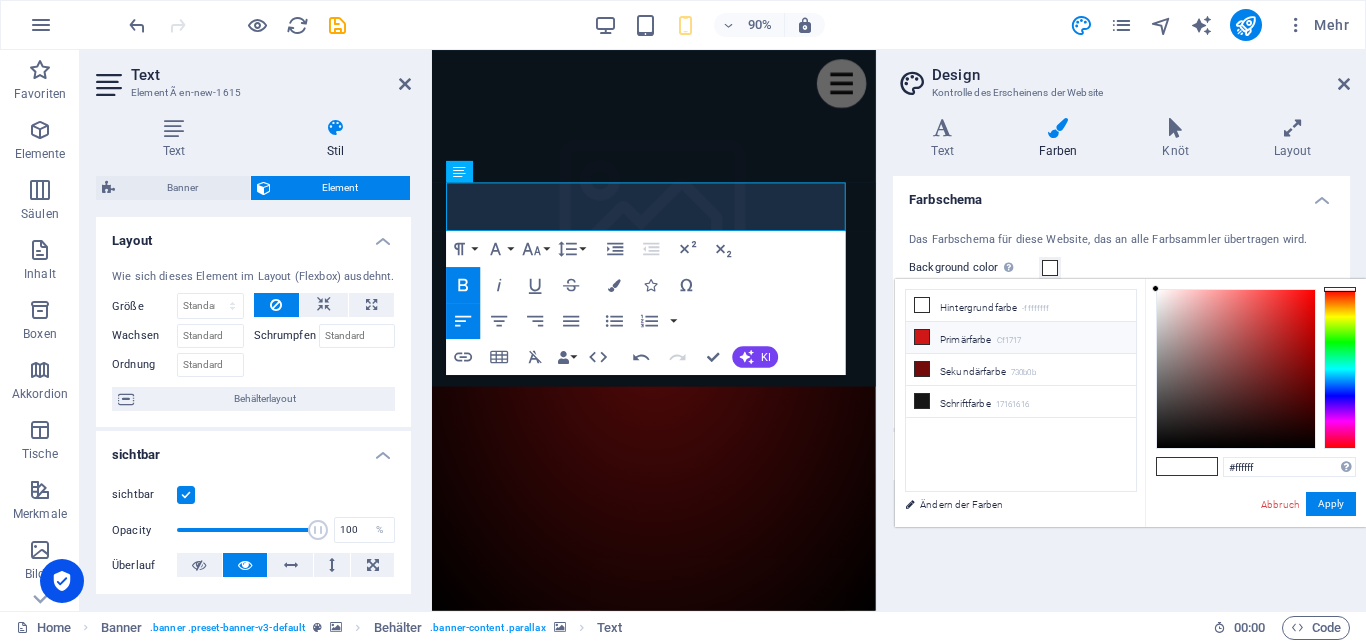 click on "Primärfarbe
Cf1717" at bounding box center (1021, 338) 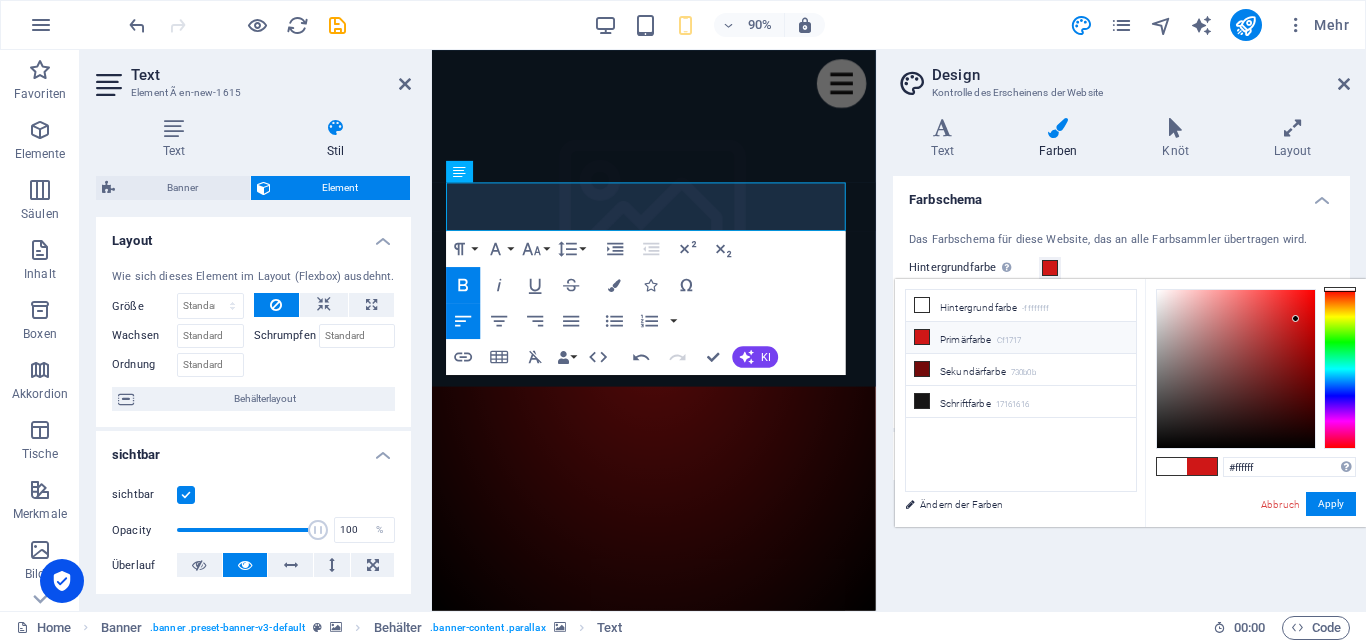 type on "#cf1717" 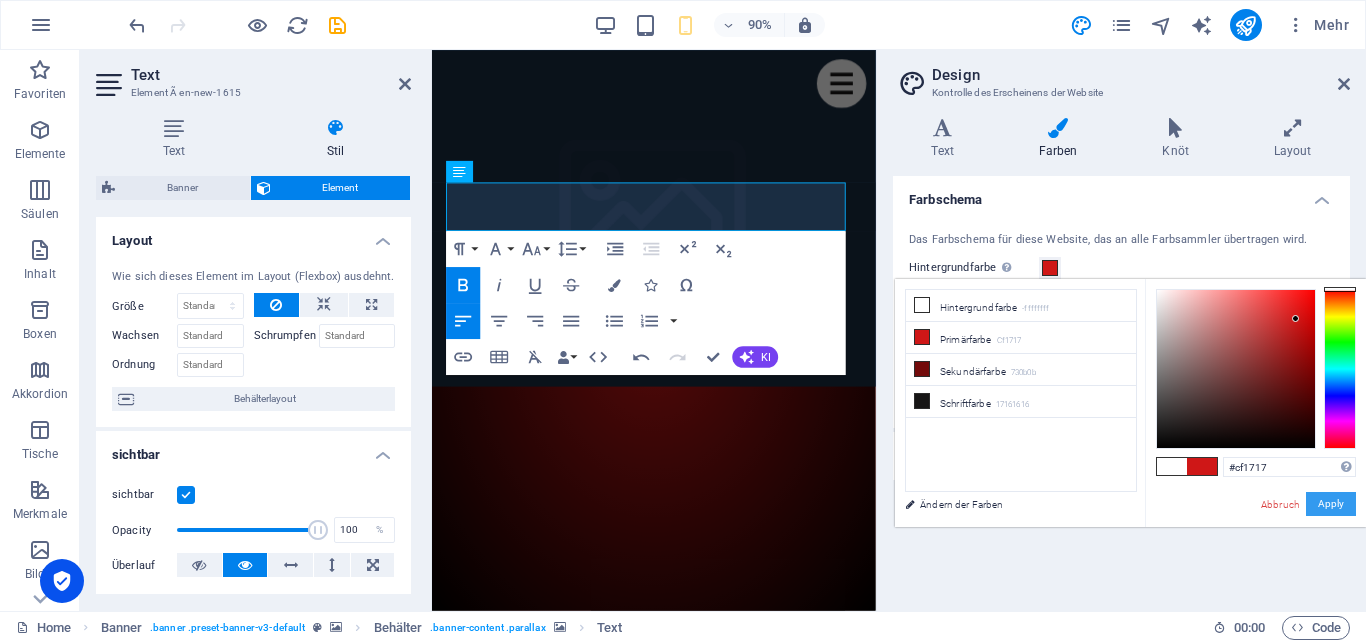 click on "Apply" at bounding box center [1331, 504] 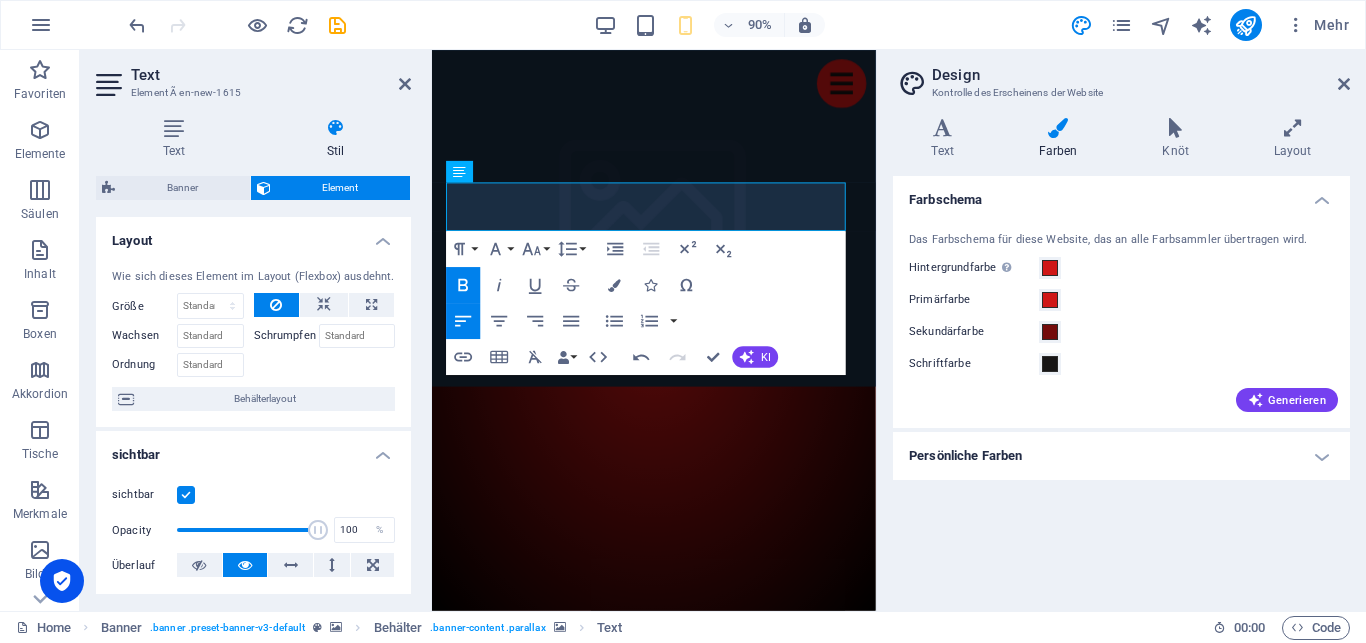 scroll, scrollTop: 339, scrollLeft: 0, axis: vertical 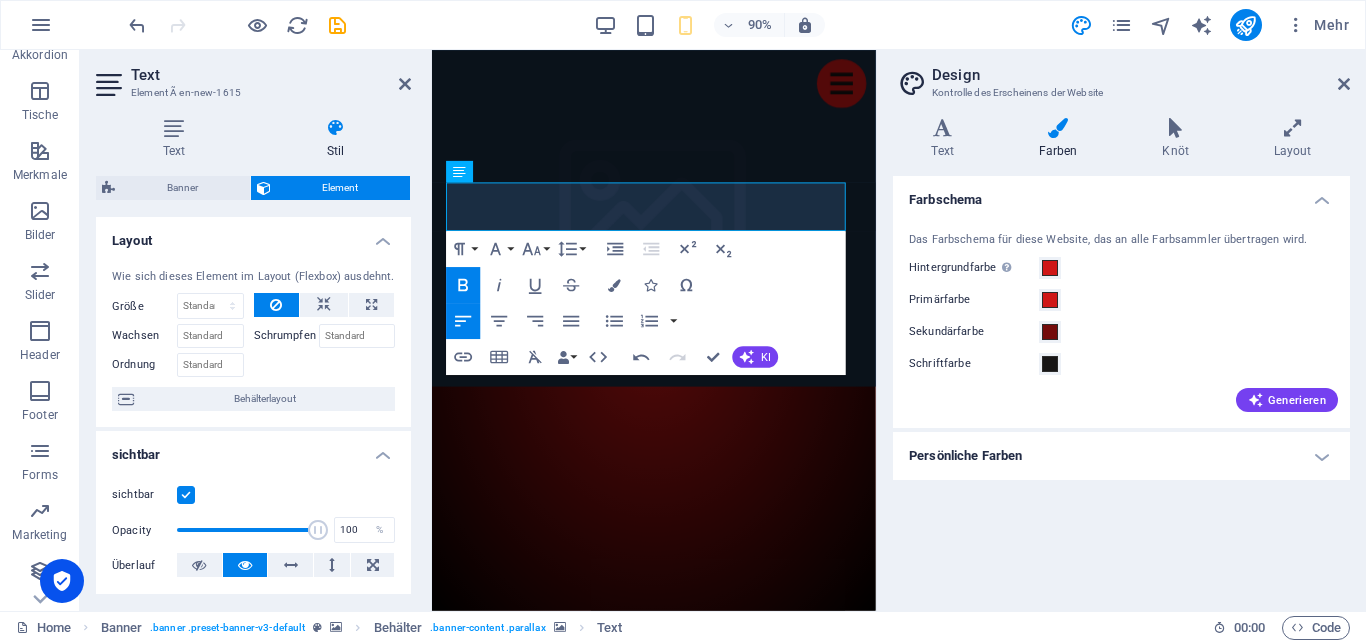 click at bounding box center (670, 424) 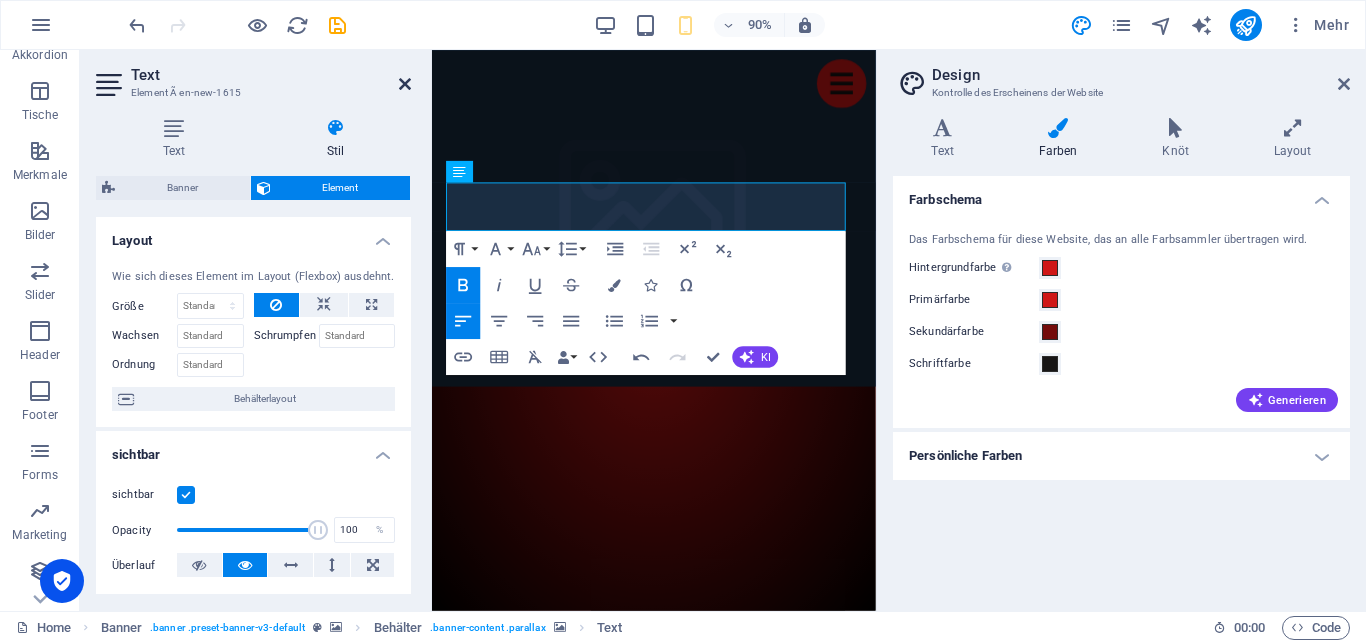 click at bounding box center (405, 84) 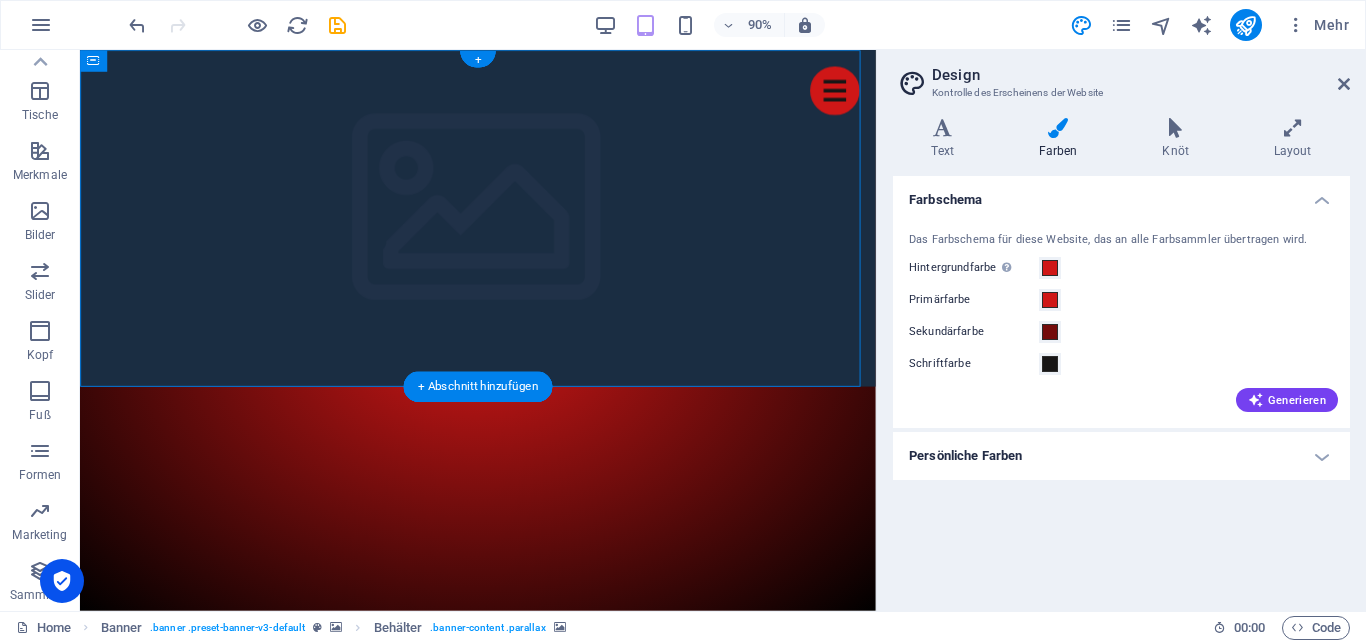 click on "DarkvaleSMP.de" at bounding box center (522, 1021) 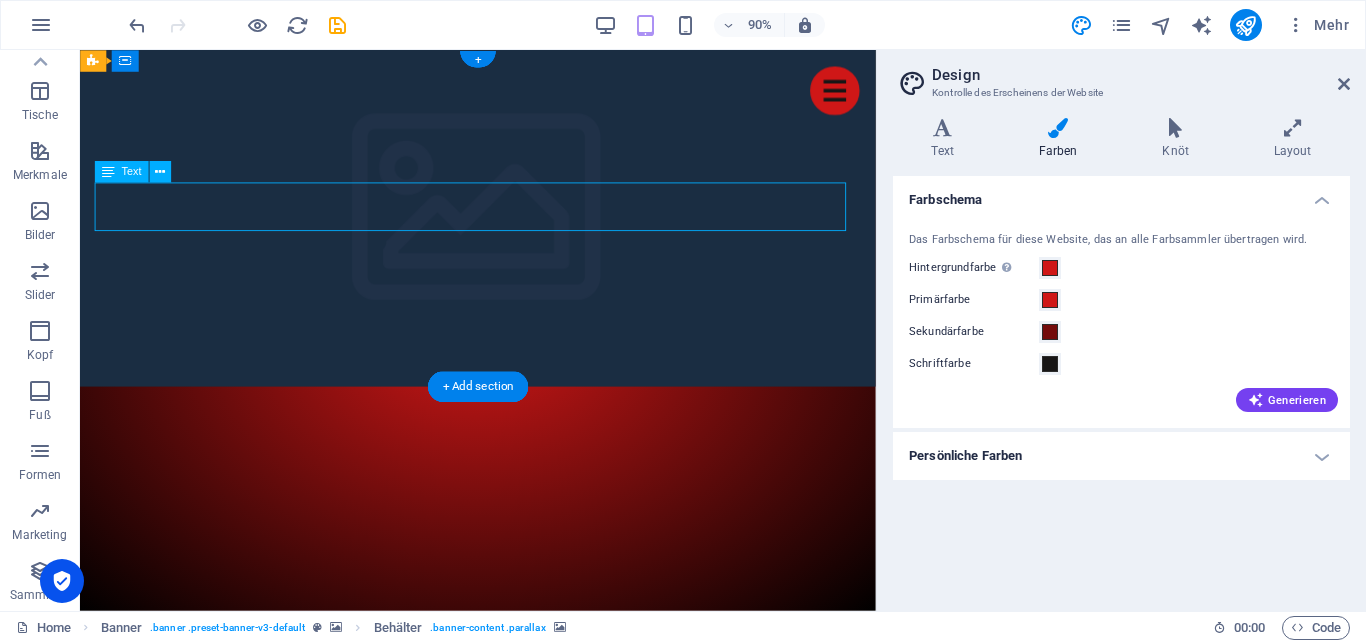 click on "DarkvaleSMP.de" at bounding box center [522, 1021] 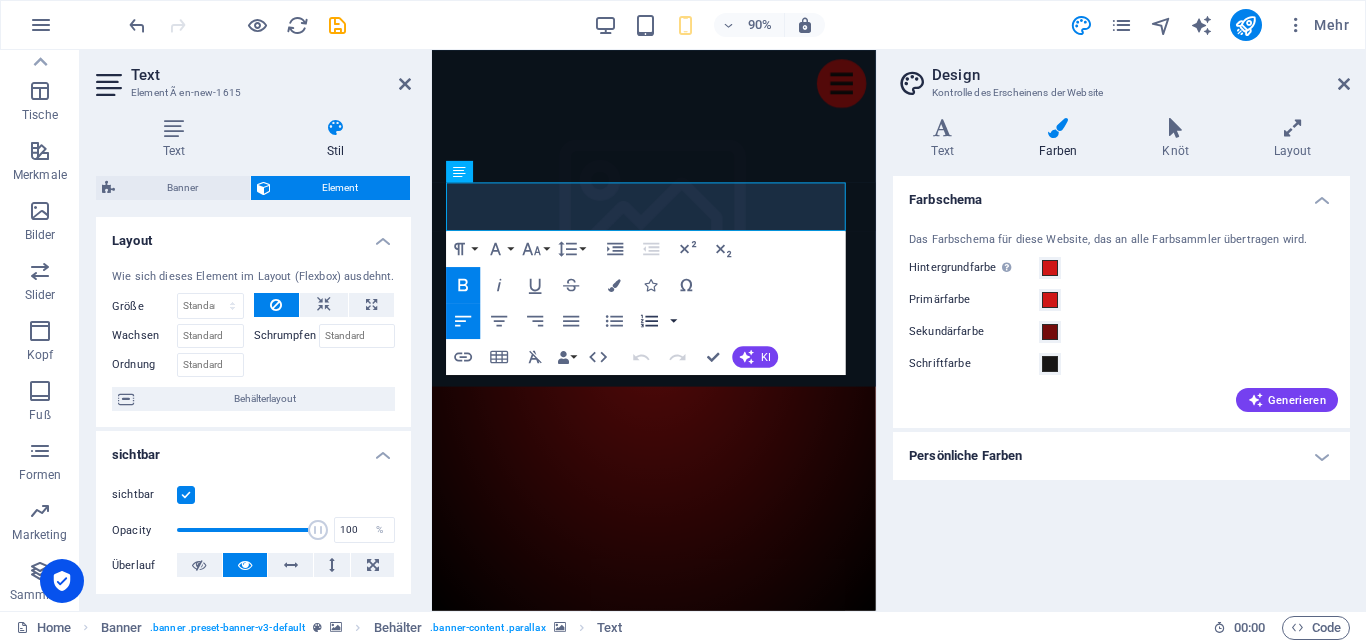 click at bounding box center [674, 321] 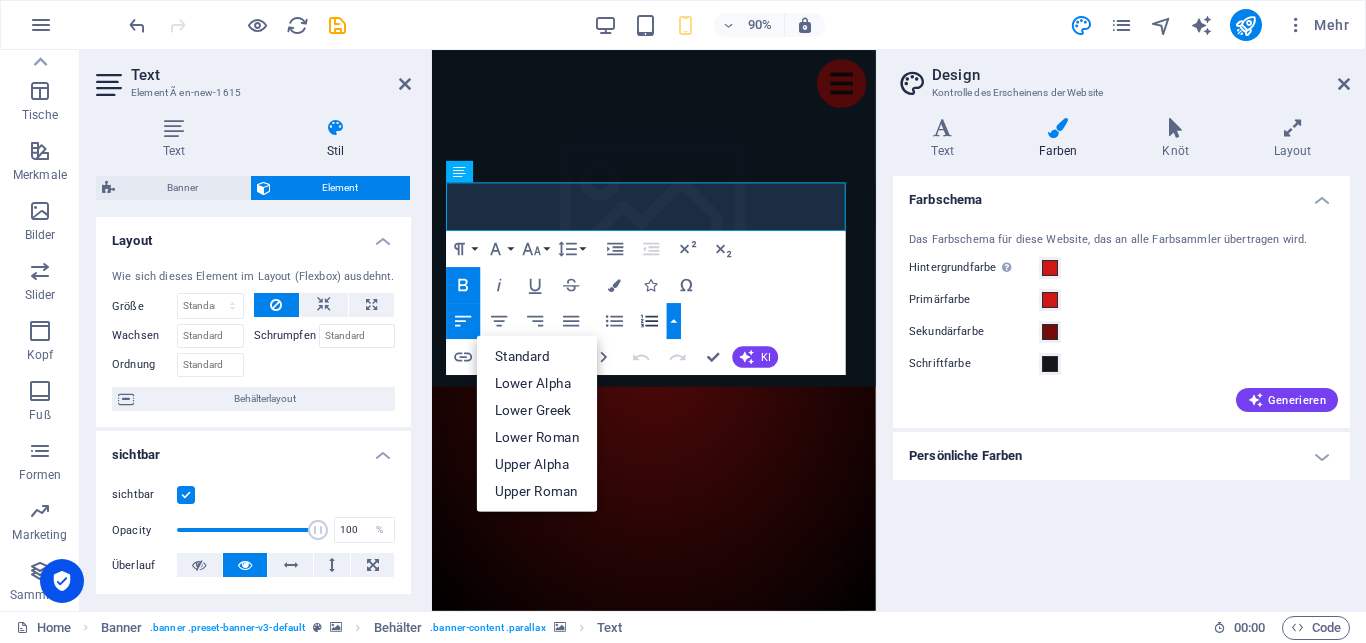 click on "Absatzformat Normal Heading 1 Heading 2 Heading 3 Heading 4 Heading 5 Heading 6 Code Font Family Arial Georgia Impact Tahoma Times New Roman Verdana Alfa Slab One Open Sans Fontgröße 8 9 10 11 12 14 18 24 30 36 48 60 72 96 Linie Höhe Default Single 1.15 1.5 Double Erhöhen Sie Indent Rückgang Indent Superscript Abo Mutig Italiener Unterweg Schlag Farben Icons Besondere Zeichen Linken ausrichten Ausrichten Richtig ausrichten Justify ausrichten Unbefochtete Liste   Default Circle Disc Square    Bestellt Liste   Standard Lower Alpha Lower Greek Lower Roman Upper Alpha Upper Roman    Link einfügen Tabelle einfügen Klarformatierung Datenbindung Company First name Last name Street ZIP code City Email Phone Mobile Fax Custom field 1 Custom field 2 Custom field 3 Custom field 4 Custom field 5 Custom field 6 HTML Undo Redo Bestätigen (Strg+) KI Improve Make shorter Make longer Fix spelling & grammar Translate to English Generate text" at bounding box center (646, 303) 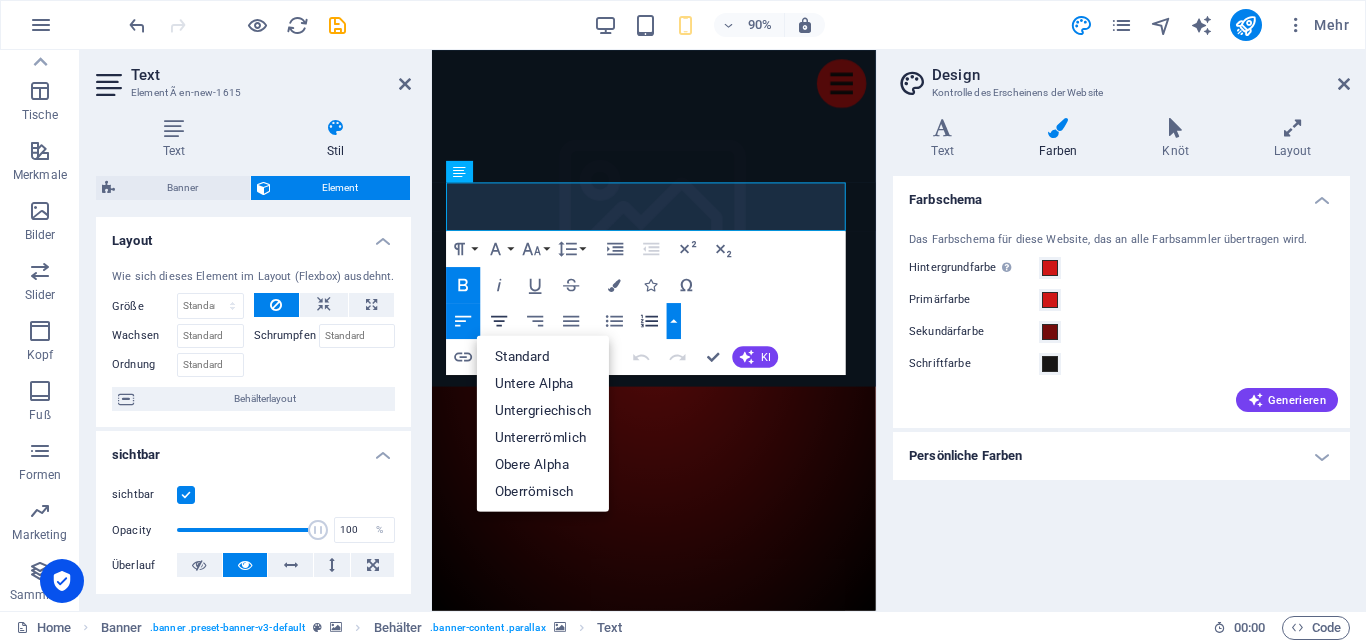 click 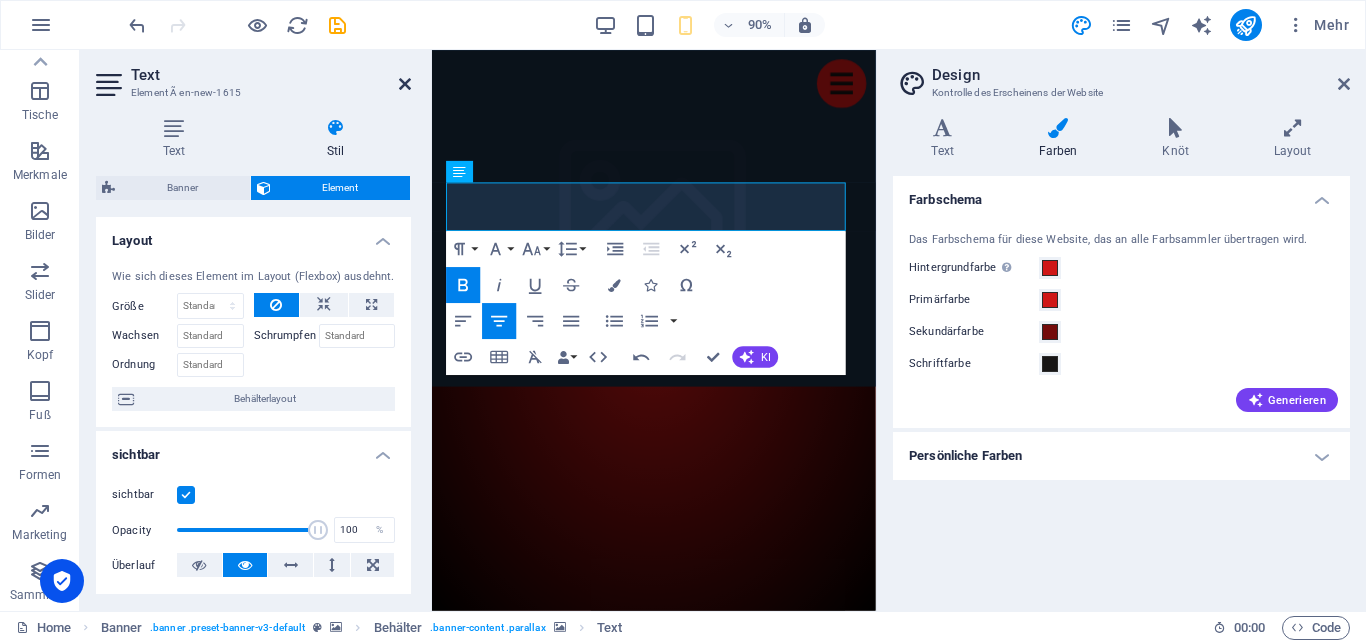 click at bounding box center (405, 84) 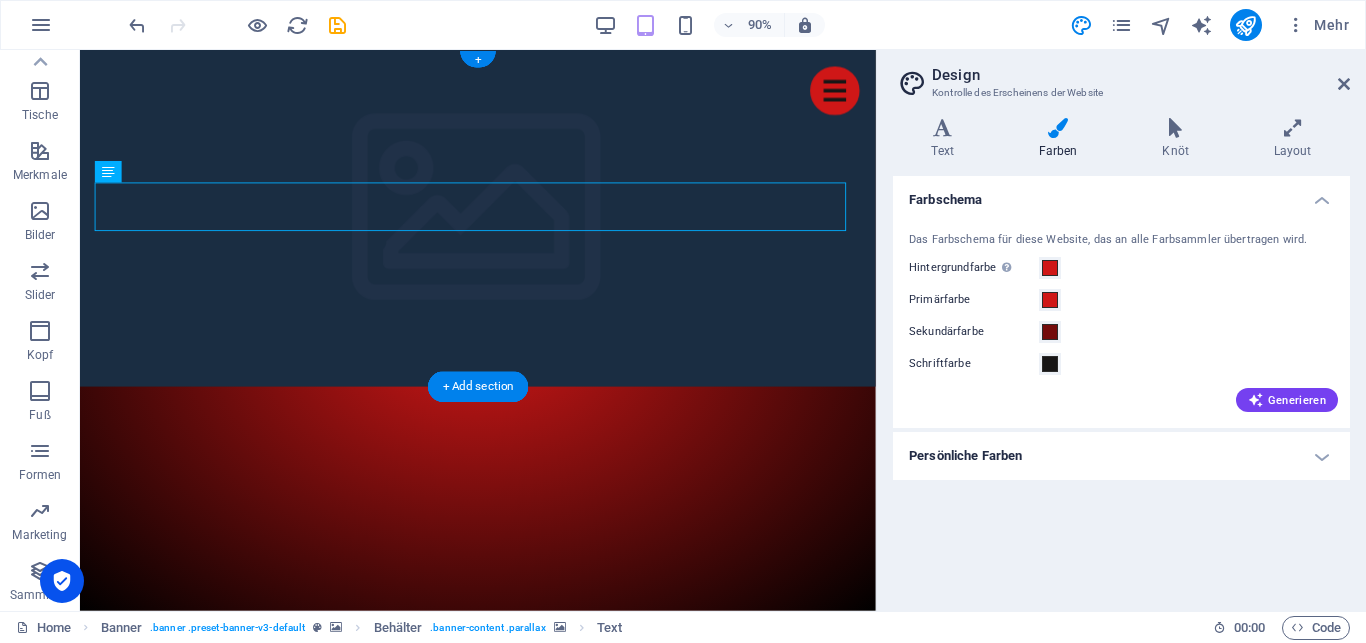 click at bounding box center [513, 424] 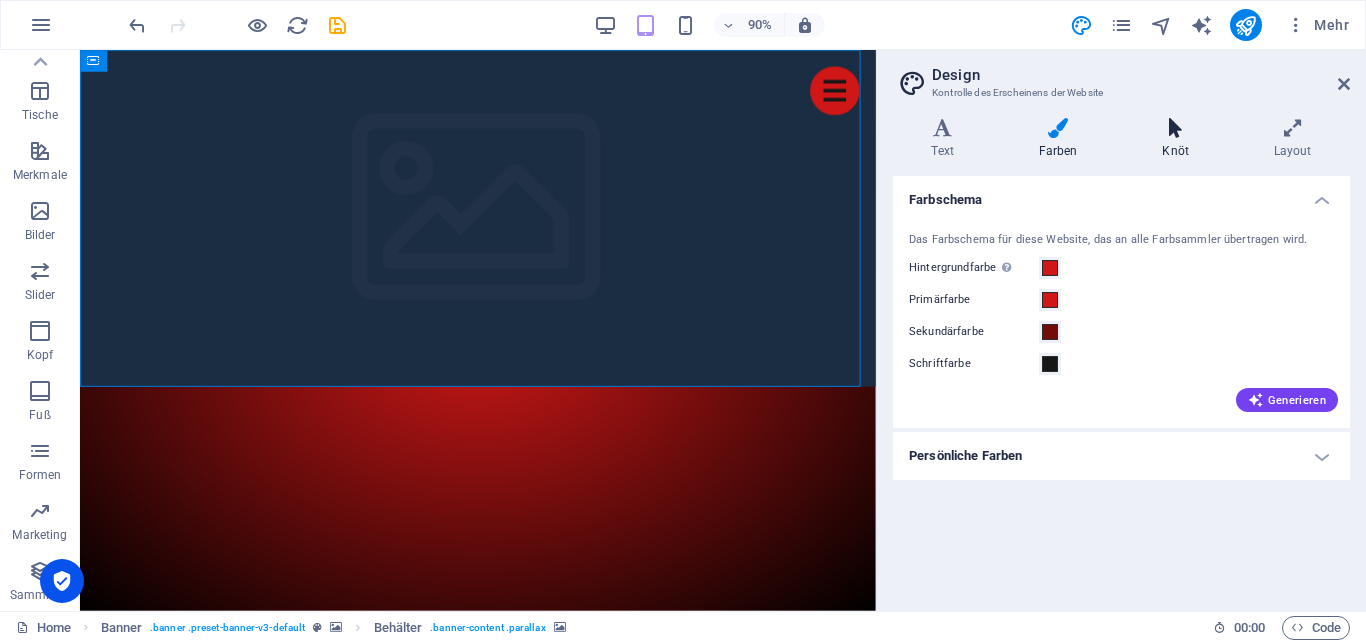 click on "Knöt" at bounding box center (1179, 139) 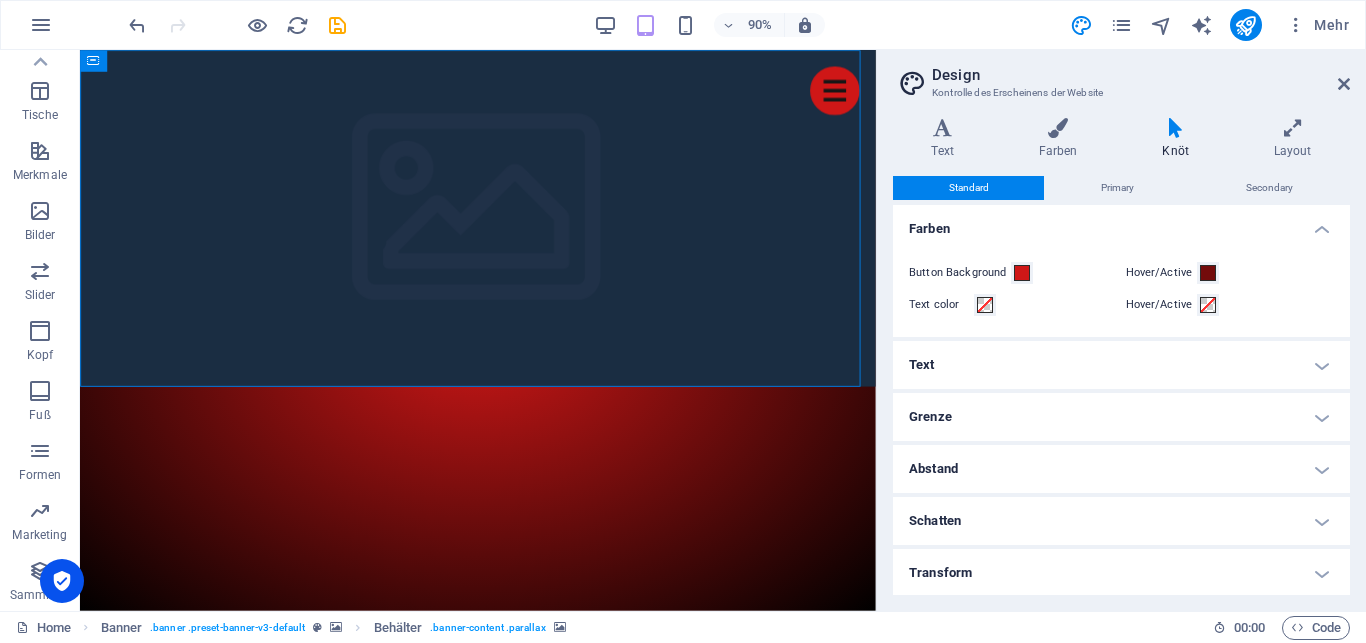 click at bounding box center (1175, 128) 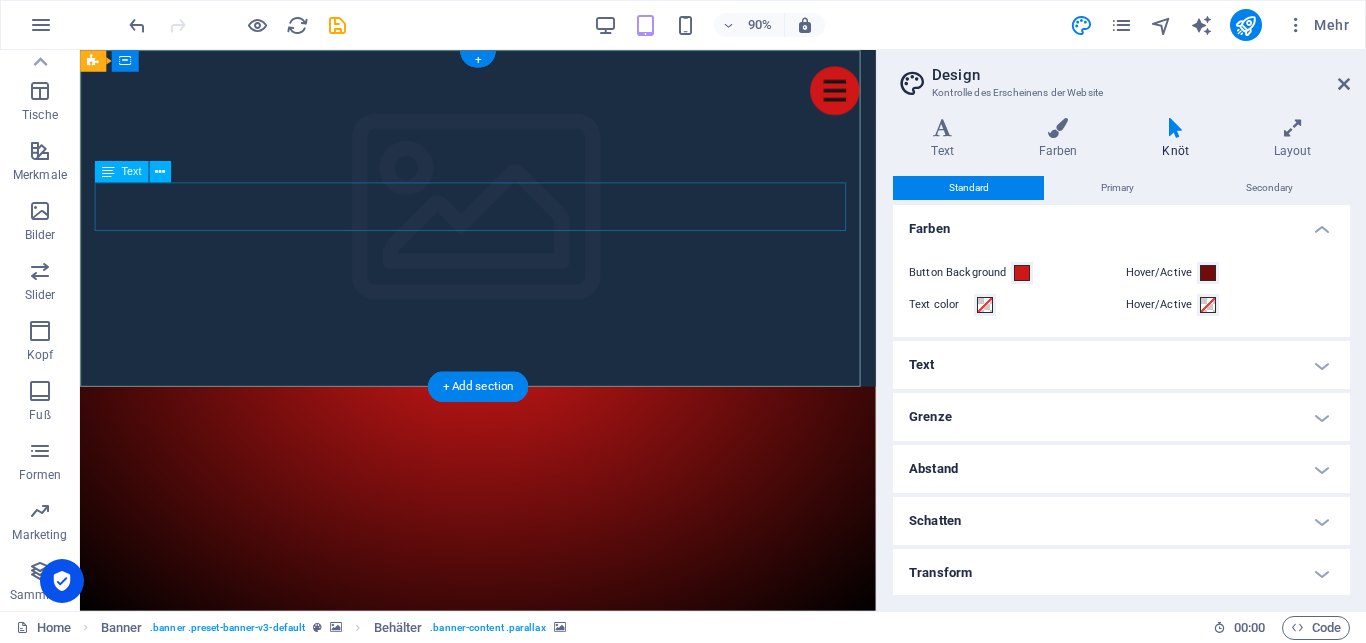 click on "DarkvaleSMP.de" at bounding box center [522, 1021] 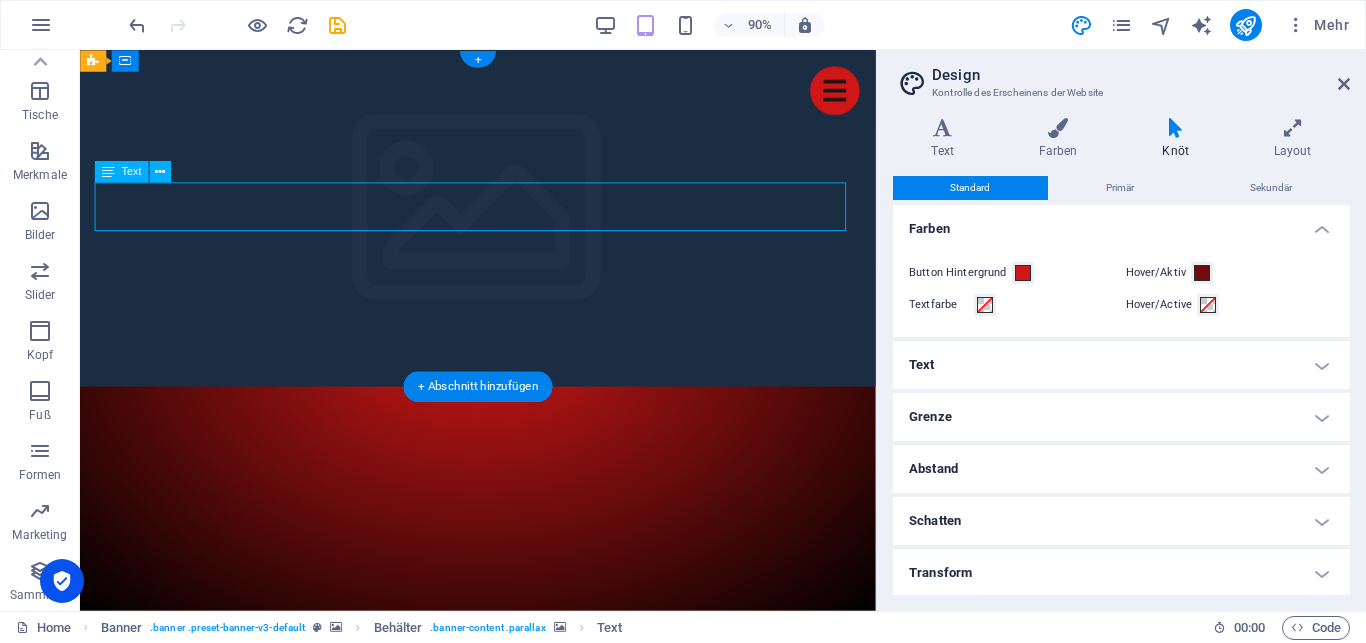drag, startPoint x: 543, startPoint y: 216, endPoint x: 527, endPoint y: 257, distance: 44.011364 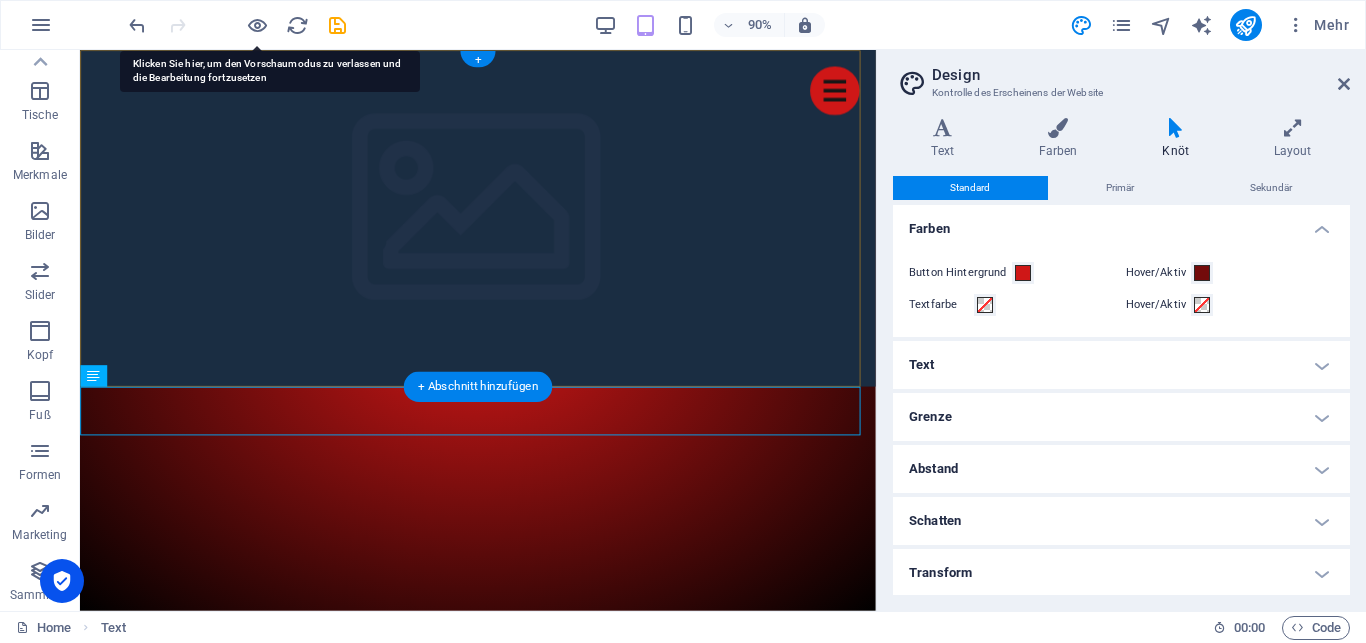 drag, startPoint x: 621, startPoint y: 446, endPoint x: 587, endPoint y: 292, distance: 157.70859 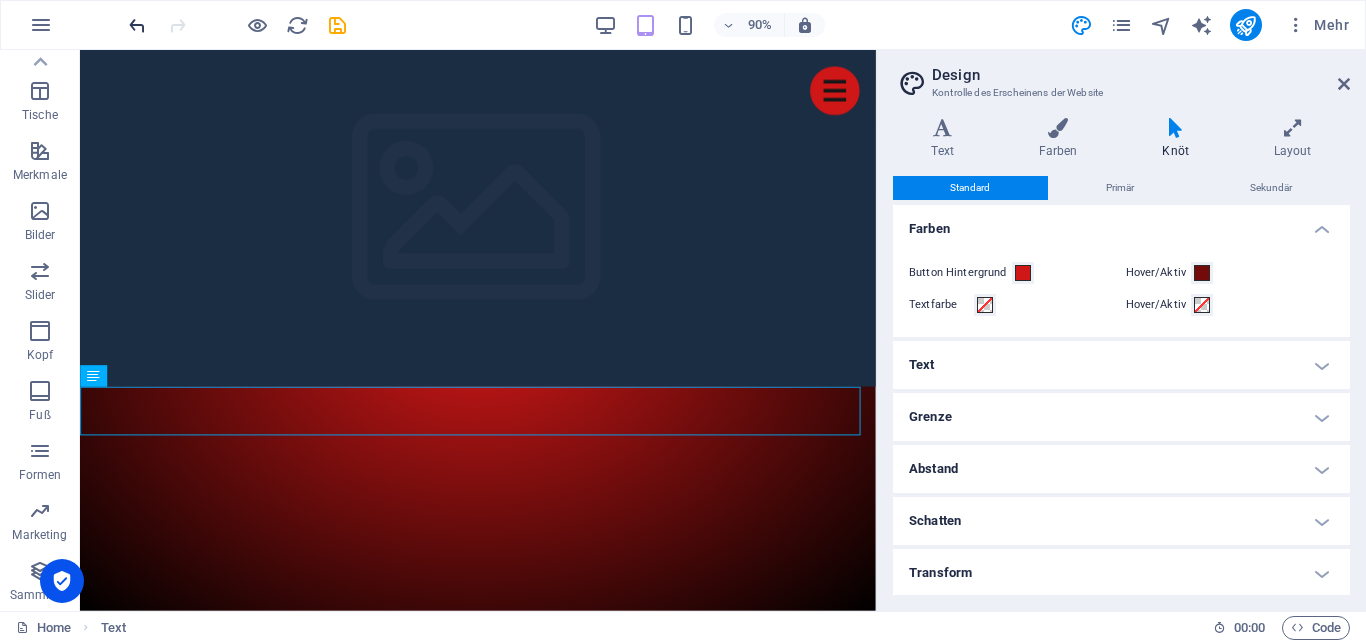 click at bounding box center [137, 25] 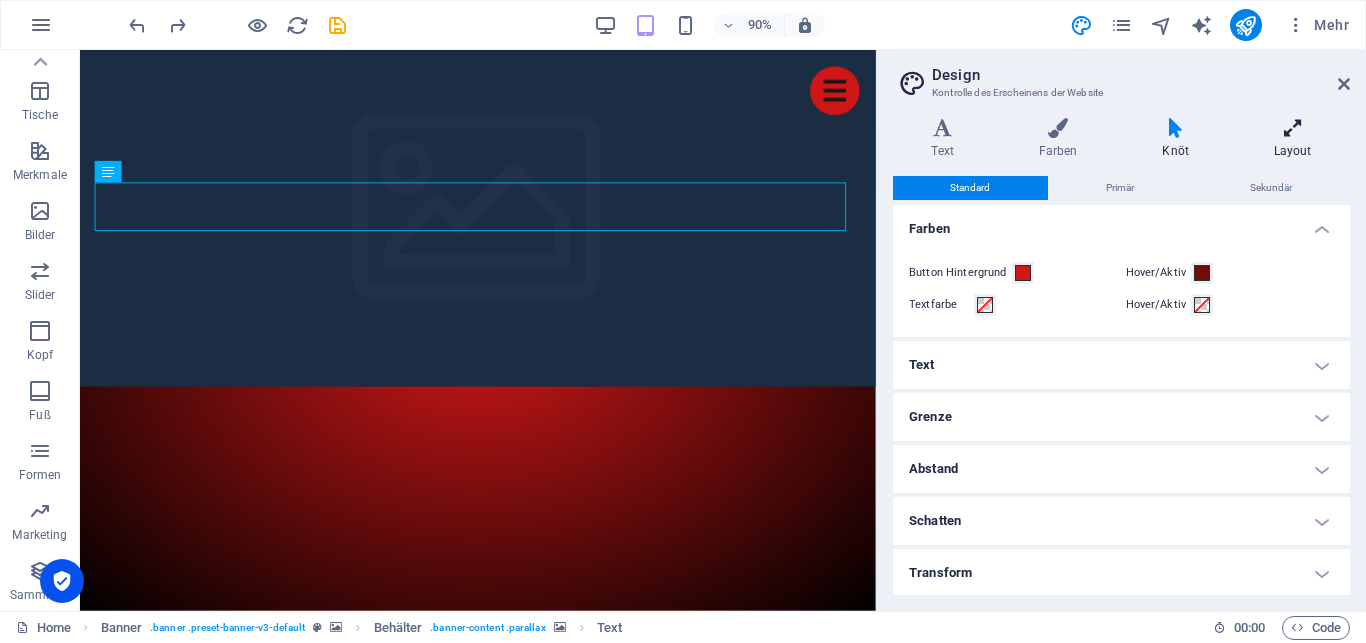click on "Layout" at bounding box center (1292, 139) 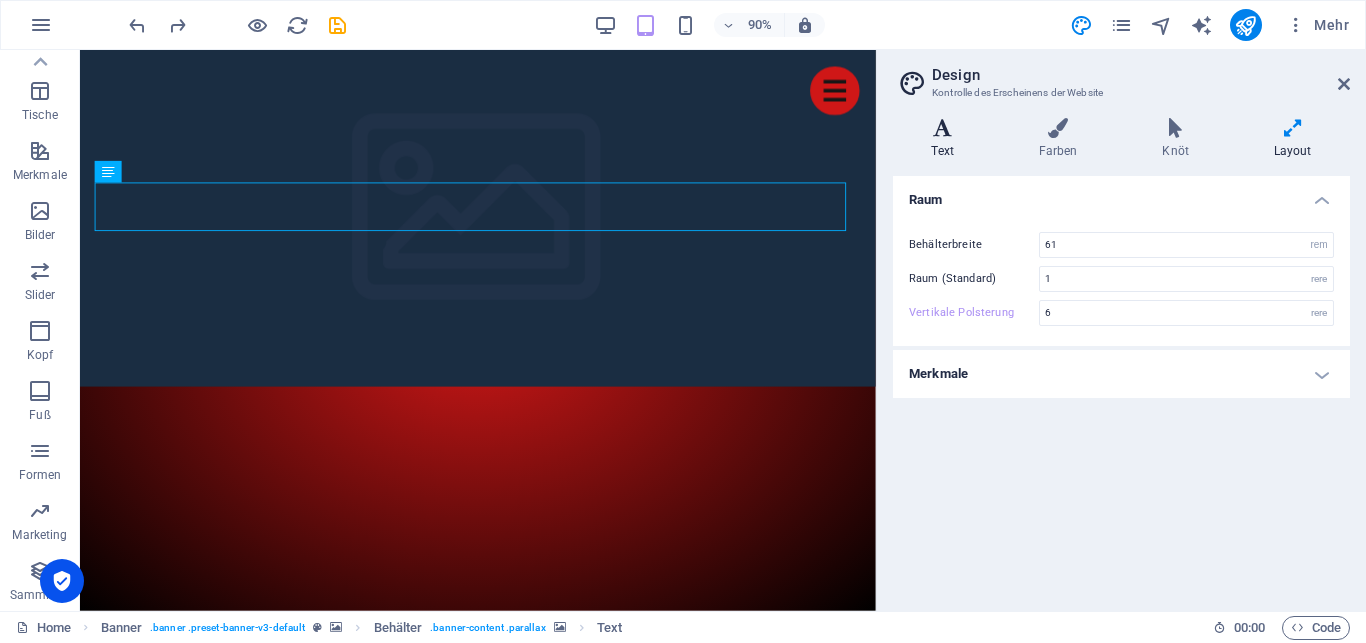 click on "Text" at bounding box center (946, 139) 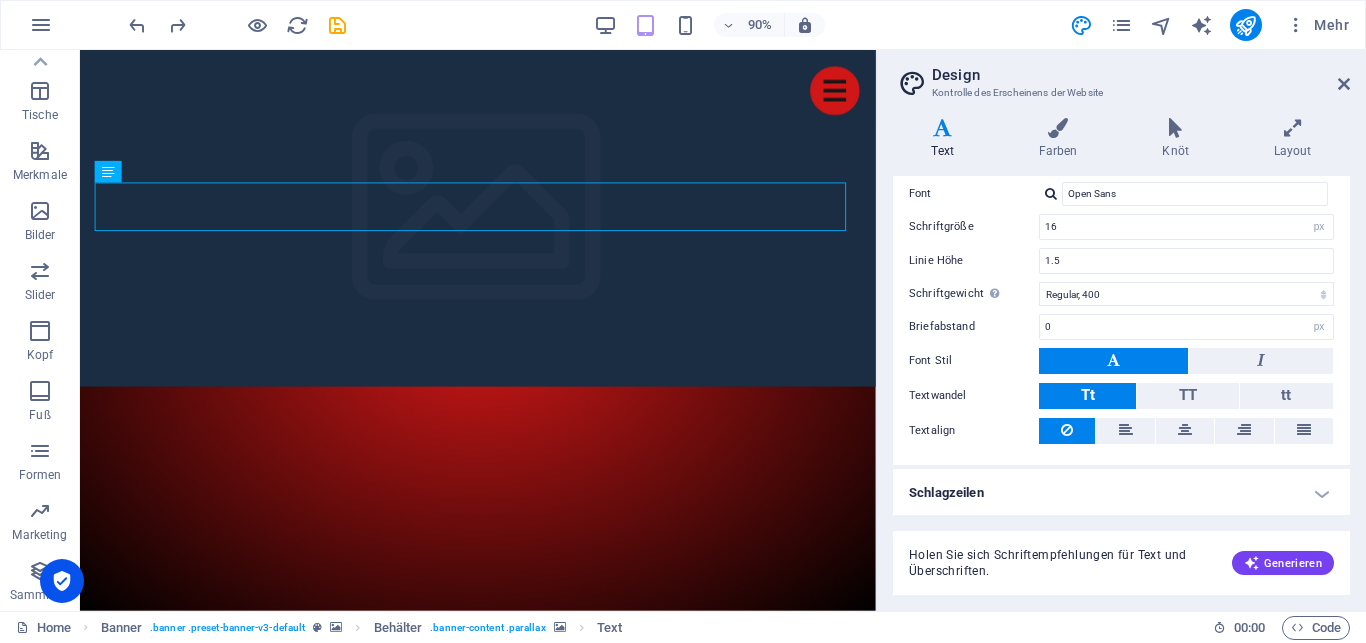 scroll, scrollTop: 115, scrollLeft: 0, axis: vertical 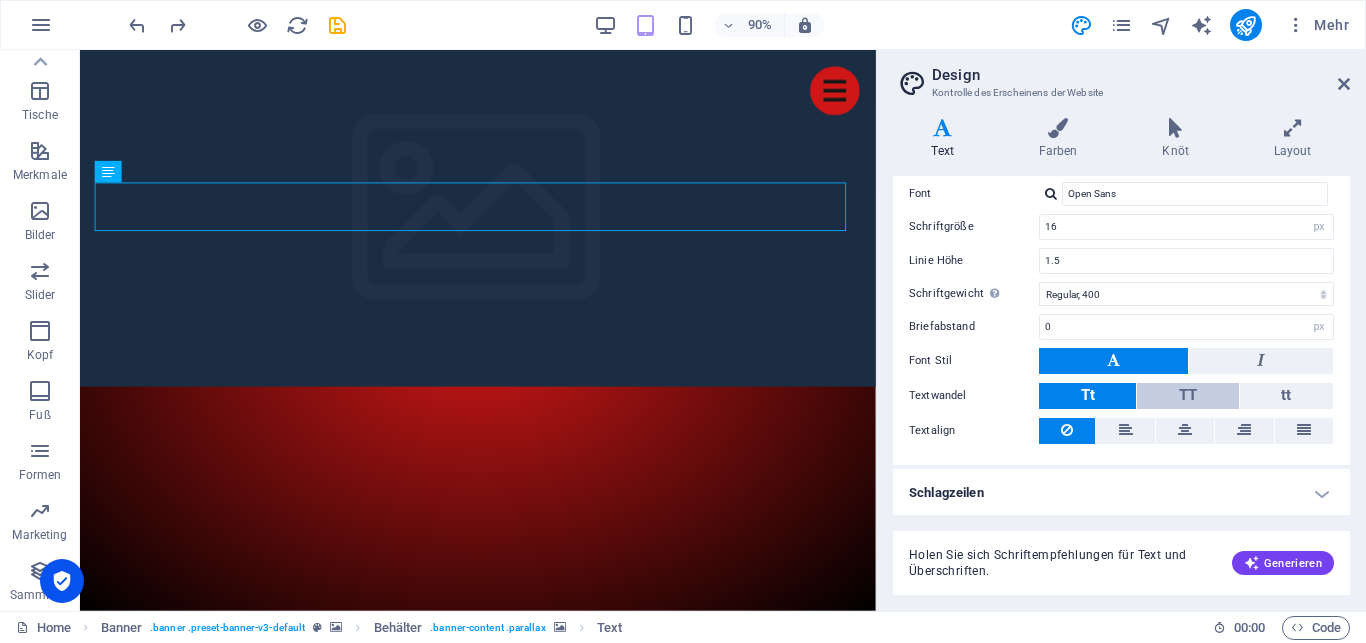 click on "TT" at bounding box center [1187, 396] 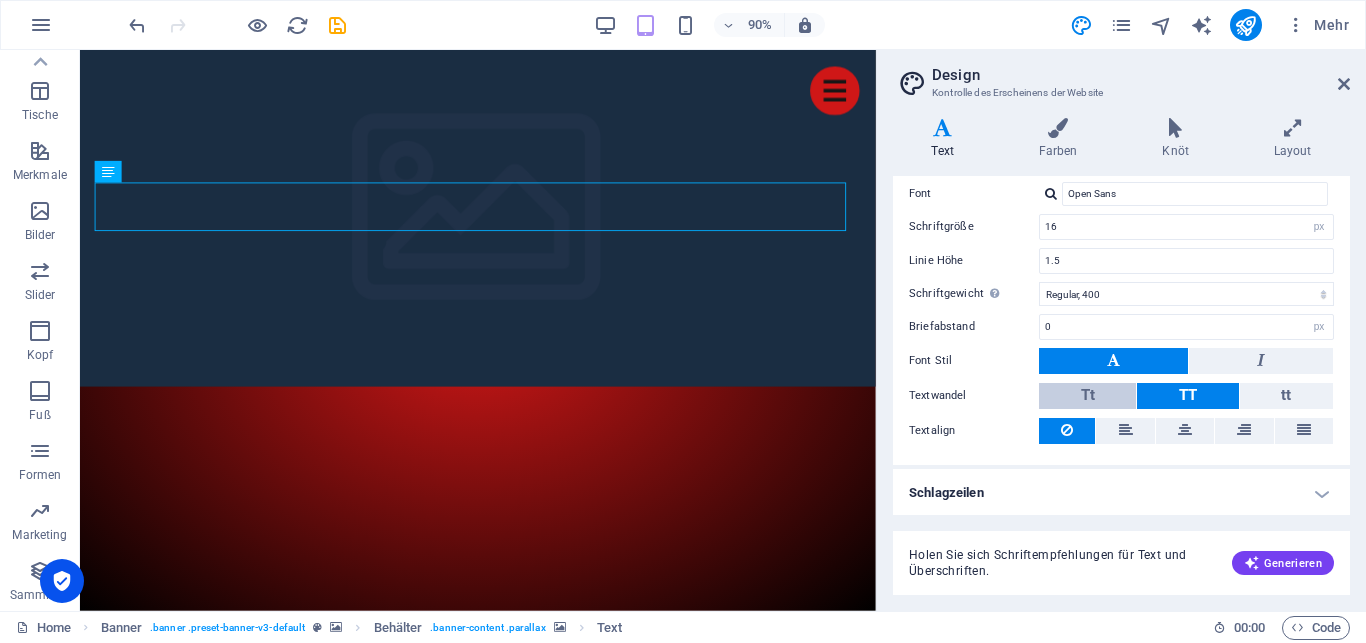click on "TT" at bounding box center (1187, 396) 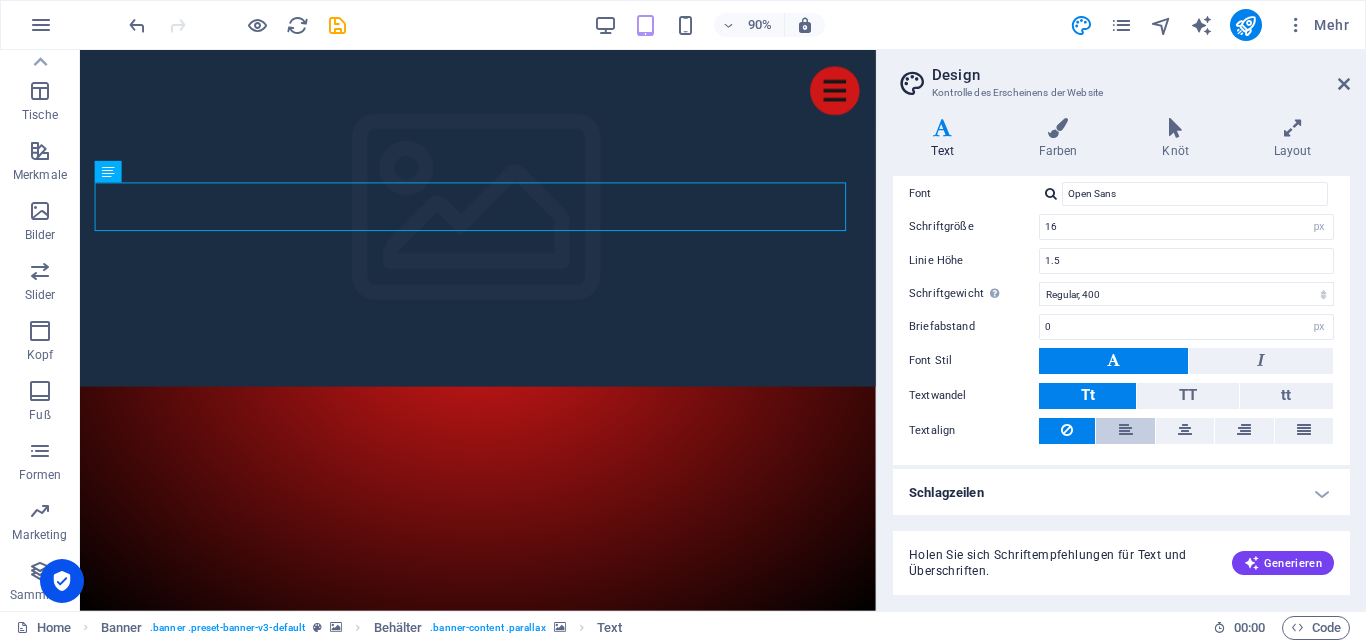 click at bounding box center [1125, 431] 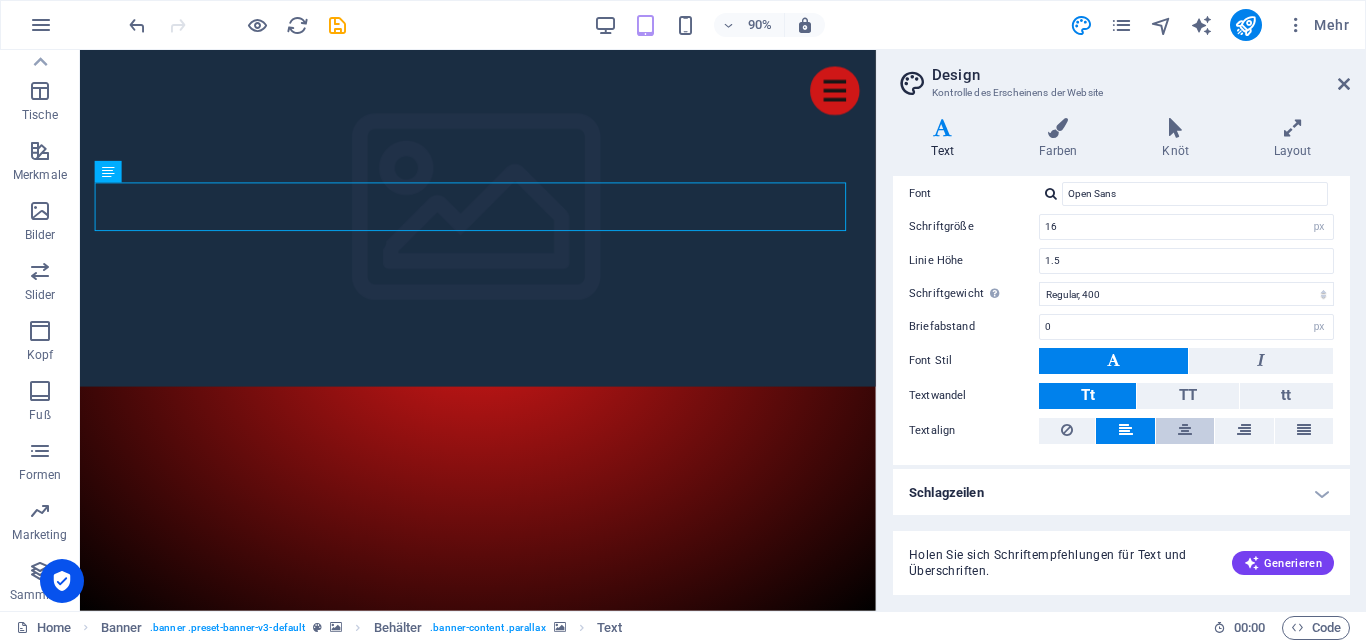 click at bounding box center (1185, 430) 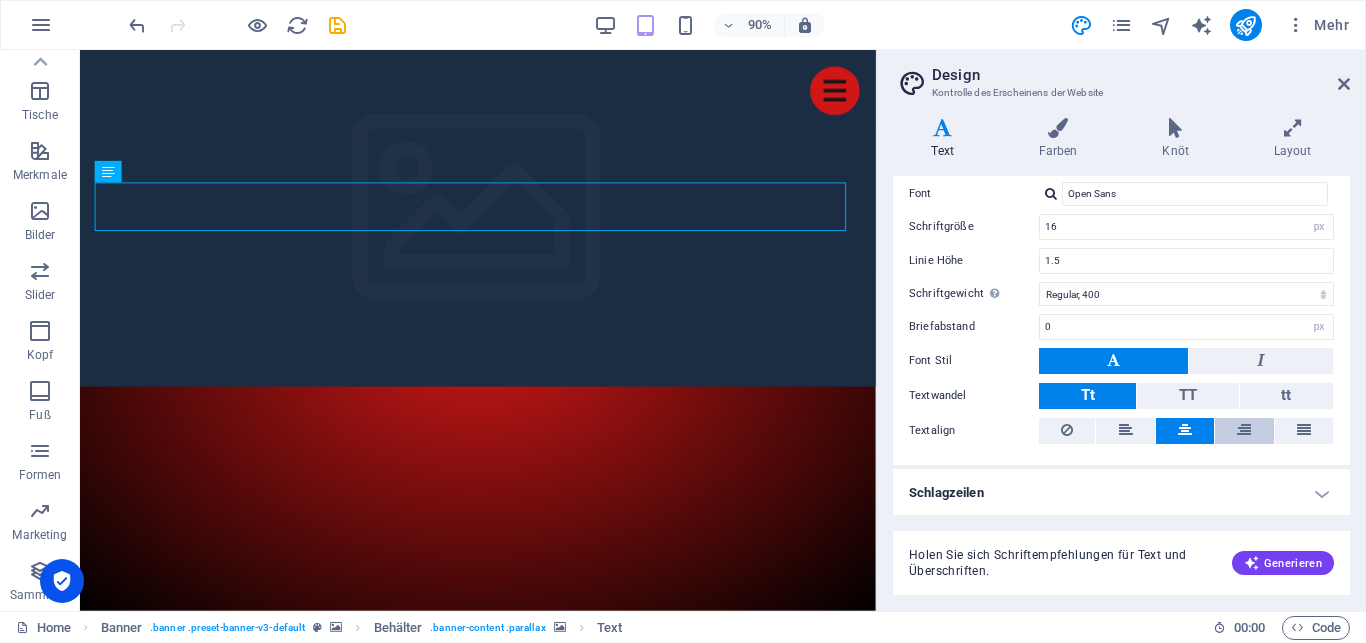 click at bounding box center [1244, 430] 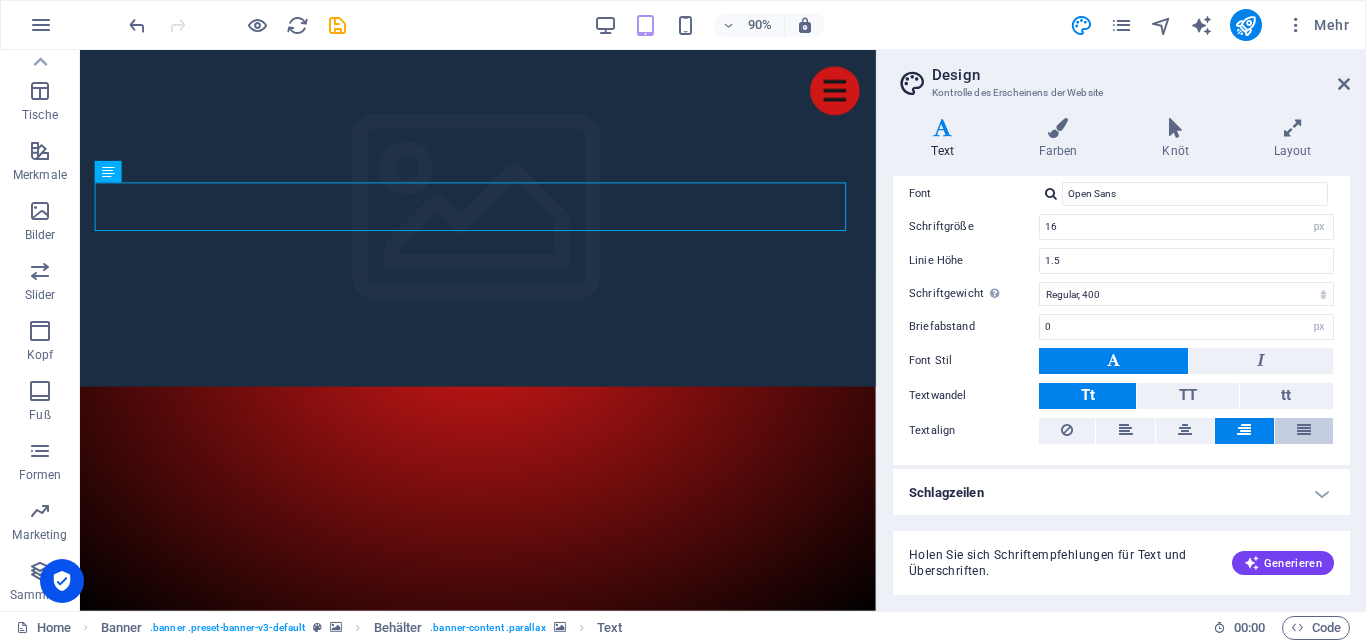 click at bounding box center (1304, 431) 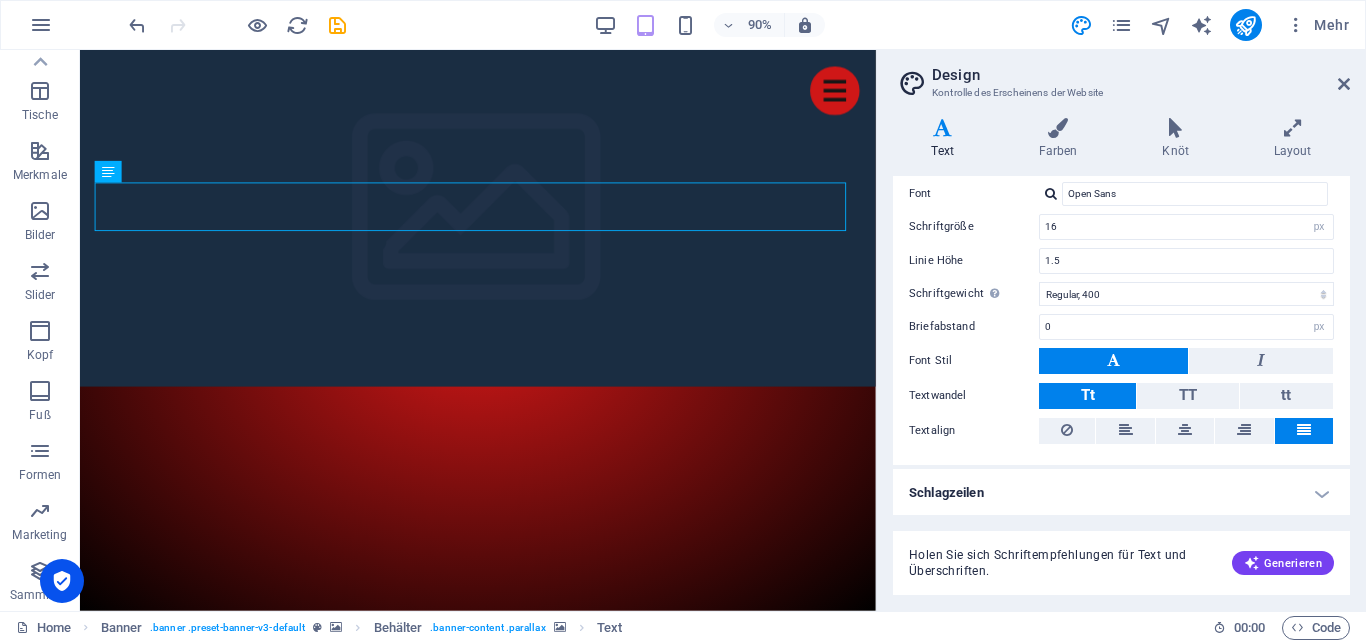 click at bounding box center (1067, 430) 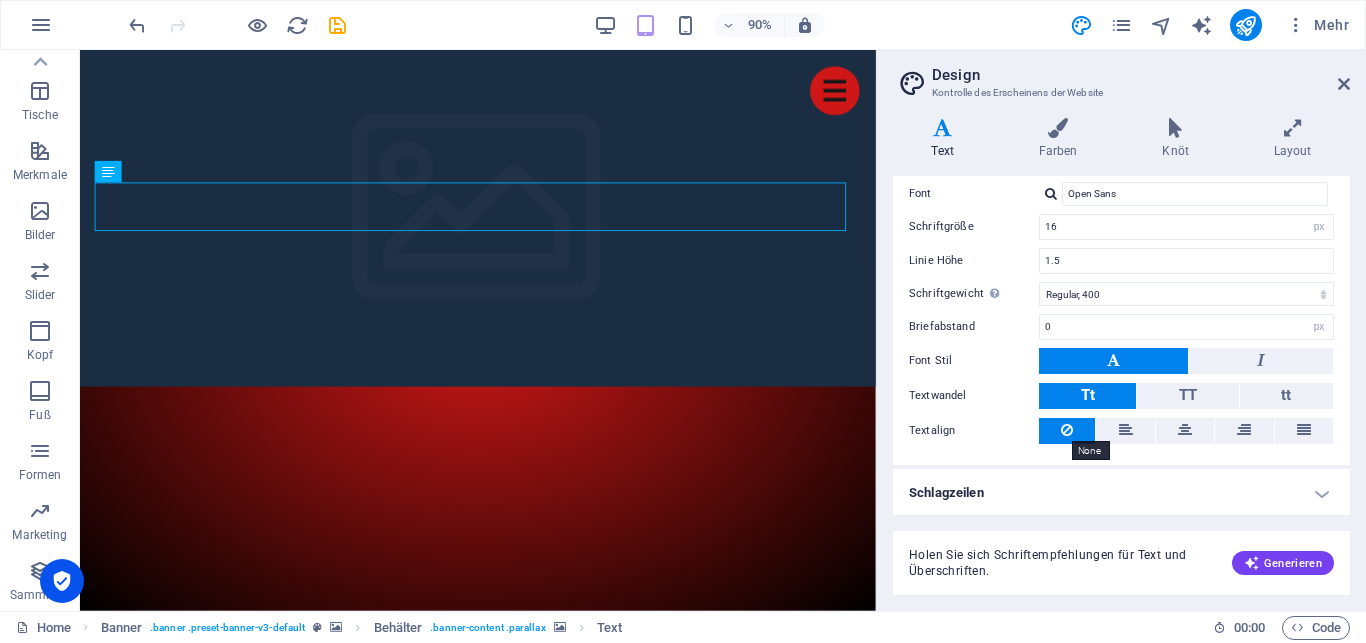 click on "Schlagzeilen" at bounding box center [1121, 493] 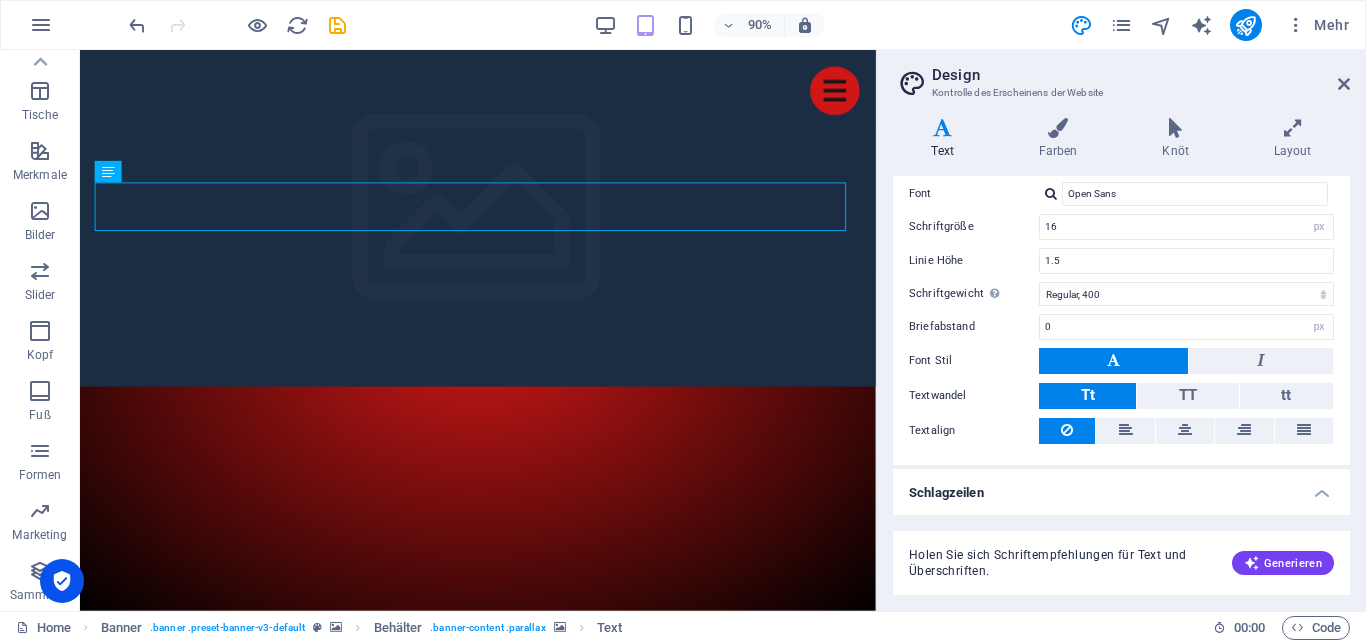 scroll, scrollTop: 504, scrollLeft: 0, axis: vertical 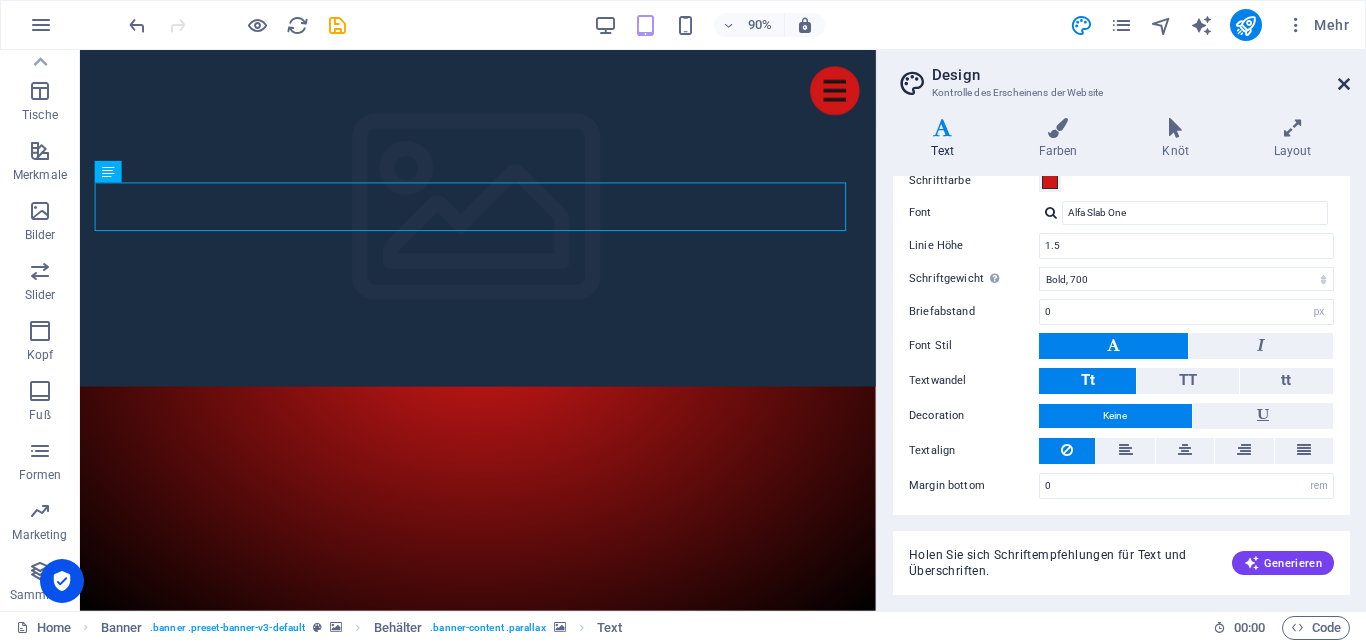 click at bounding box center [1344, 84] 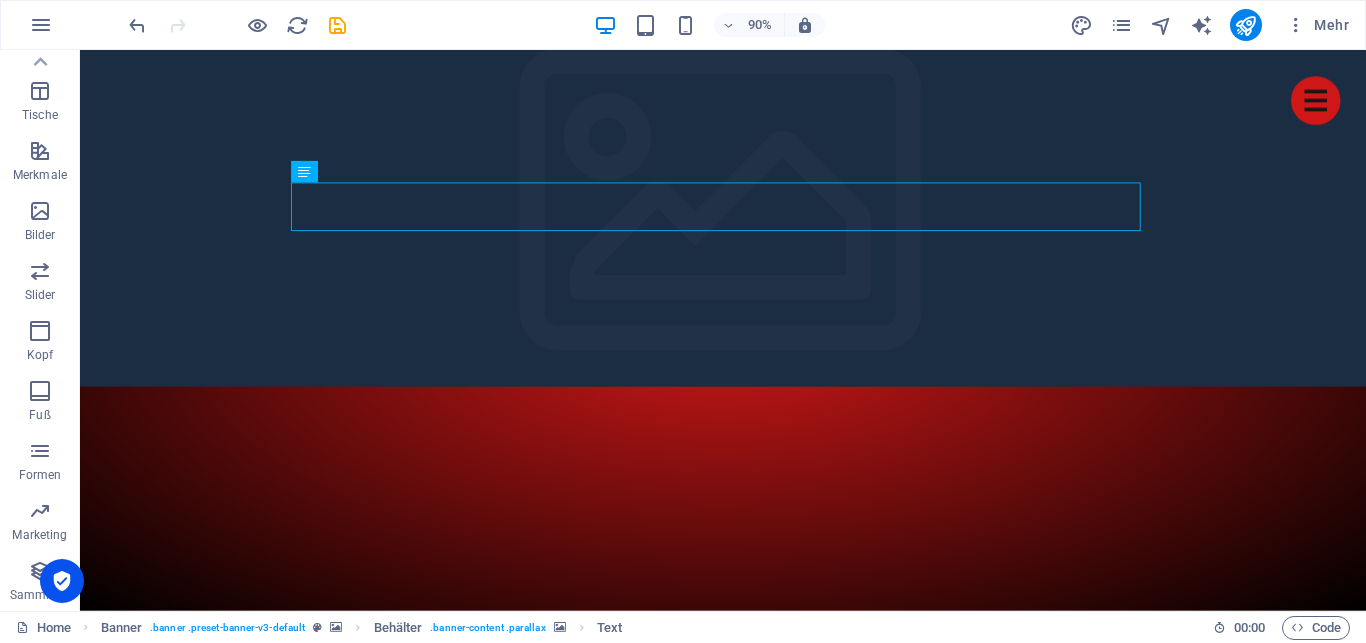 click on "90% Mehr" at bounding box center (741, 25) 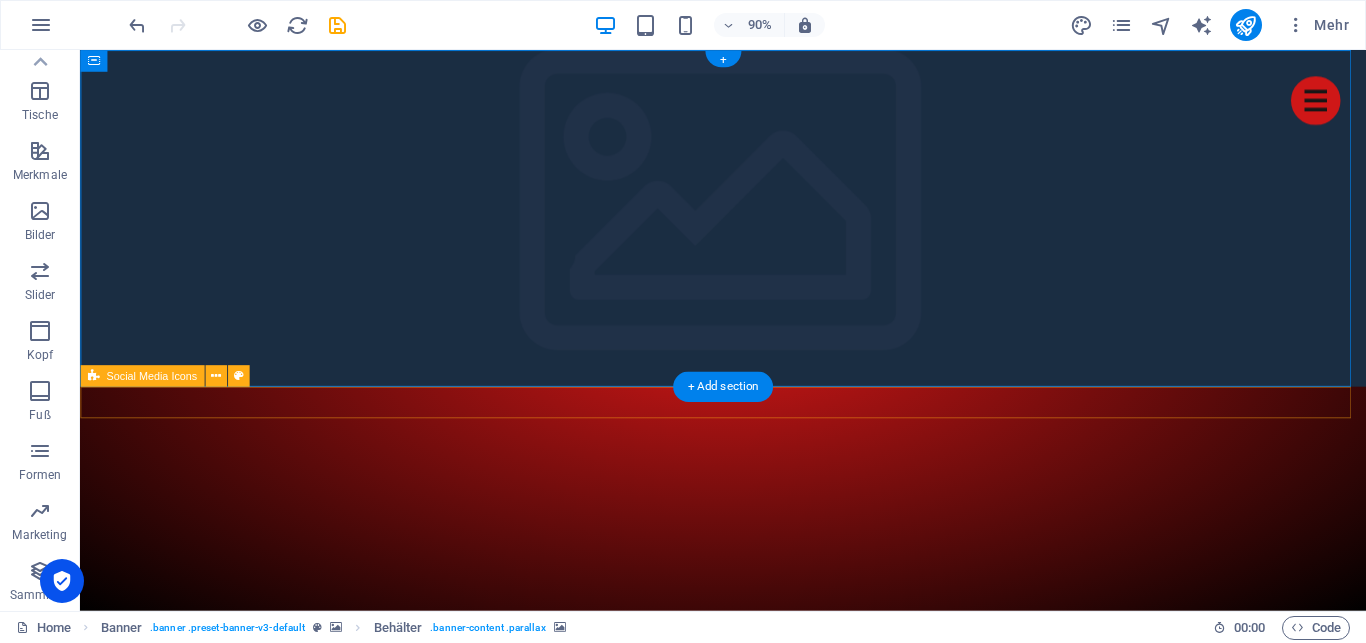 click at bounding box center (794, 1337) 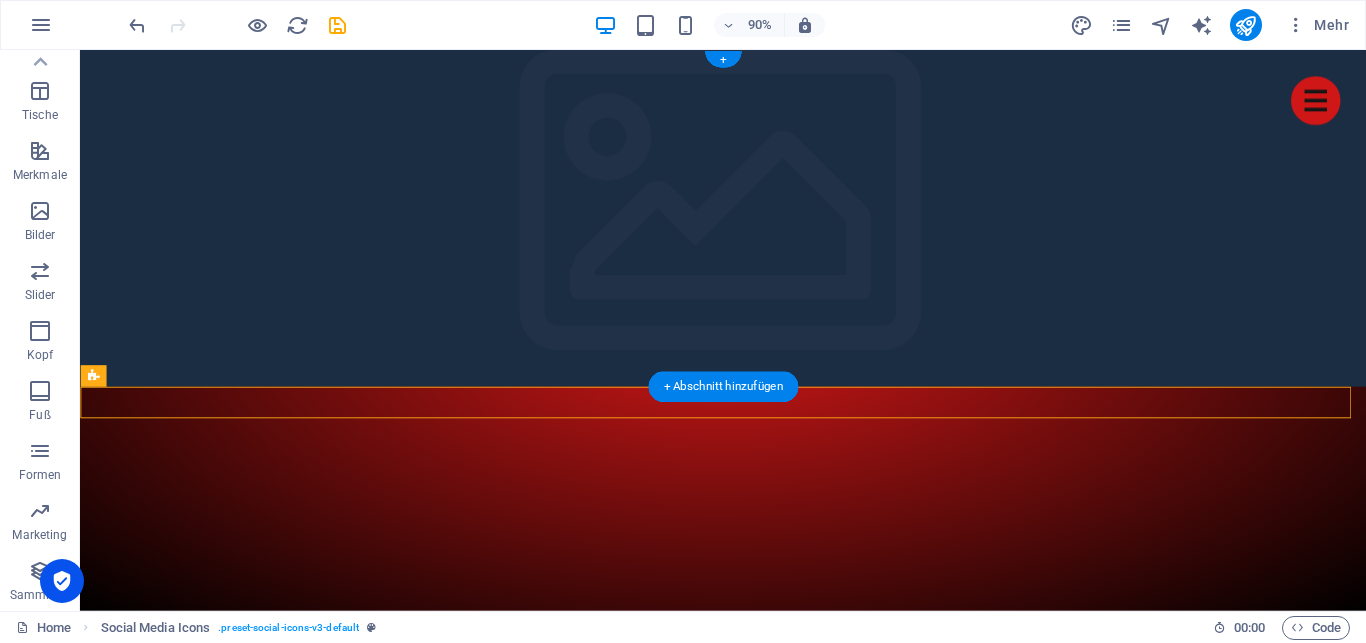 click at bounding box center [786, 424] 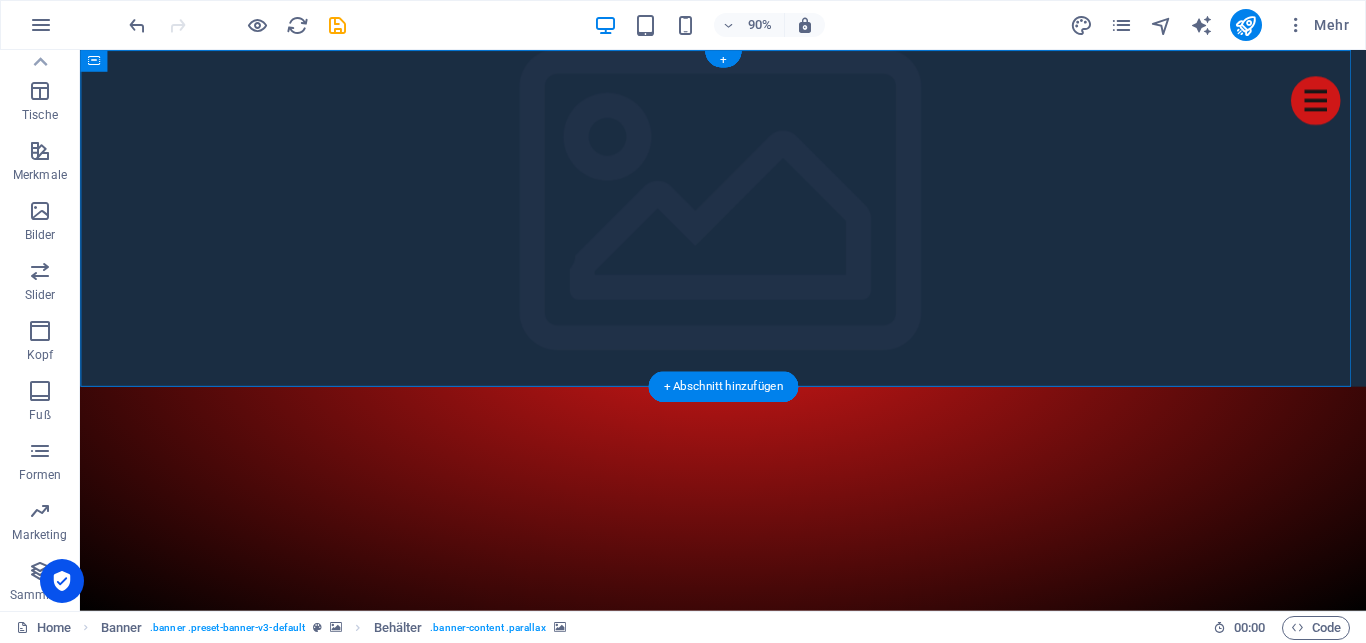 click at bounding box center (786, 424) 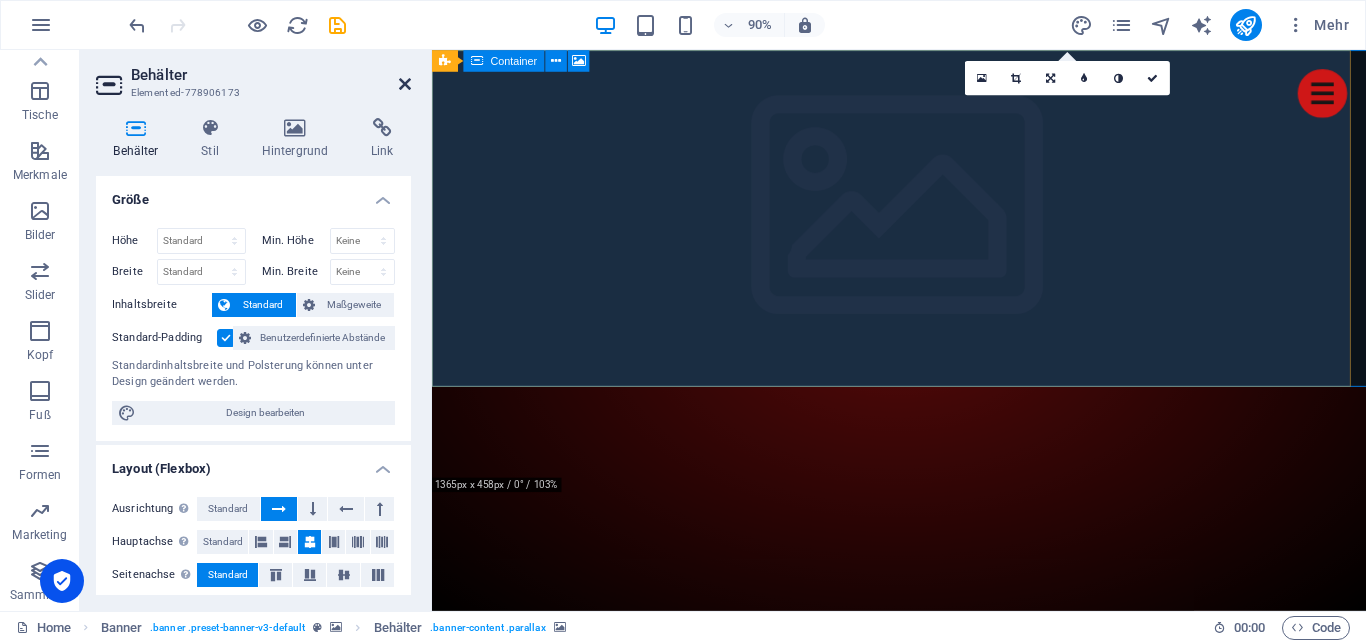 click at bounding box center (405, 84) 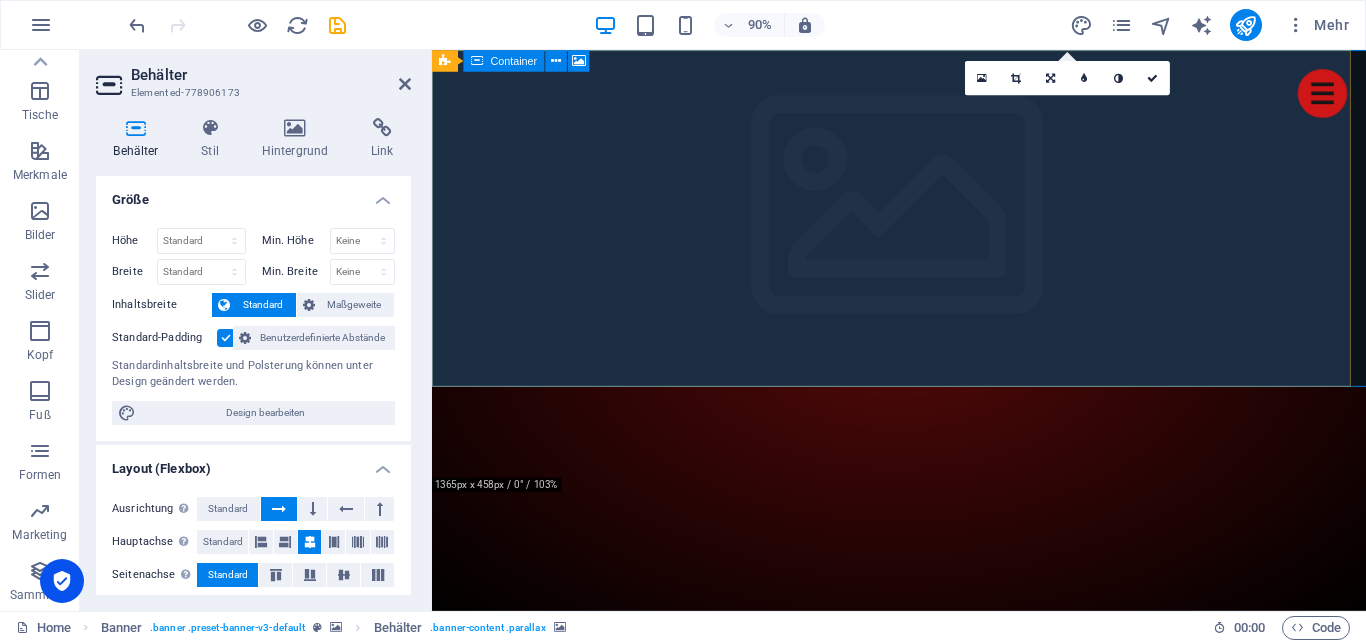 click at bounding box center [1421, 98] 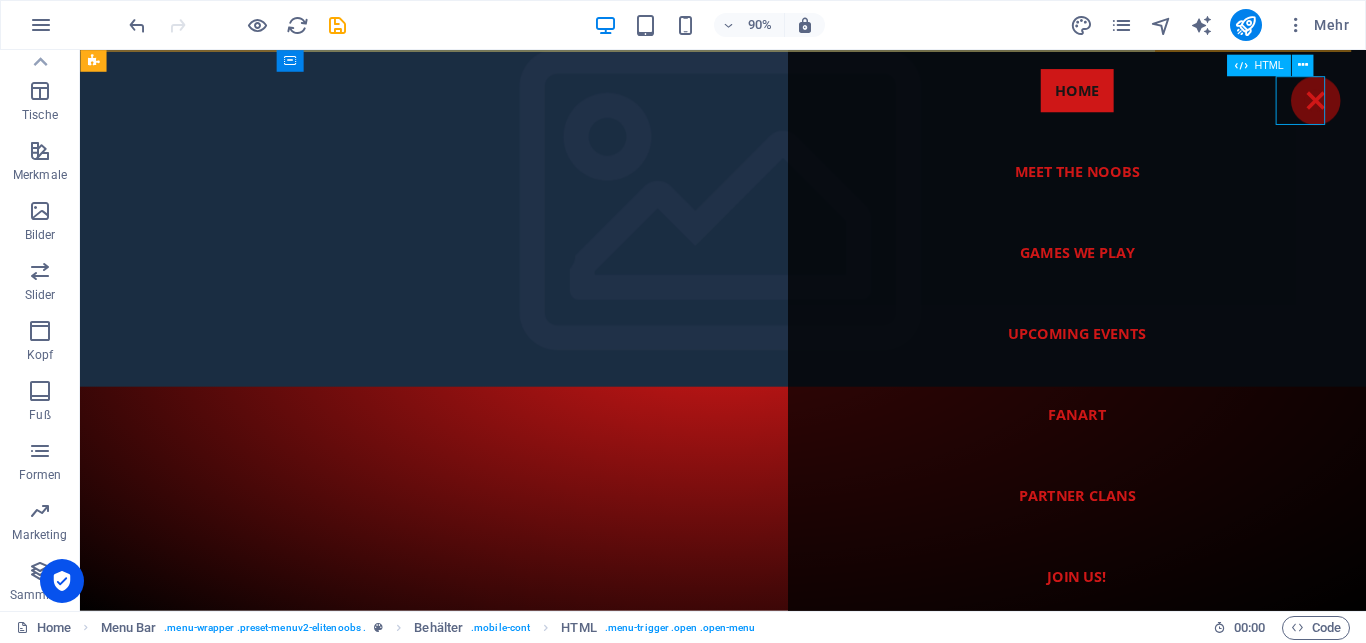 click at bounding box center (1452, 106) 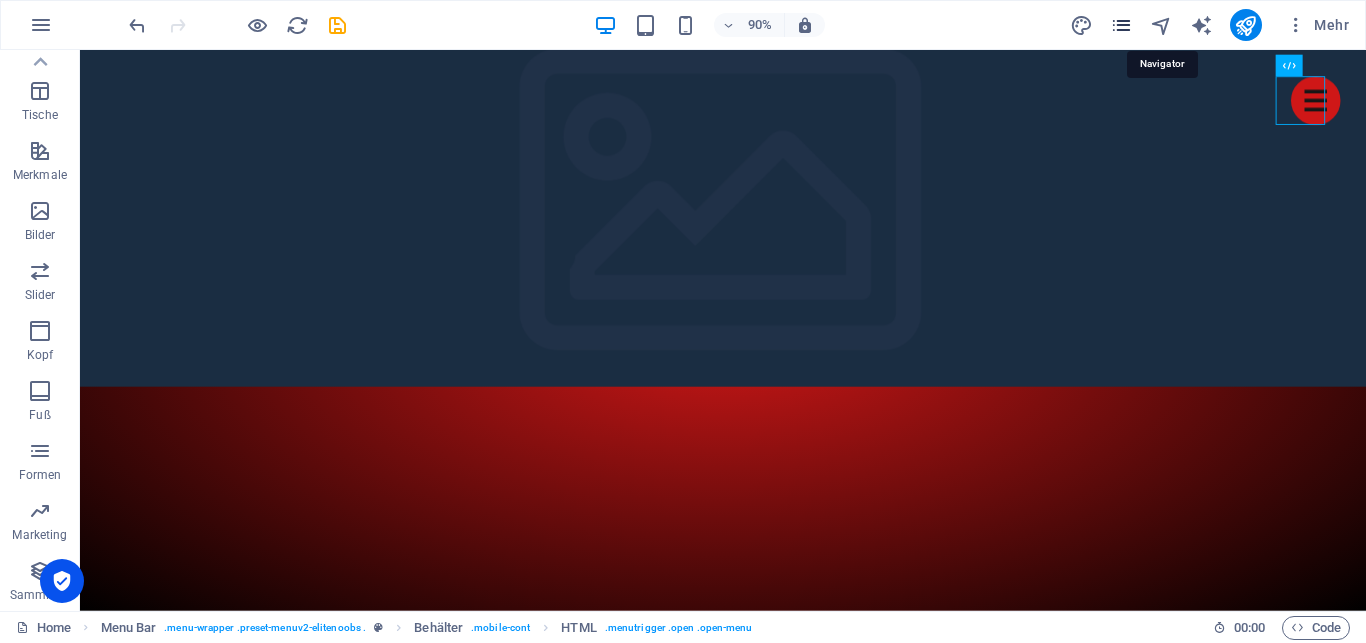 click at bounding box center [1121, 25] 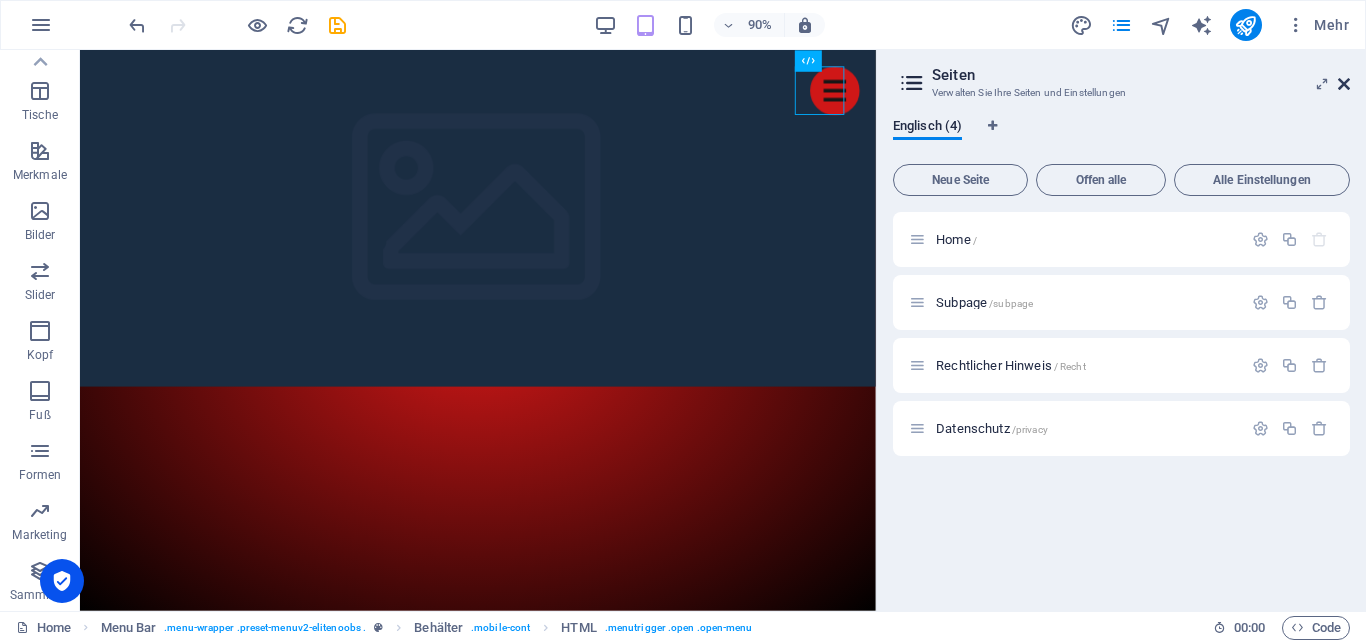 click at bounding box center (1344, 84) 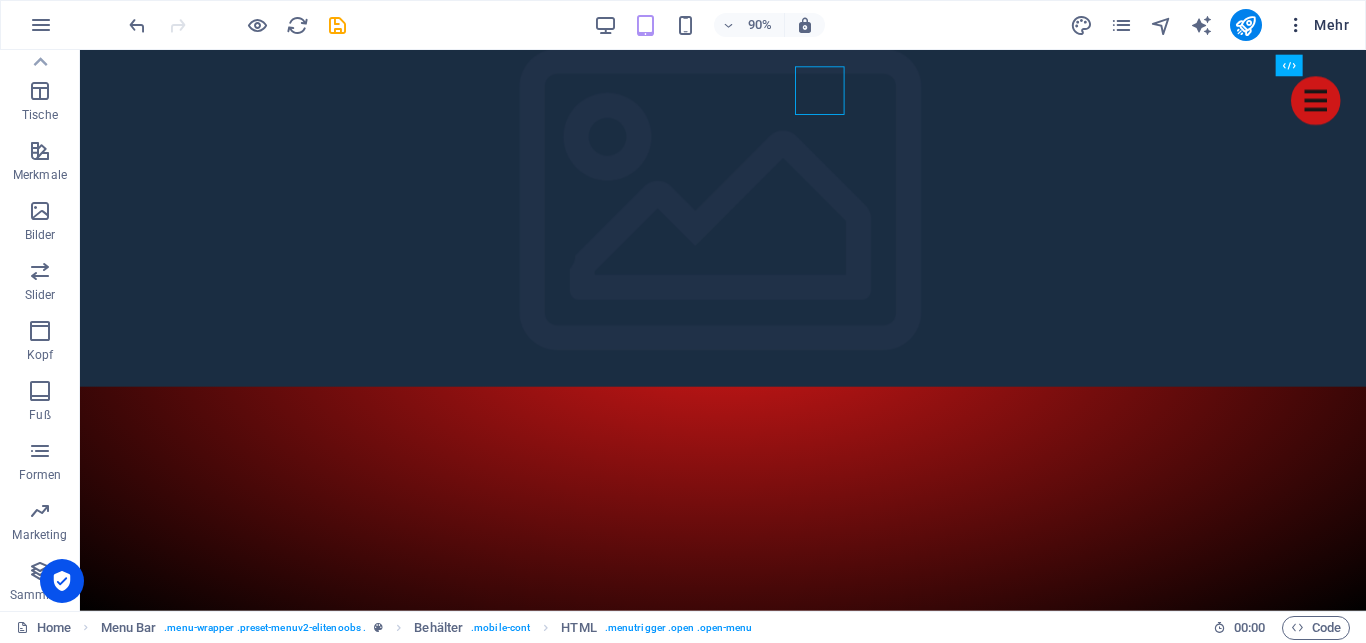 click on "Mehr" at bounding box center (1317, 25) 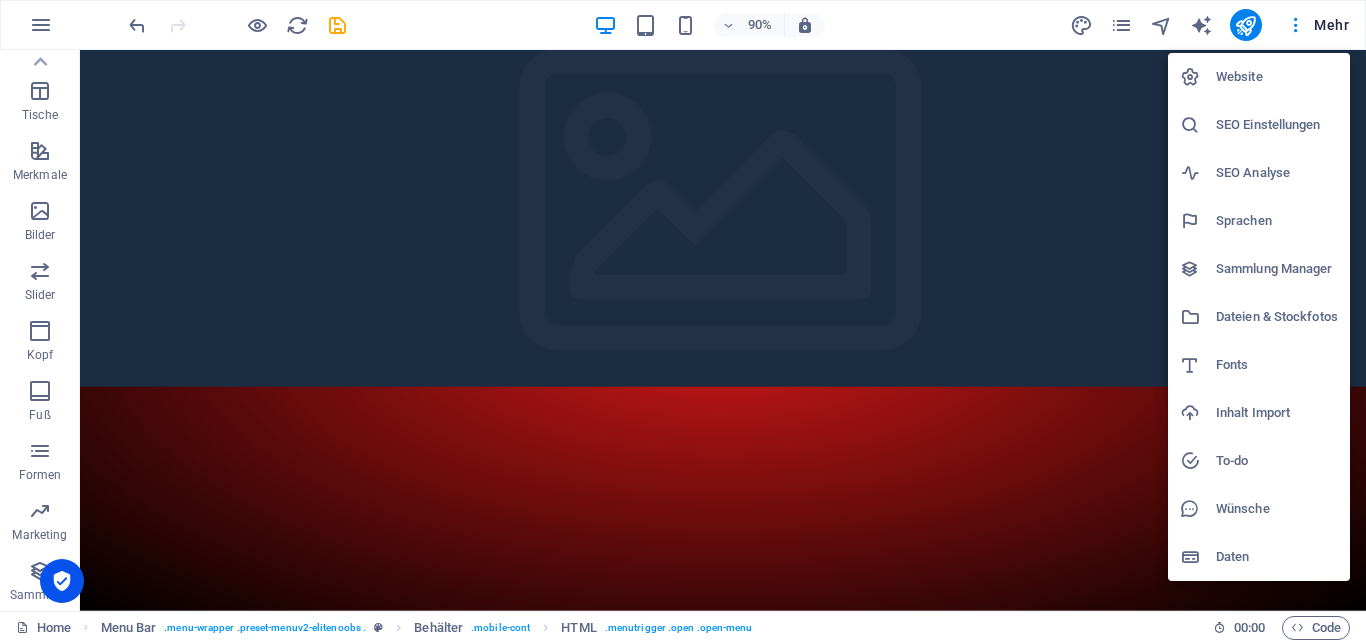 click on "Website" at bounding box center (1277, 77) 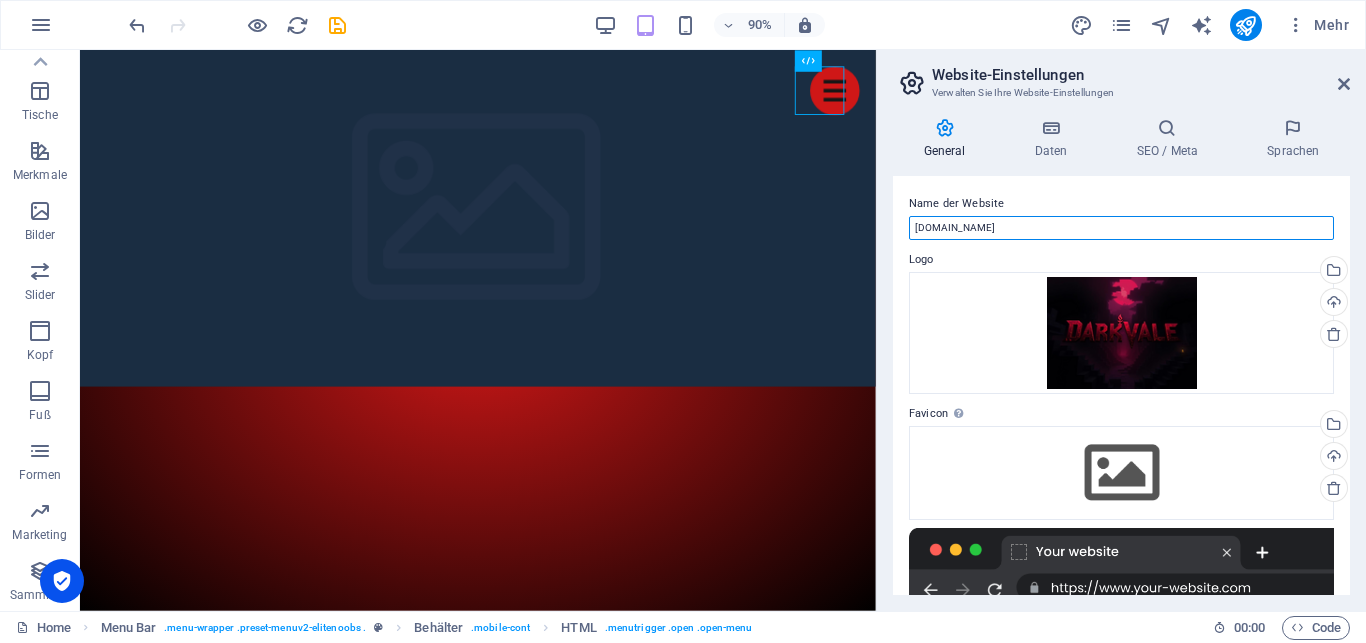 drag, startPoint x: 1112, startPoint y: 230, endPoint x: 881, endPoint y: 194, distance: 233.78836 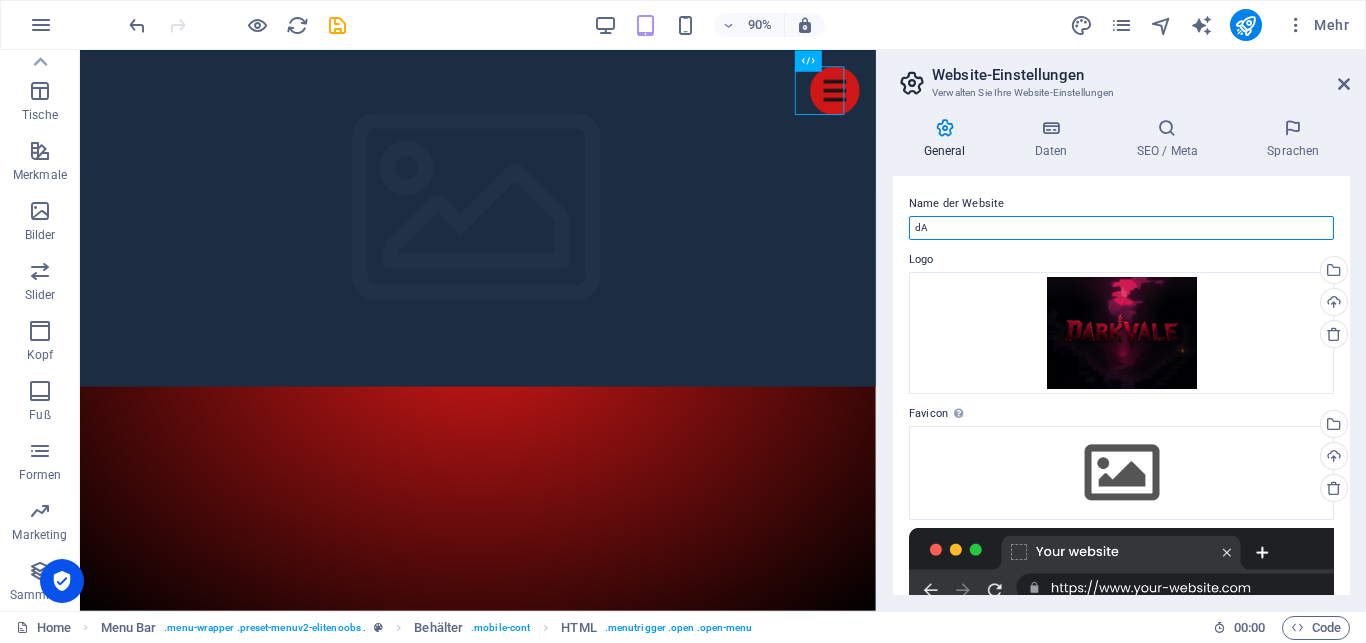 type on "d" 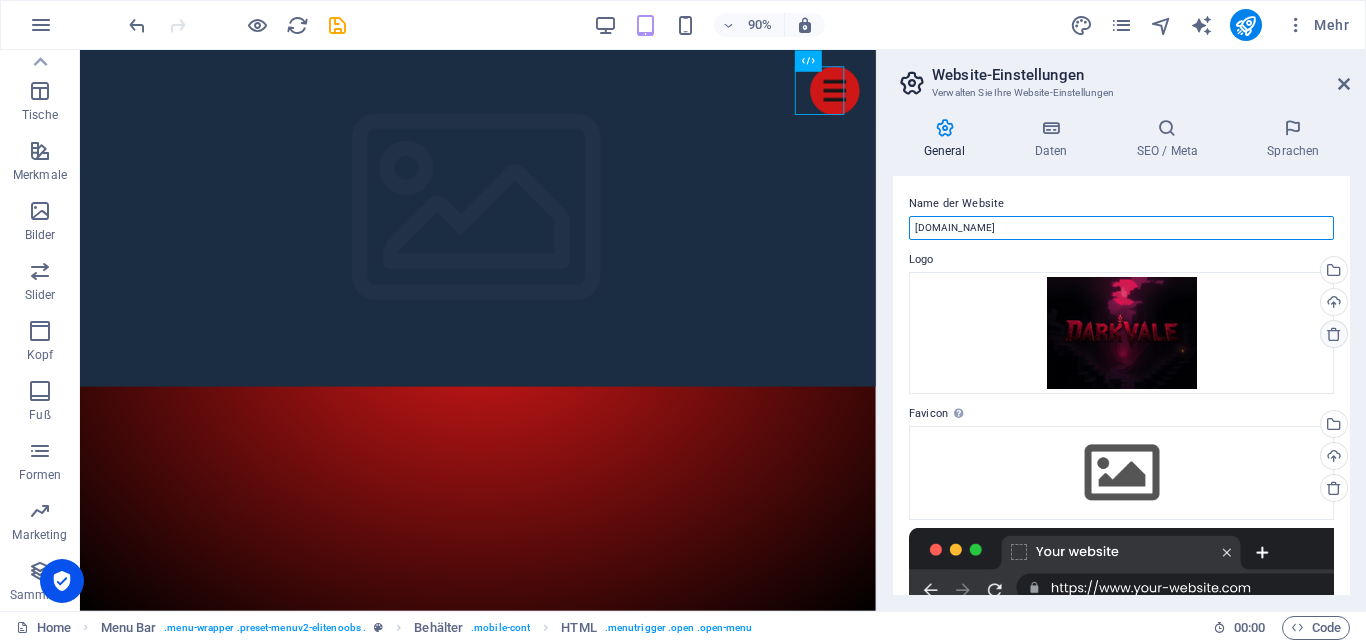 type on "[DOMAIN_NAME]" 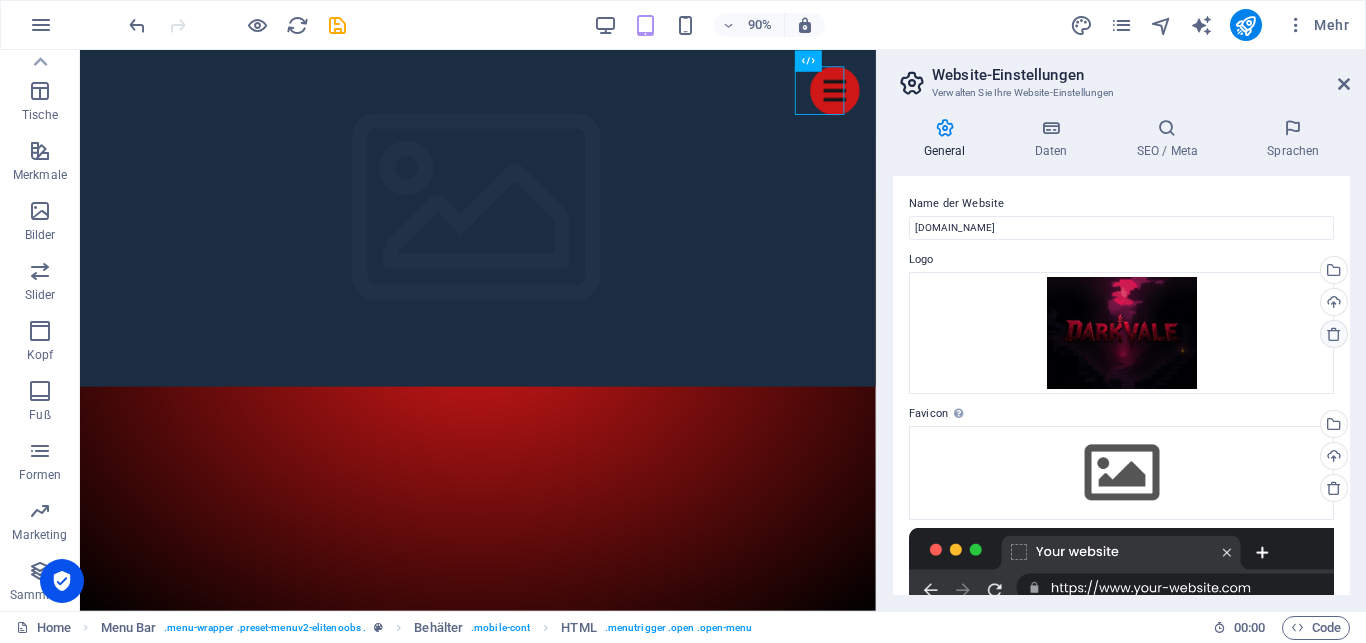 click at bounding box center [1334, 334] 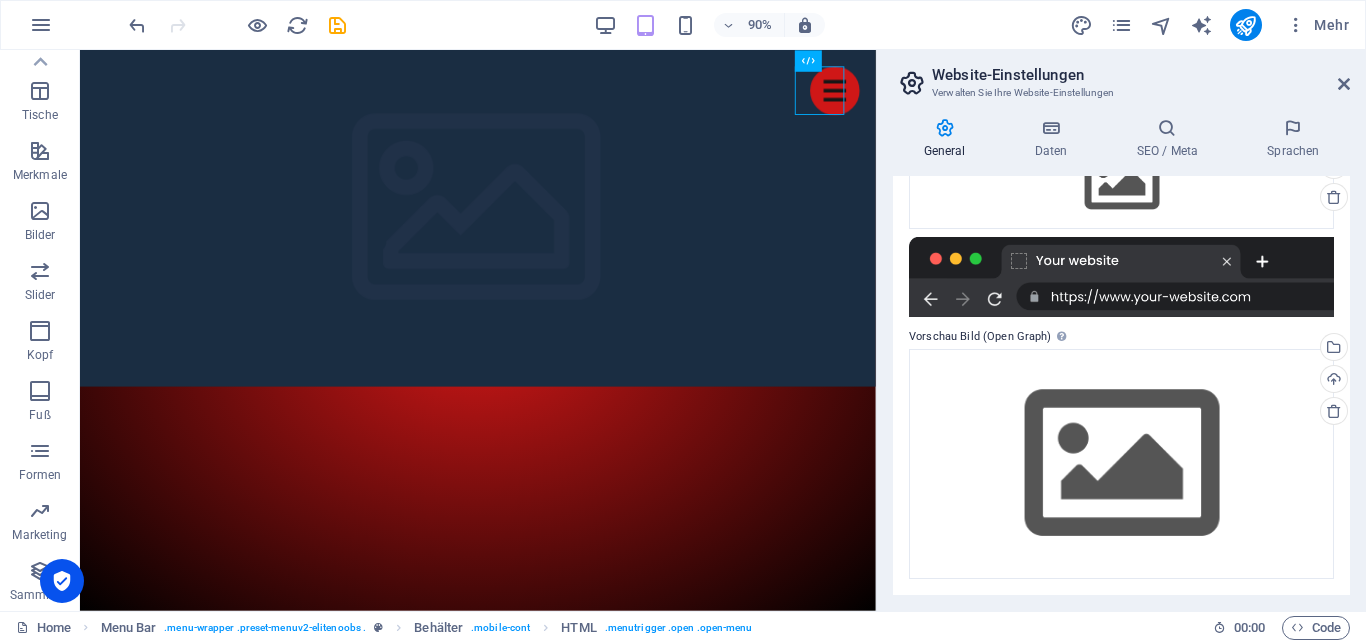 scroll, scrollTop: 0, scrollLeft: 0, axis: both 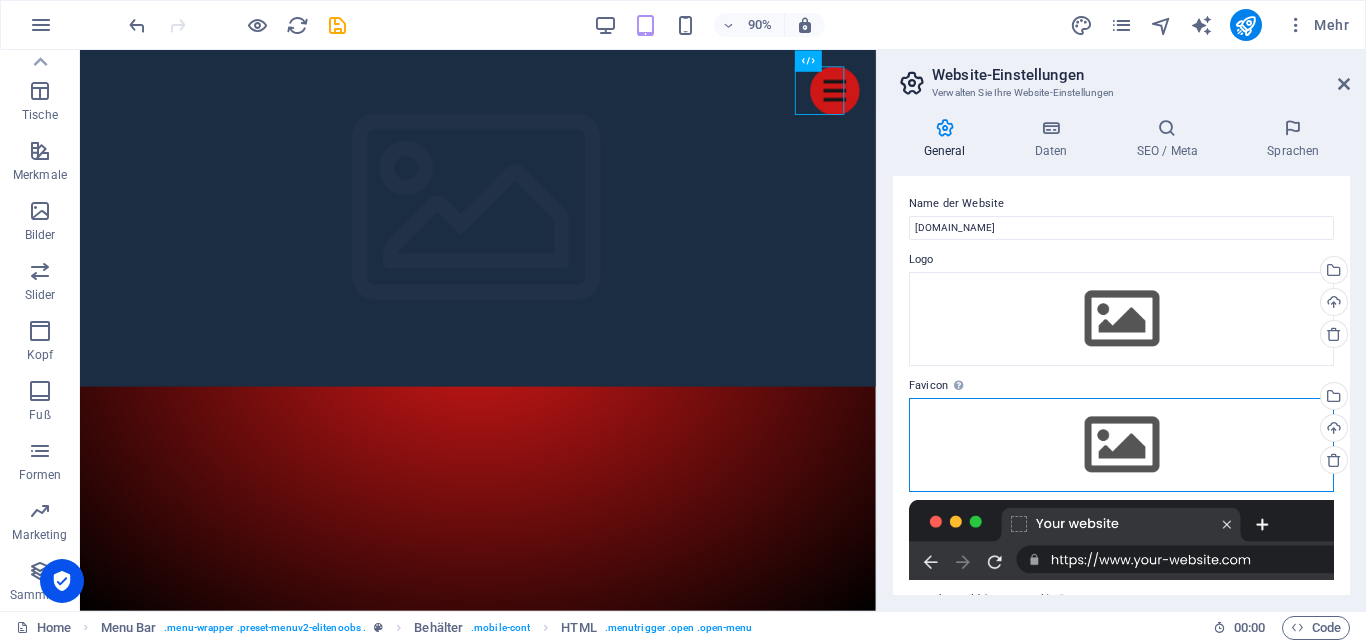 click on "Ziehen Sie hier Dateien, klicken um Dateien zu wählen Wählen Sie Dateien aus Dateien oder unsere kostenlosen Stockfotos & Videos" at bounding box center [1121, 445] 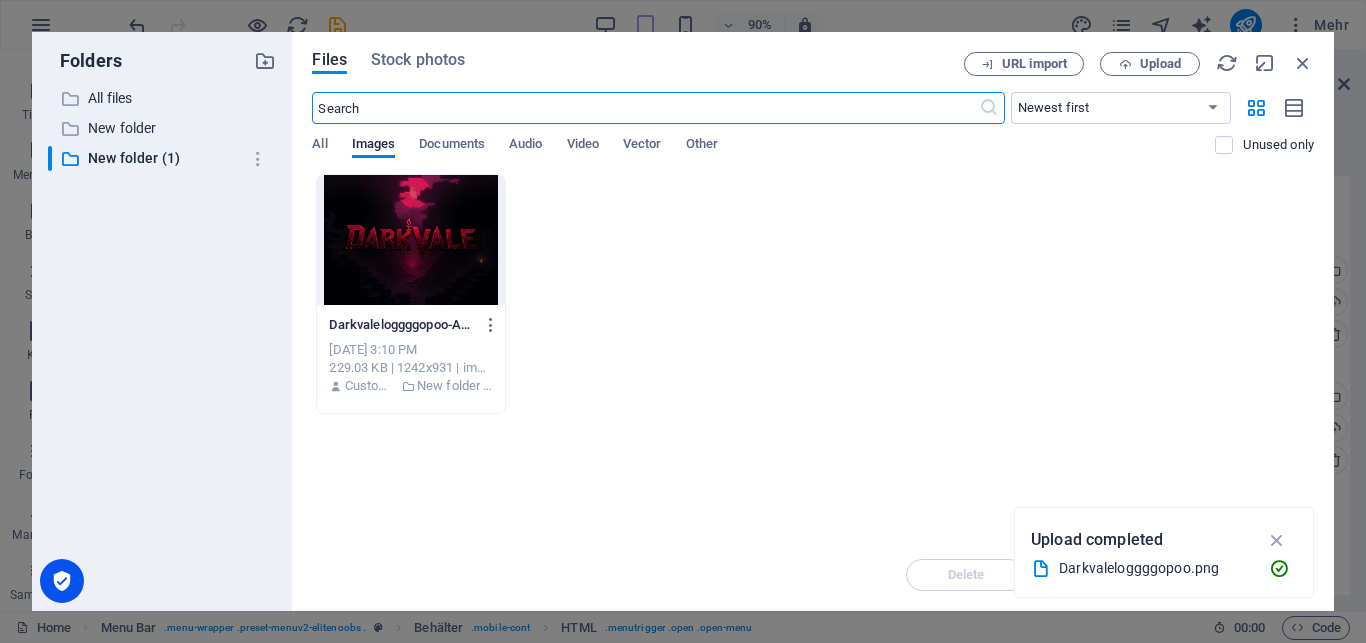click at bounding box center (410, 240) 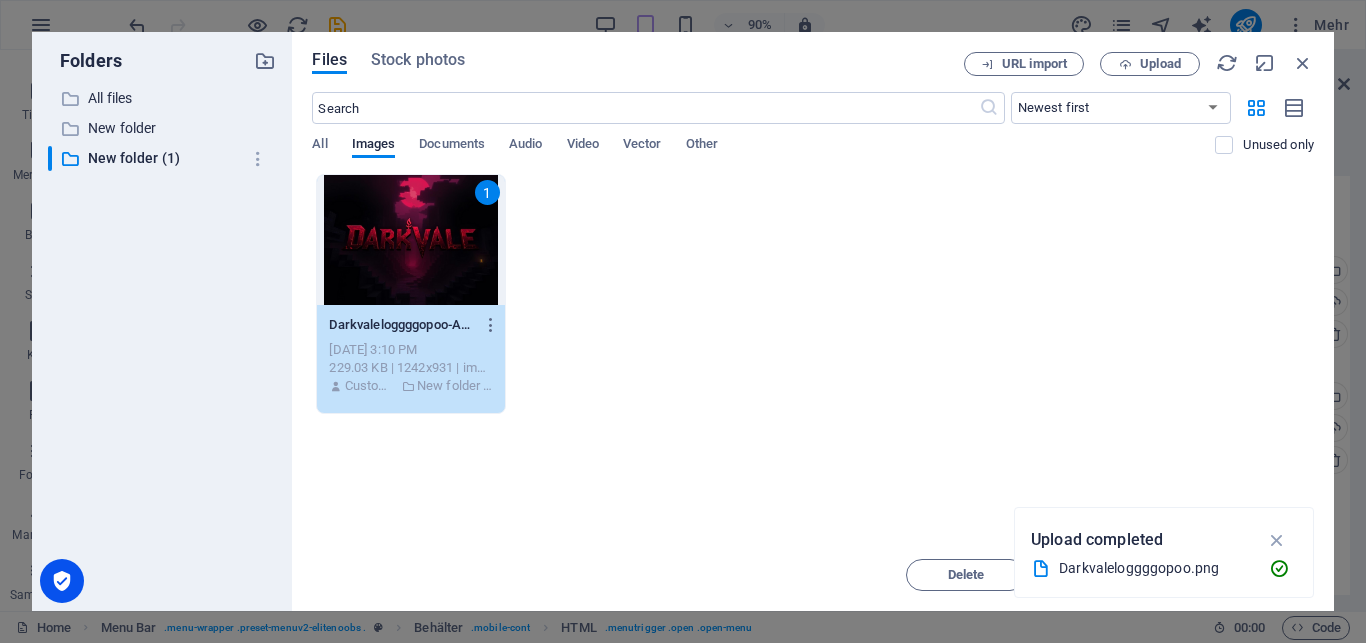 scroll, scrollTop: 263, scrollLeft: 0, axis: vertical 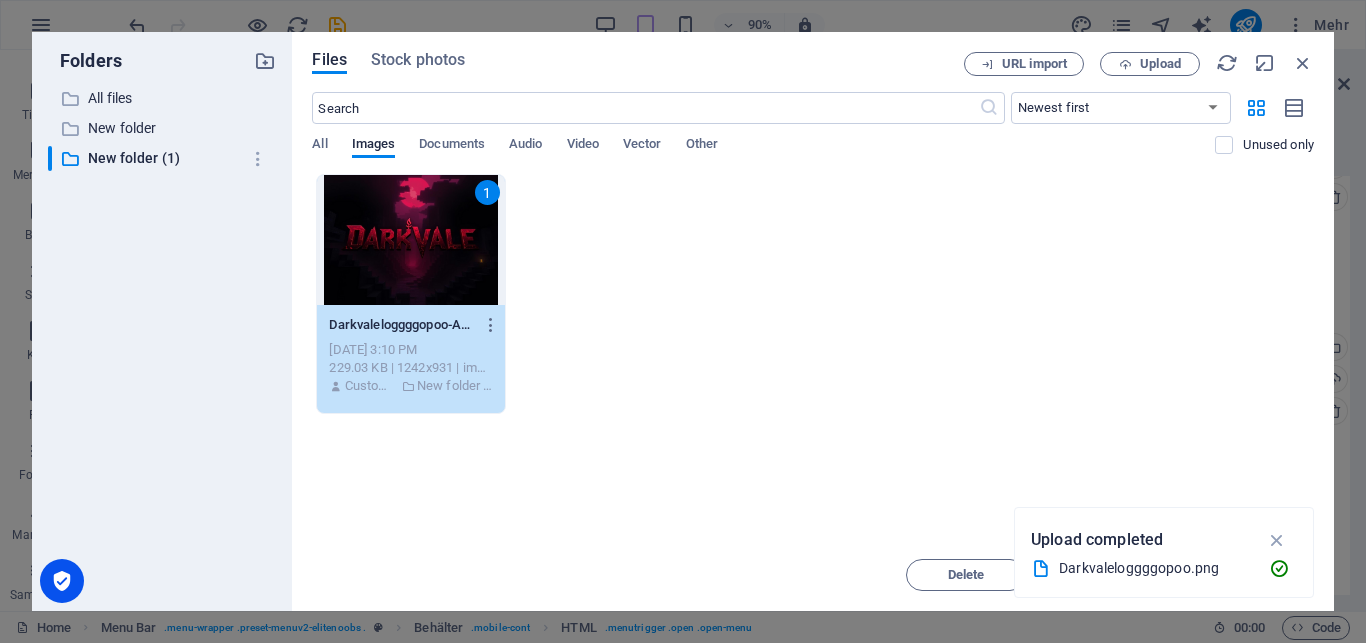 click at bounding box center (1277, 540) 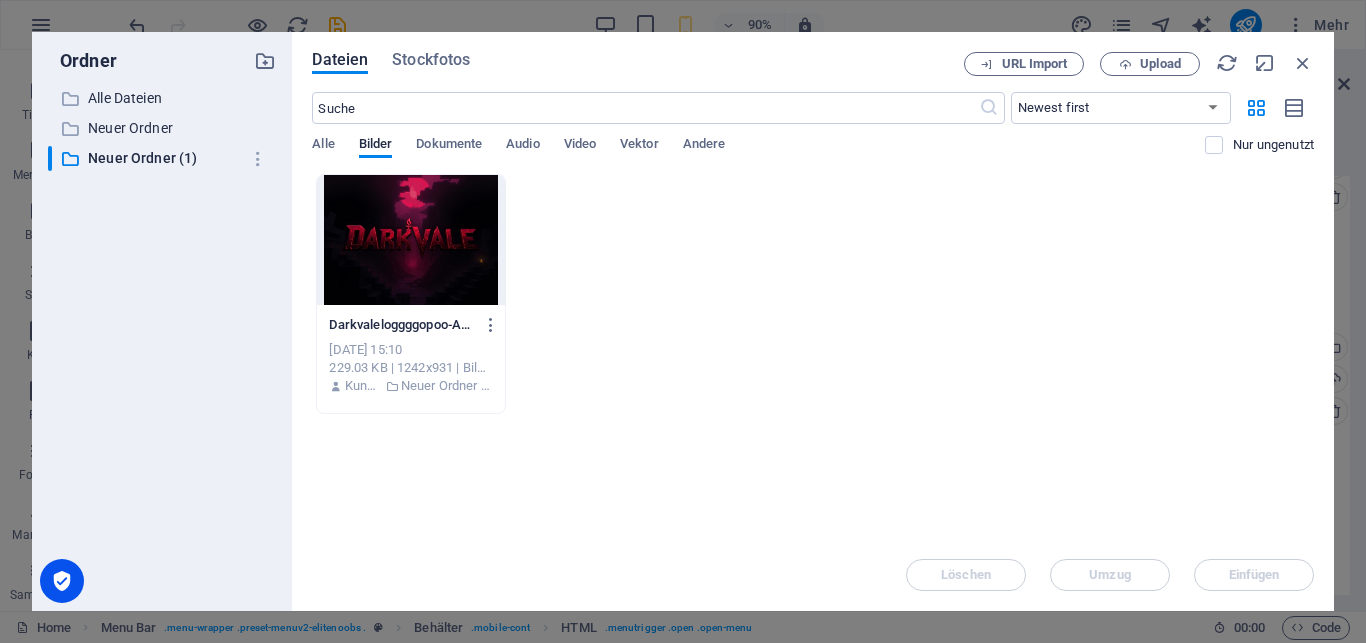 click at bounding box center (410, 240) 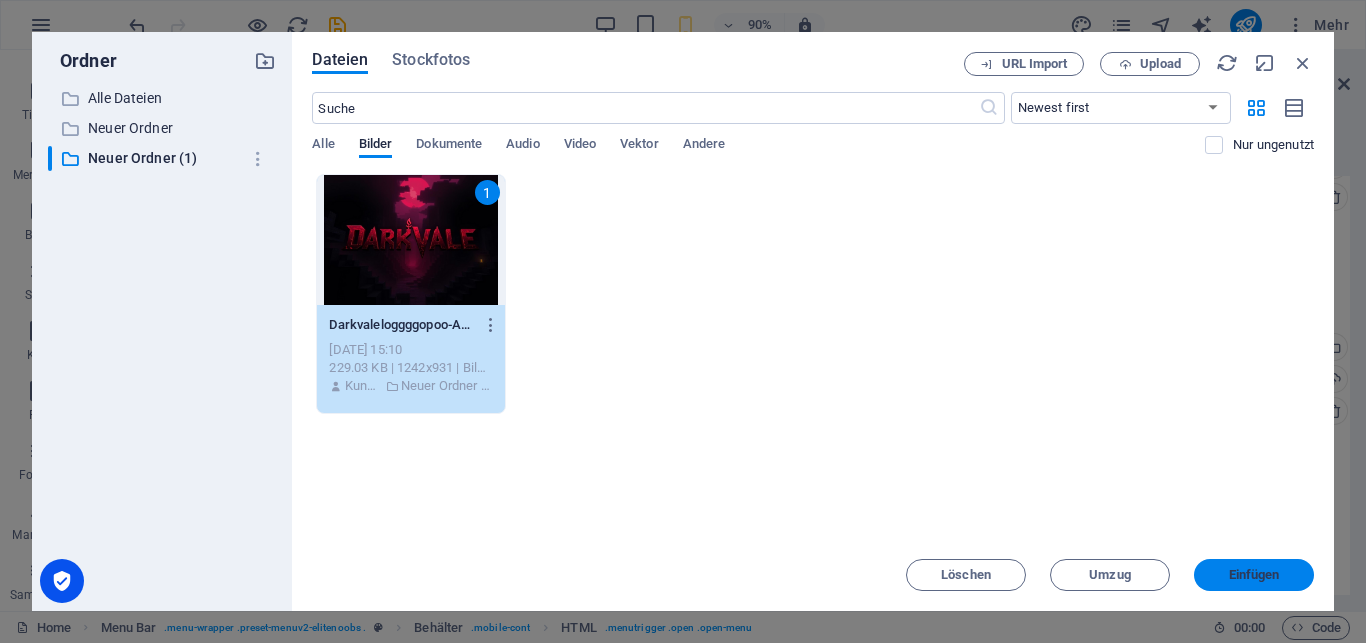 click on "Einfügen" at bounding box center [1254, 575] 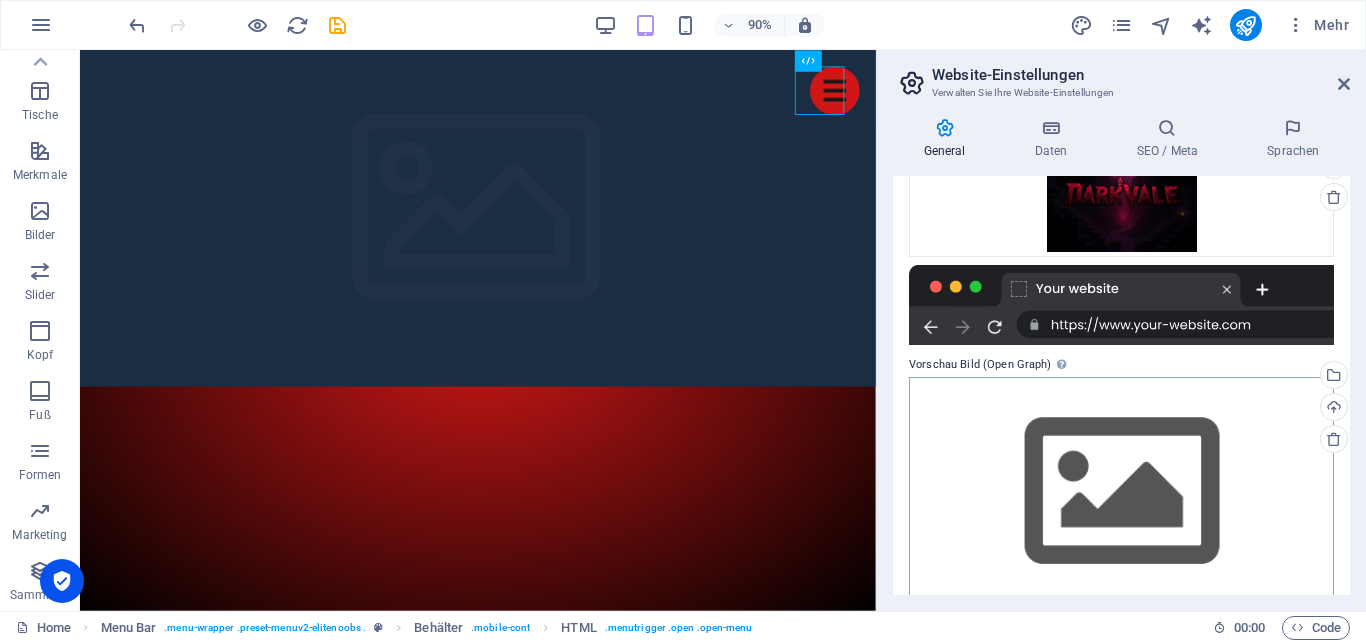 scroll, scrollTop: 291, scrollLeft: 0, axis: vertical 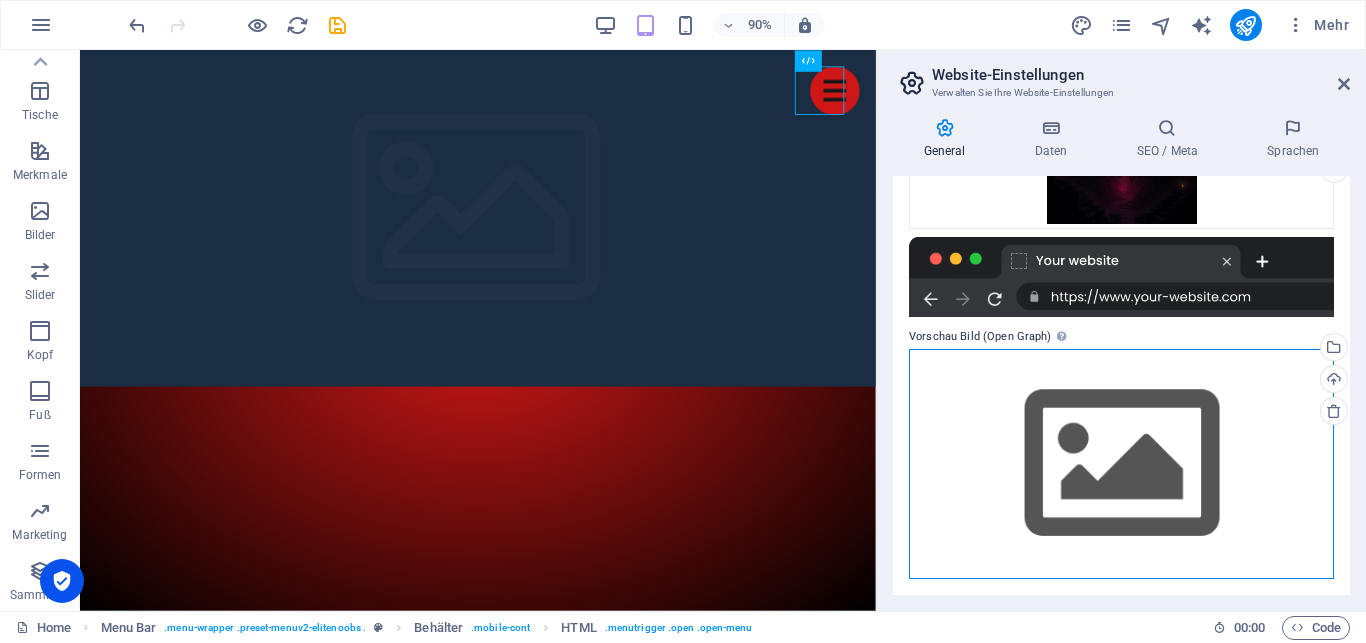 click on "Ziehen Sie hier Dateien, klicken um Dateien zu wählen Wählen Sie Dateien aus Dateien oder unsere kostenlosen Stockfotos & Videos" at bounding box center (1121, 463) 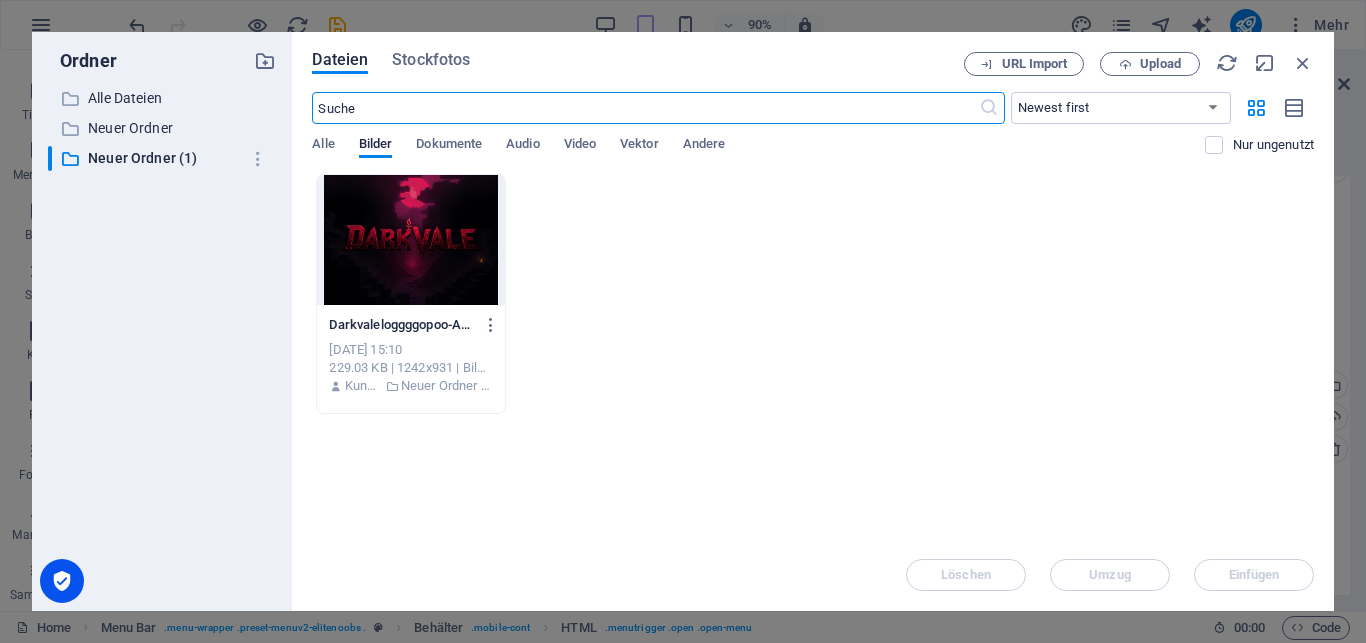 click at bounding box center [410, 240] 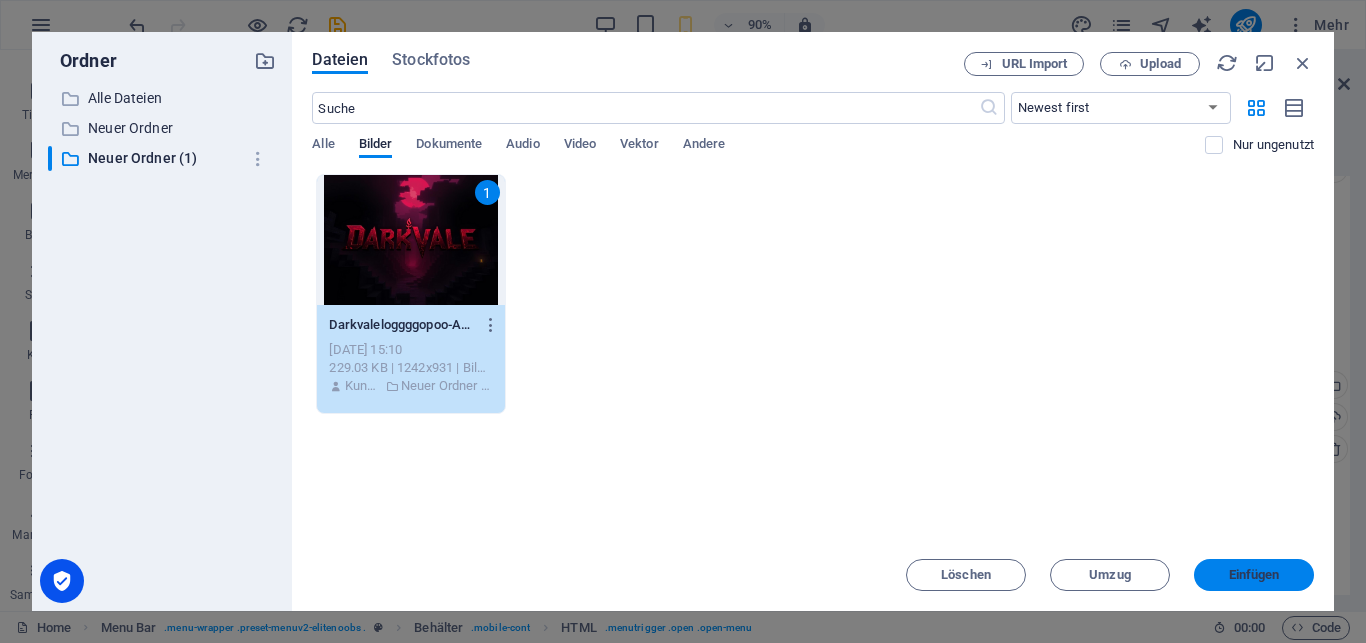click on "Einfügen" at bounding box center [1254, 575] 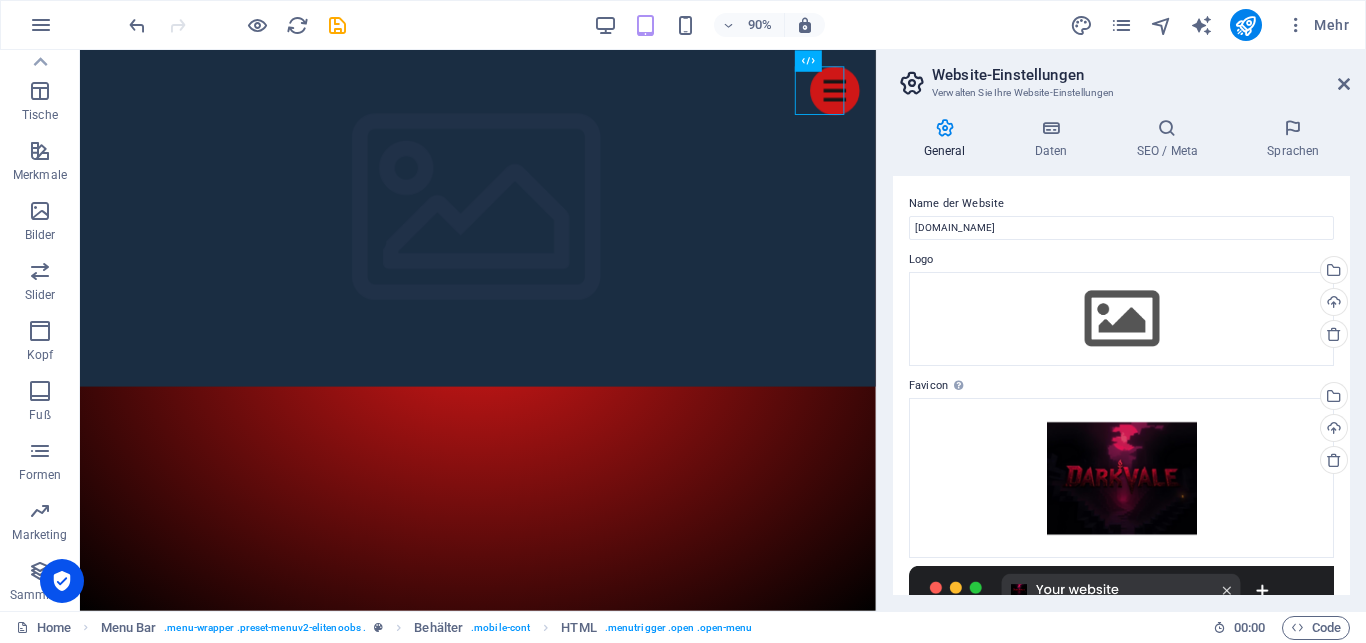 scroll, scrollTop: 401, scrollLeft: 0, axis: vertical 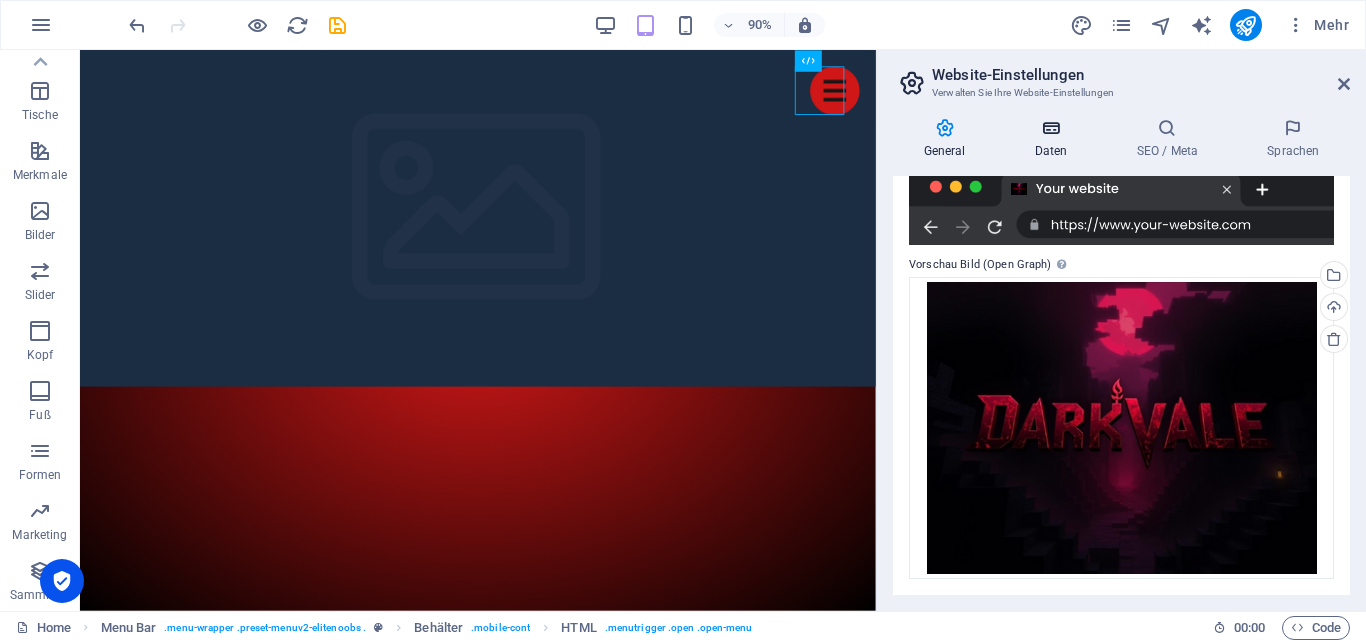 click at bounding box center [1051, 128] 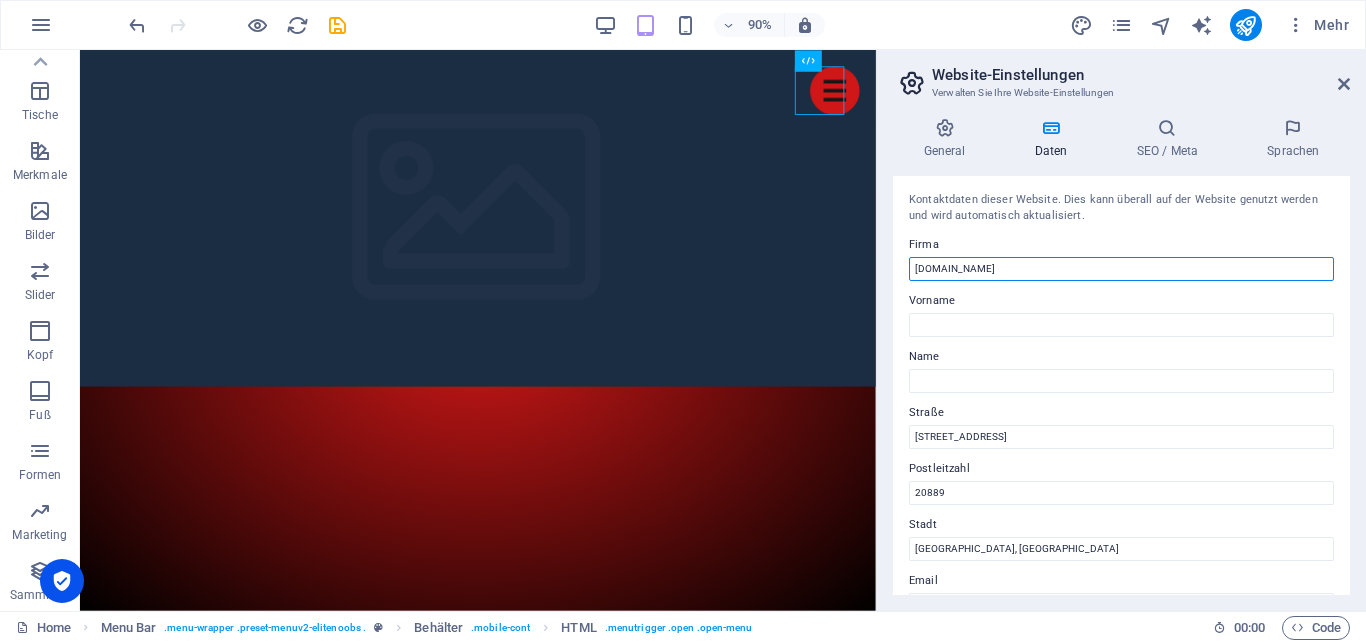 drag, startPoint x: 1128, startPoint y: 267, endPoint x: 751, endPoint y: 226, distance: 379.2229 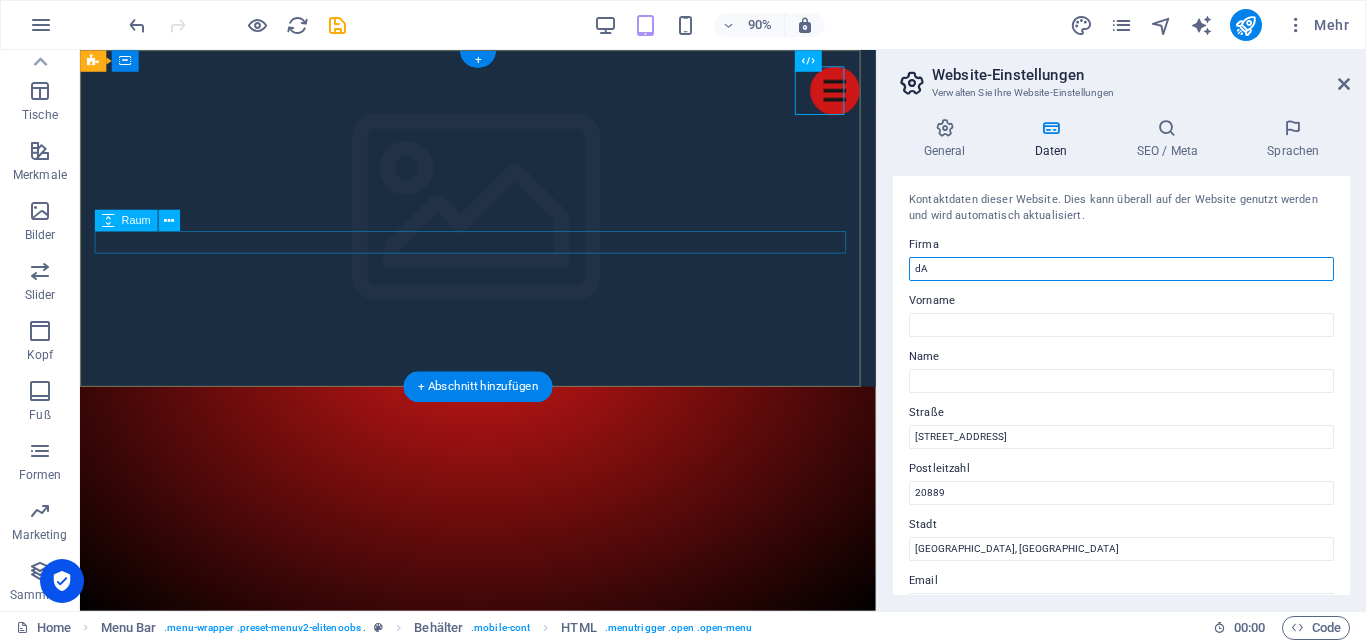 type on "d" 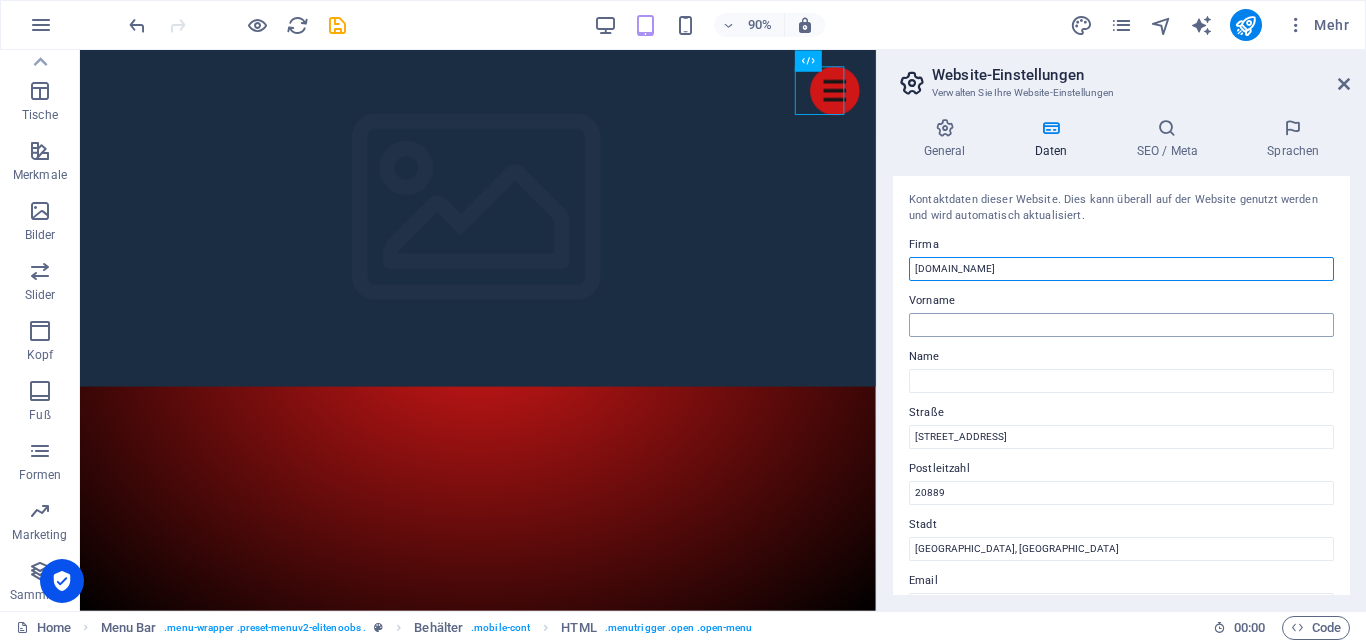 type on "[DOMAIN_NAME]" 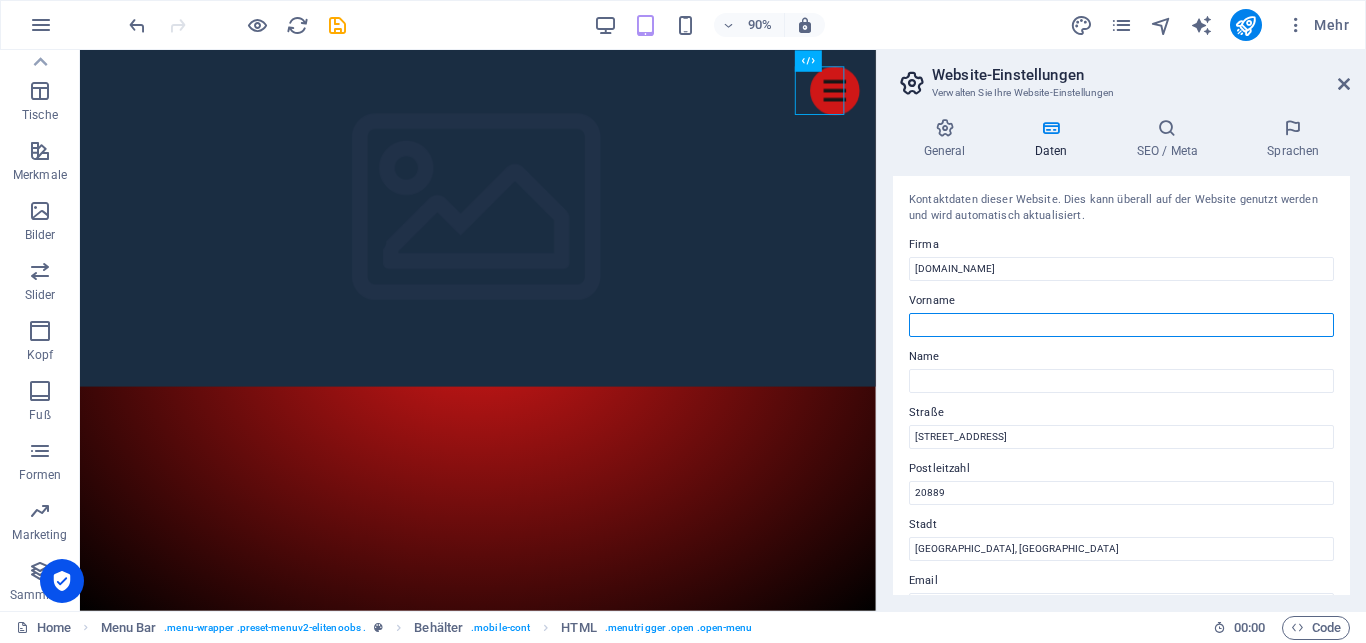 click on "Vorname" at bounding box center (1121, 325) 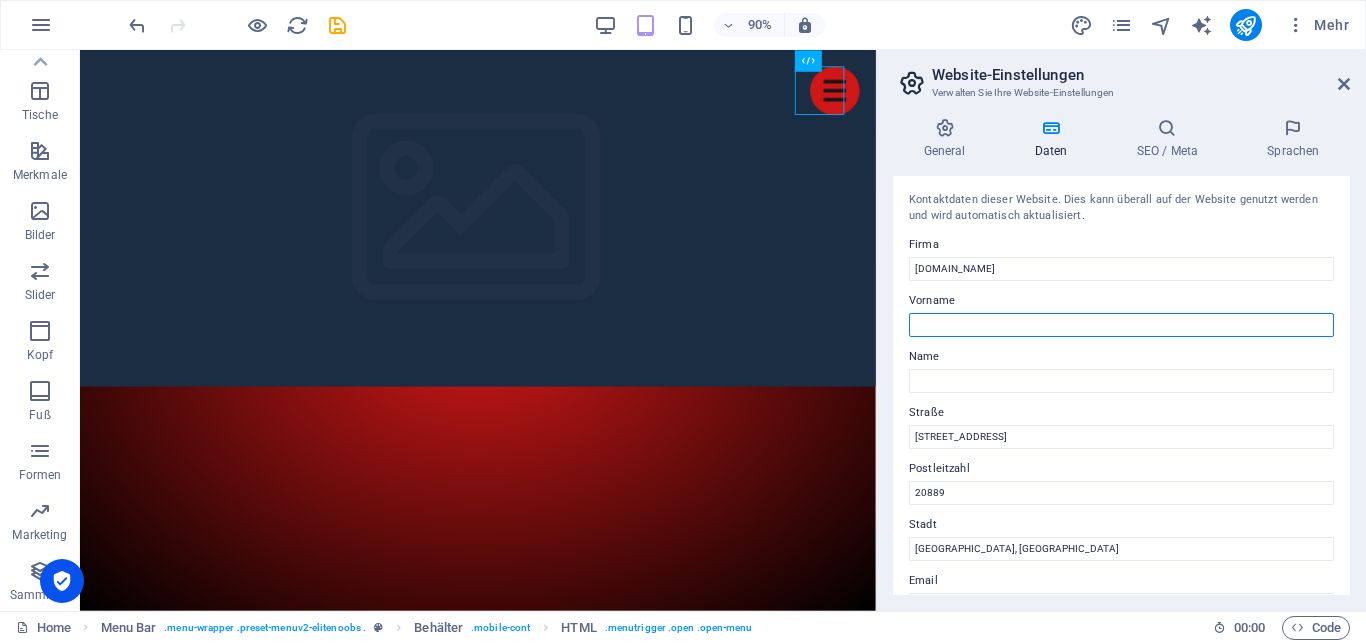 type on "I" 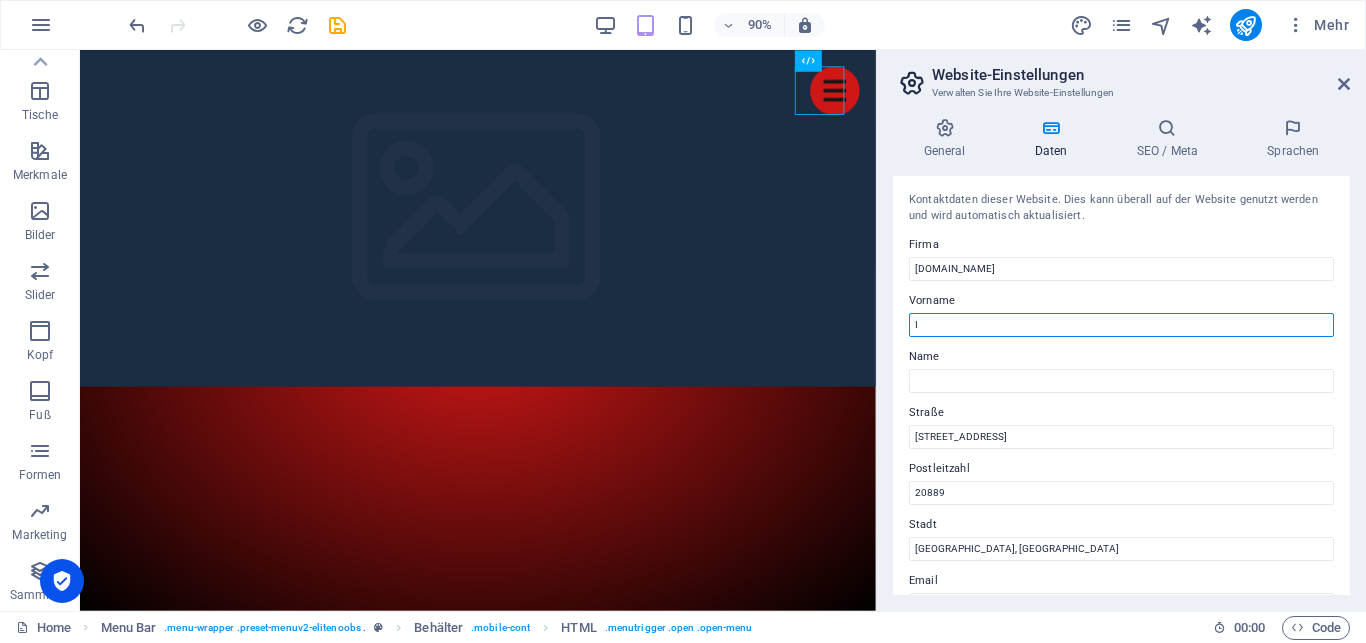 type on "Ismail" 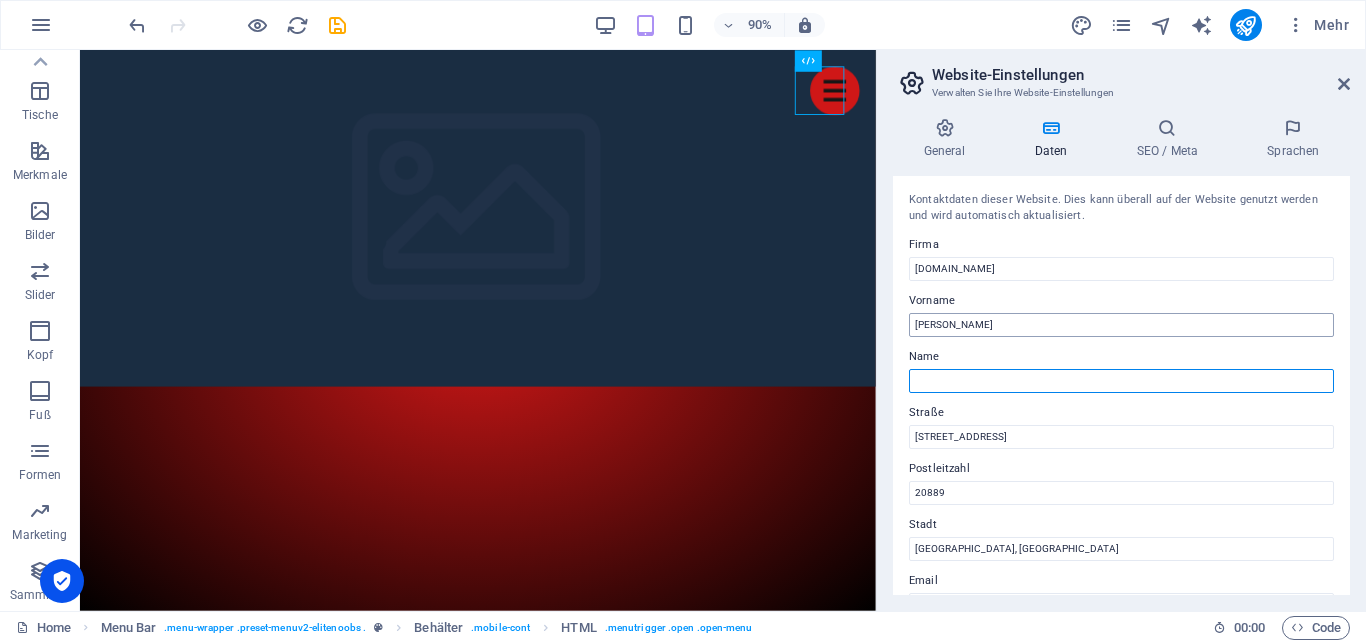 type on "Inan" 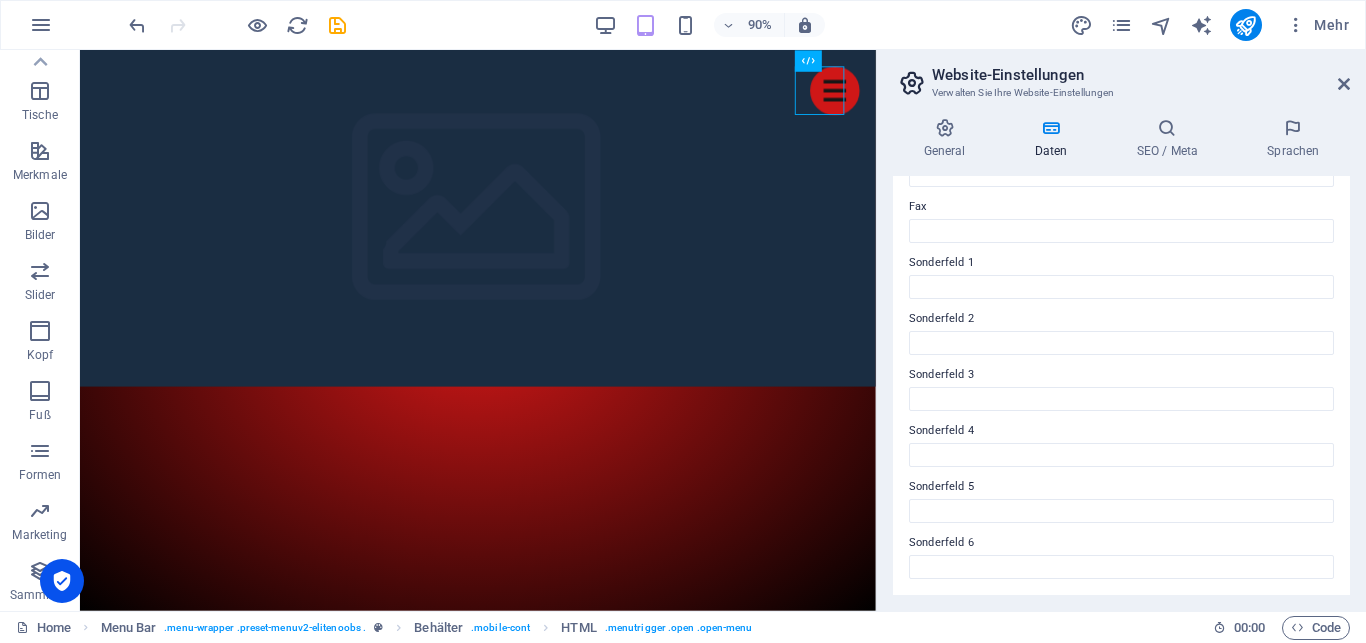 scroll, scrollTop: 0, scrollLeft: 0, axis: both 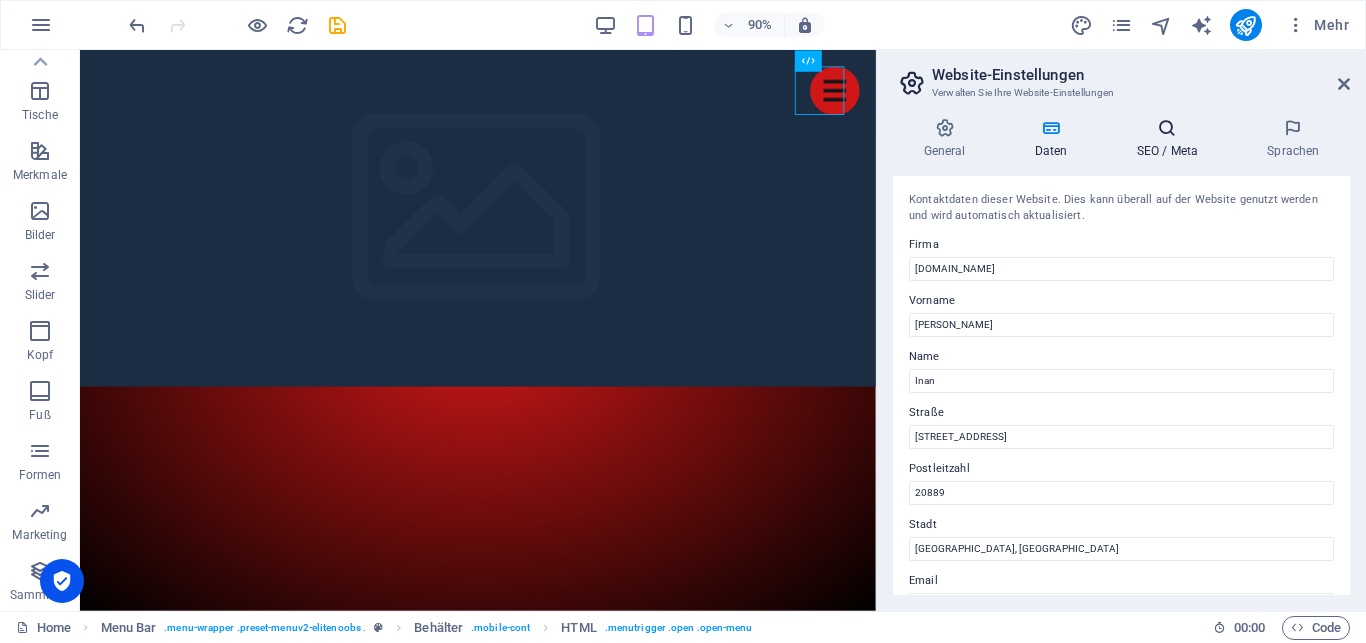 click at bounding box center (1167, 128) 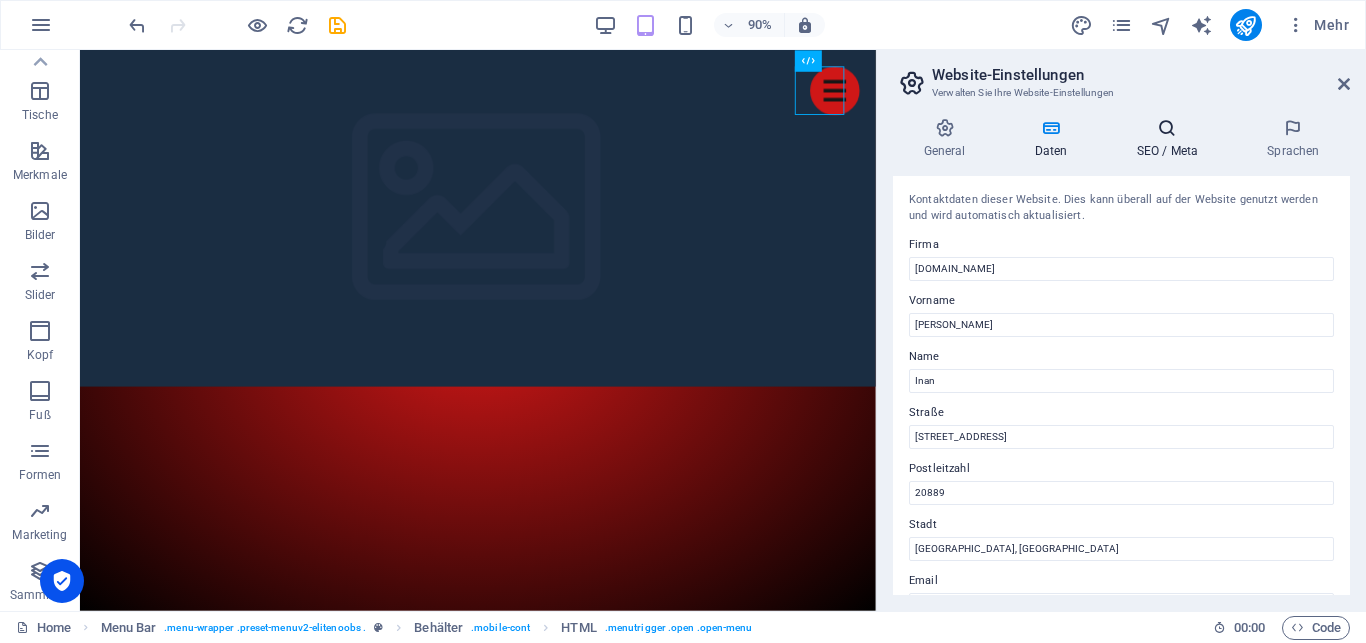 click at bounding box center (1167, 128) 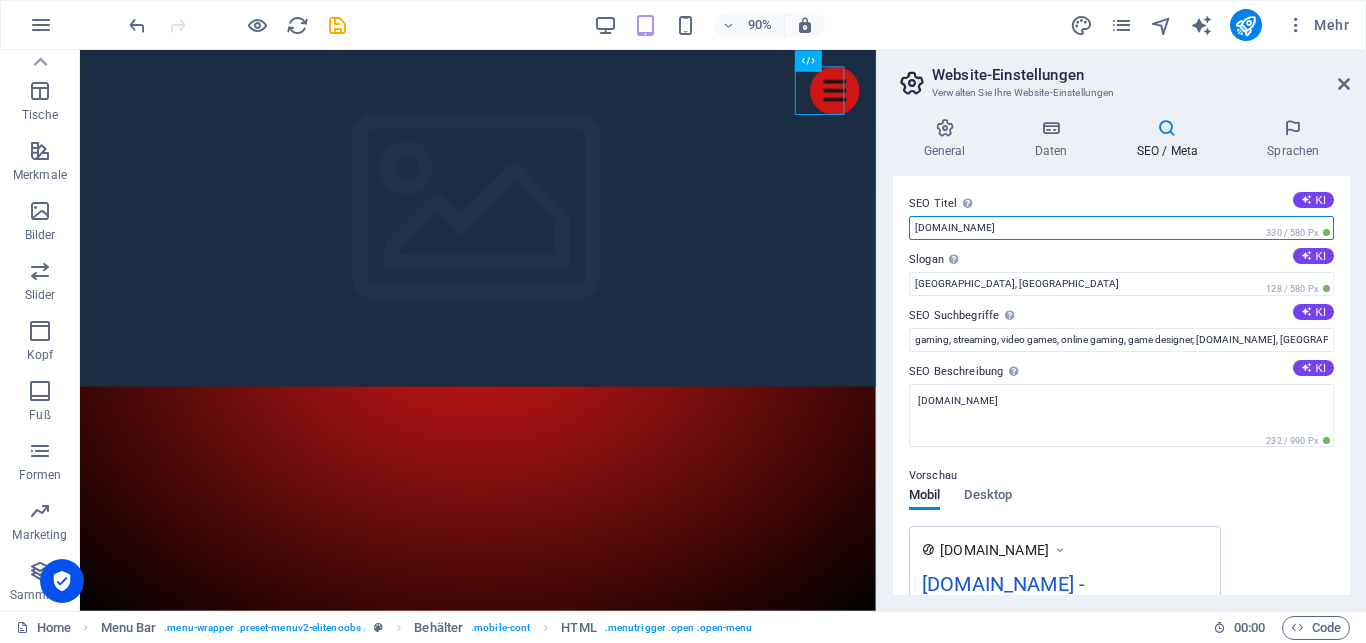 drag, startPoint x: 1223, startPoint y: 230, endPoint x: 877, endPoint y: 245, distance: 346.32498 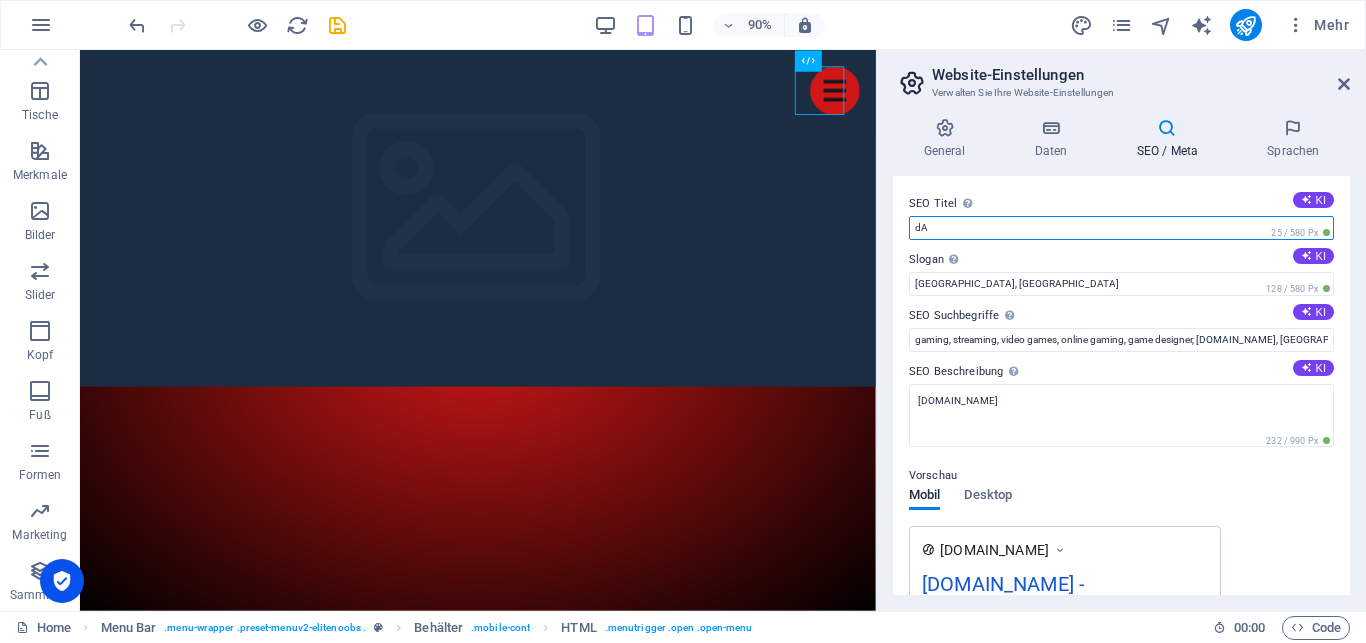 type on "d" 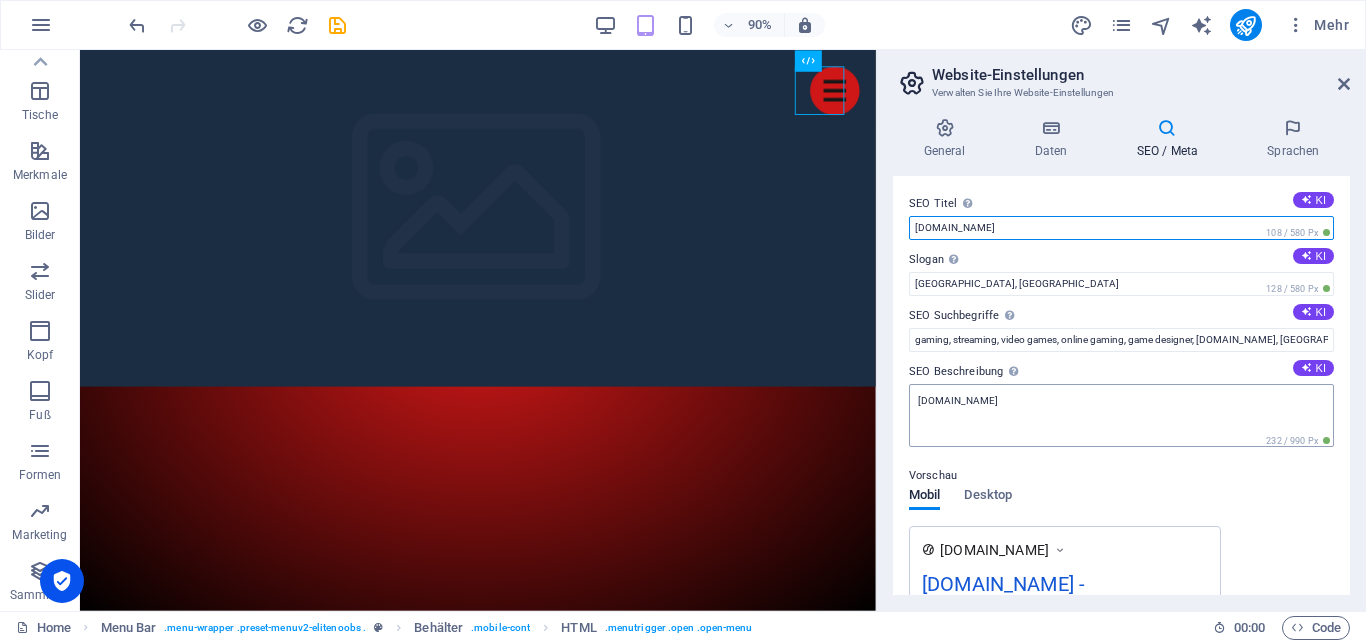 type on "[DOMAIN_NAME]" 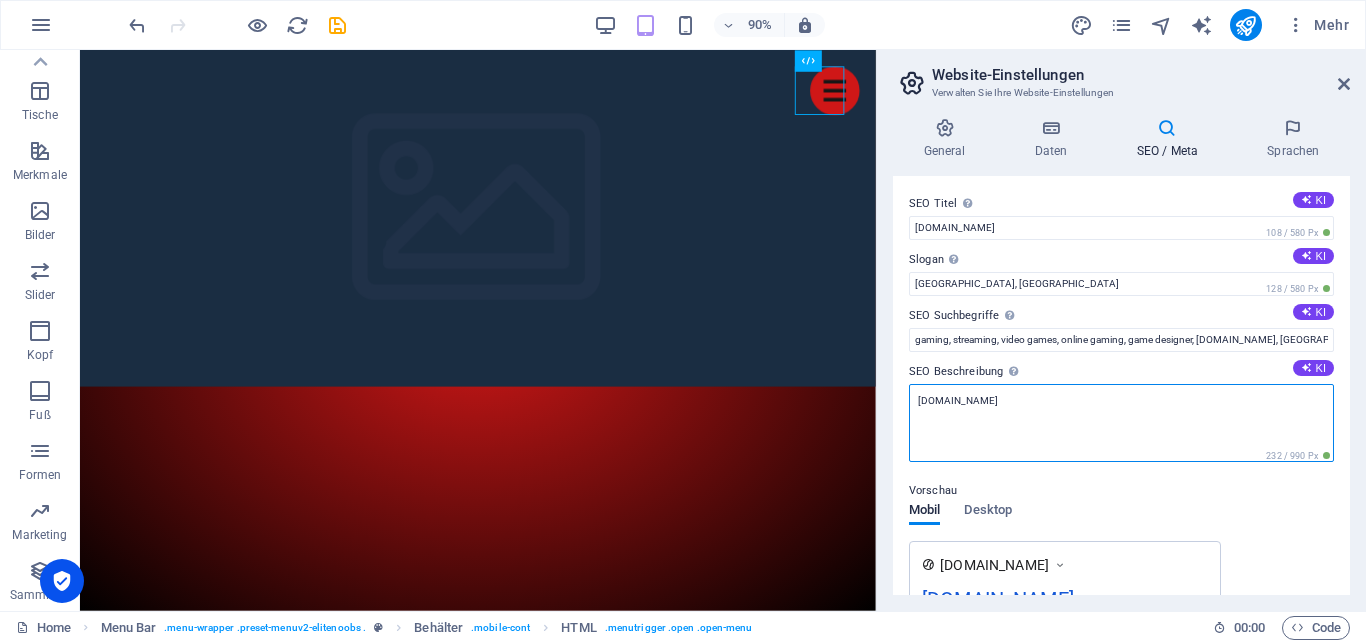 drag, startPoint x: 1097, startPoint y: 395, endPoint x: 854, endPoint y: 401, distance: 243.07407 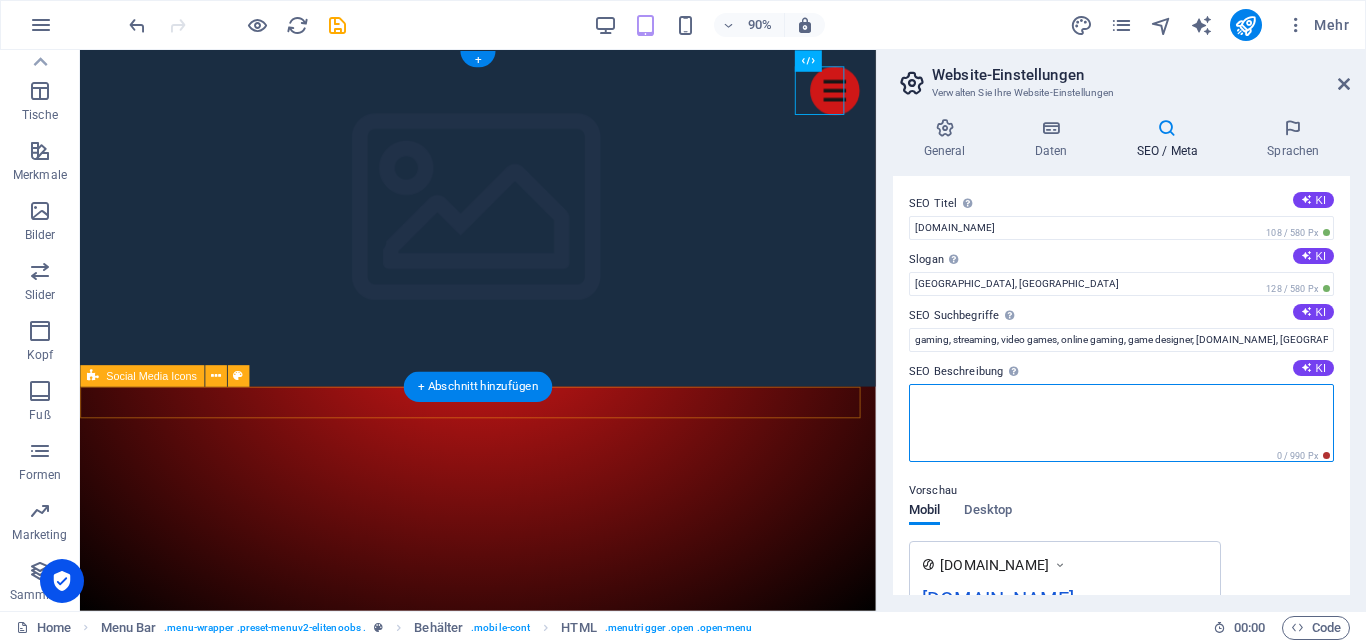 type on "S" 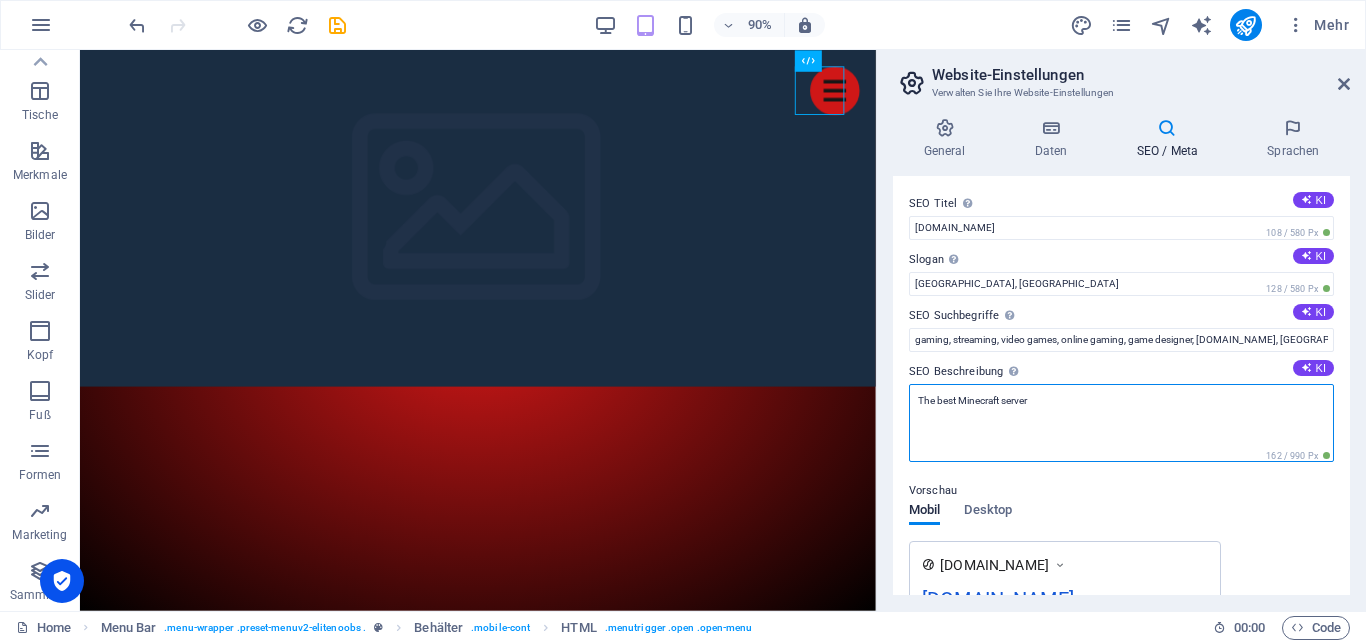 scroll, scrollTop: 332, scrollLeft: 0, axis: vertical 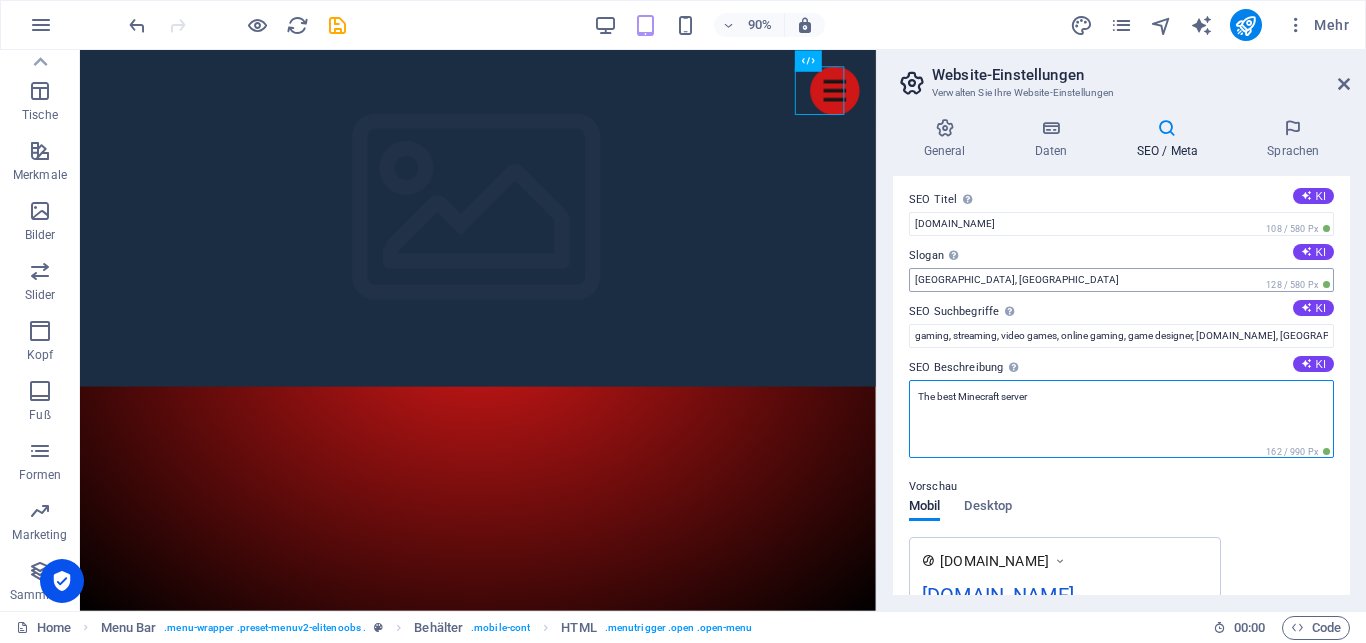 type on "The best Minecraft server" 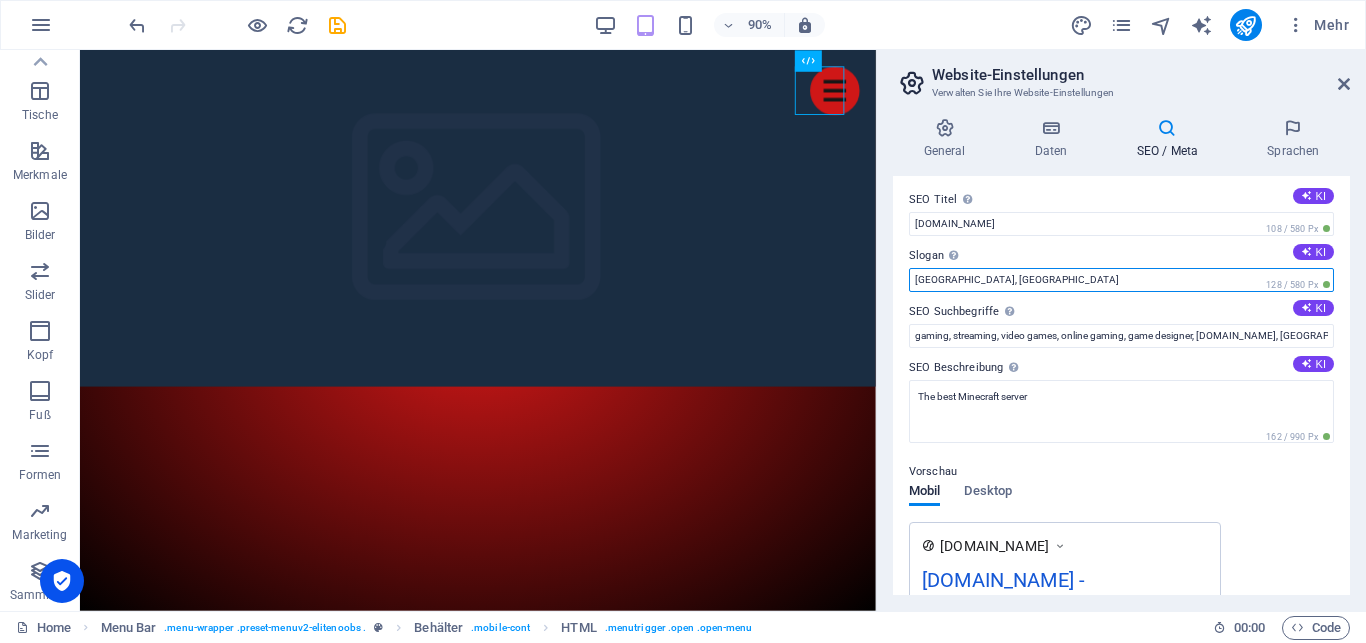 drag, startPoint x: 1058, startPoint y: 275, endPoint x: 901, endPoint y: 281, distance: 157.11461 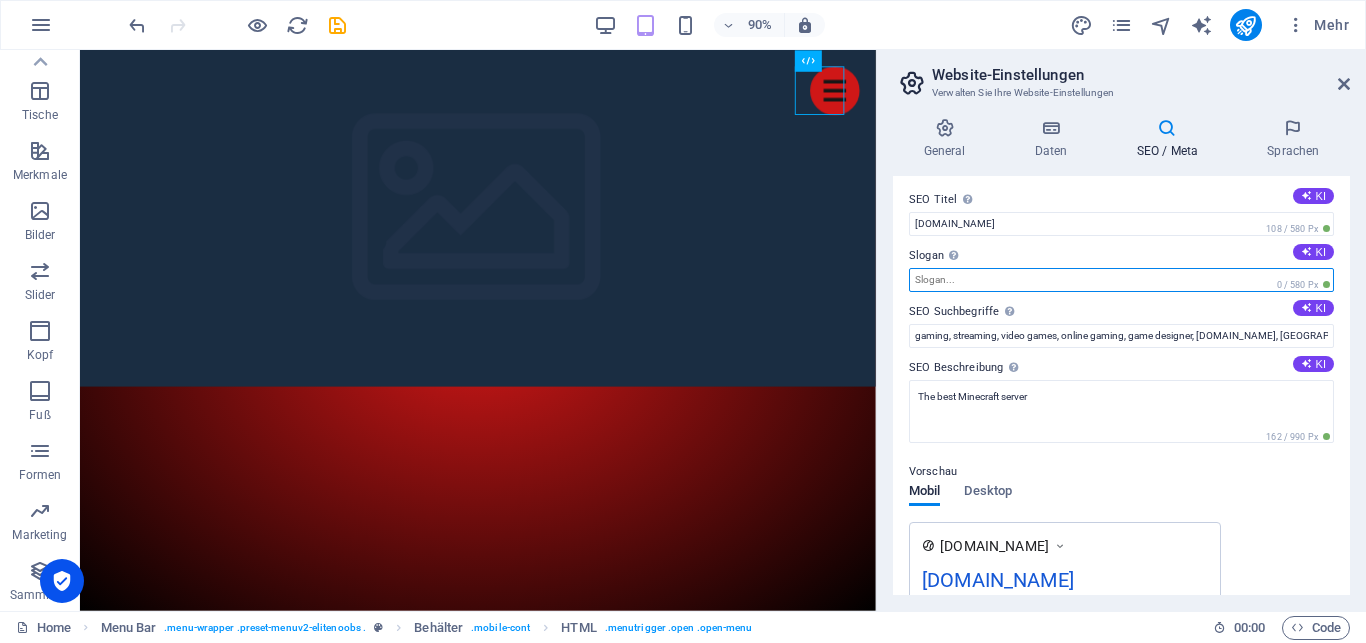 type 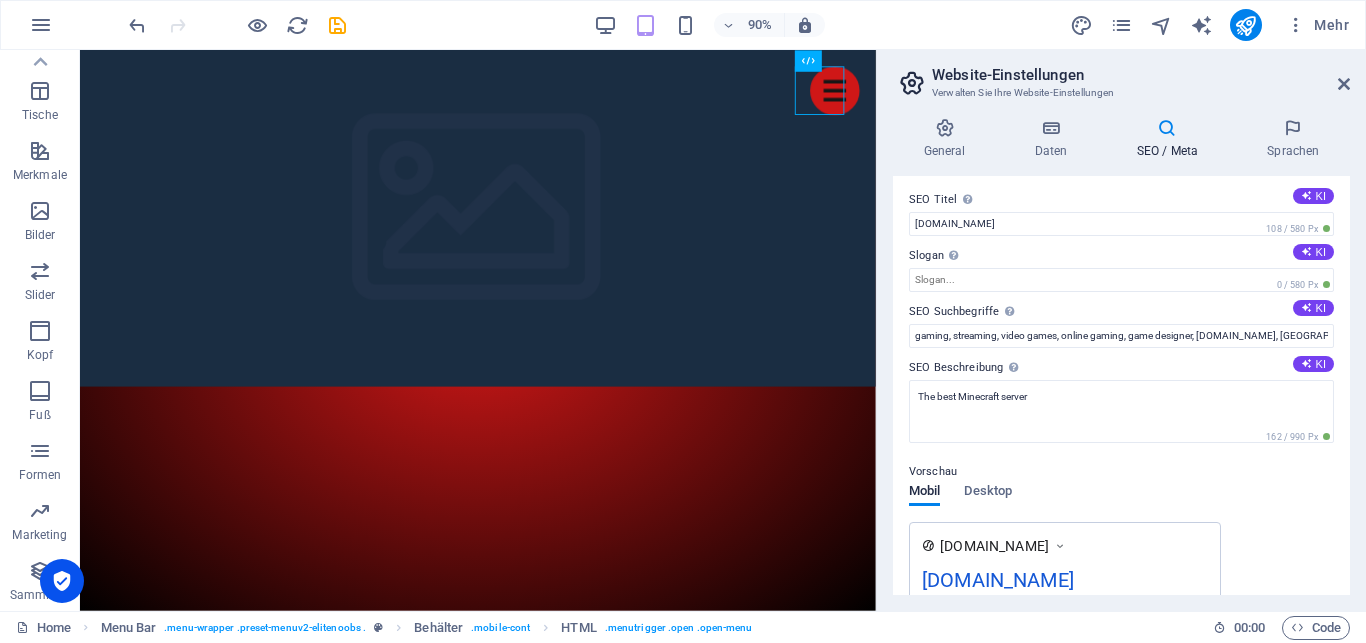 click on "Vorschau" at bounding box center (1121, 472) 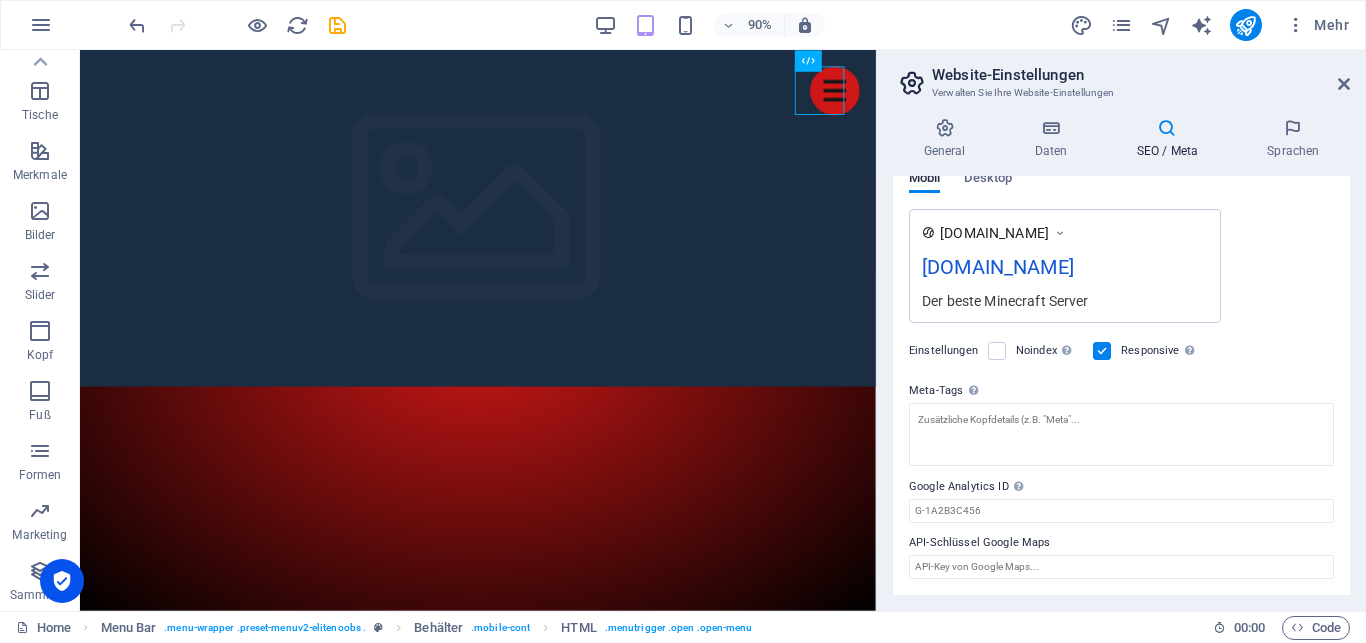 scroll, scrollTop: 0, scrollLeft: 0, axis: both 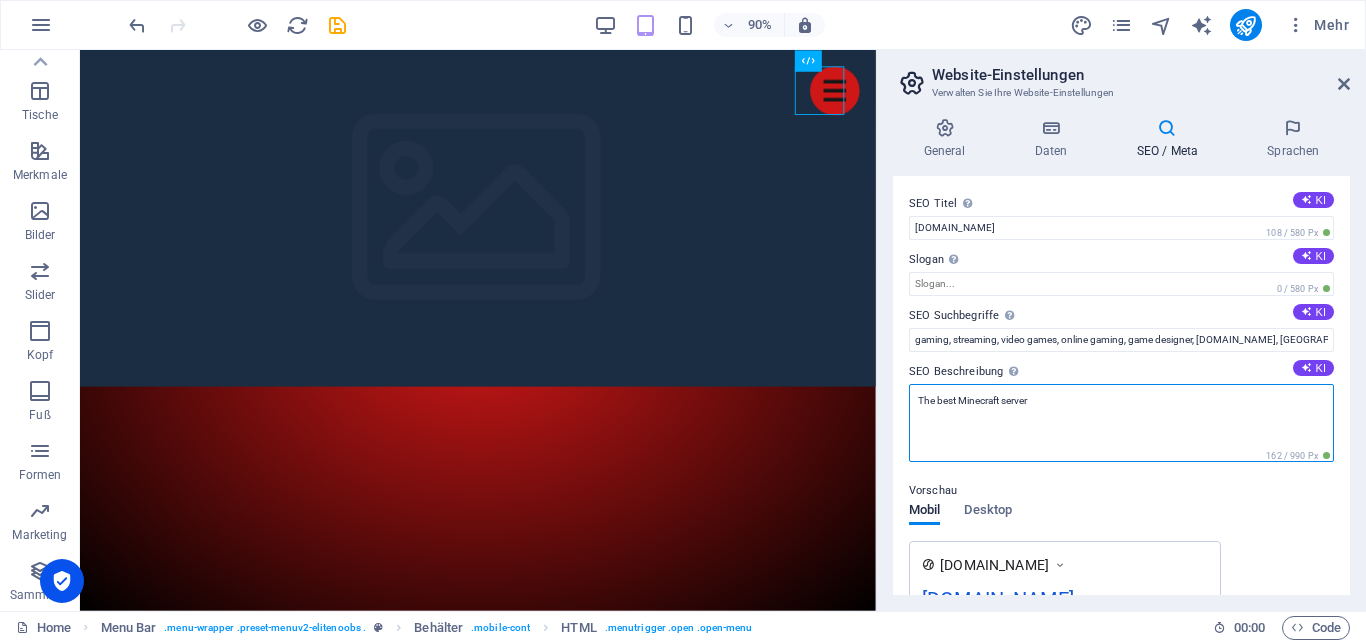 click on "The best Minecraft server" at bounding box center (1121, 423) 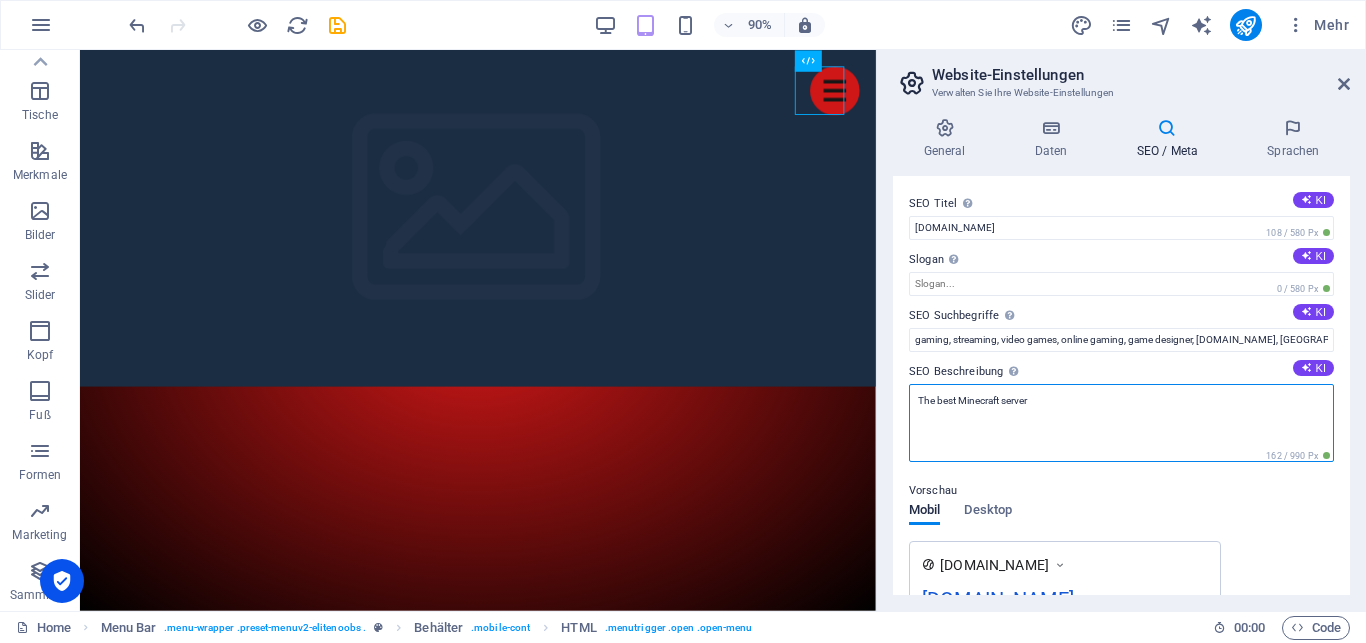 drag, startPoint x: 1065, startPoint y: 401, endPoint x: 904, endPoint y: 405, distance: 161.04968 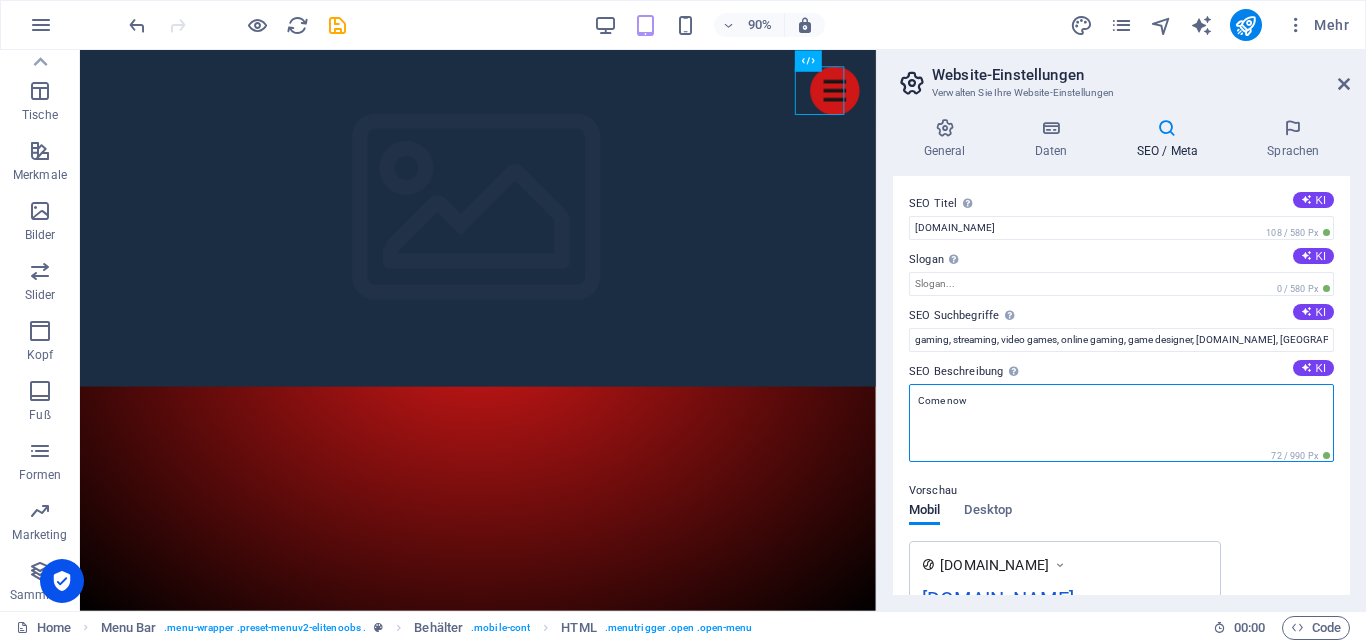 type on "Come now f" 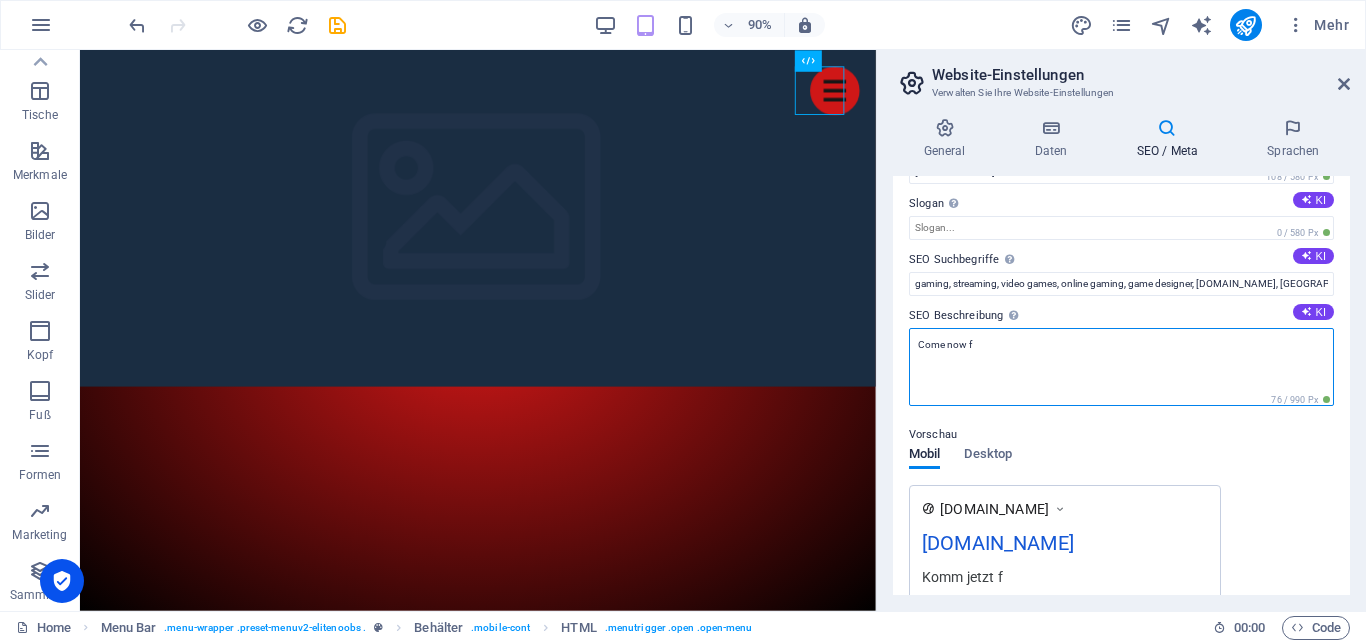 scroll, scrollTop: 0, scrollLeft: 0, axis: both 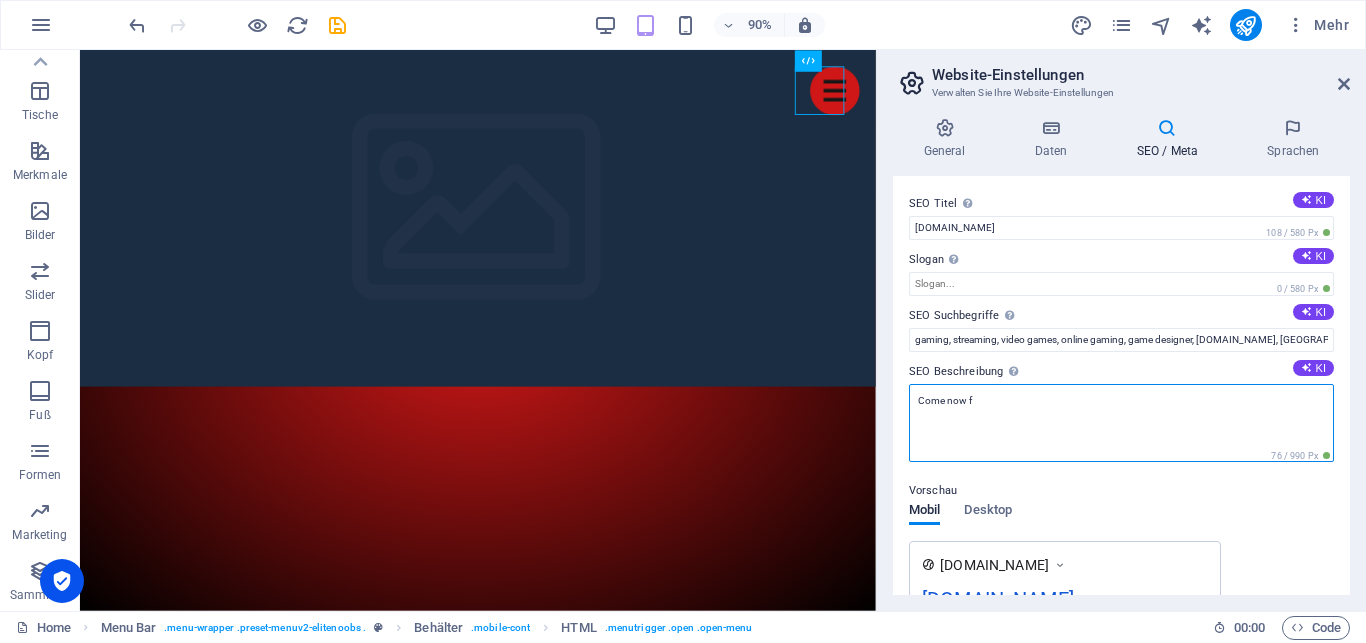 drag, startPoint x: 943, startPoint y: 406, endPoint x: 880, endPoint y: 402, distance: 63.126858 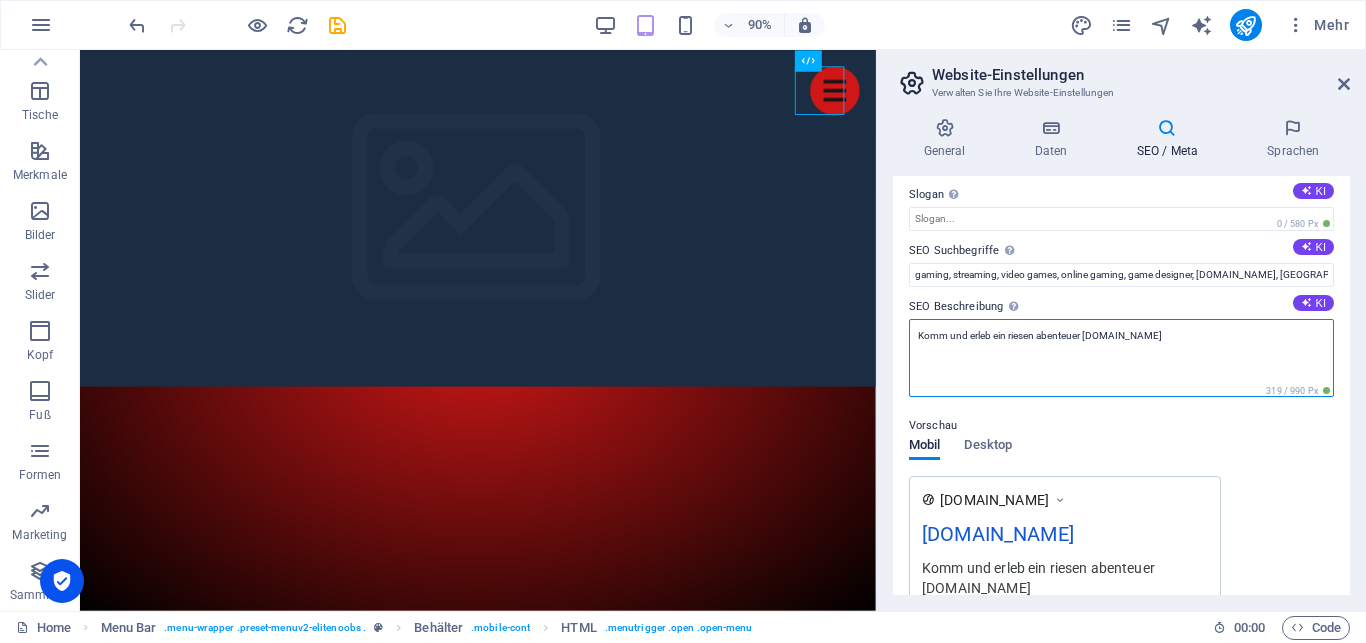 scroll, scrollTop: 0, scrollLeft: 0, axis: both 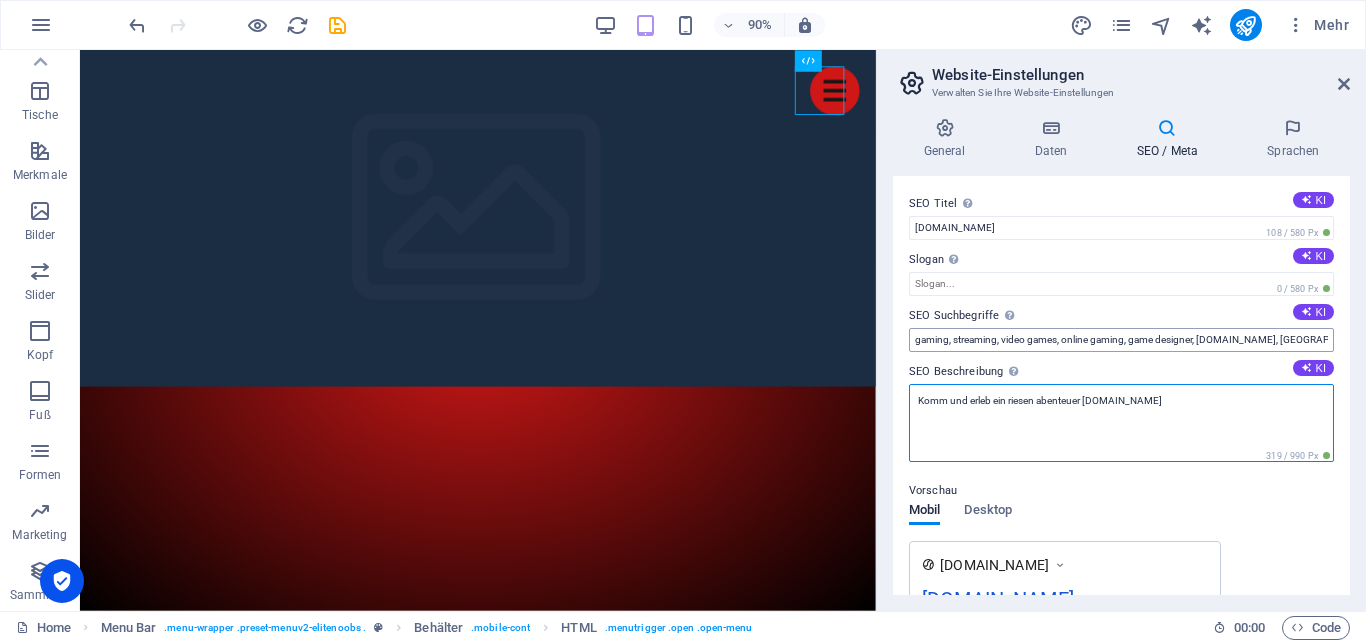 type on "Komm und erleb ein riesen abenteuer Darkvale.de" 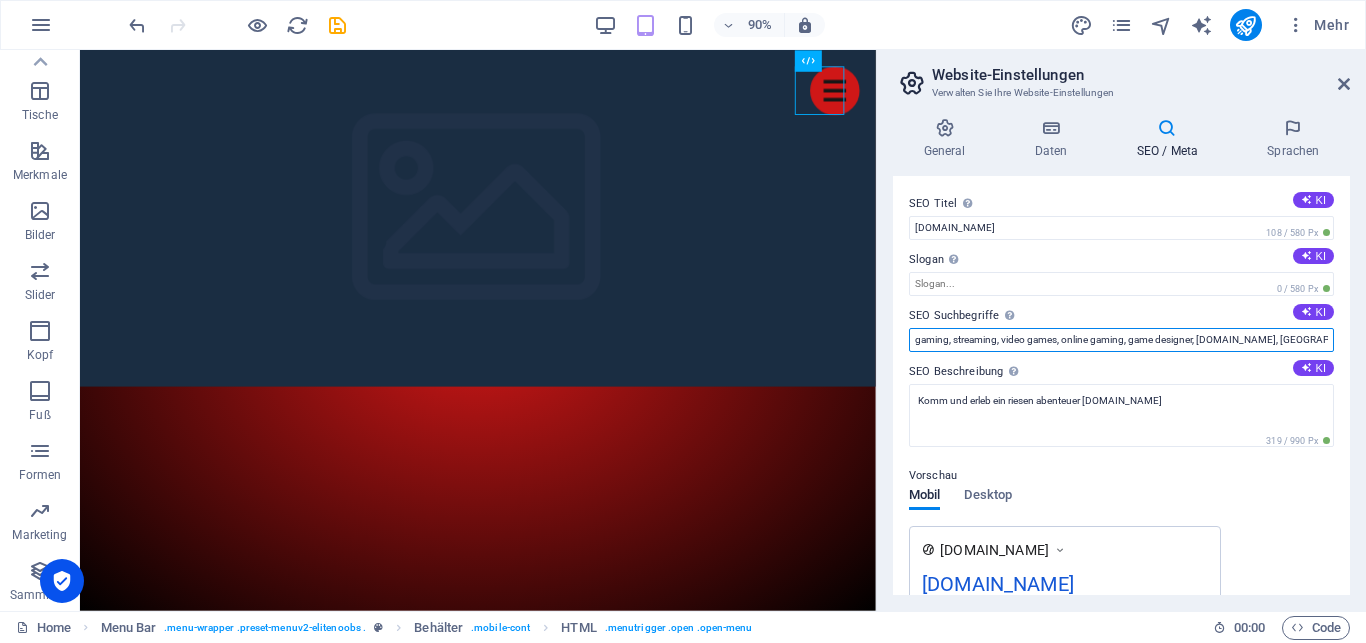 scroll, scrollTop: 0, scrollLeft: 120, axis: horizontal 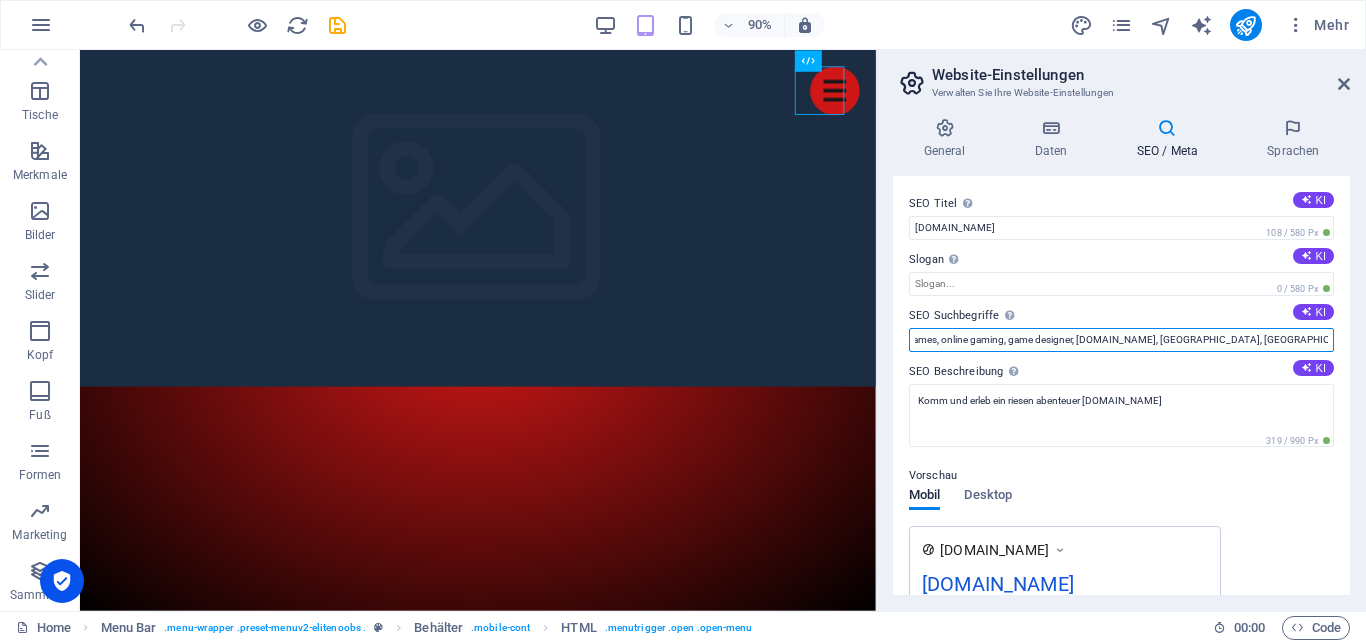 drag, startPoint x: 915, startPoint y: 335, endPoint x: 1365, endPoint y: 336, distance: 450.0011 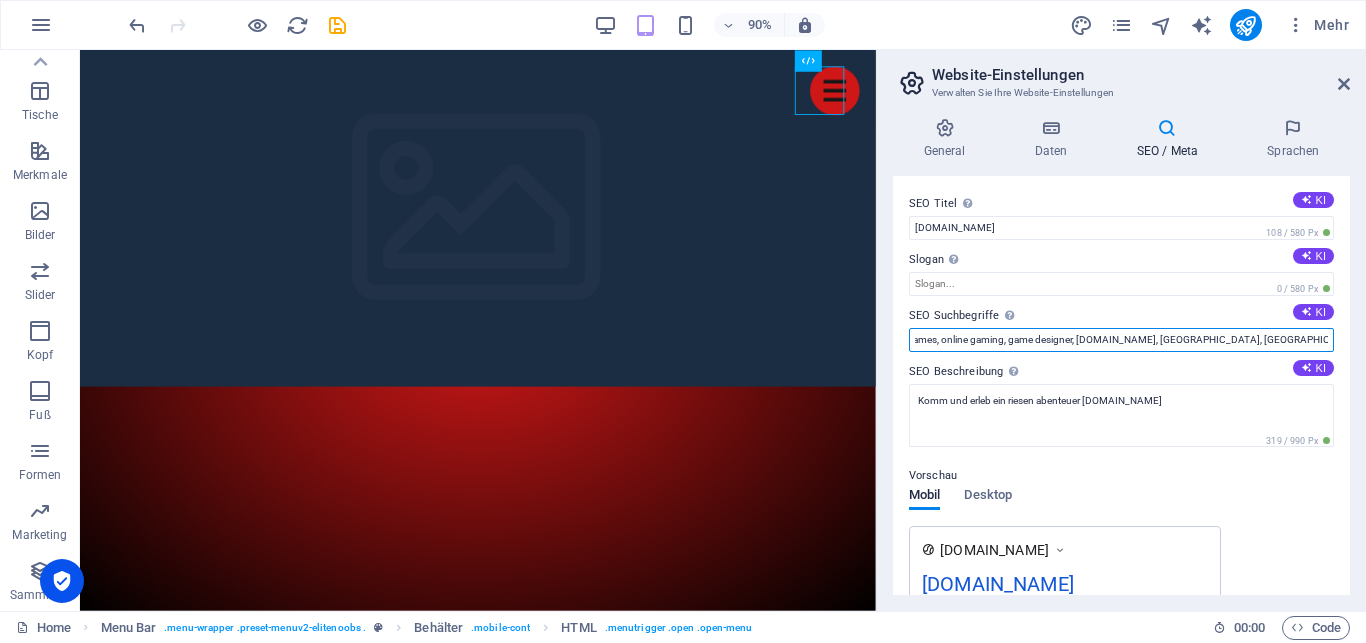 click on "gaming, streaming, video games, online gaming, game designer, web14092.cweb05.gamingcontrol.de, Bethesda, MD" at bounding box center [1121, 340] 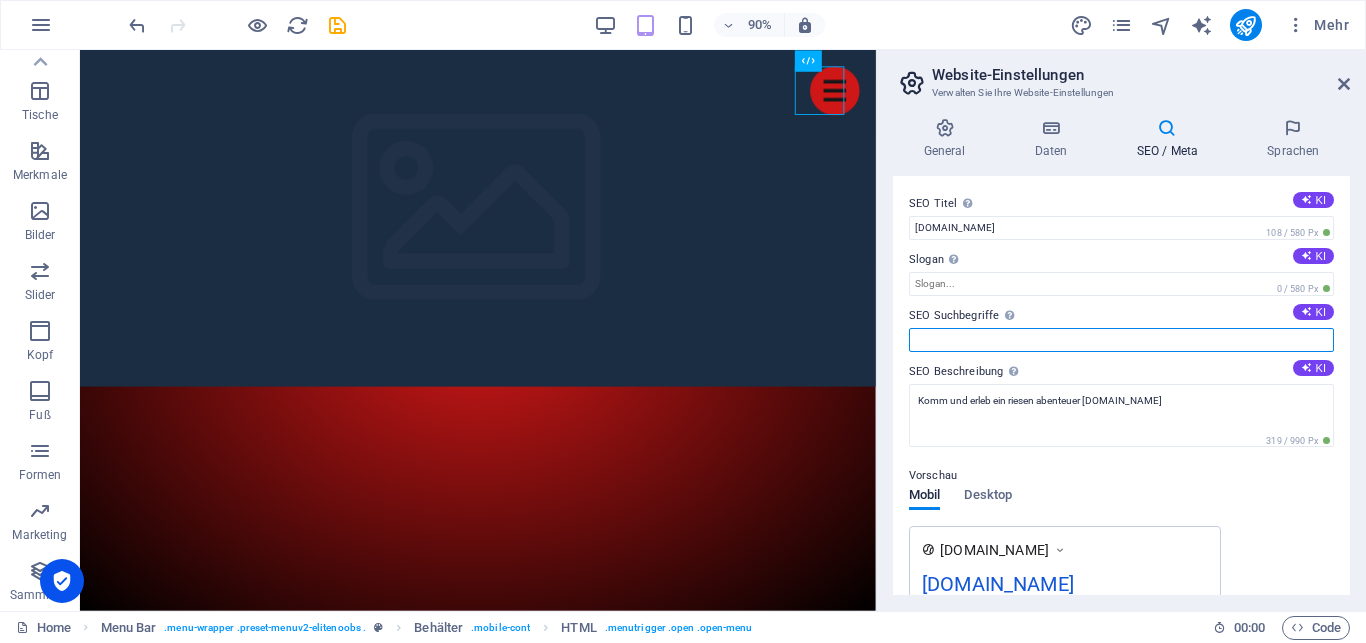 scroll, scrollTop: 0, scrollLeft: 0, axis: both 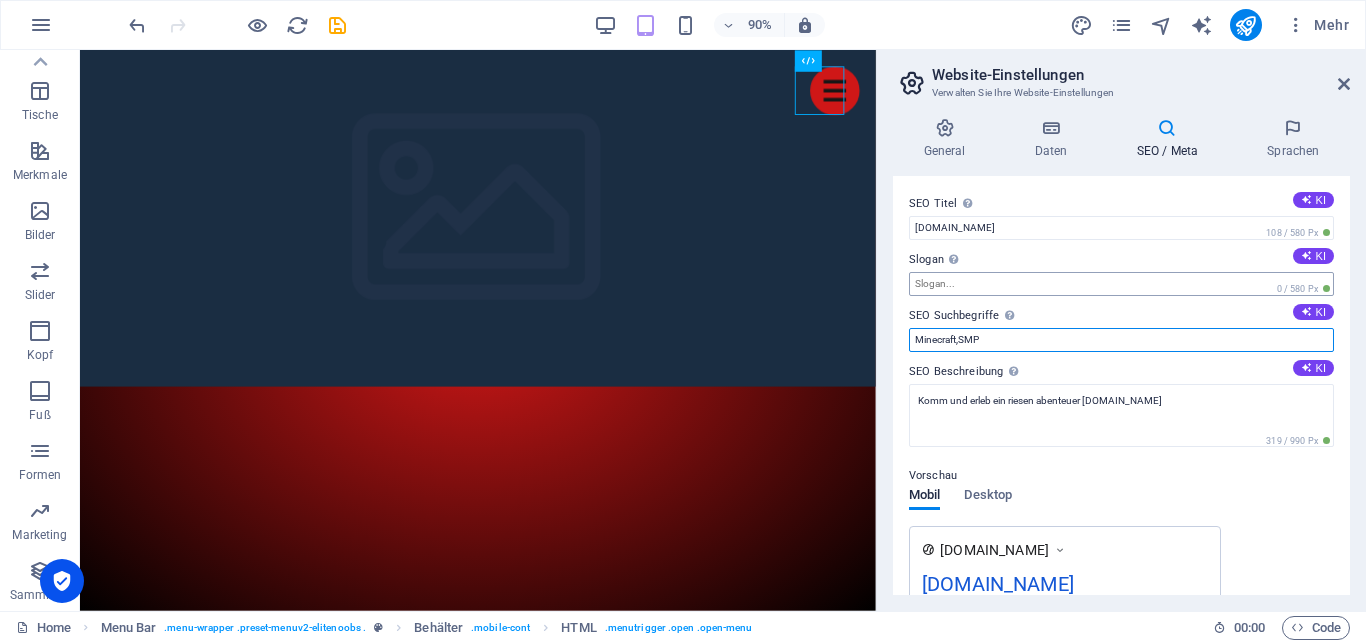 type on "Minecraft,SMP" 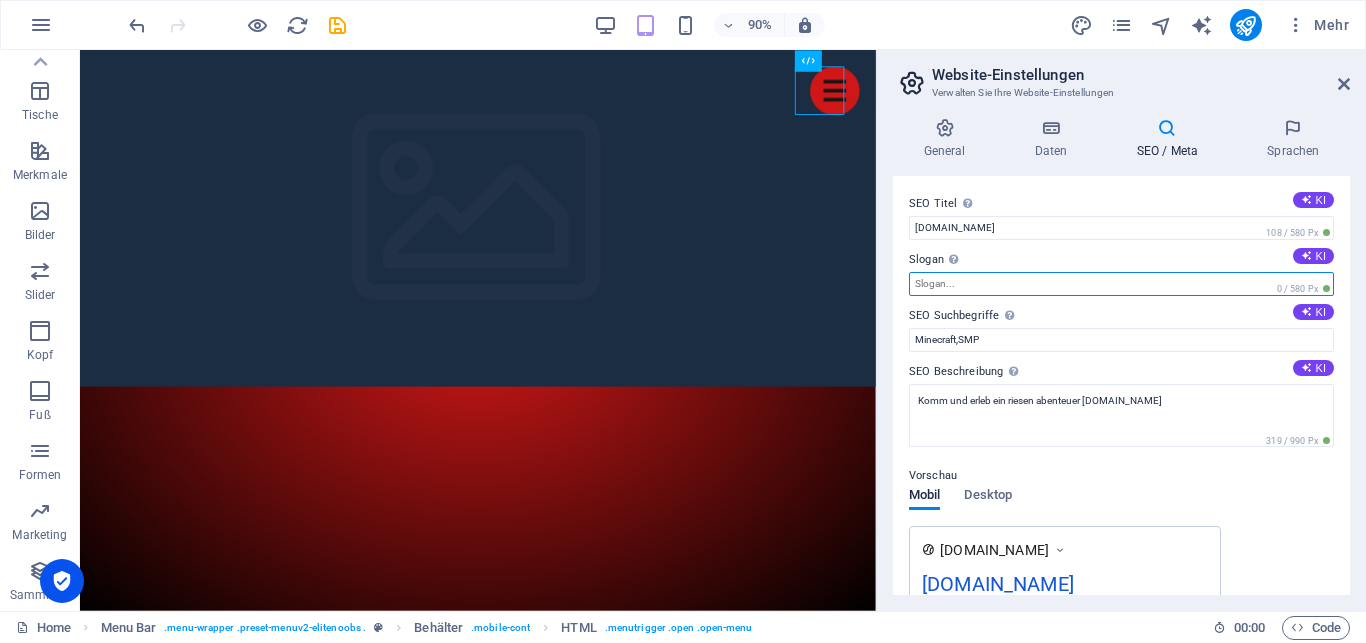 click on "Slogan Der Slogan Ihrer Website. KI" at bounding box center (1121, 284) 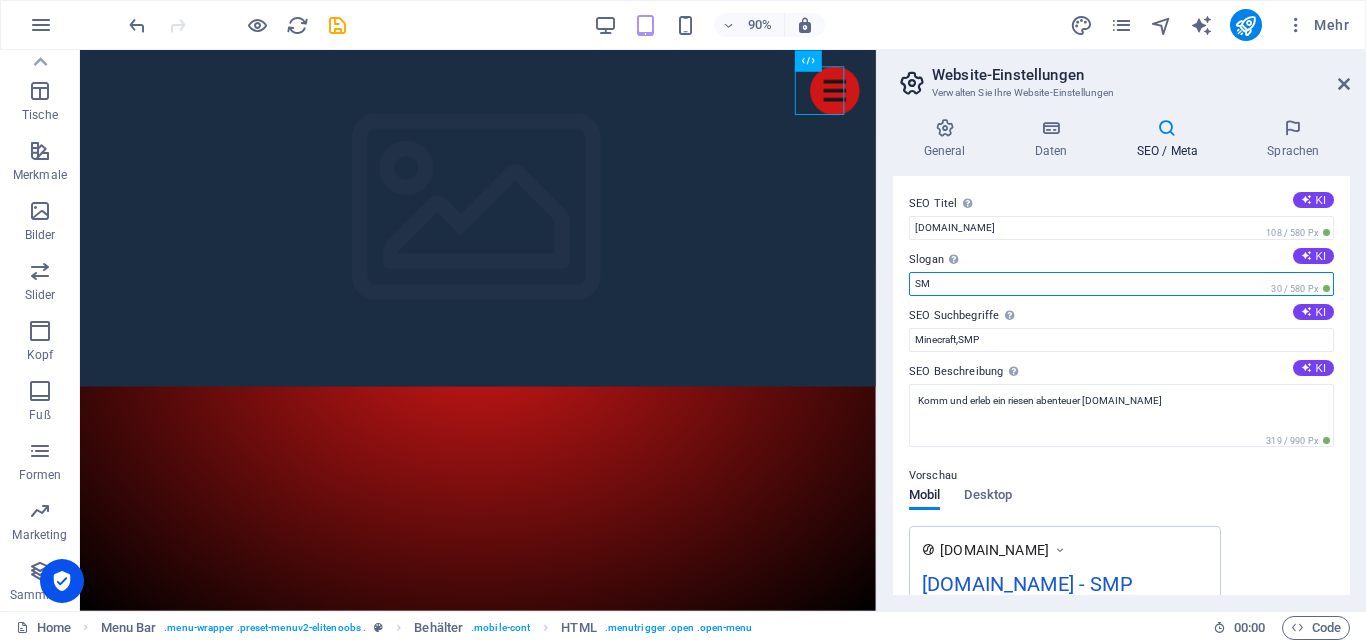 type on "S" 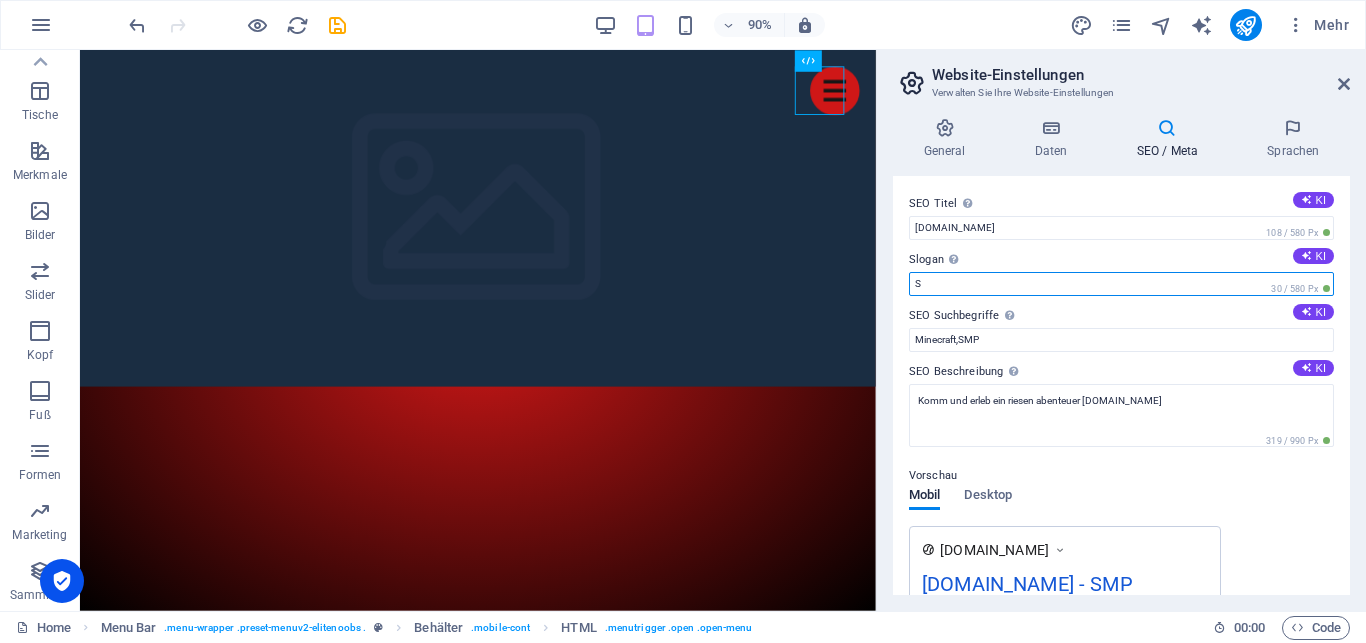 type 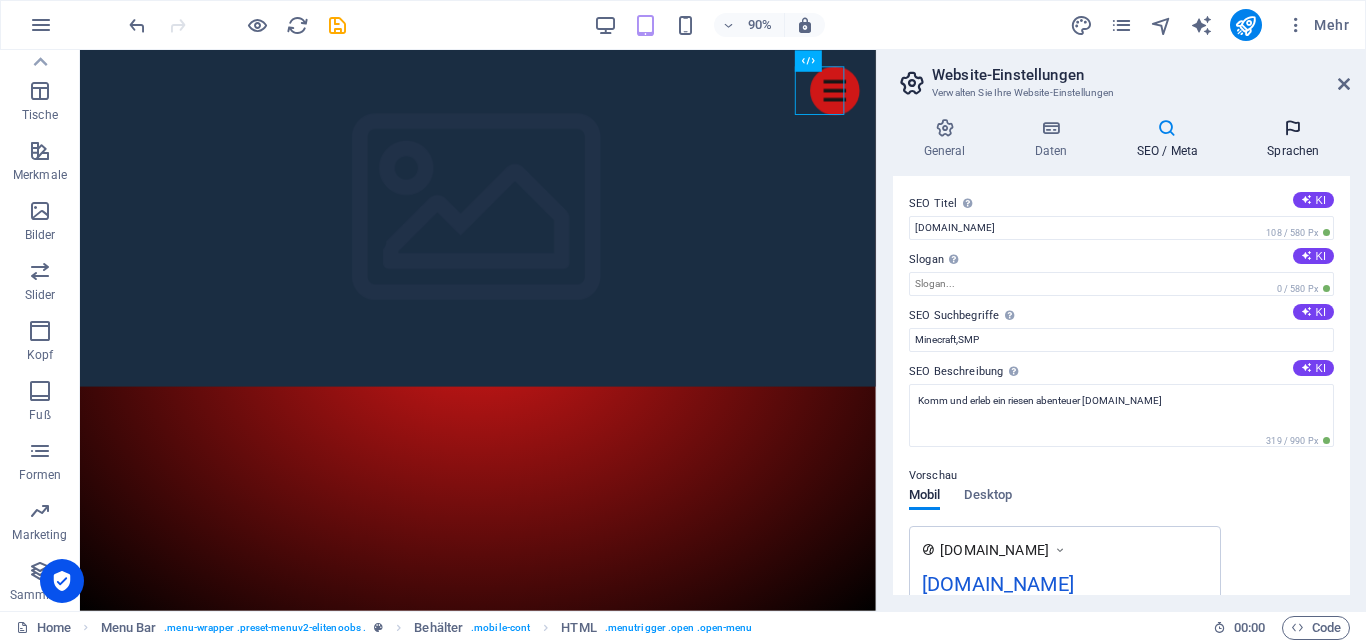 click on "Sprachen" at bounding box center [1293, 139] 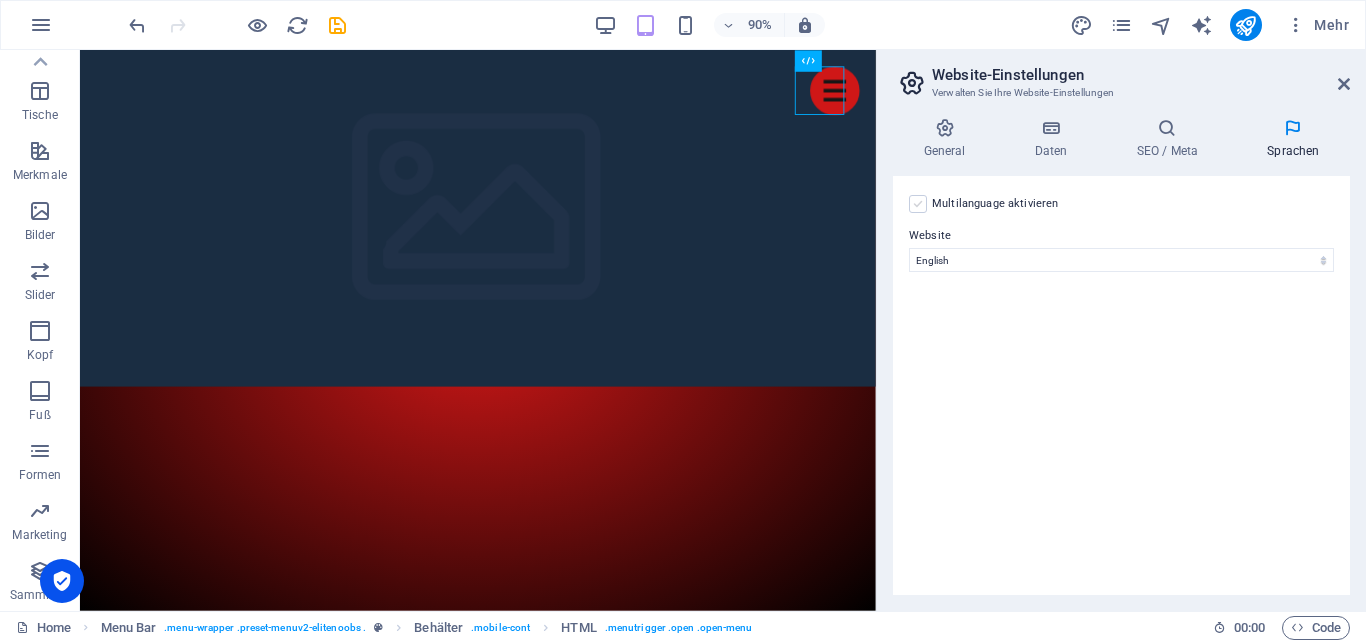 click at bounding box center (918, 204) 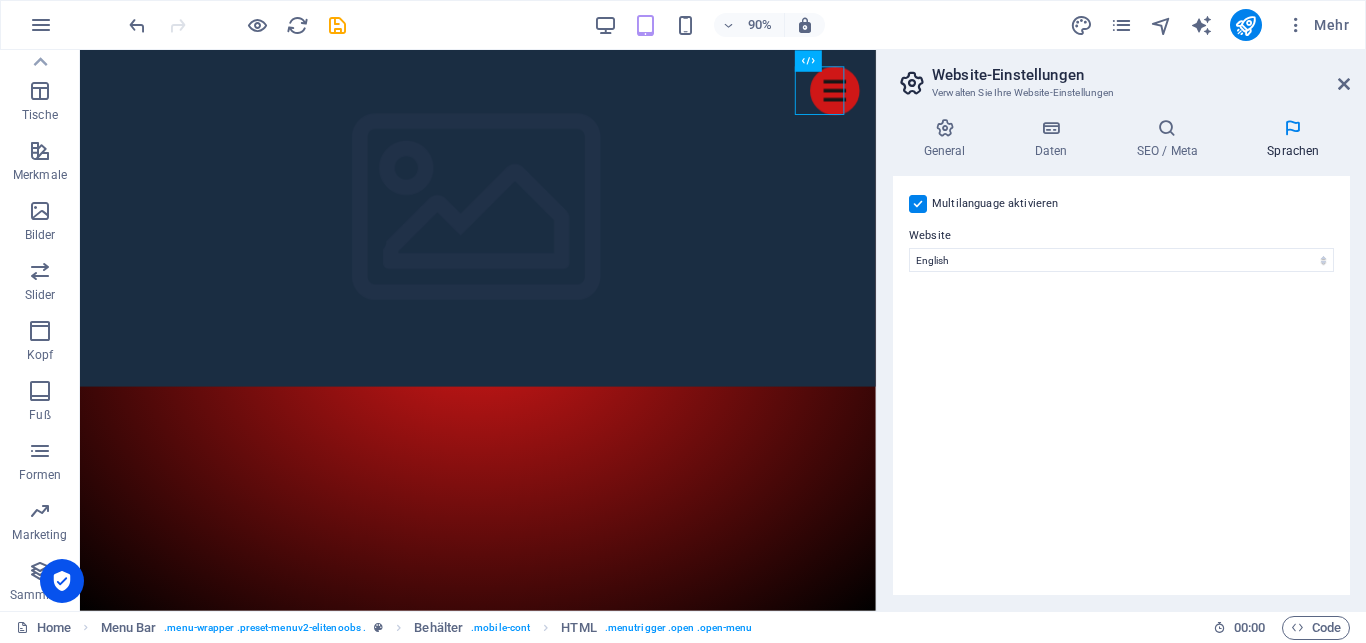 select 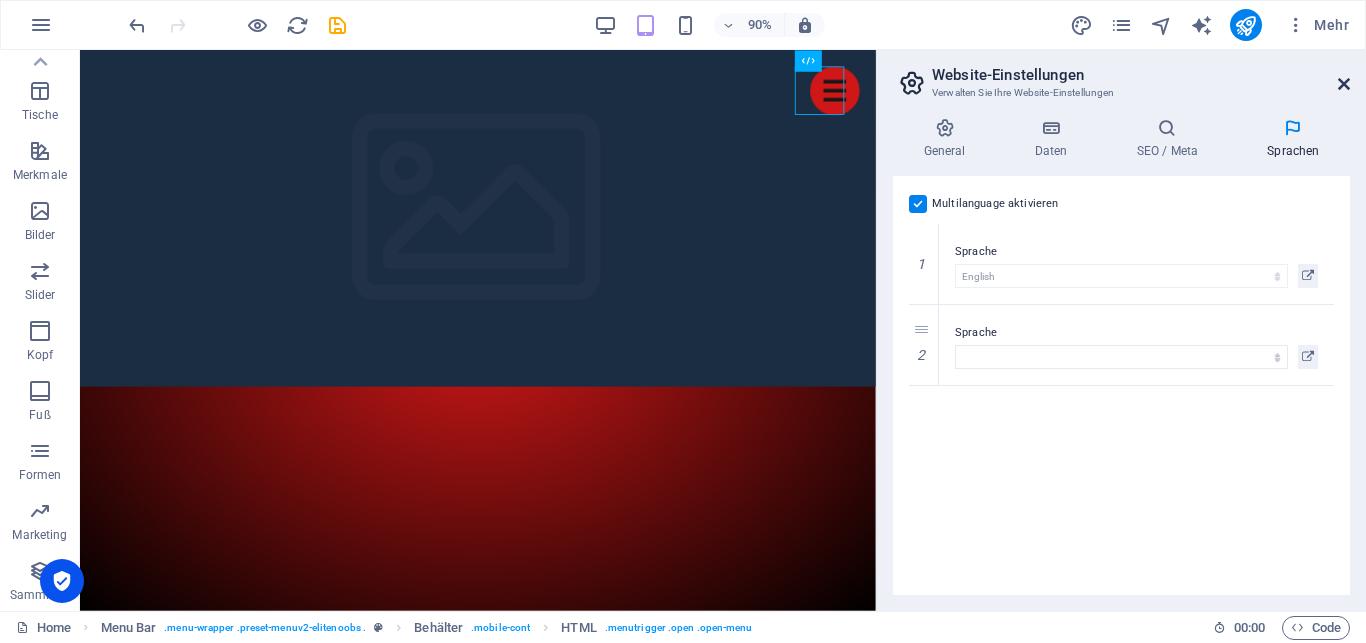 drag, startPoint x: 1341, startPoint y: 80, endPoint x: 957, endPoint y: 287, distance: 436.23962 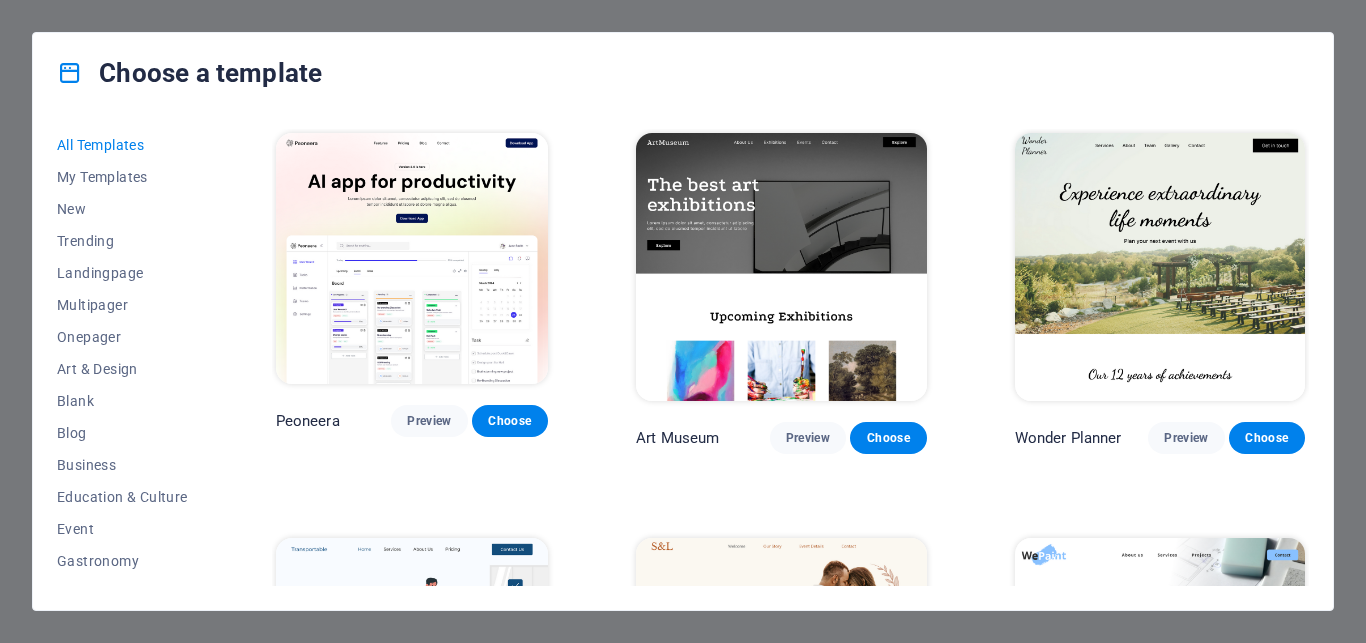 scroll, scrollTop: 0, scrollLeft: 0, axis: both 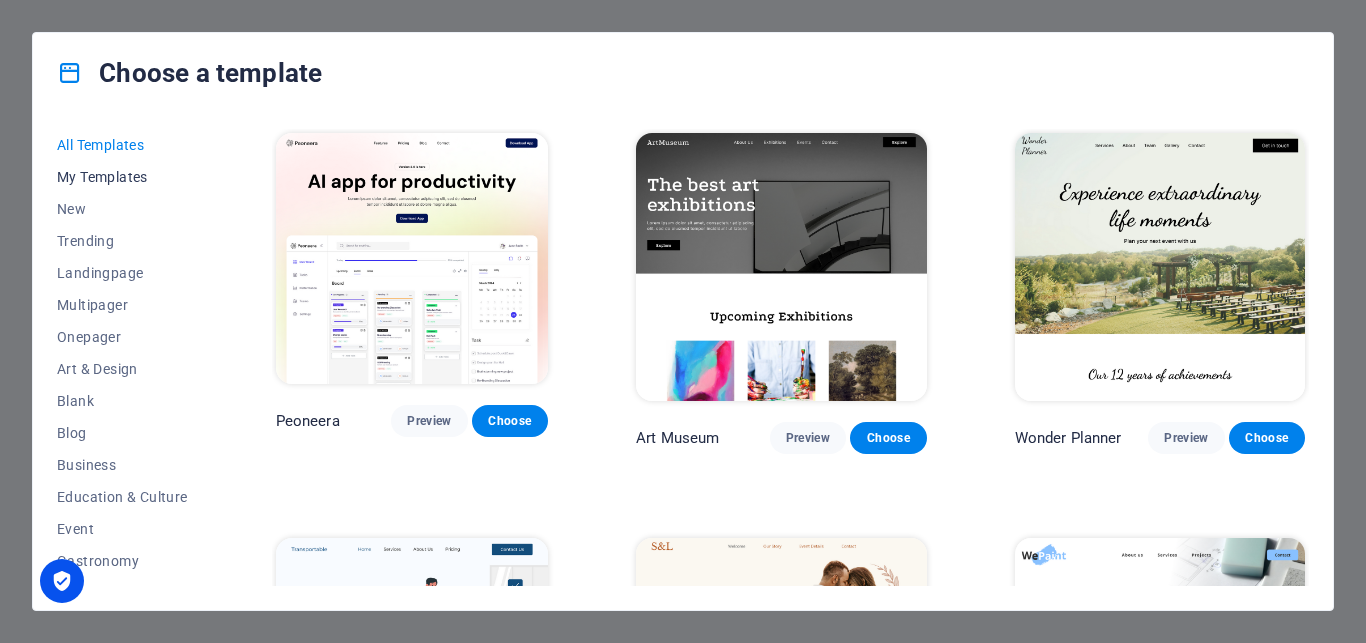 click on "My Templates" at bounding box center [122, 177] 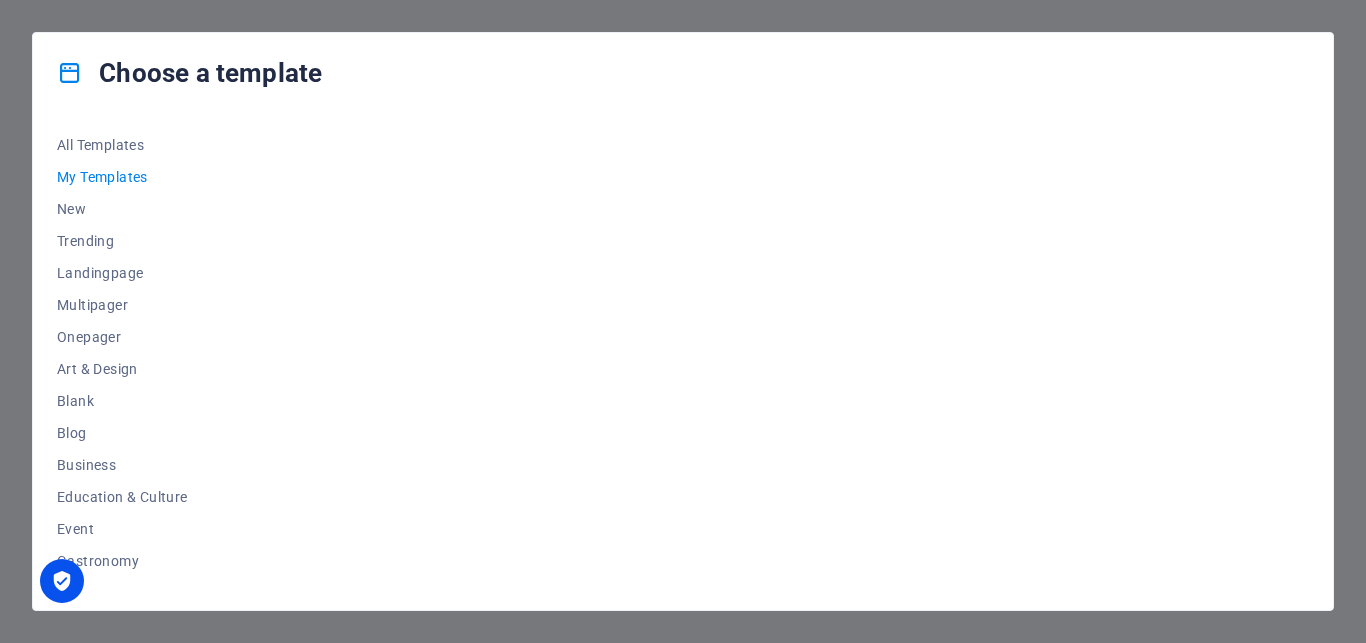 click on "Choose a template" at bounding box center [683, 73] 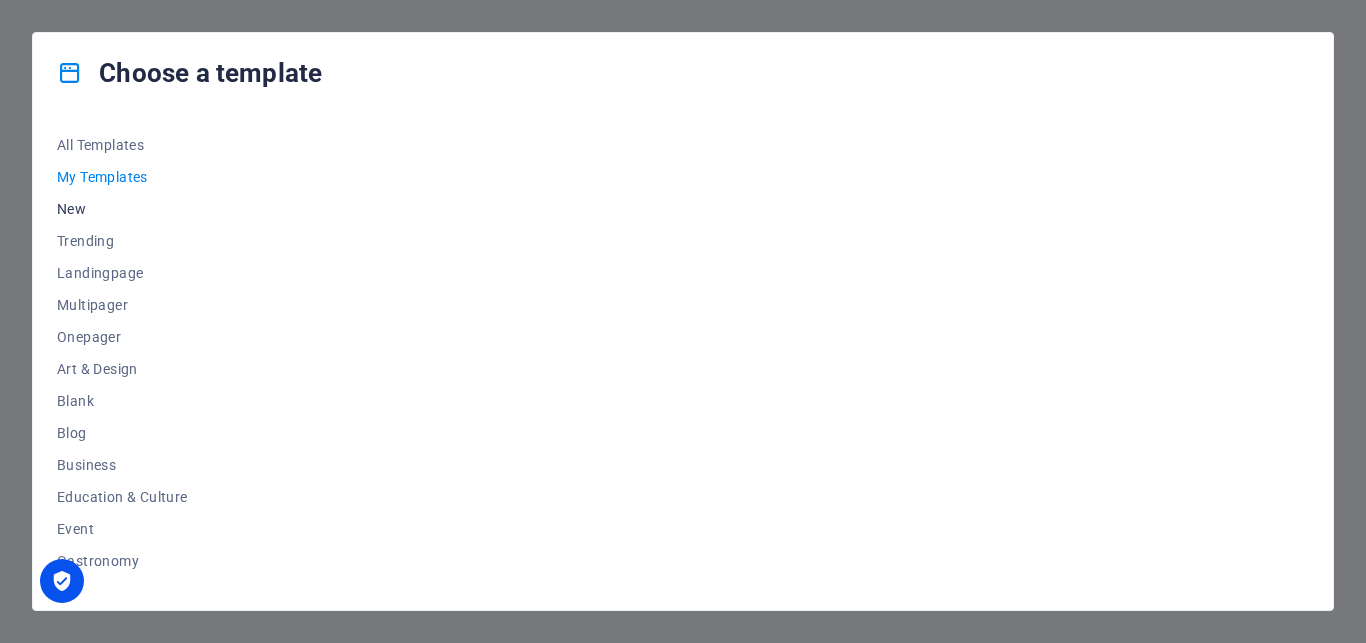 click on "New" at bounding box center [122, 209] 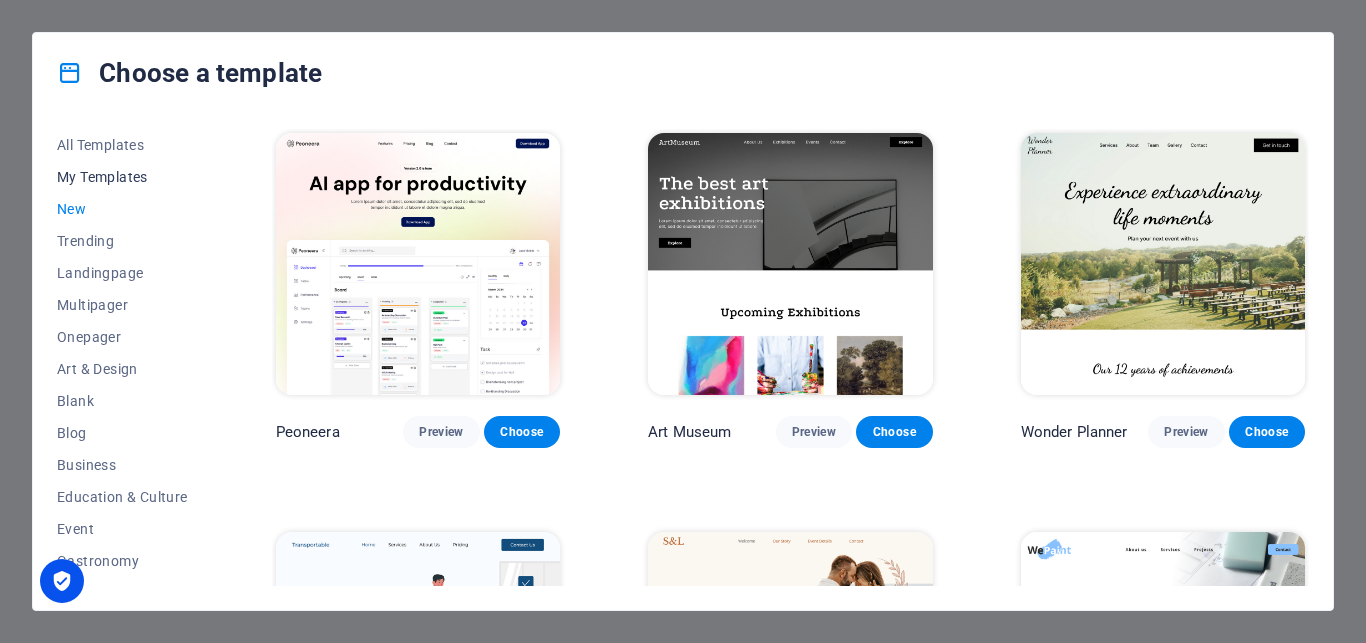 drag, startPoint x: 101, startPoint y: 214, endPoint x: 132, endPoint y: 183, distance: 43.840622 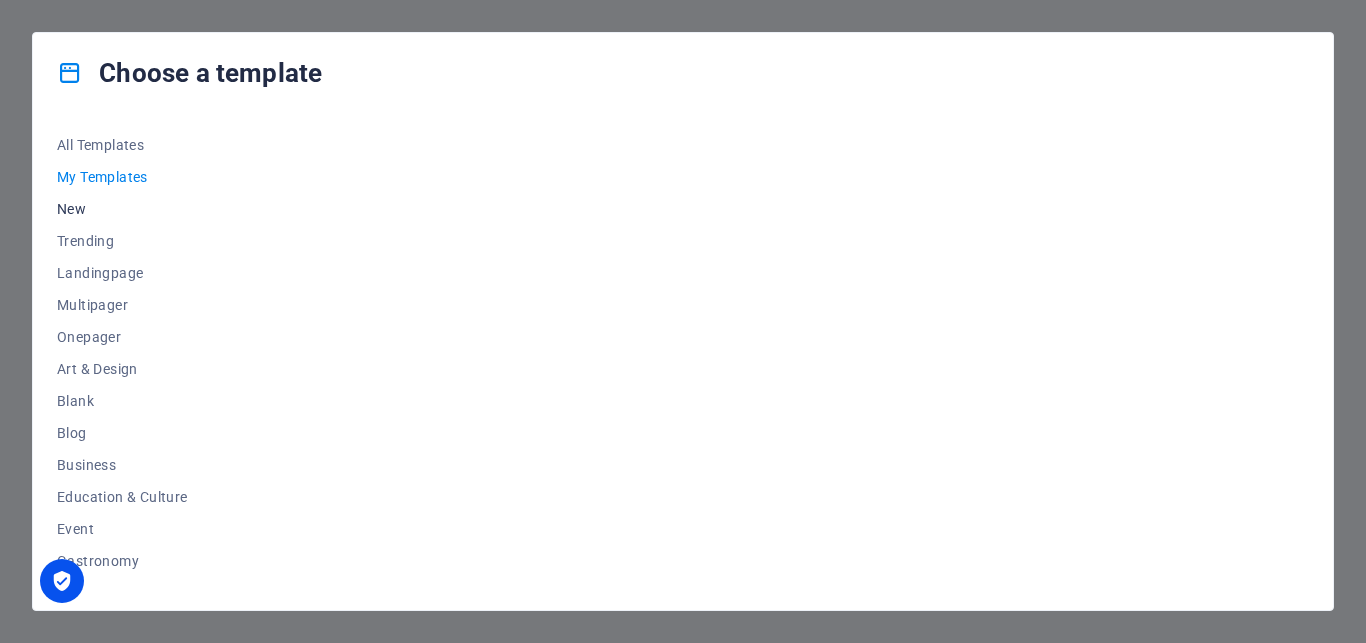click on "New" at bounding box center (122, 209) 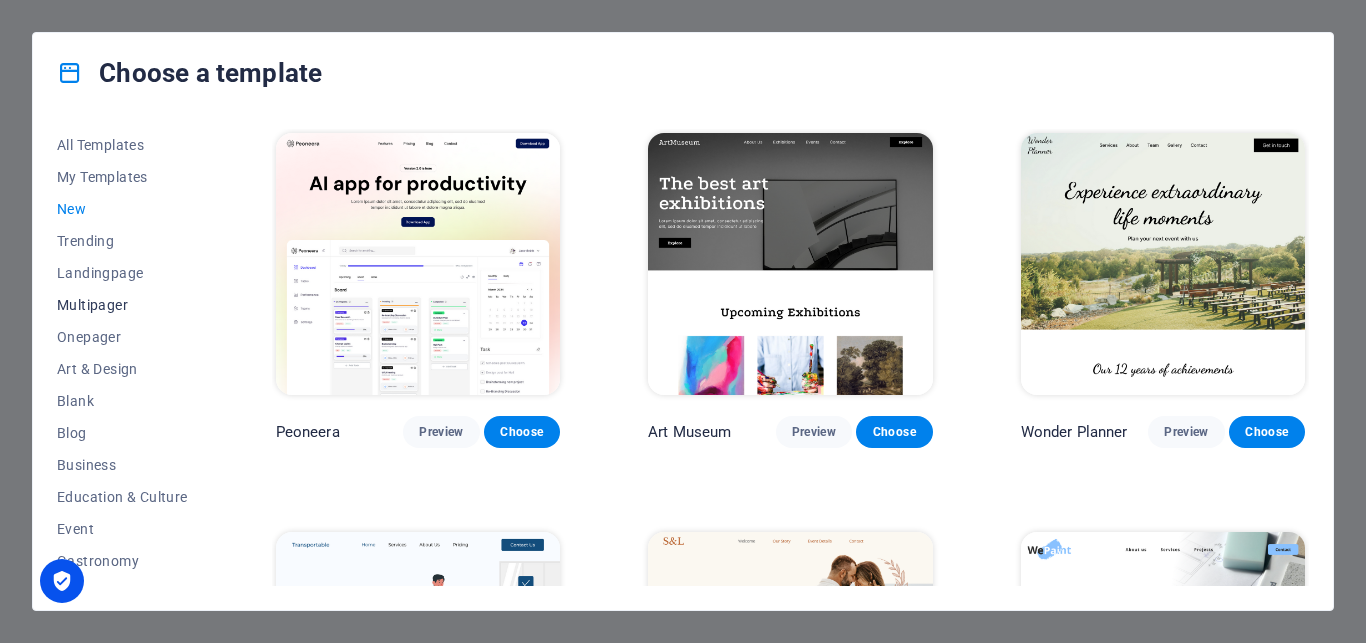 click on "Multipager" at bounding box center [122, 305] 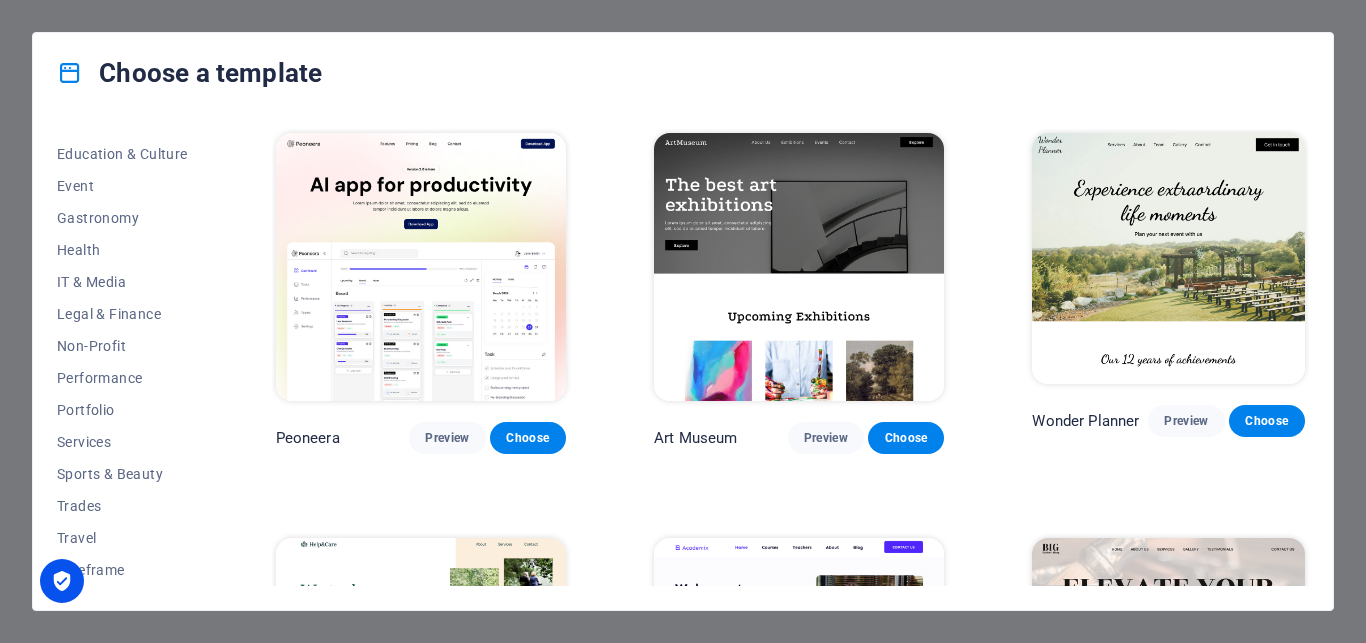 scroll, scrollTop: 0, scrollLeft: 0, axis: both 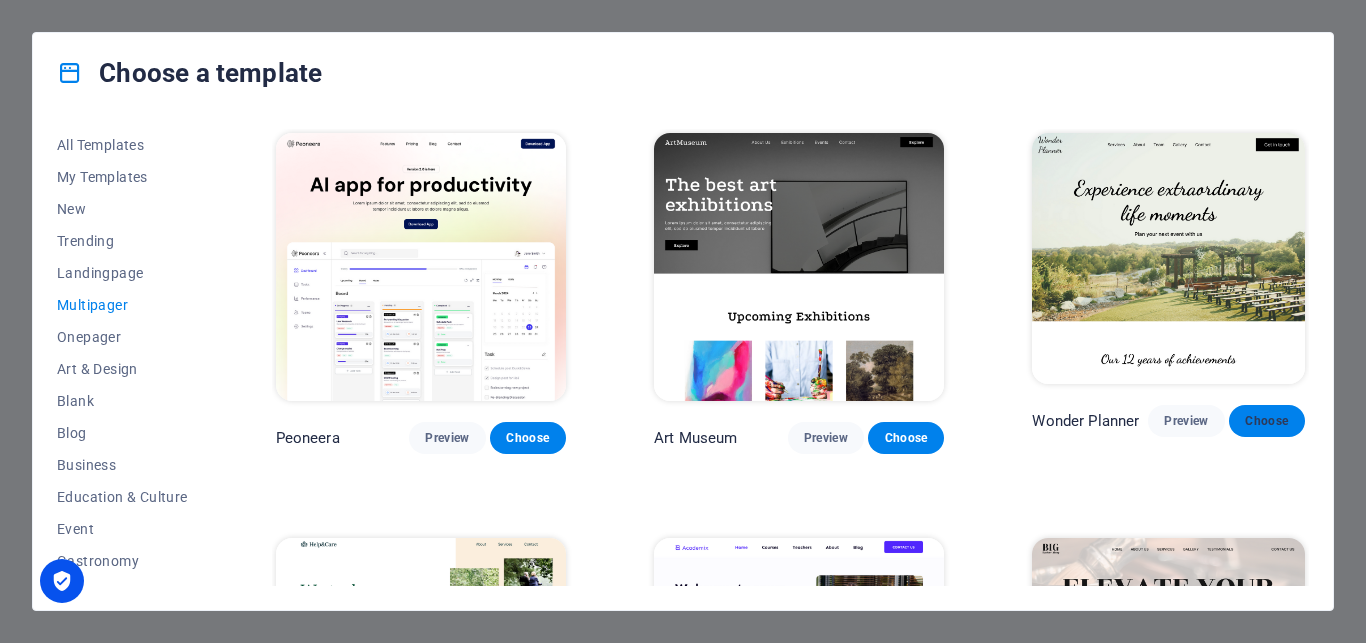 click on "Choose" at bounding box center [1267, 421] 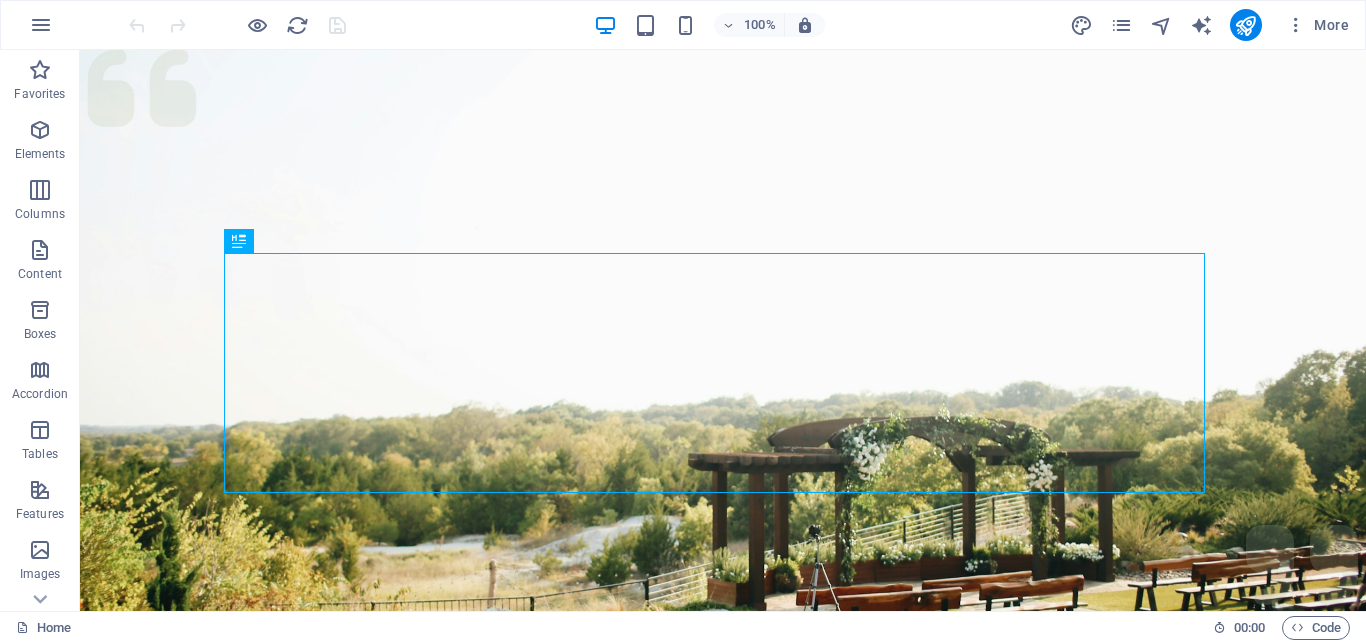 scroll, scrollTop: 0, scrollLeft: 0, axis: both 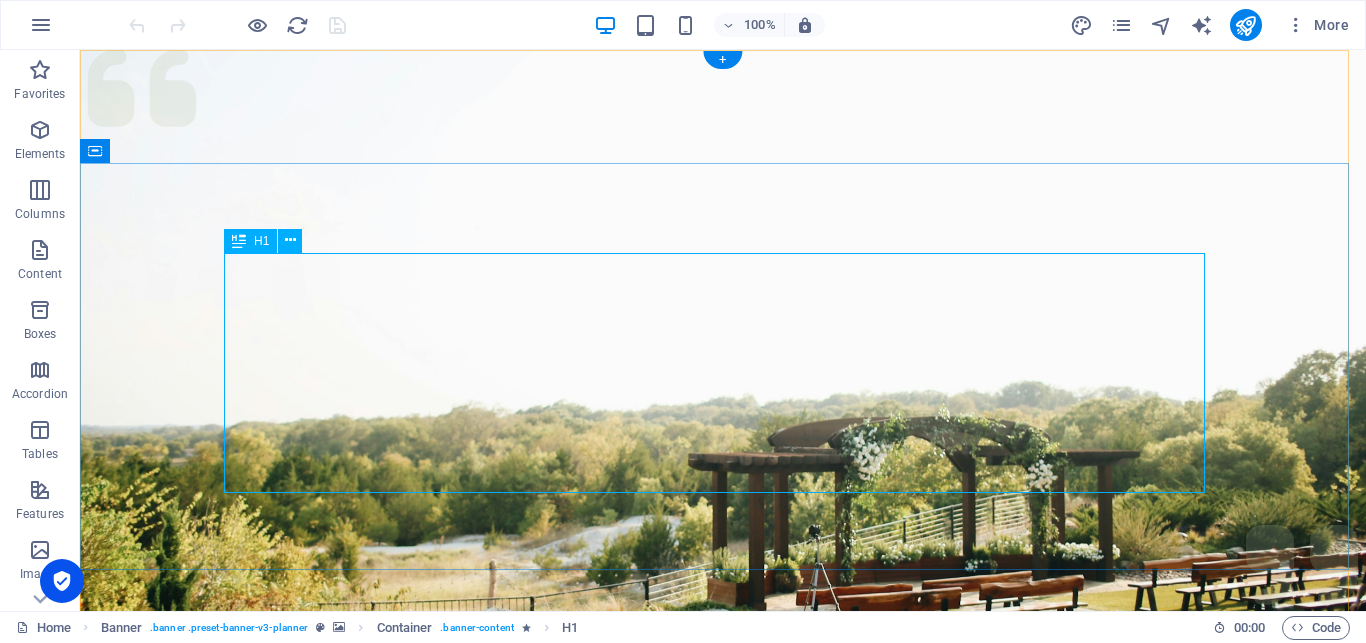 click on "Experience extraordinary life moments" at bounding box center [723, 1360] 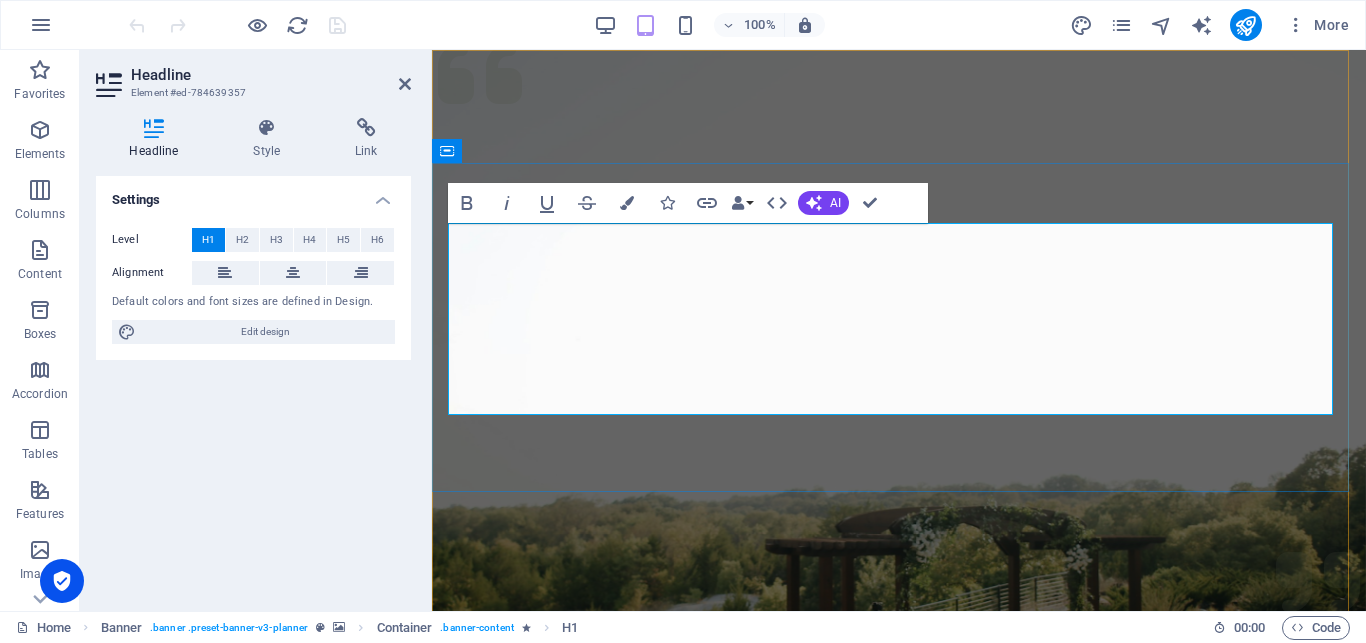 type 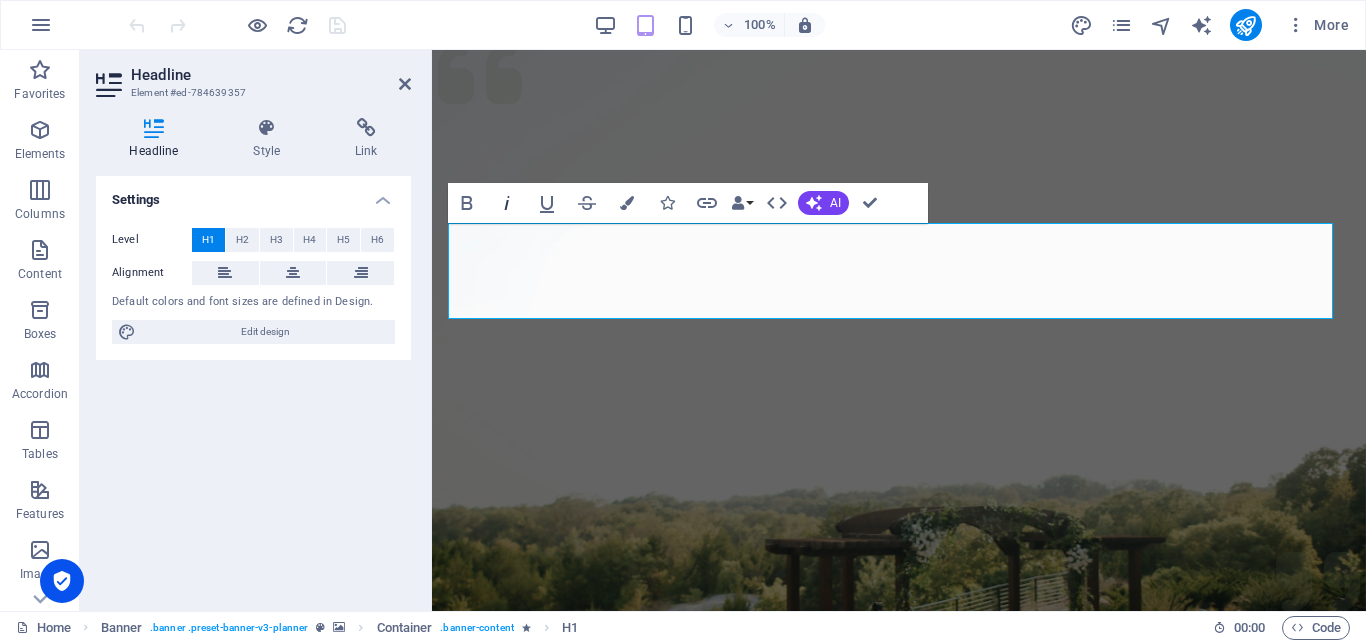 click 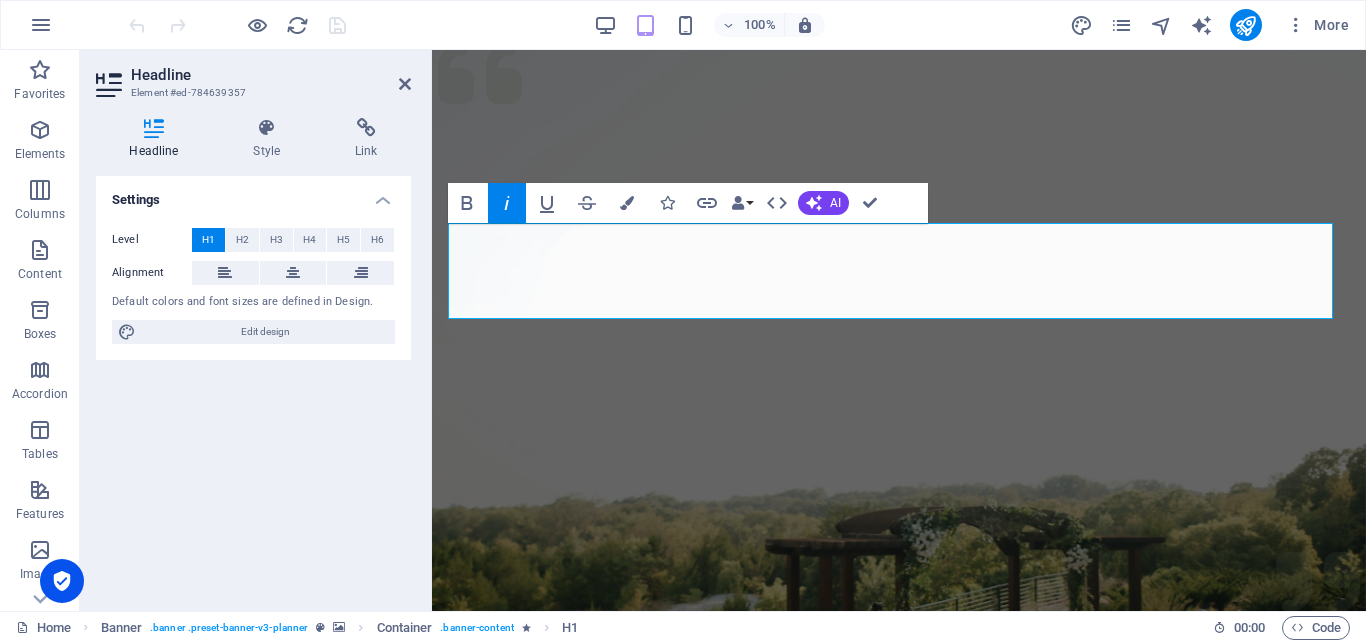 click 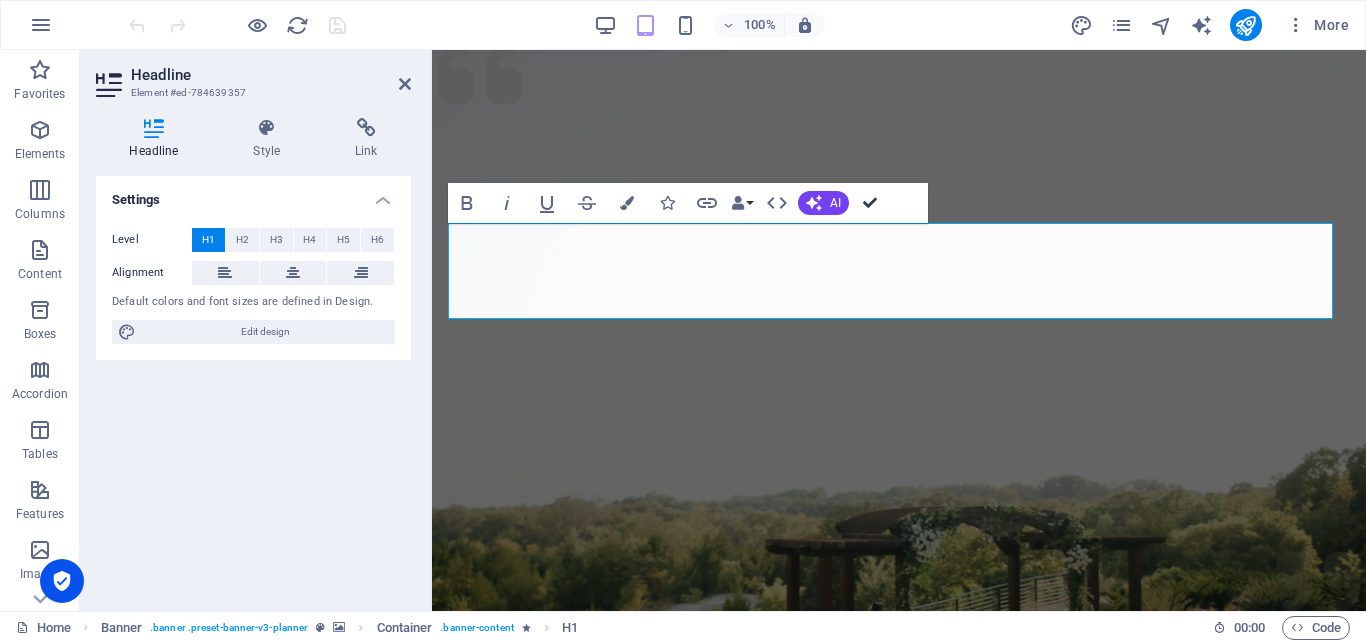 drag, startPoint x: 869, startPoint y: 206, endPoint x: 799, endPoint y: 148, distance: 90.90655 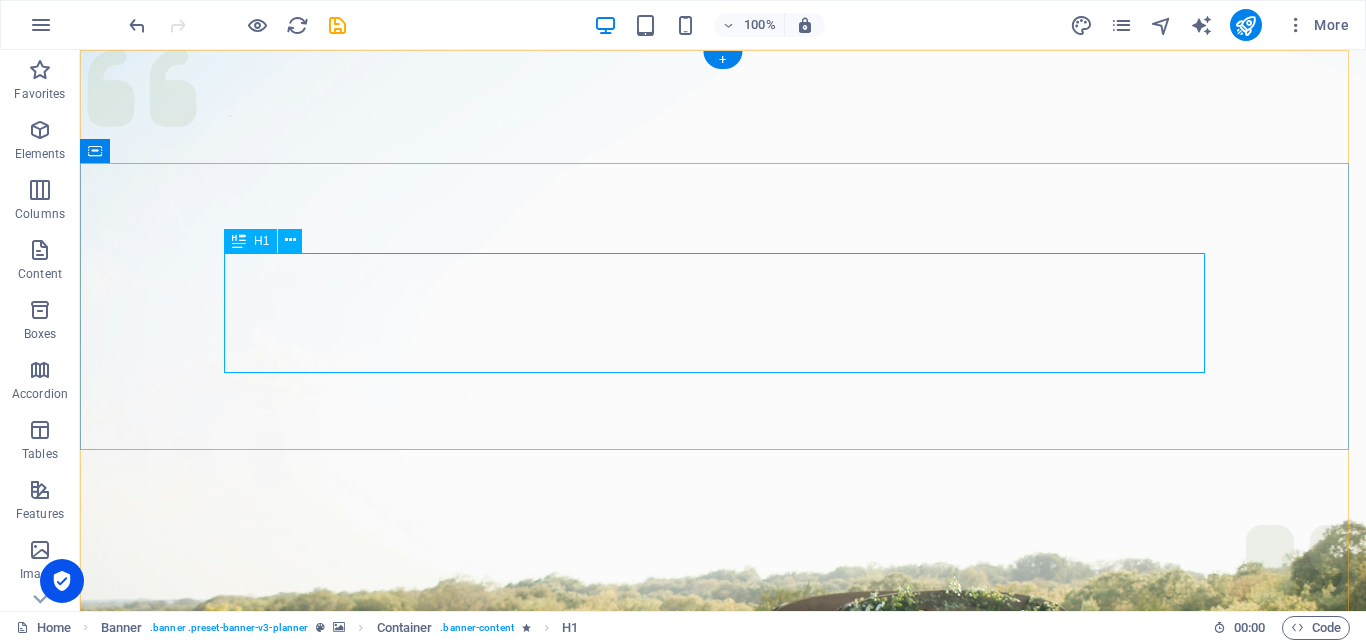 click on "[DOMAIN_NAME]" at bounding box center [723, 1300] 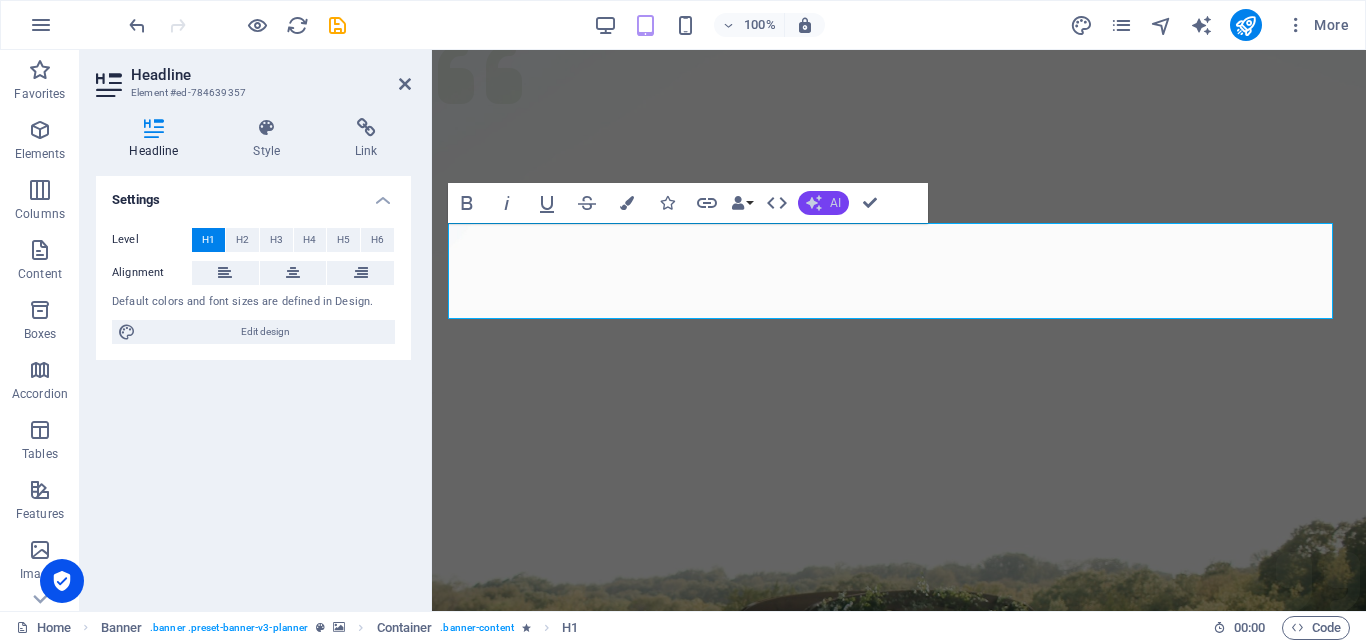 click 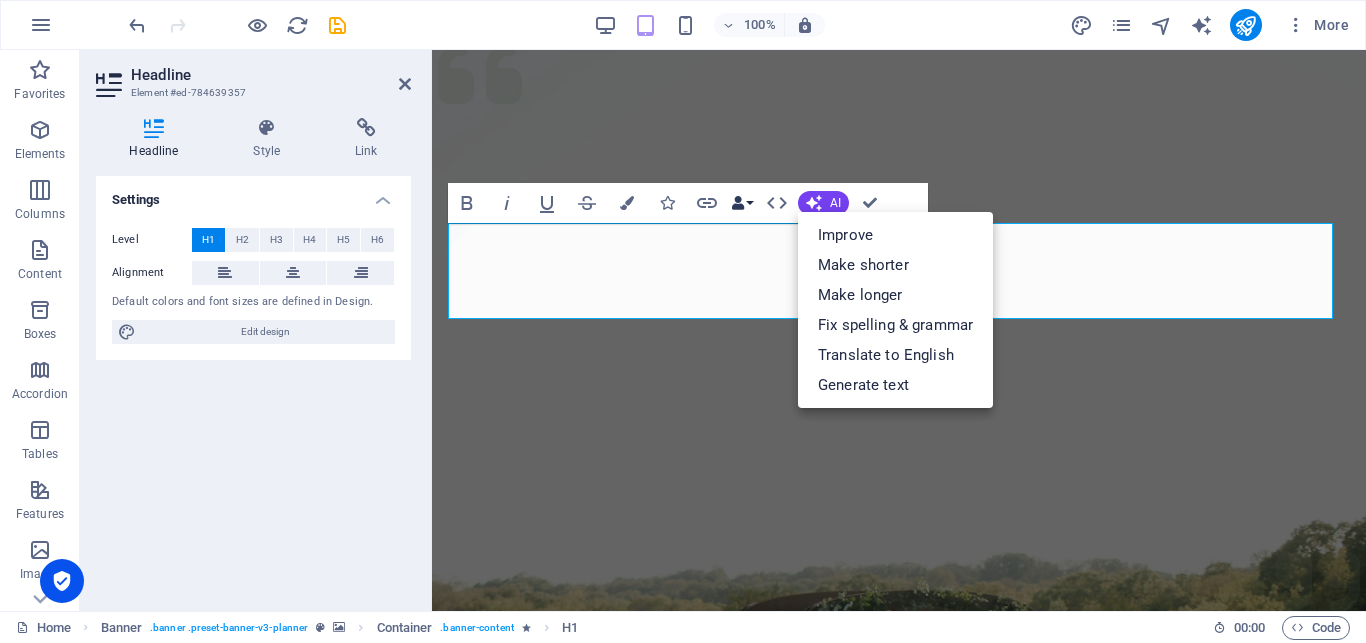 click on "Data Bindings" at bounding box center [742, 203] 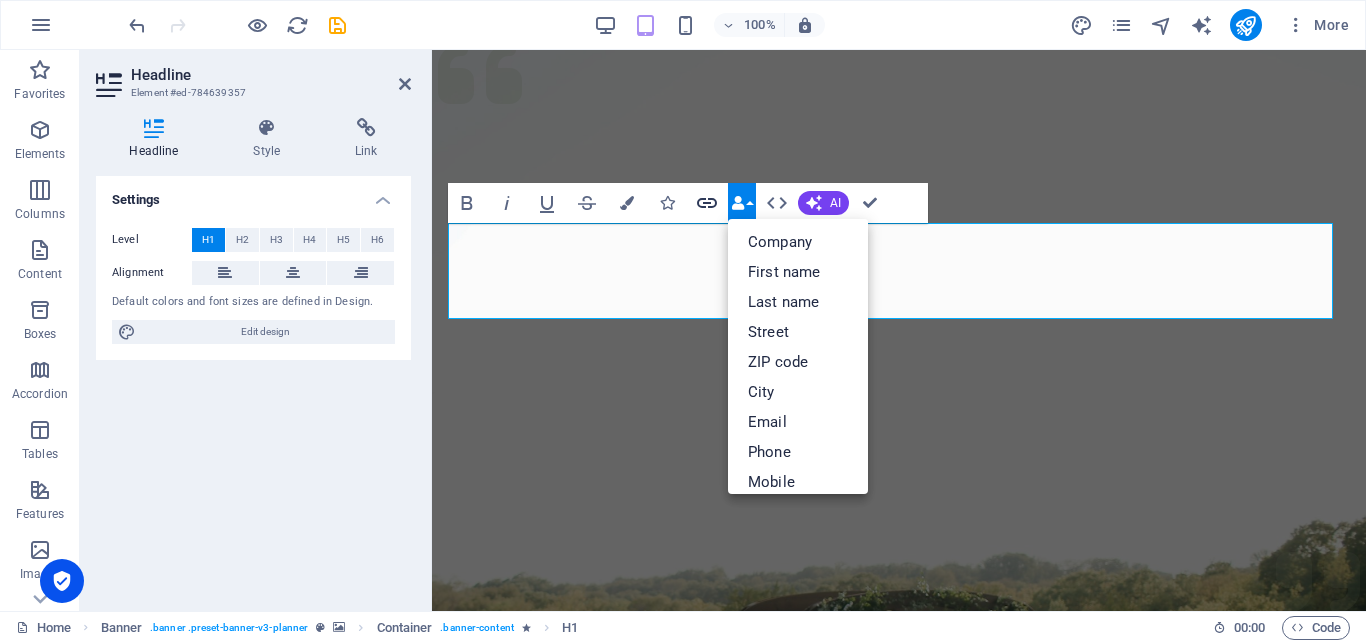 click 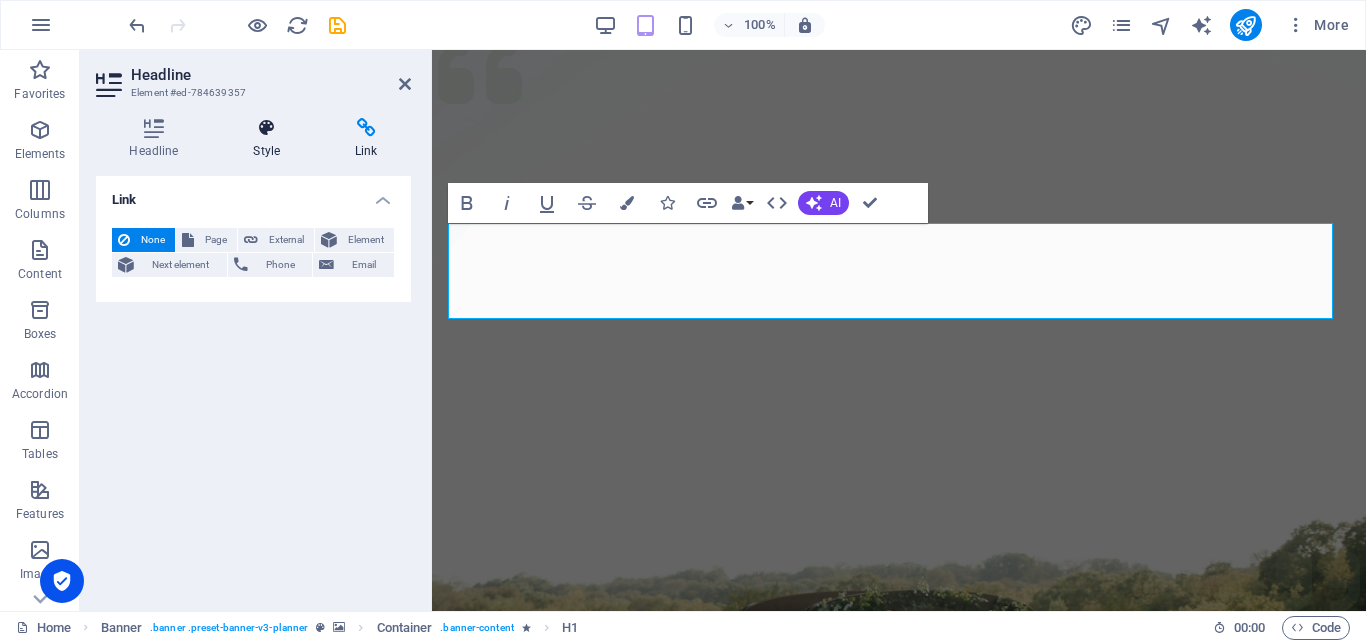 click at bounding box center [267, 128] 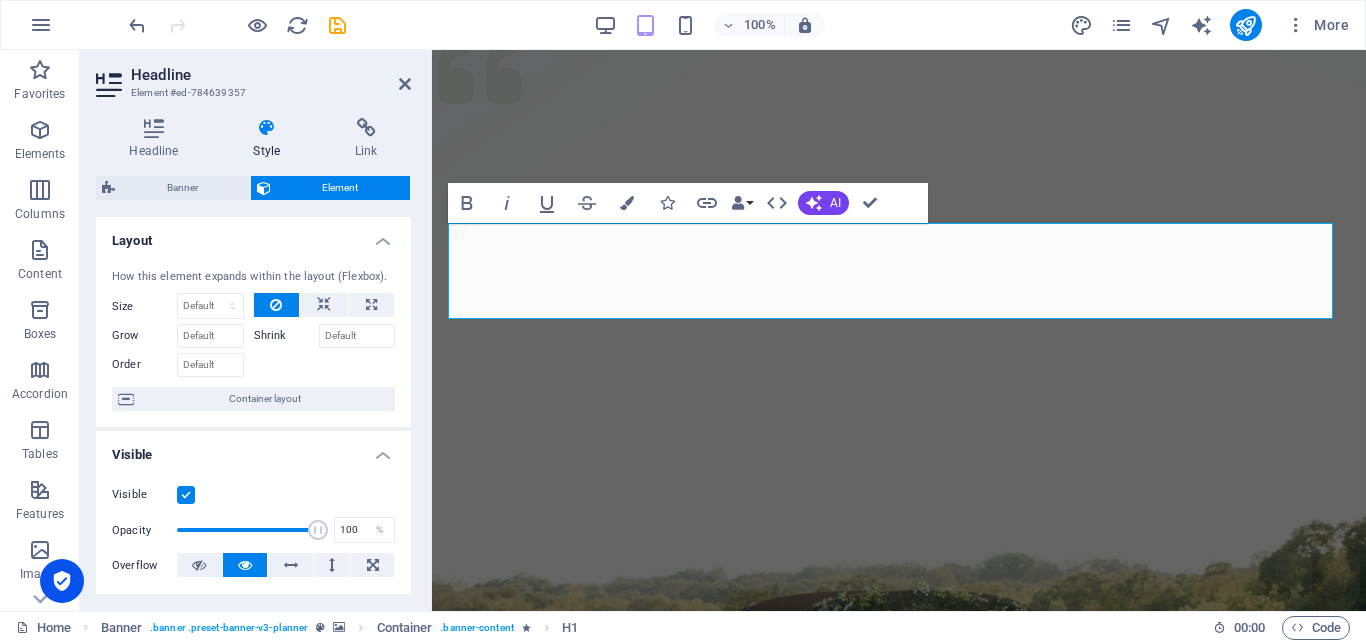 scroll, scrollTop: 348, scrollLeft: 0, axis: vertical 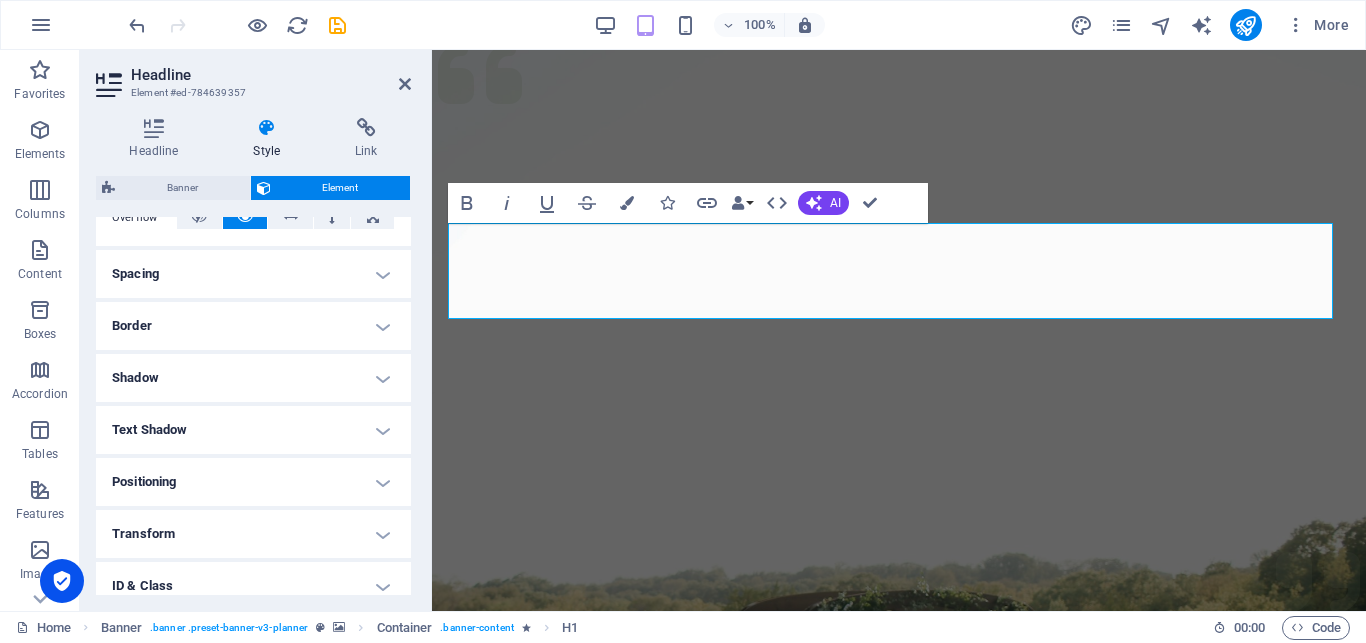 click on "Spacing" at bounding box center (253, 274) 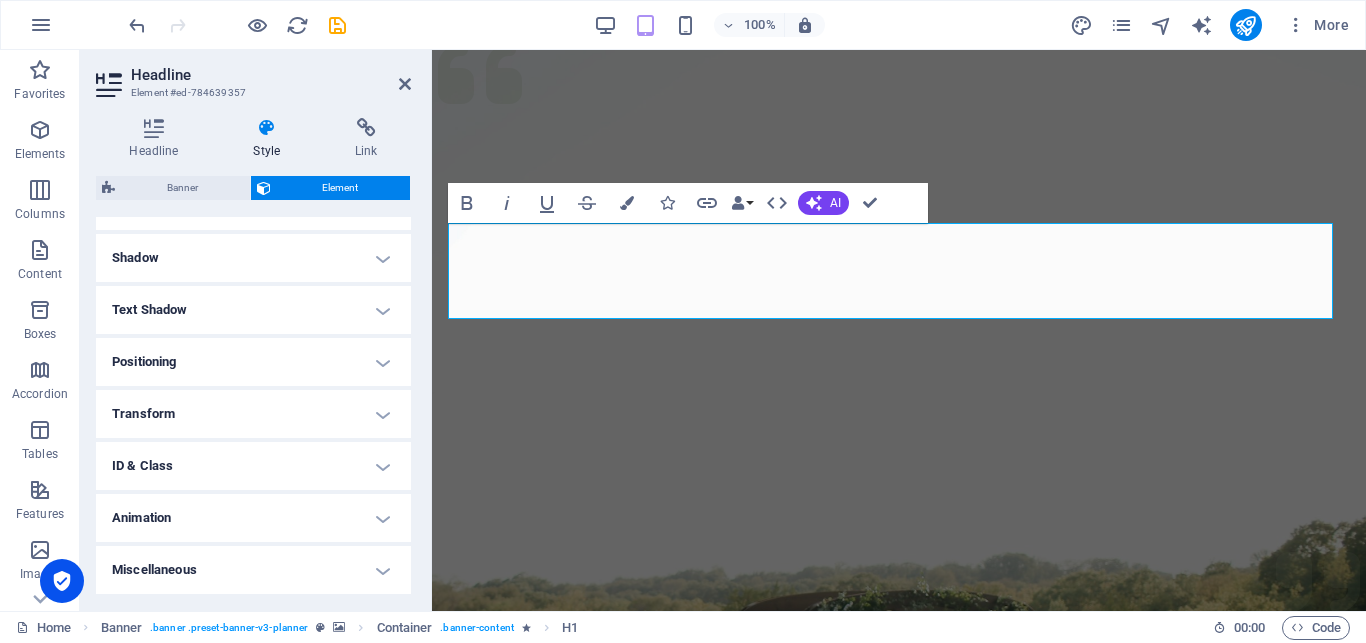 scroll, scrollTop: 0, scrollLeft: 0, axis: both 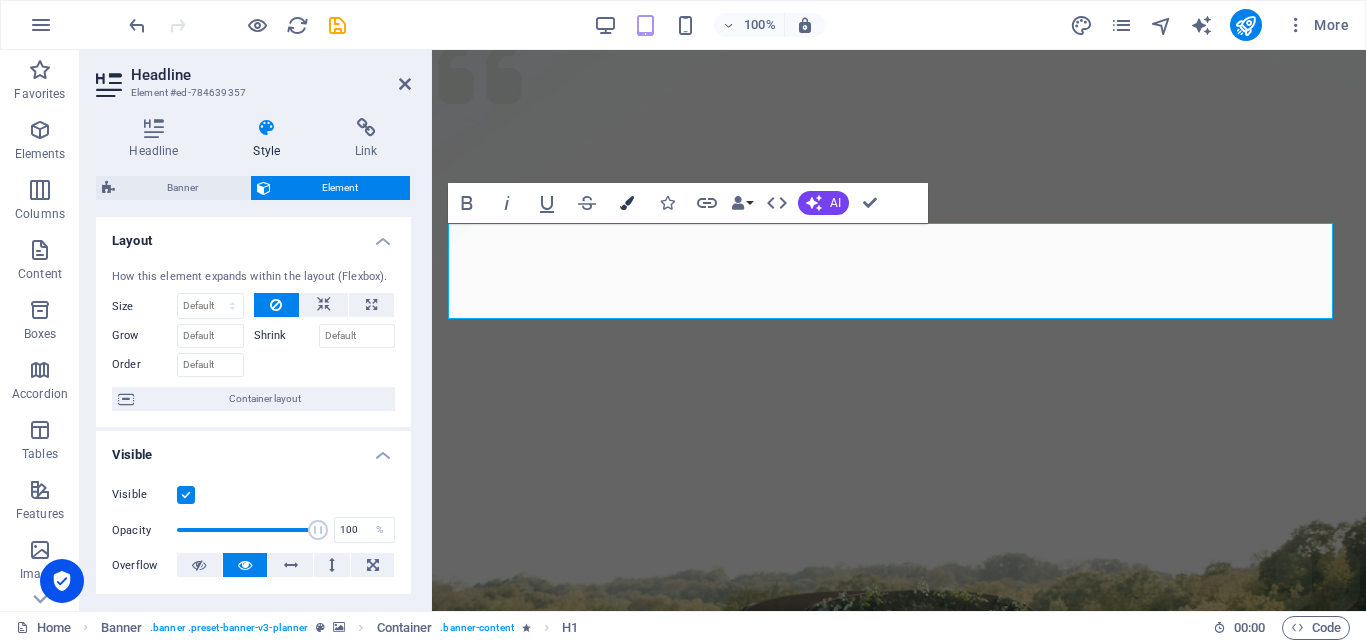 click at bounding box center (627, 203) 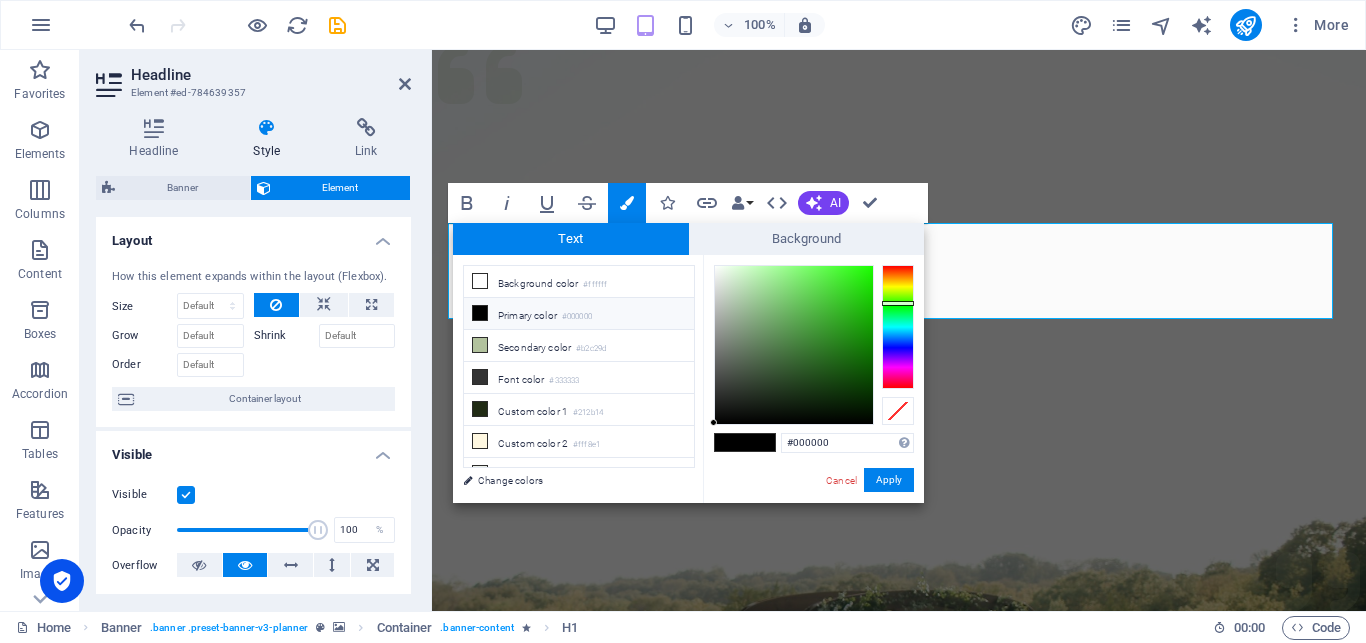 drag, startPoint x: 903, startPoint y: 264, endPoint x: 906, endPoint y: 305, distance: 41.109608 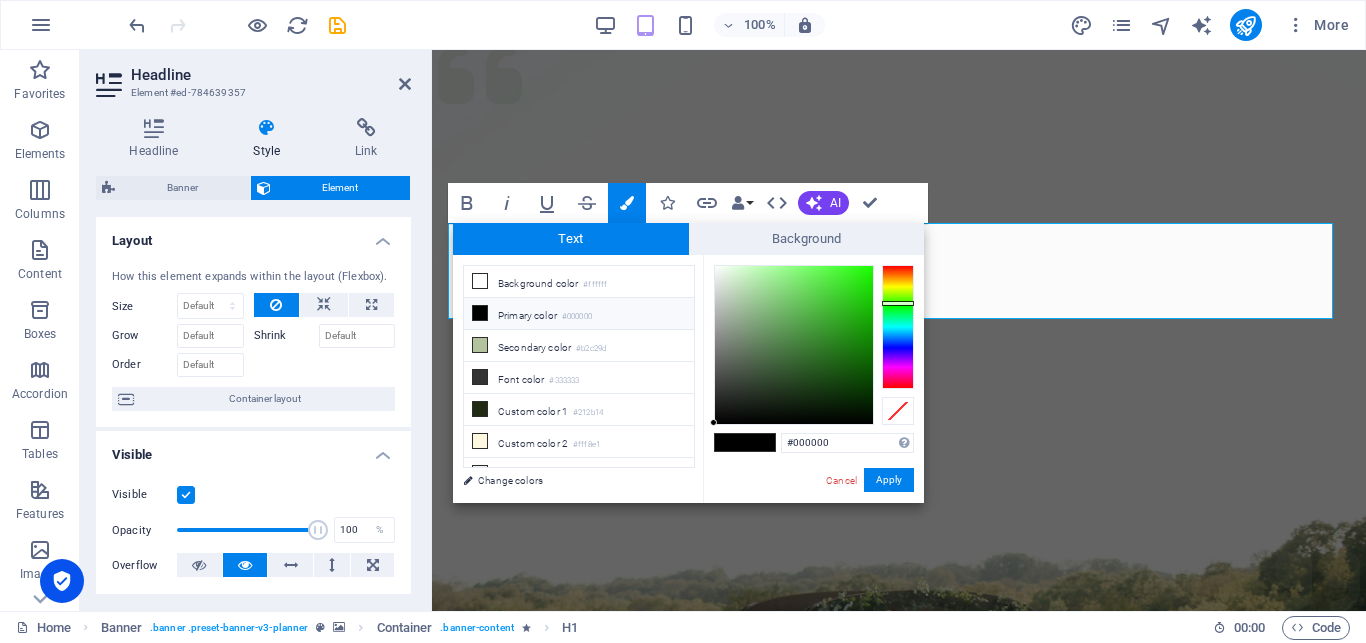 click at bounding box center (898, 303) 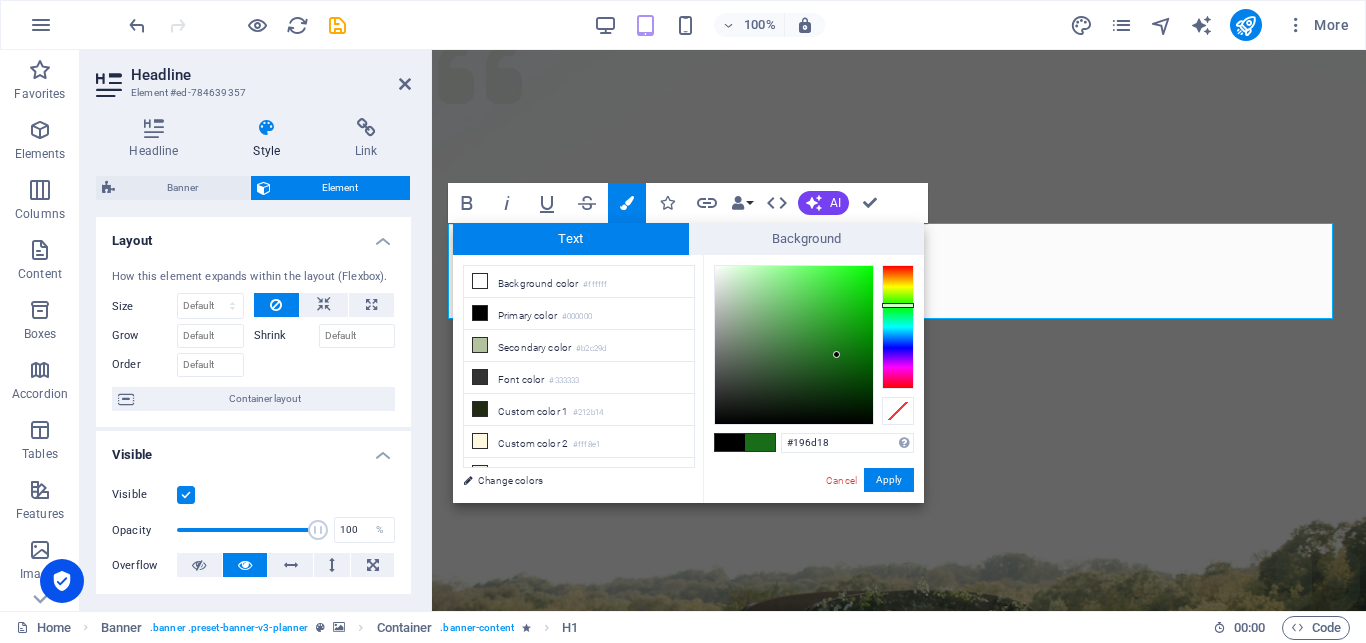 click at bounding box center [794, 345] 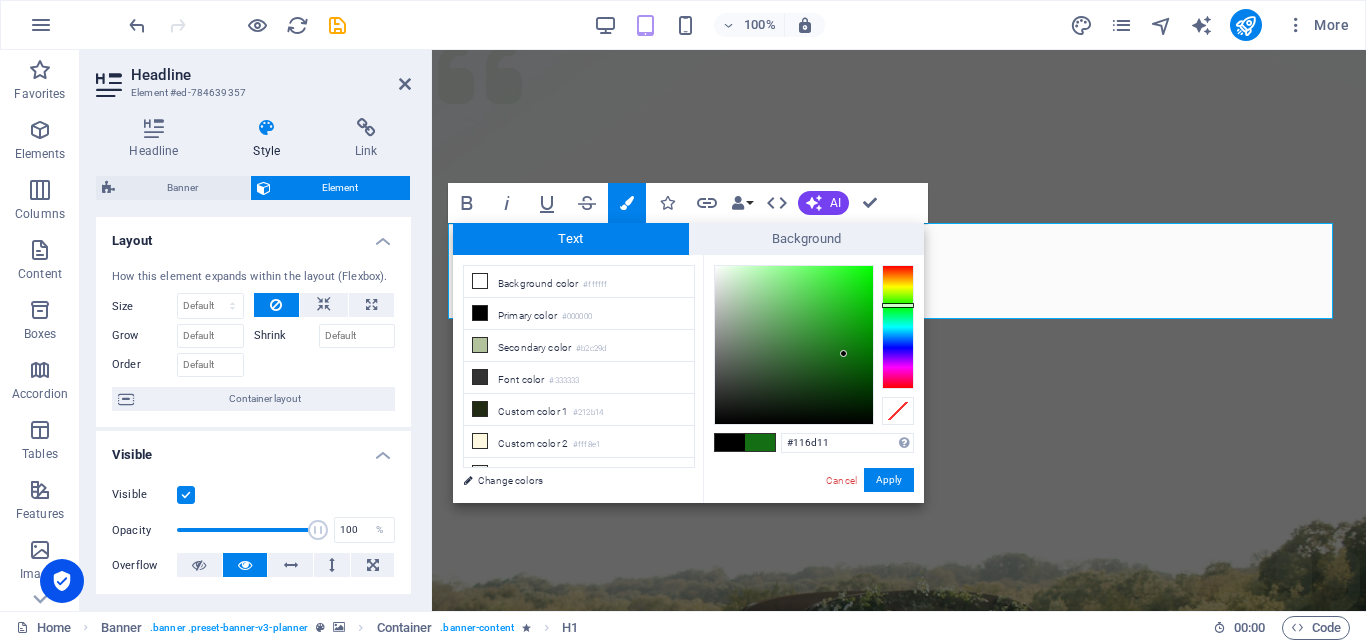 type on "#106b10" 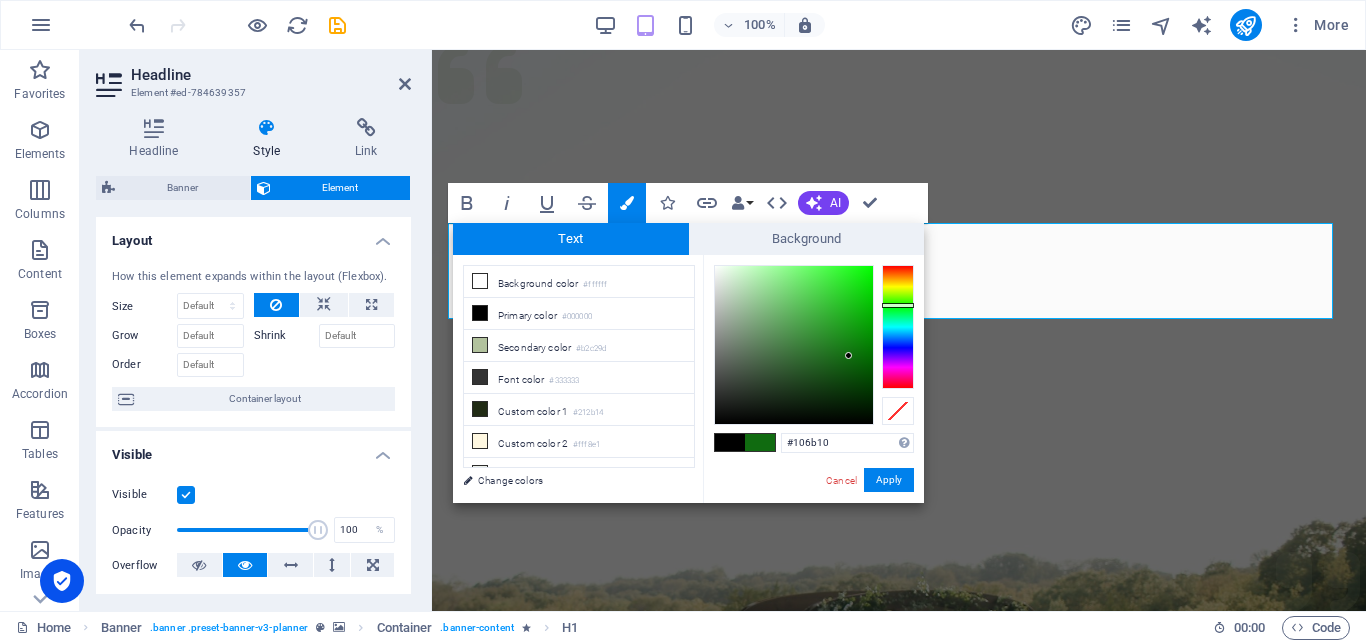 click at bounding box center (794, 345) 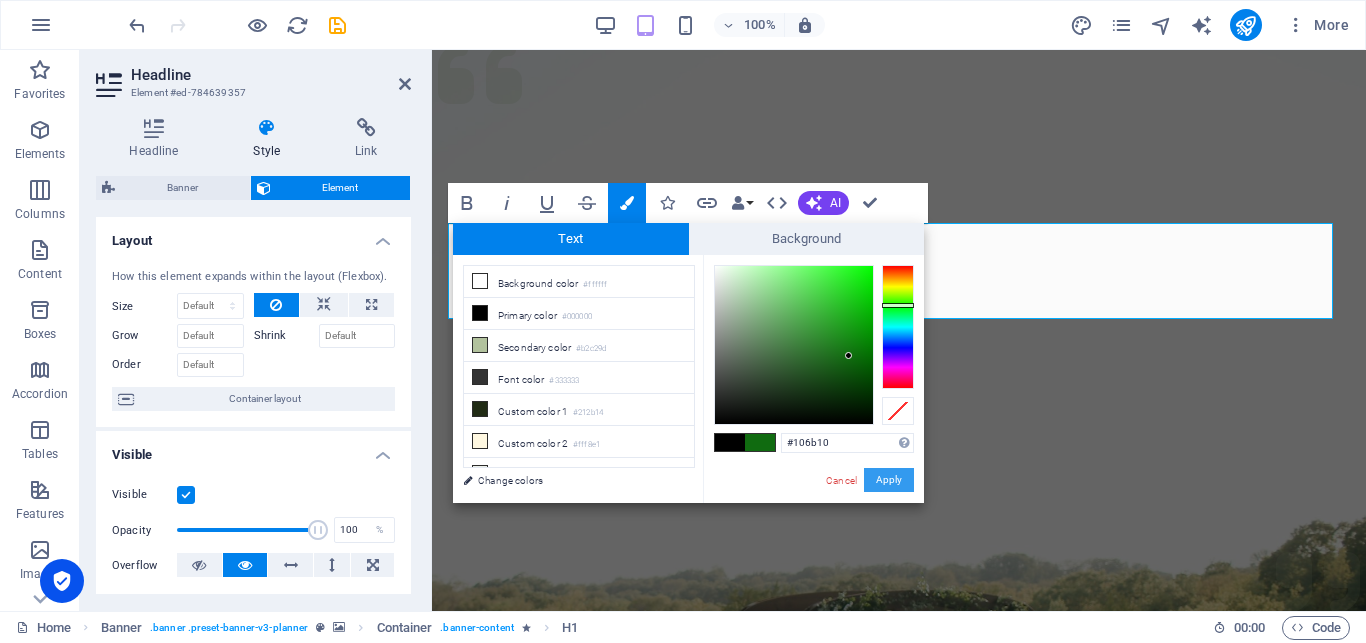 click on "Apply" at bounding box center (889, 480) 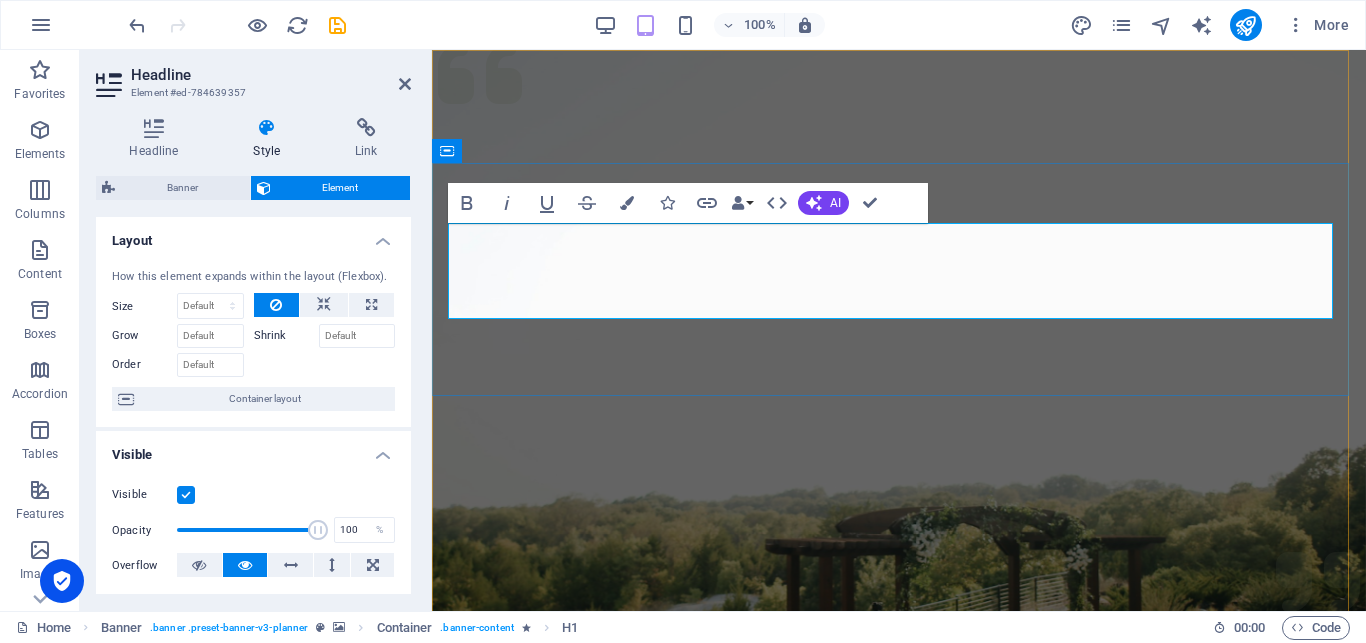 click on "[DOMAIN_NAME]" at bounding box center [899, 1115] 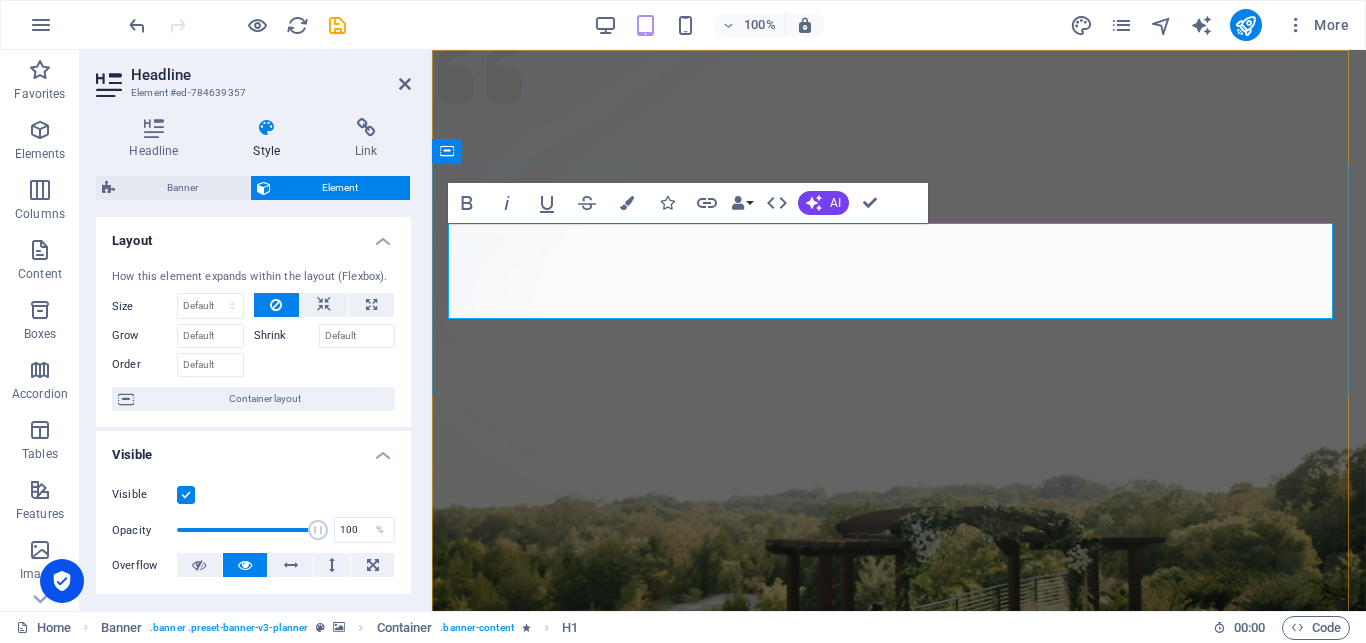 click on "[DOMAIN_NAME]" at bounding box center (899, 1115) 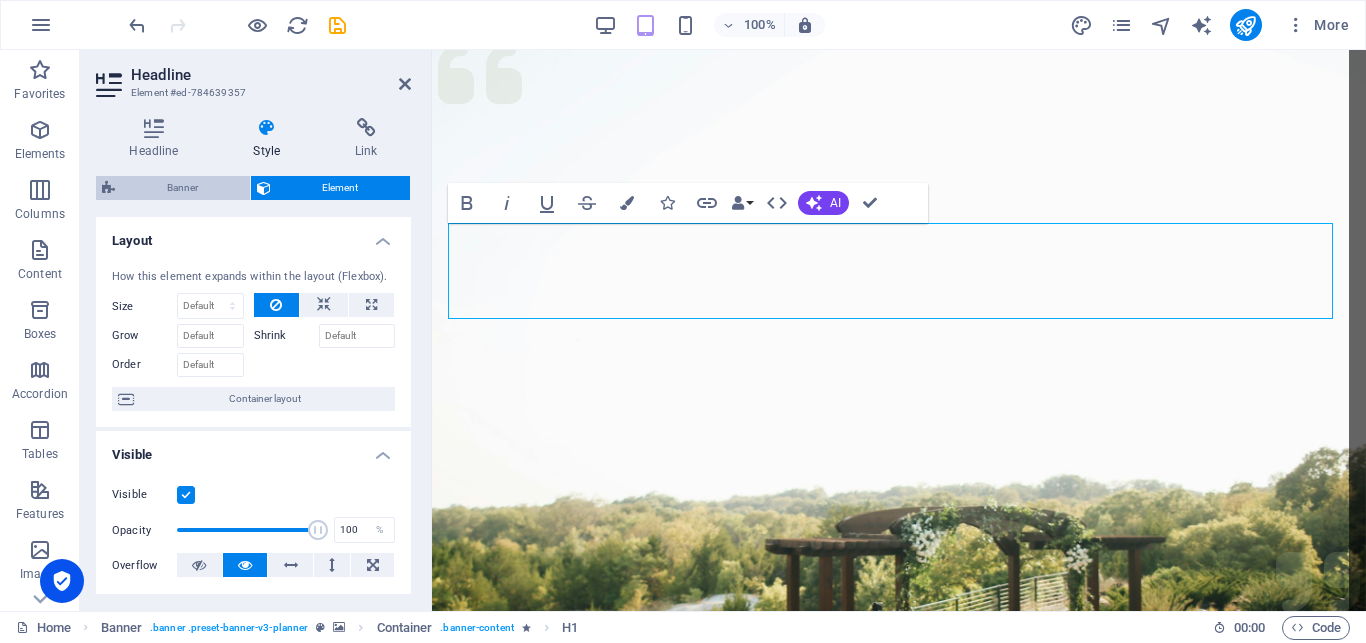 click on "Banner" at bounding box center (182, 188) 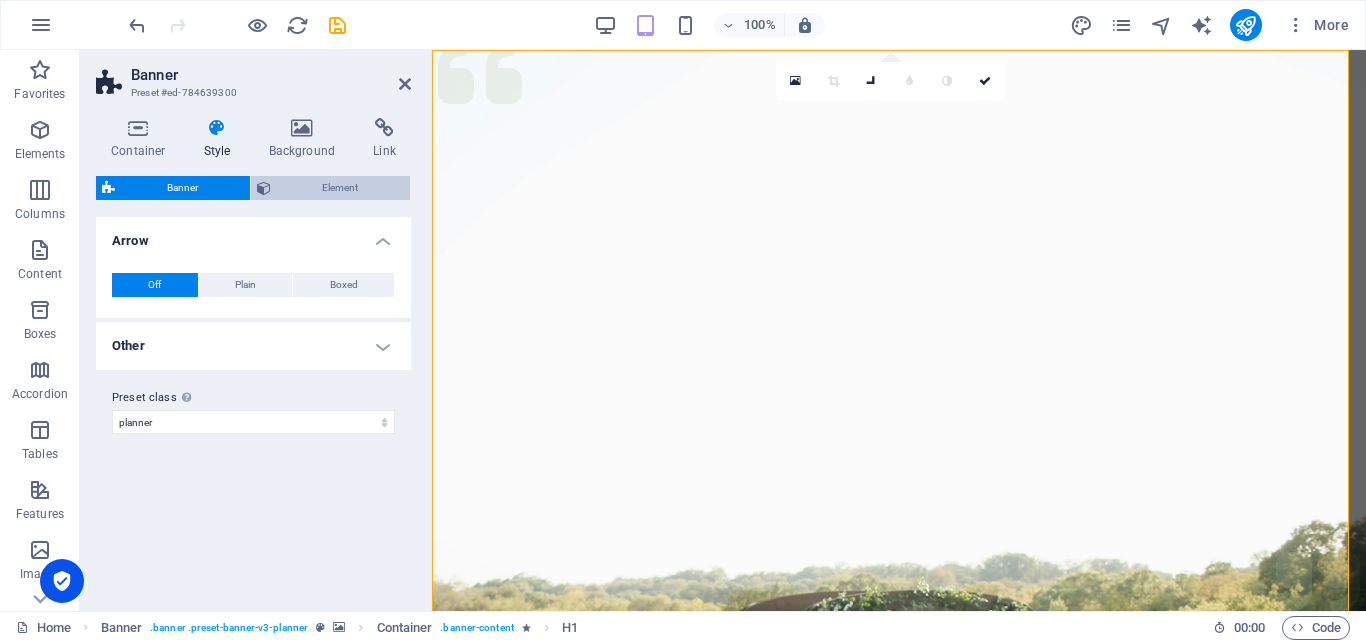 click on "Element" at bounding box center (341, 188) 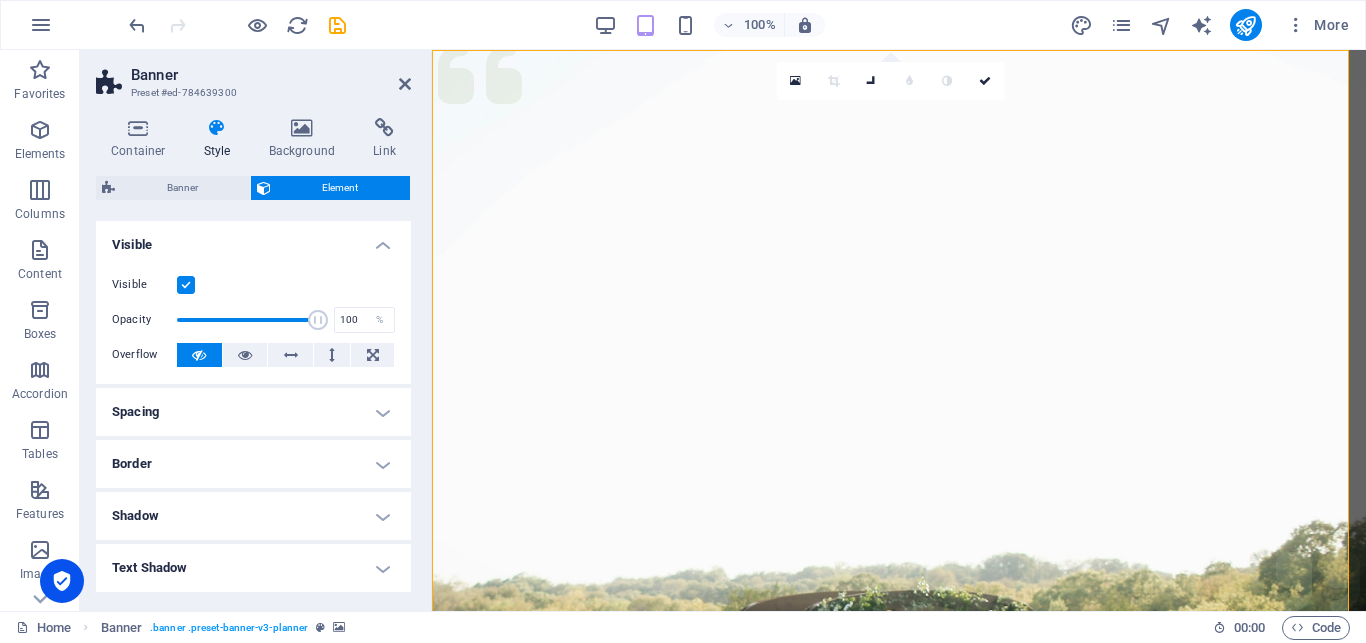 scroll, scrollTop: 257, scrollLeft: 0, axis: vertical 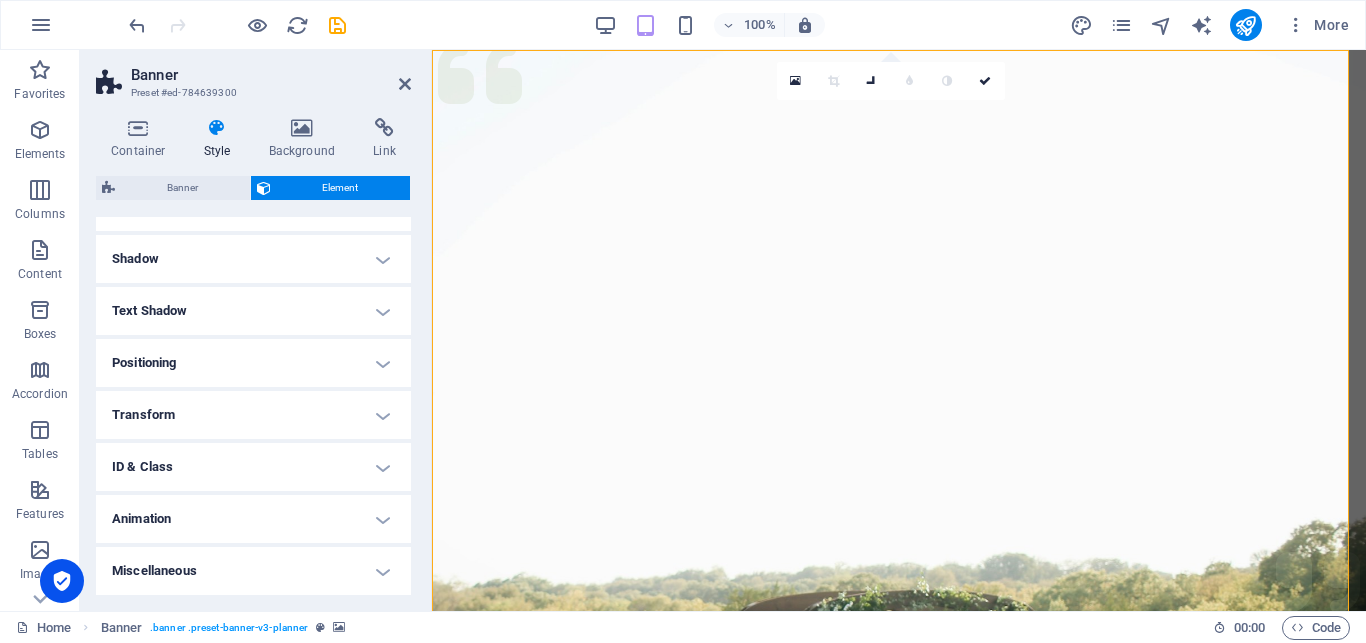 click on "Text Shadow" at bounding box center (253, 311) 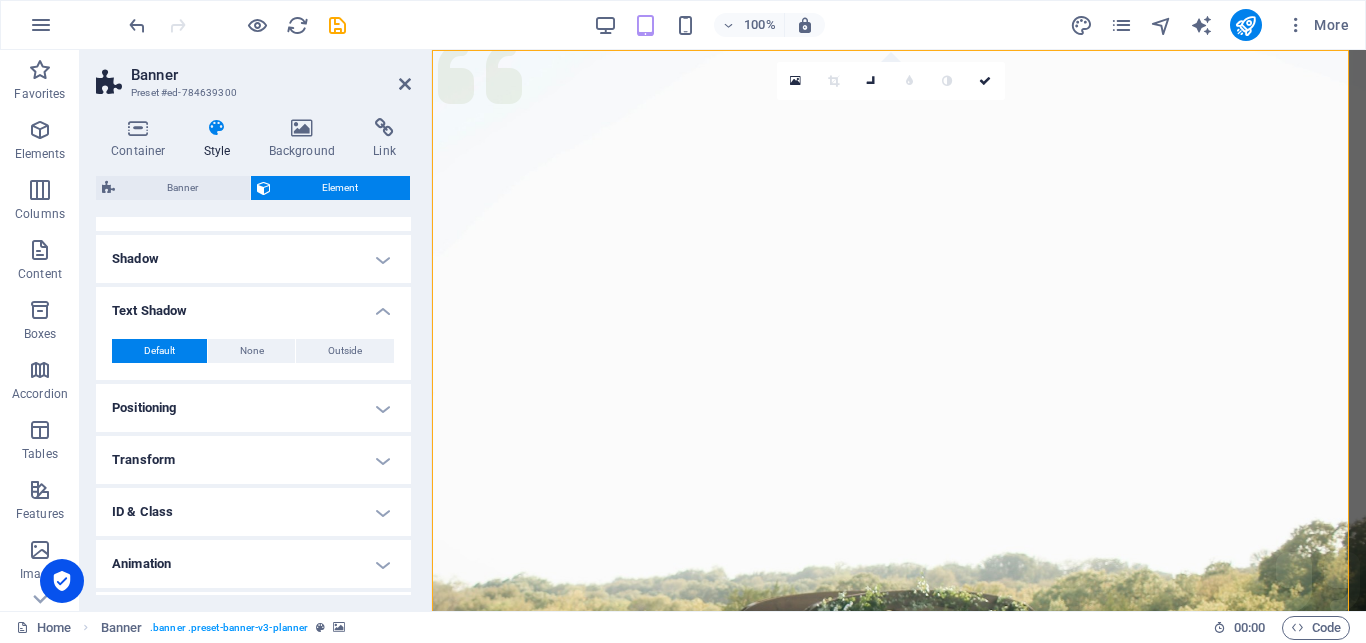 click on "Text Shadow" at bounding box center (253, 305) 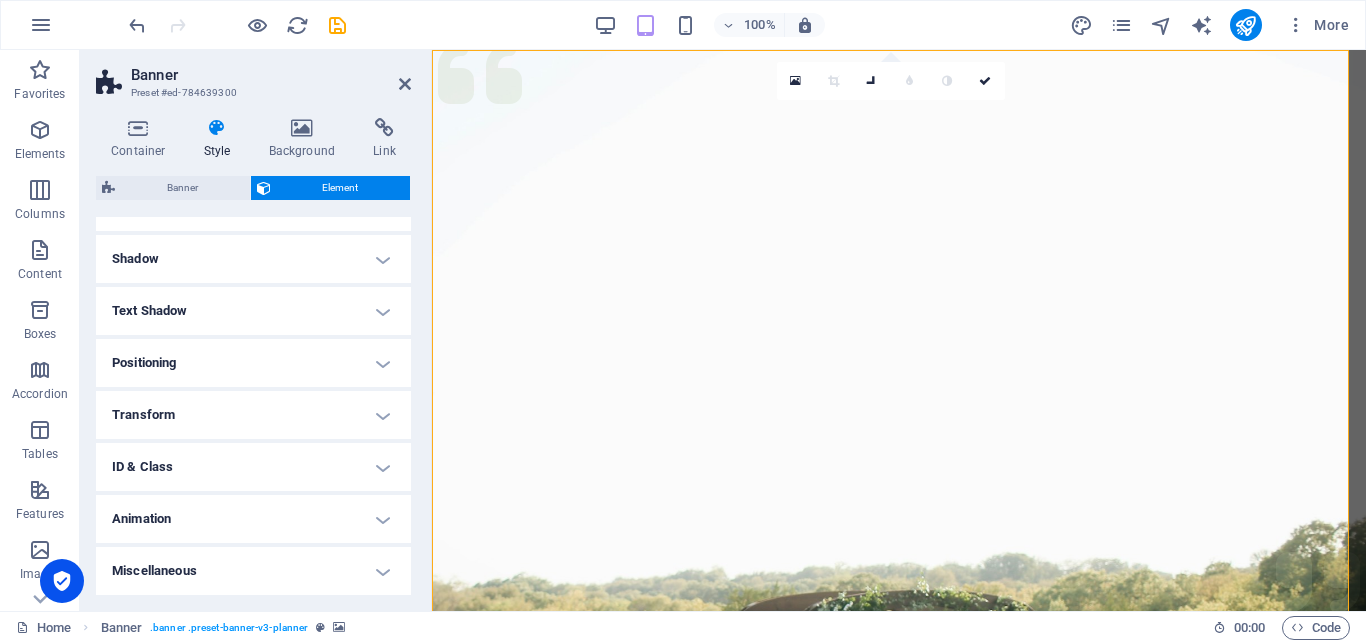 click on "Miscellaneous" at bounding box center [253, 571] 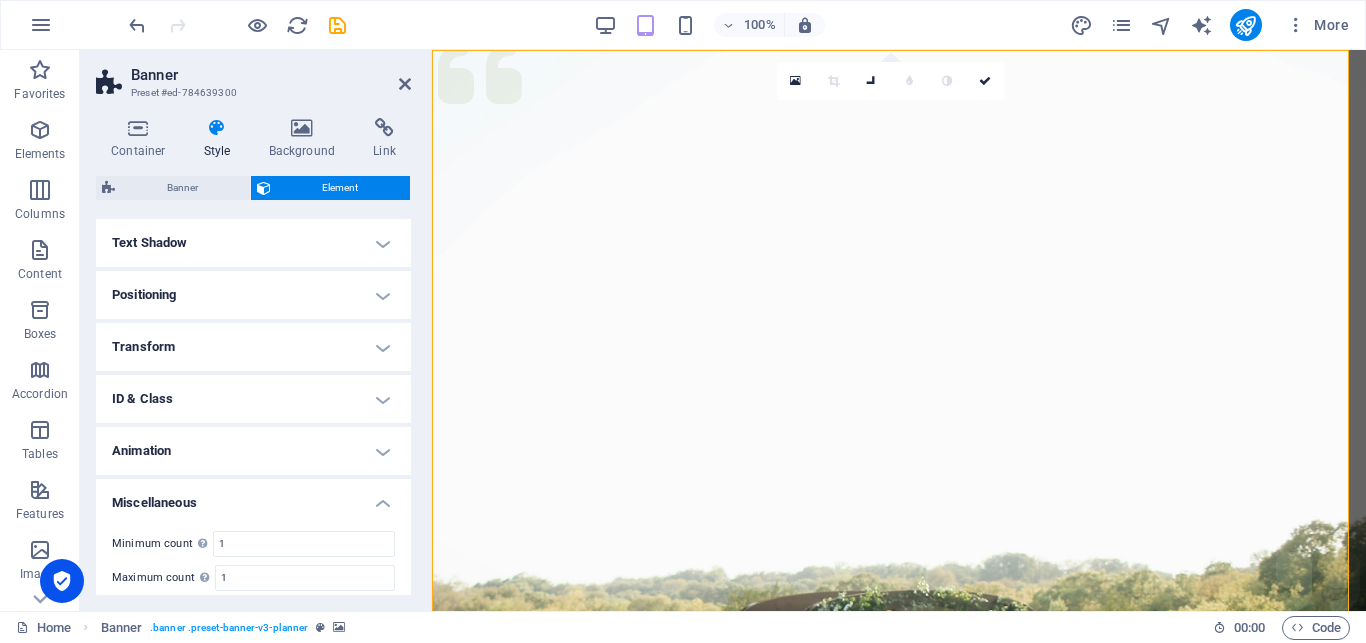 scroll, scrollTop: 381, scrollLeft: 0, axis: vertical 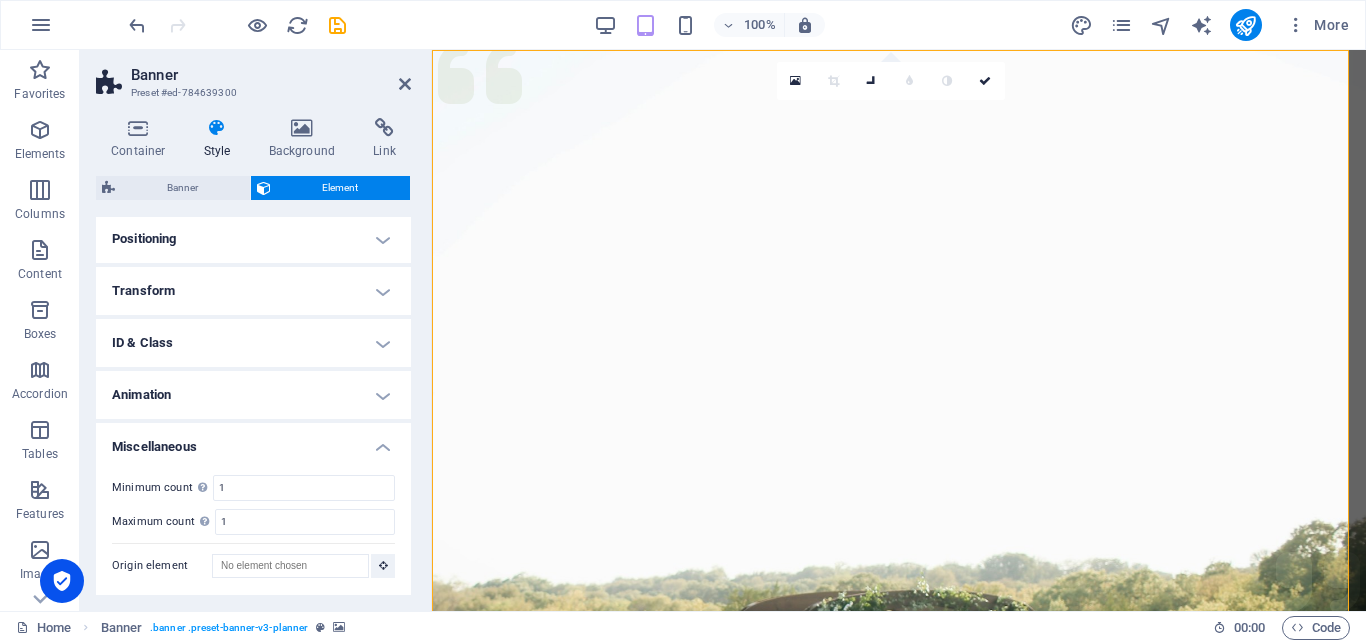 click on "ID & Class" at bounding box center (253, 343) 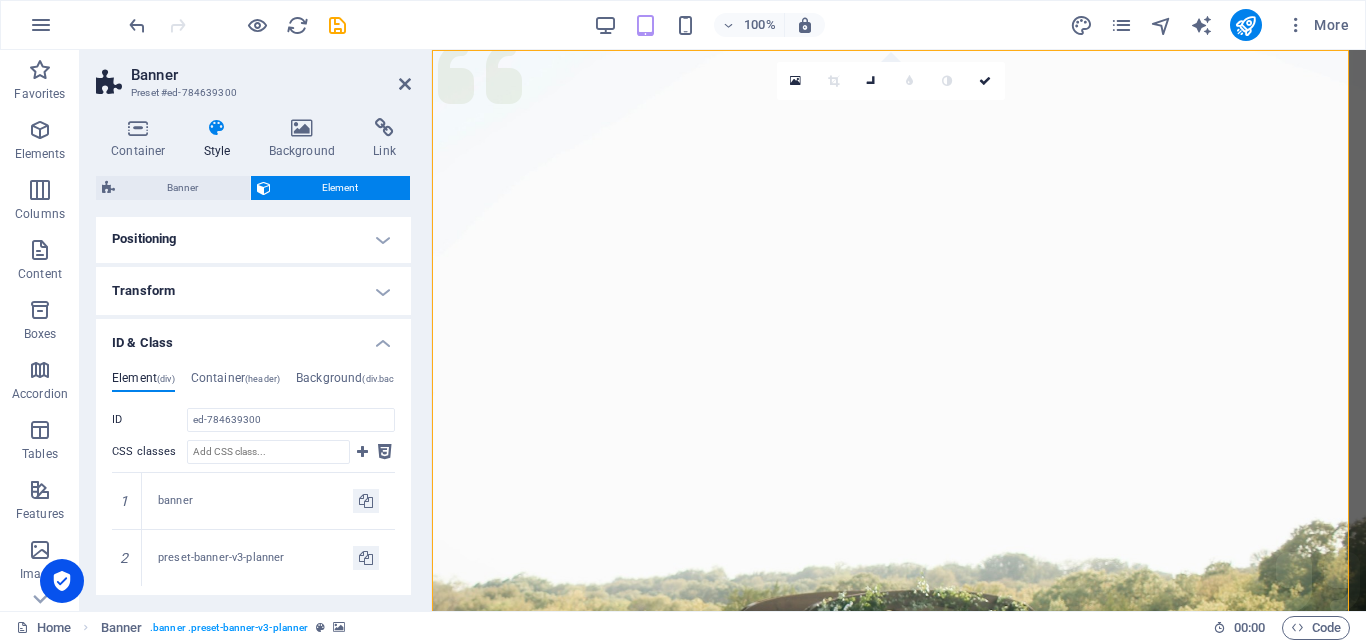 click on "Transform" at bounding box center [253, 291] 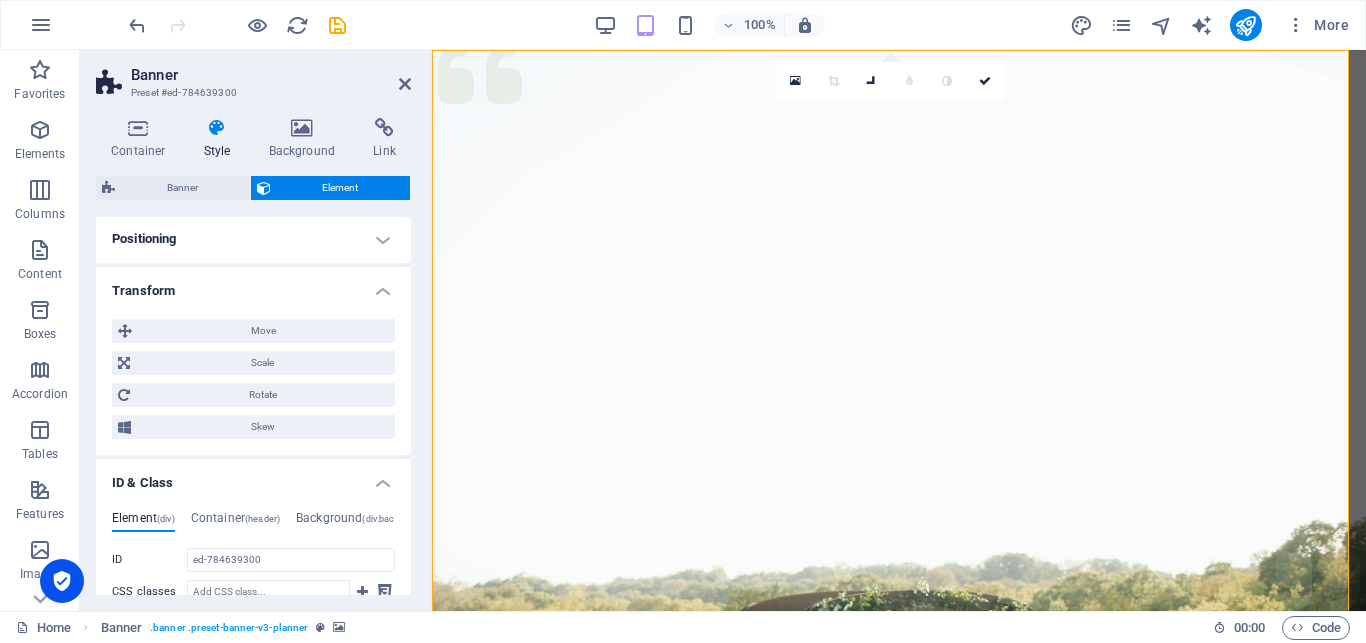 scroll, scrollTop: 33, scrollLeft: 0, axis: vertical 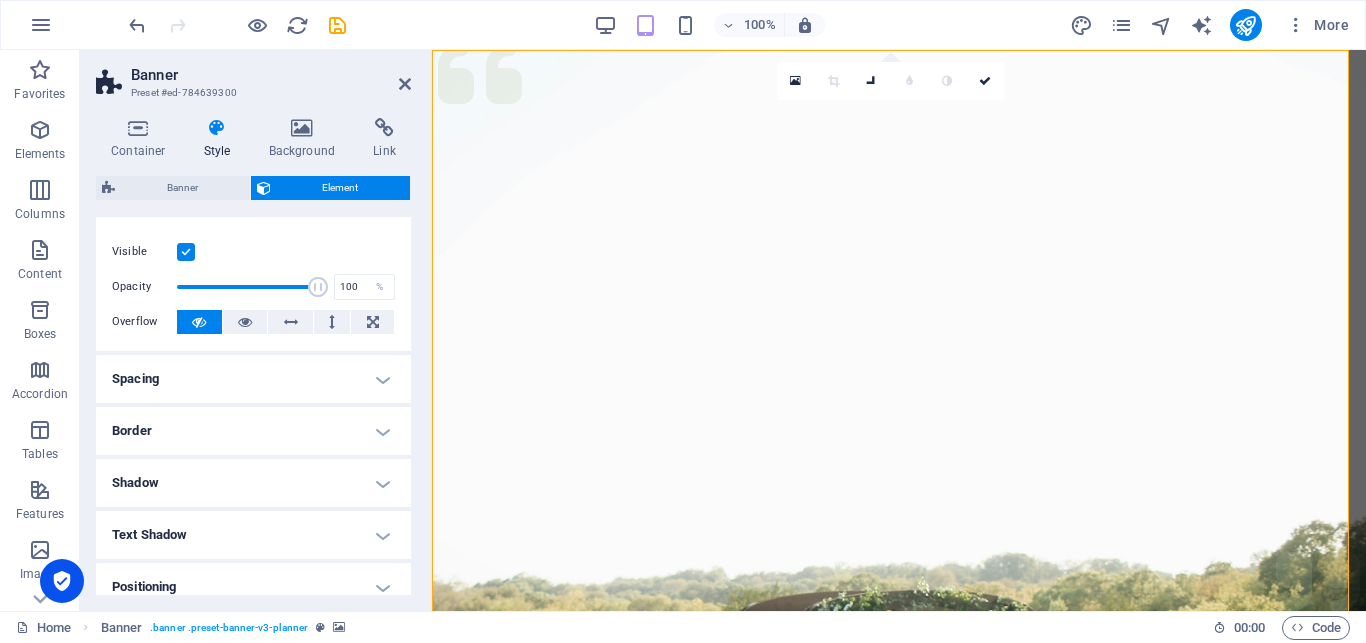 click on "Text Shadow" at bounding box center (253, 535) 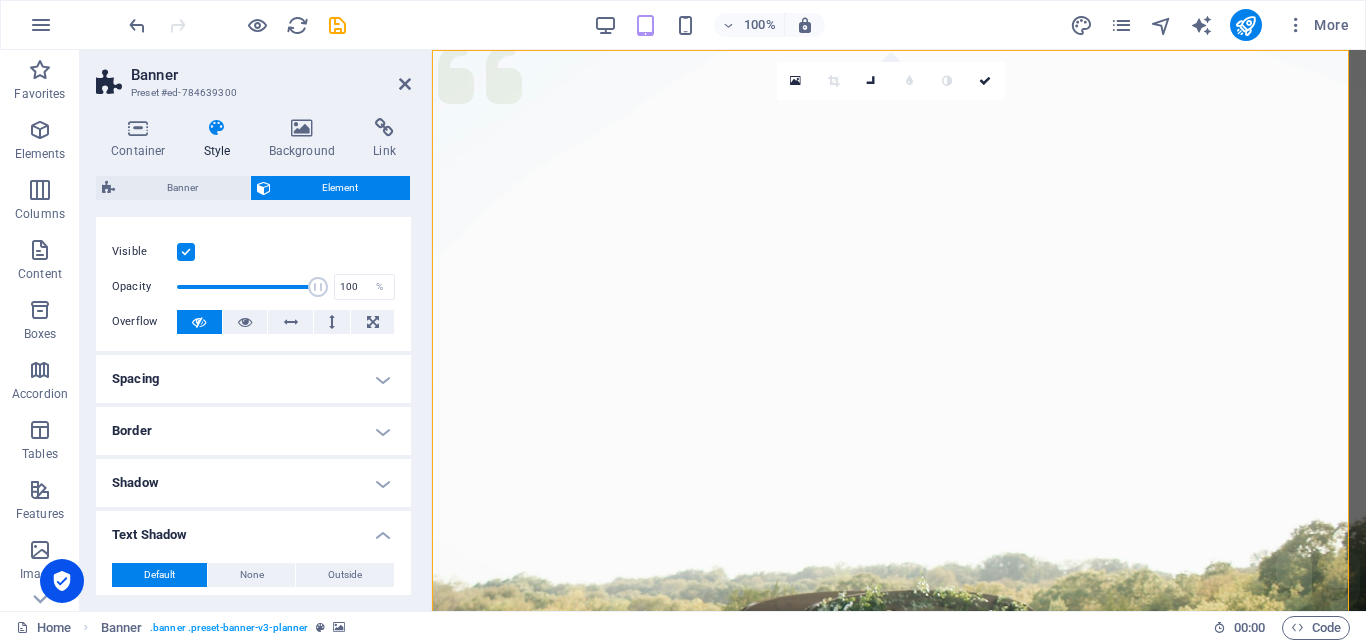 click on "Spacing" at bounding box center (253, 379) 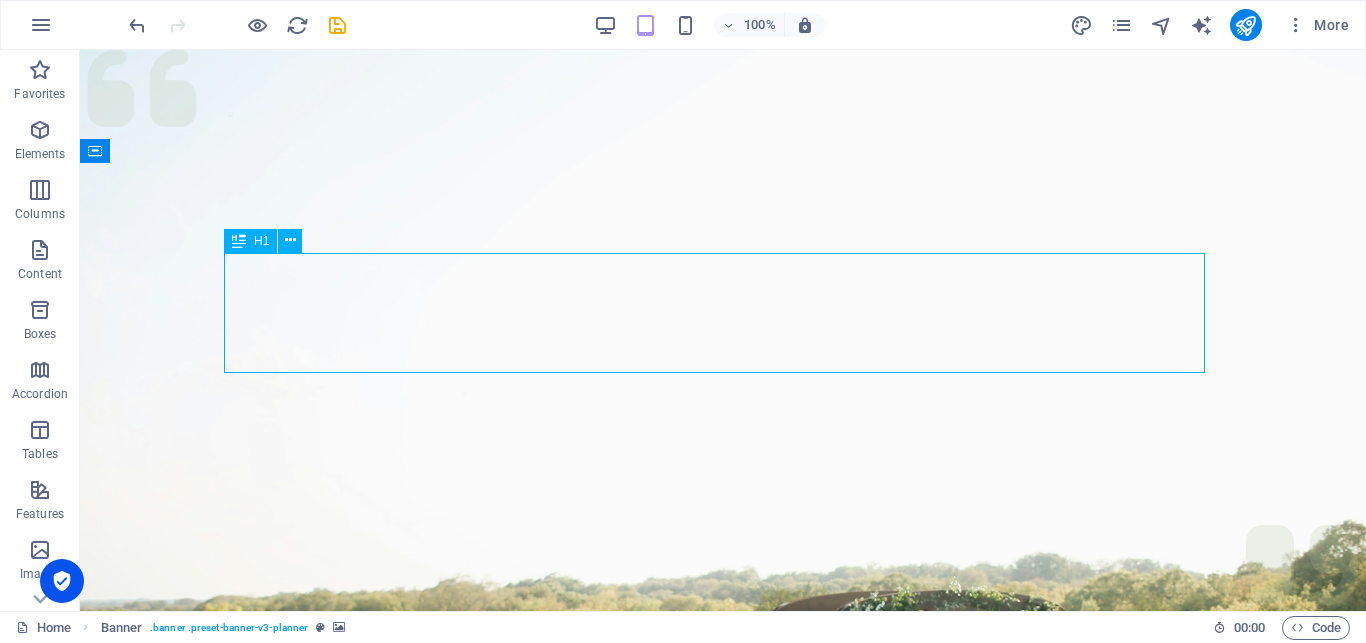drag, startPoint x: 390, startPoint y: 276, endPoint x: 1116, endPoint y: 273, distance: 726.0062 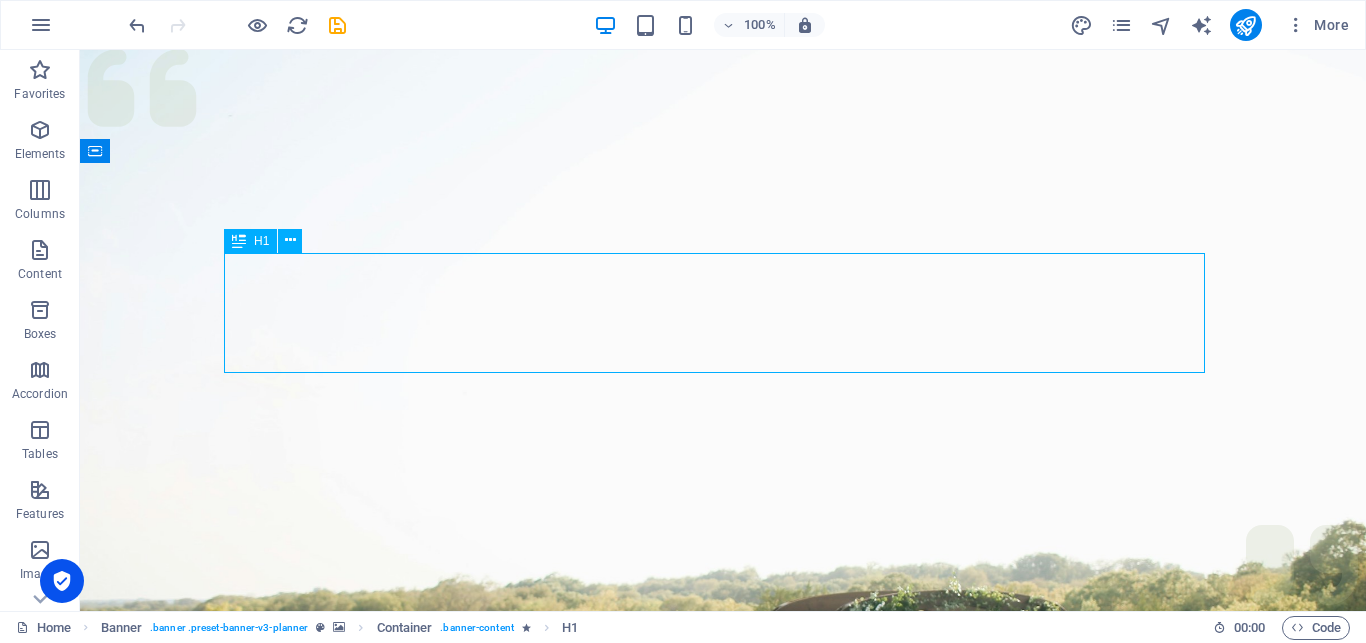 drag, startPoint x: 928, startPoint y: 300, endPoint x: 483, endPoint y: 273, distance: 445.81836 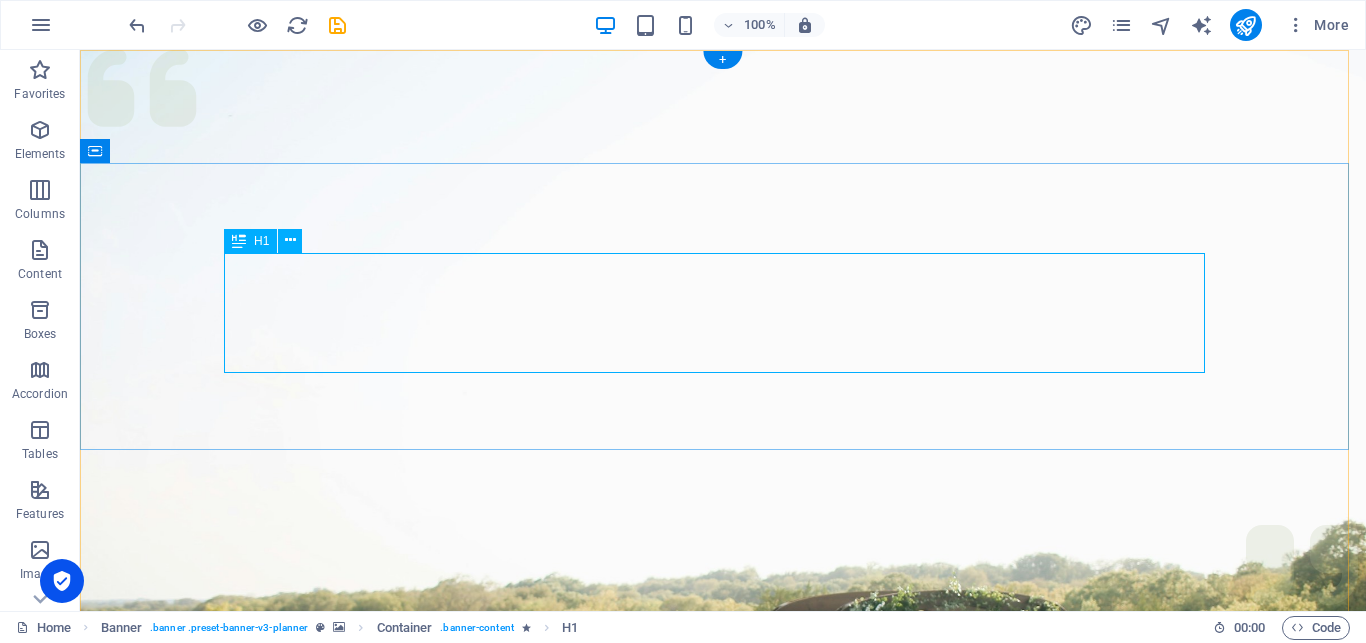 click on "[DOMAIN_NAME]" at bounding box center [723, 1300] 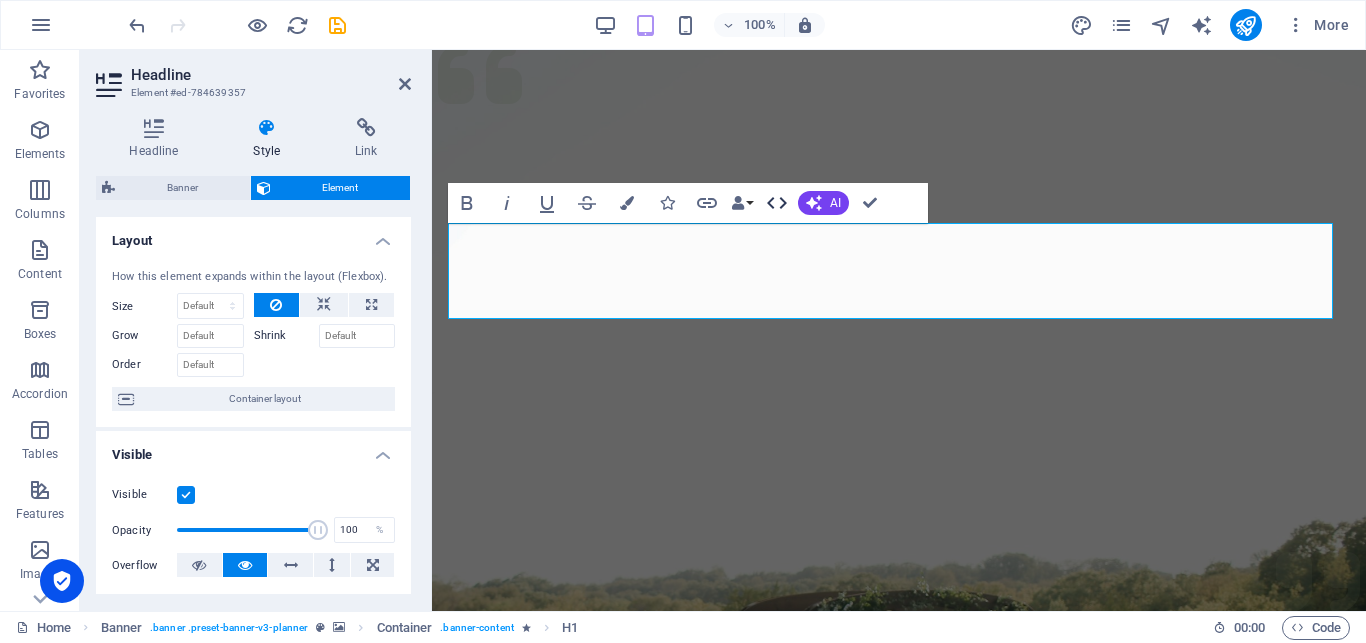 click 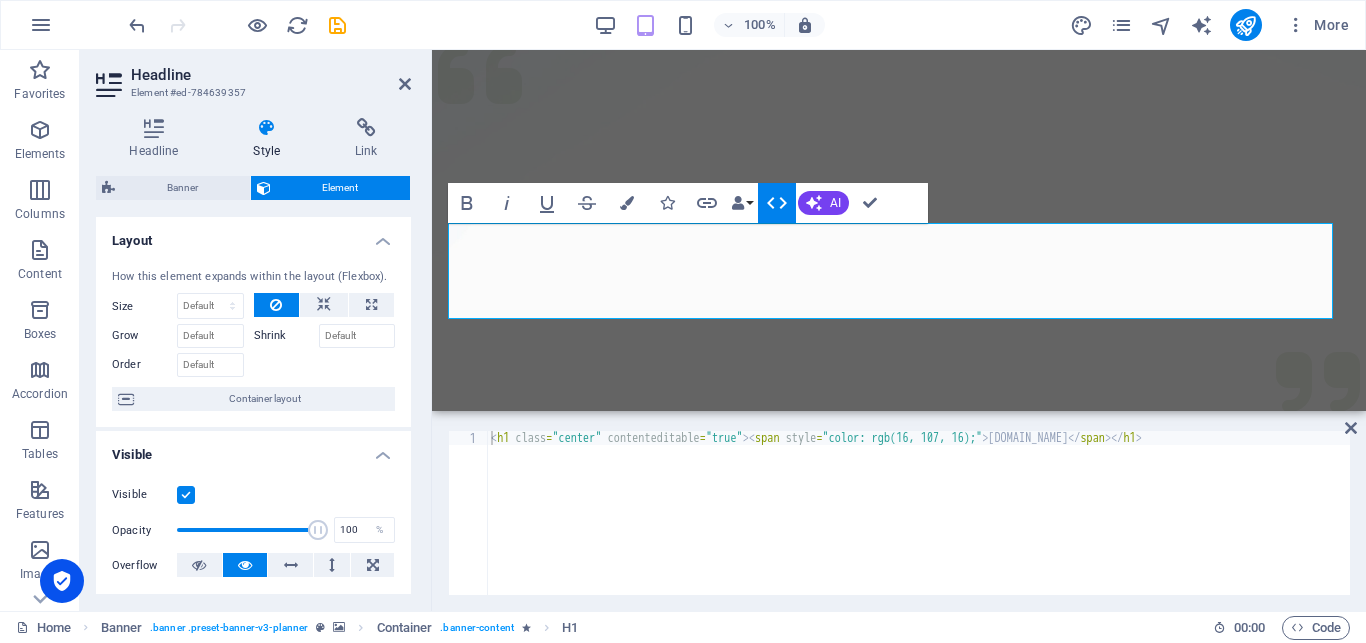 click 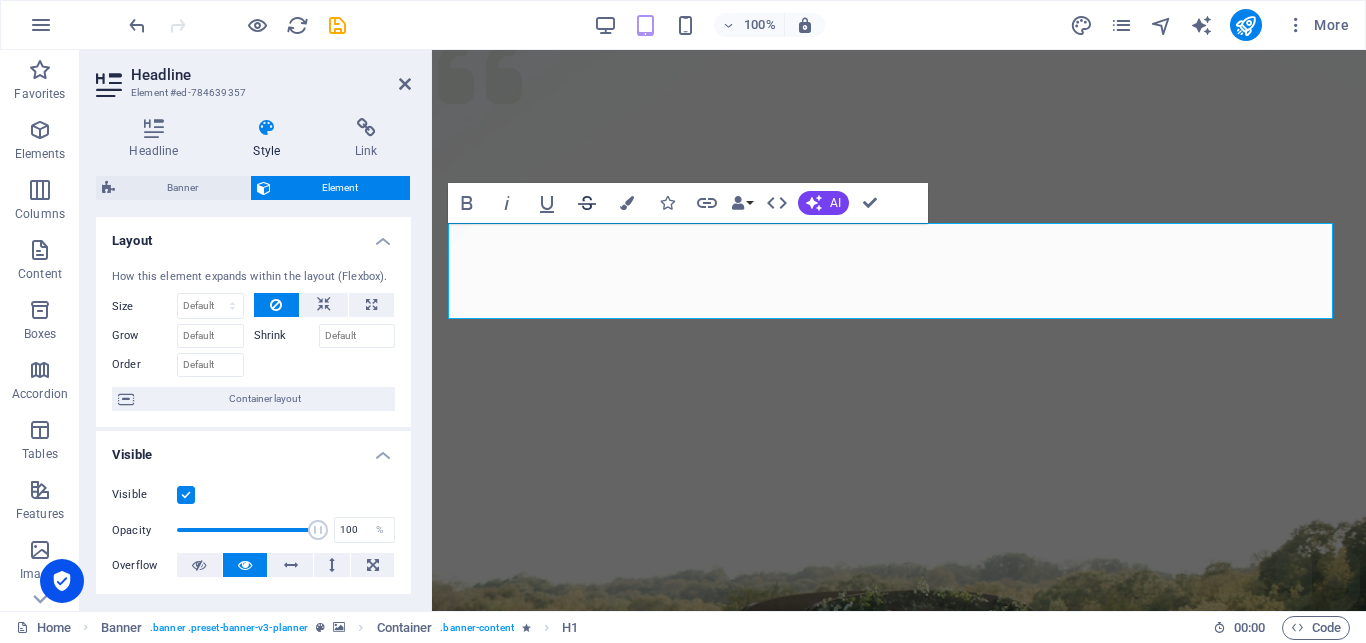 click 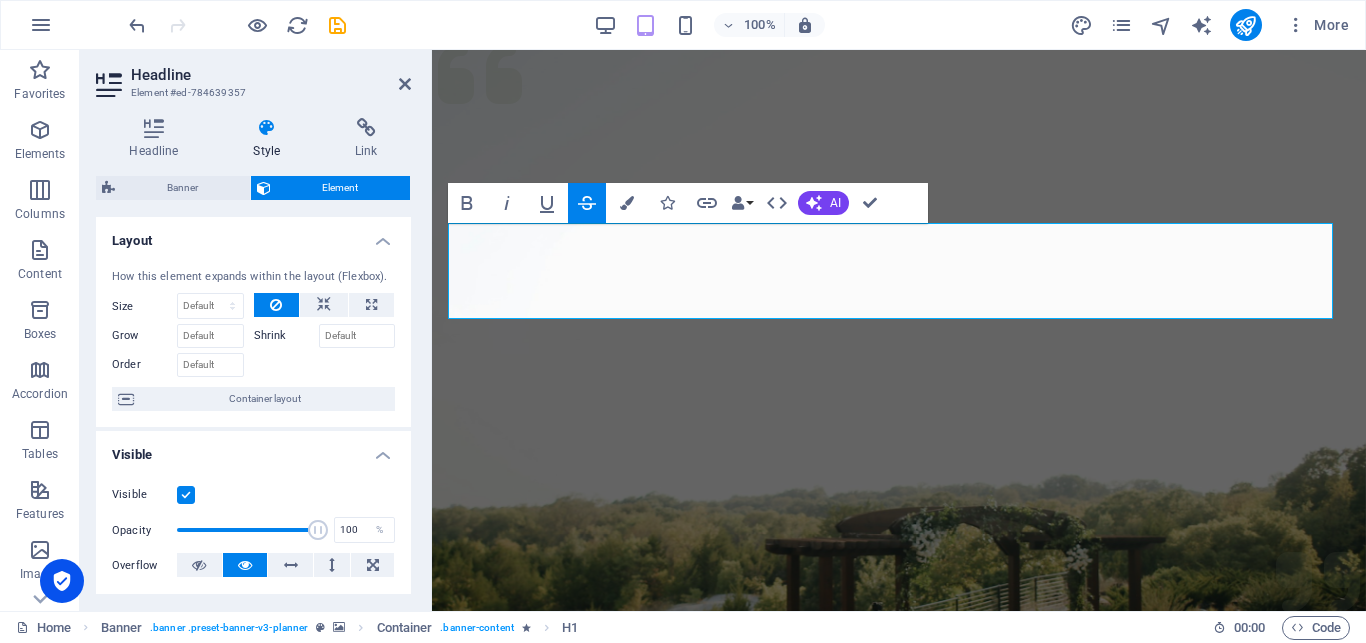 click 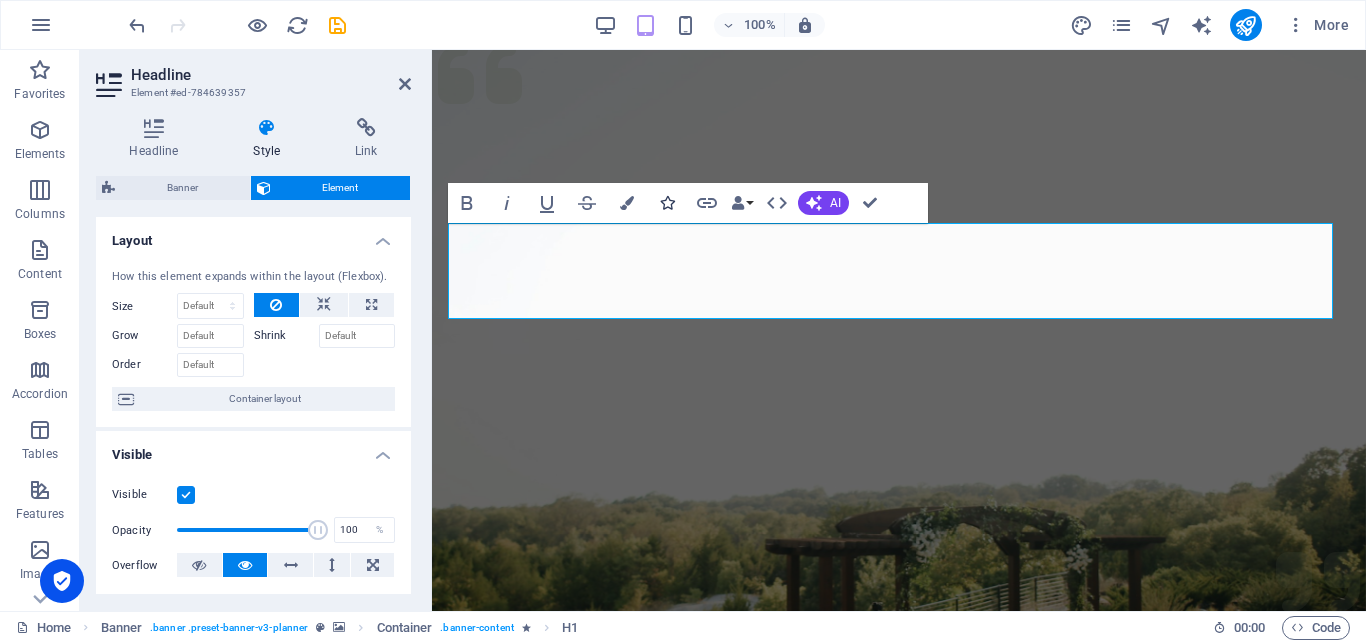 click at bounding box center [667, 203] 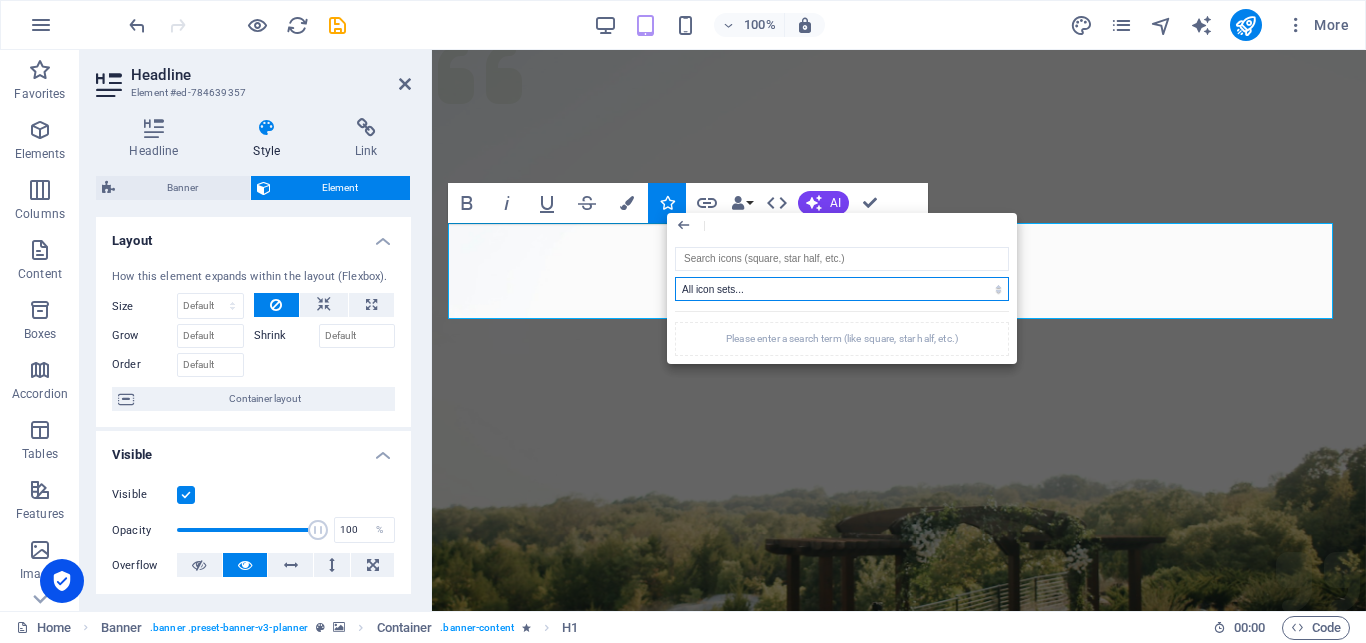 select on "font-awesome-brands" 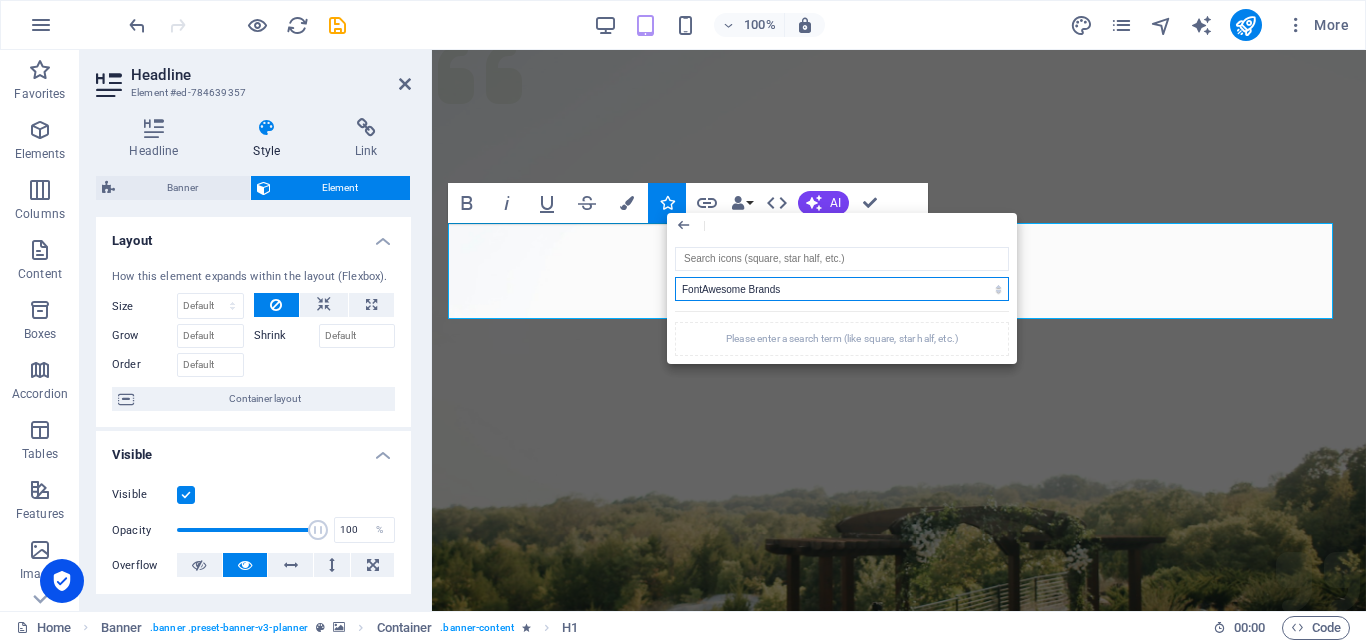 click on "FontAwesome Brands" at bounding box center (0, 0) 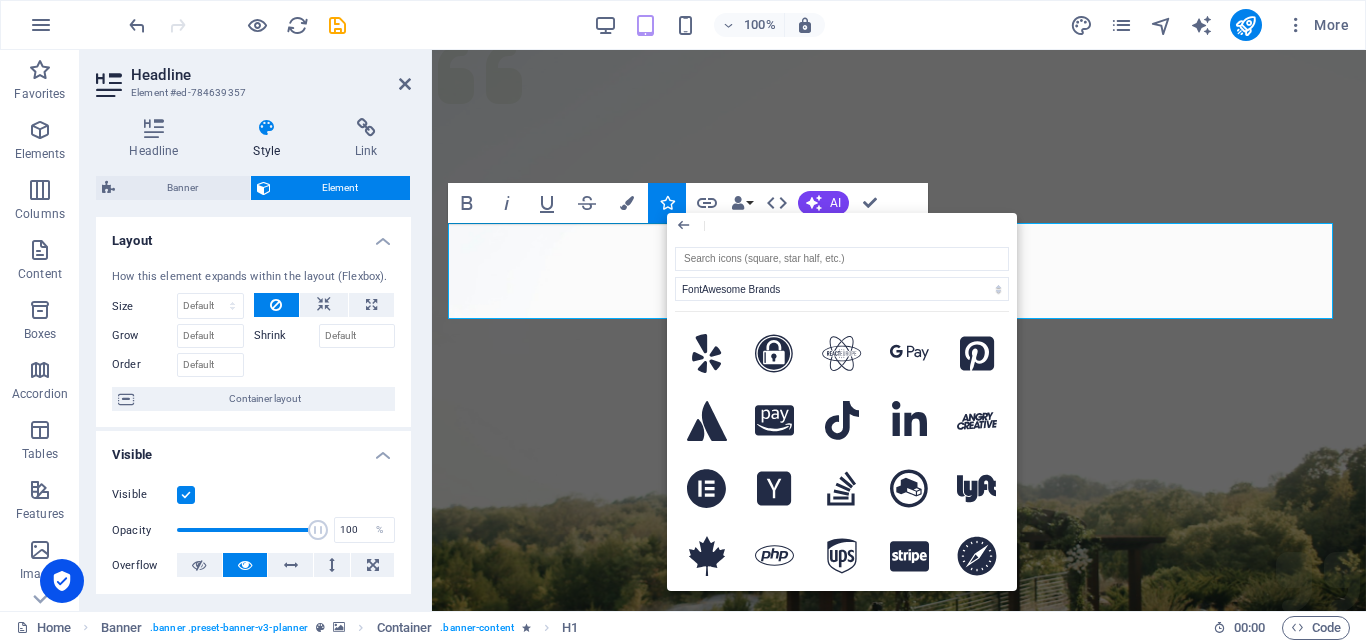 click on "[DOMAIN_NAME]" at bounding box center (899, 1115) 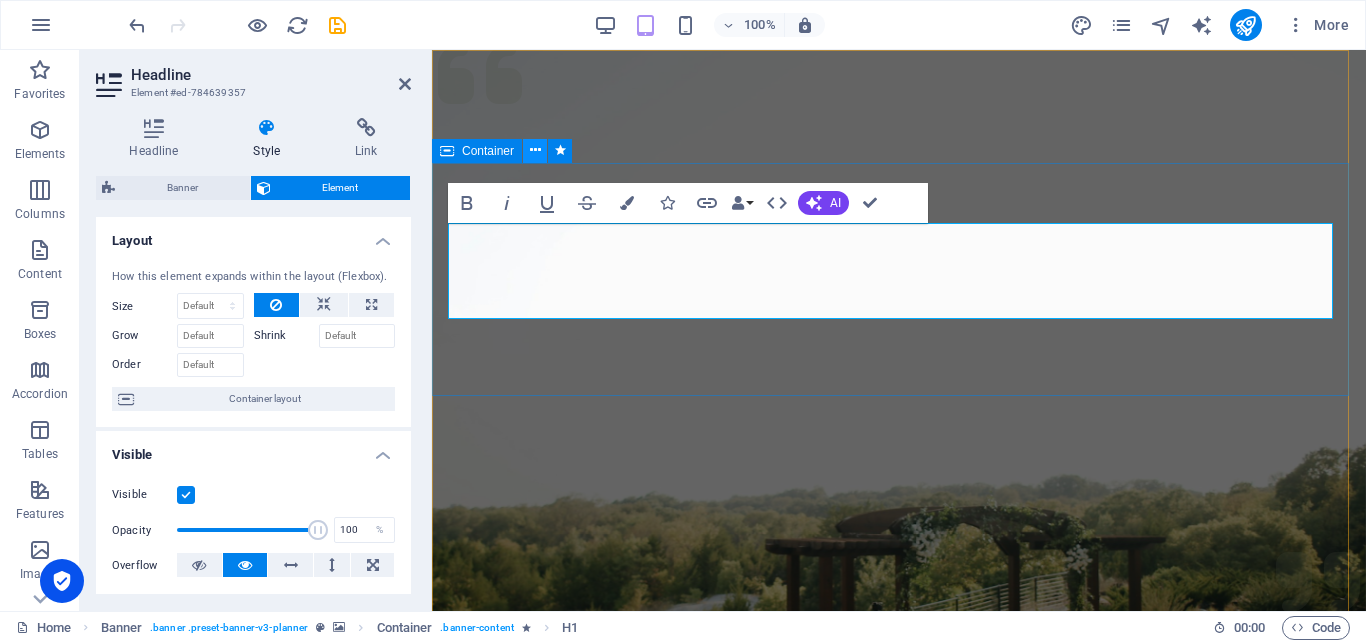 click at bounding box center (535, 150) 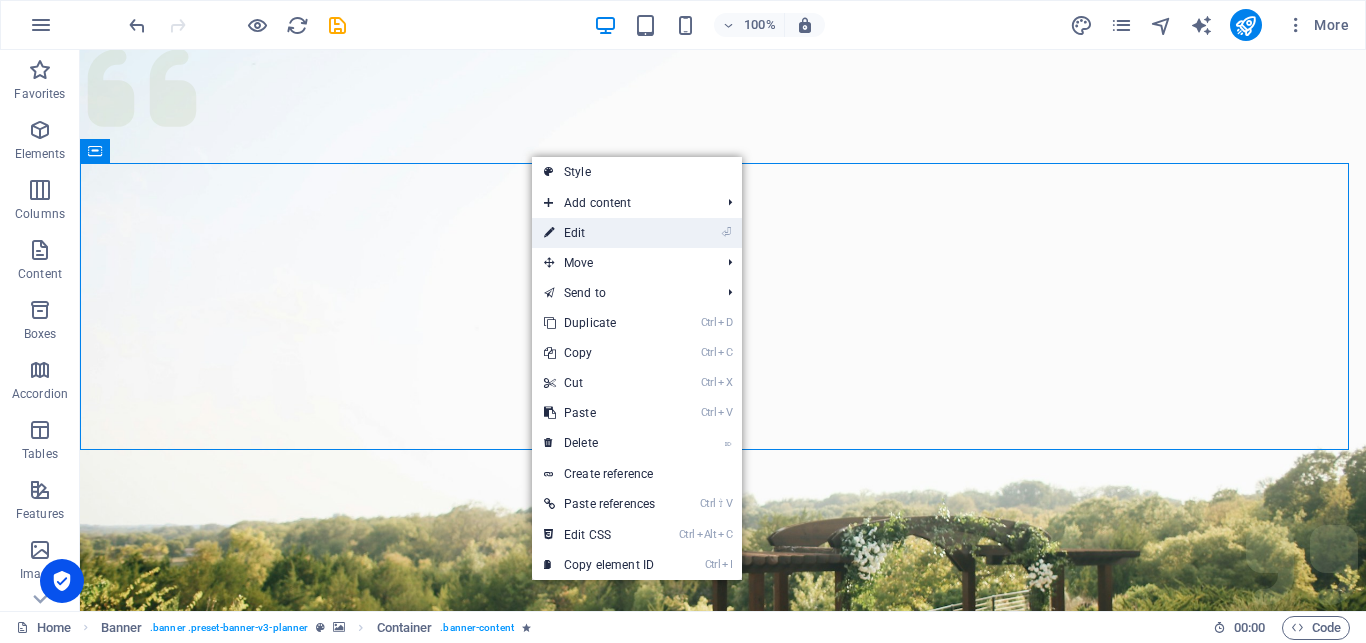 drag, startPoint x: 631, startPoint y: 235, endPoint x: 199, endPoint y: 187, distance: 434.65848 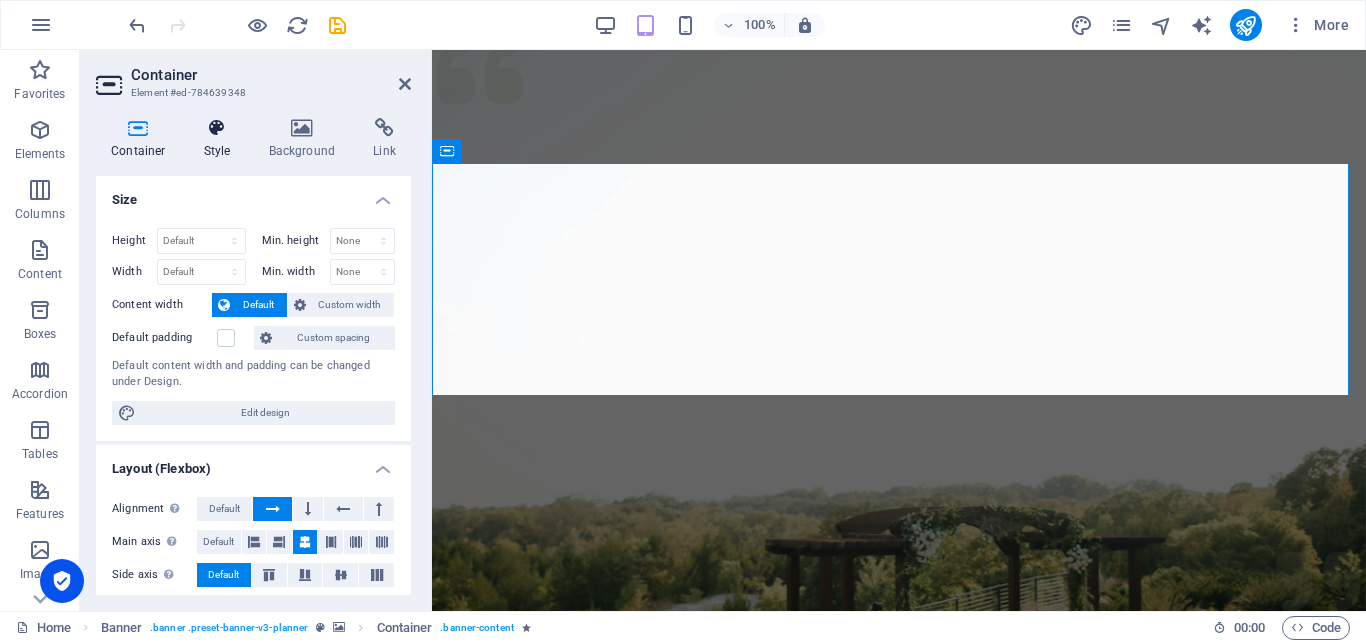 click on "Style" at bounding box center [221, 139] 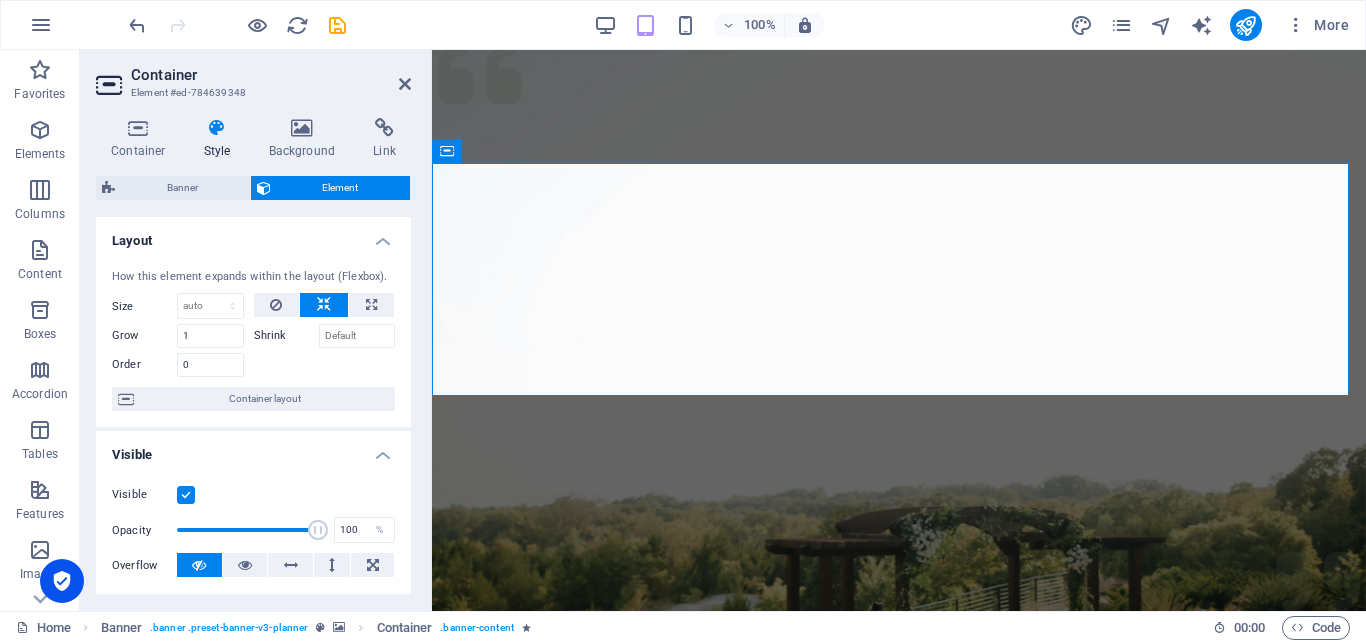 click on "Shrink" at bounding box center (286, 336) 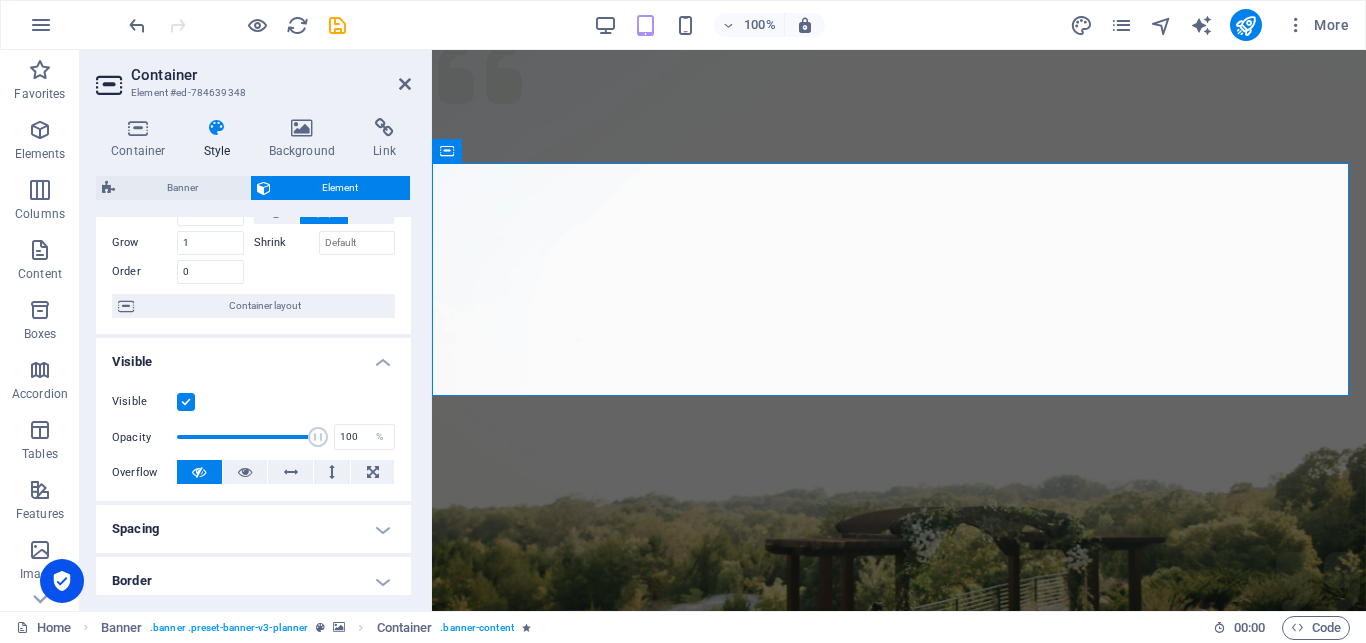 scroll, scrollTop: 0, scrollLeft: 0, axis: both 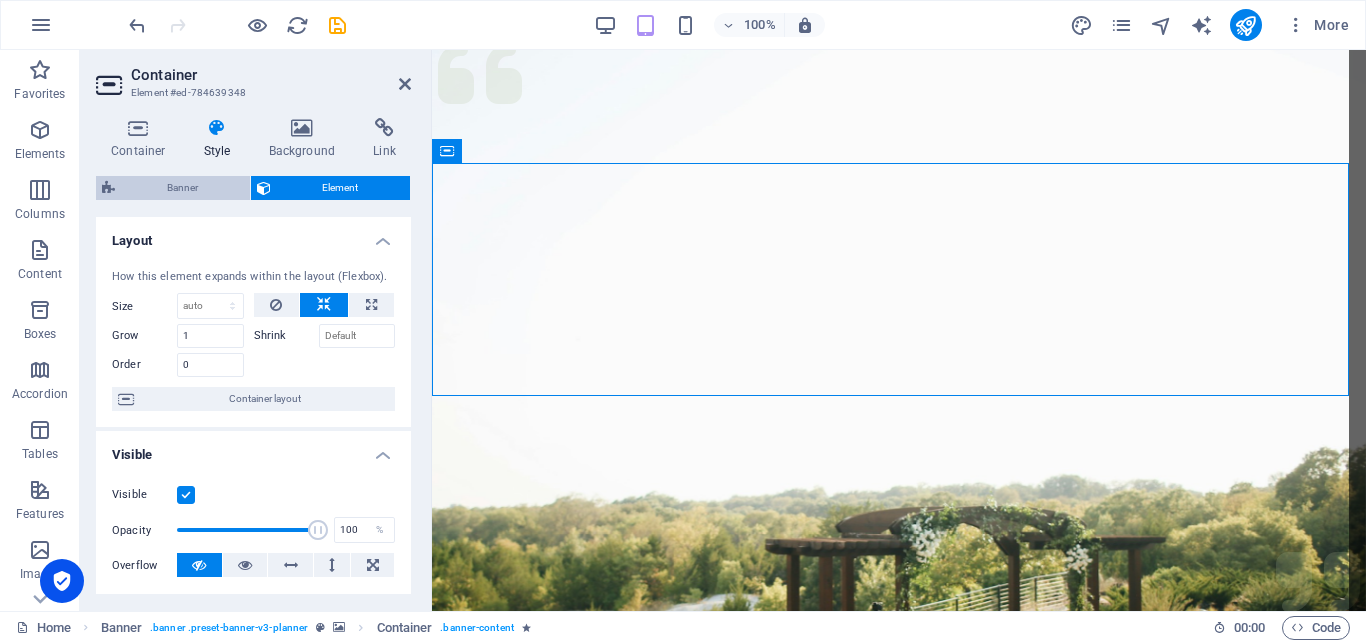 click on "Banner" at bounding box center [182, 188] 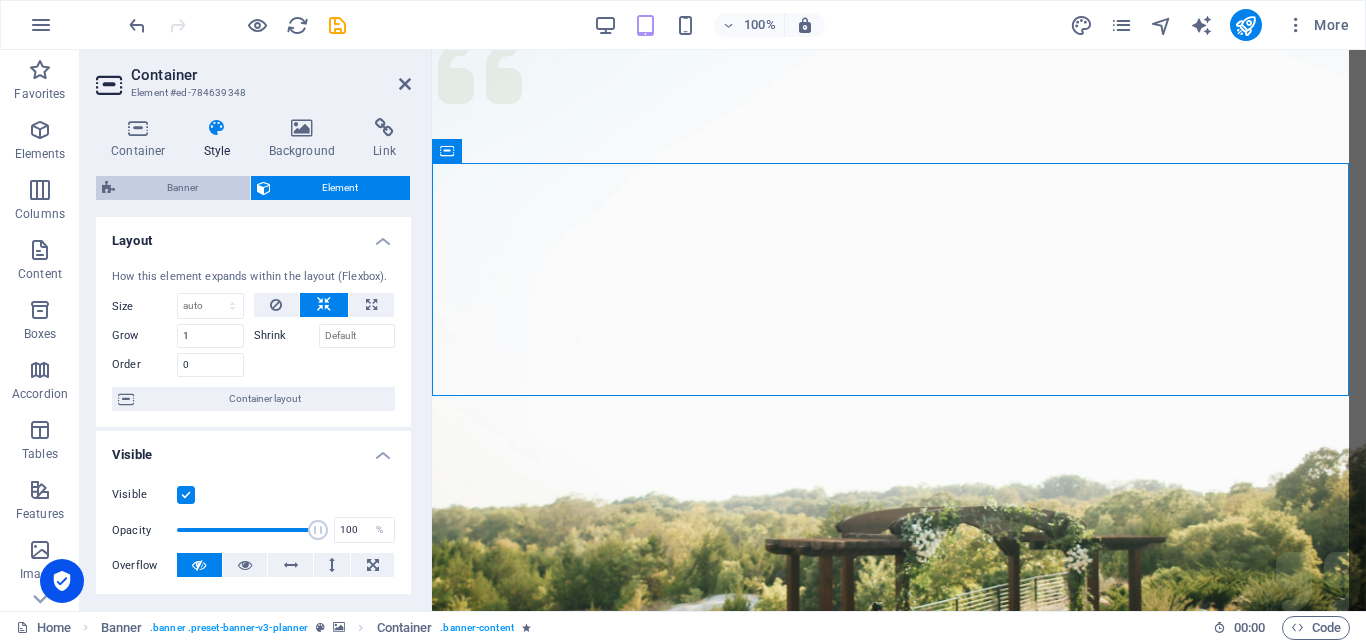 select on "px" 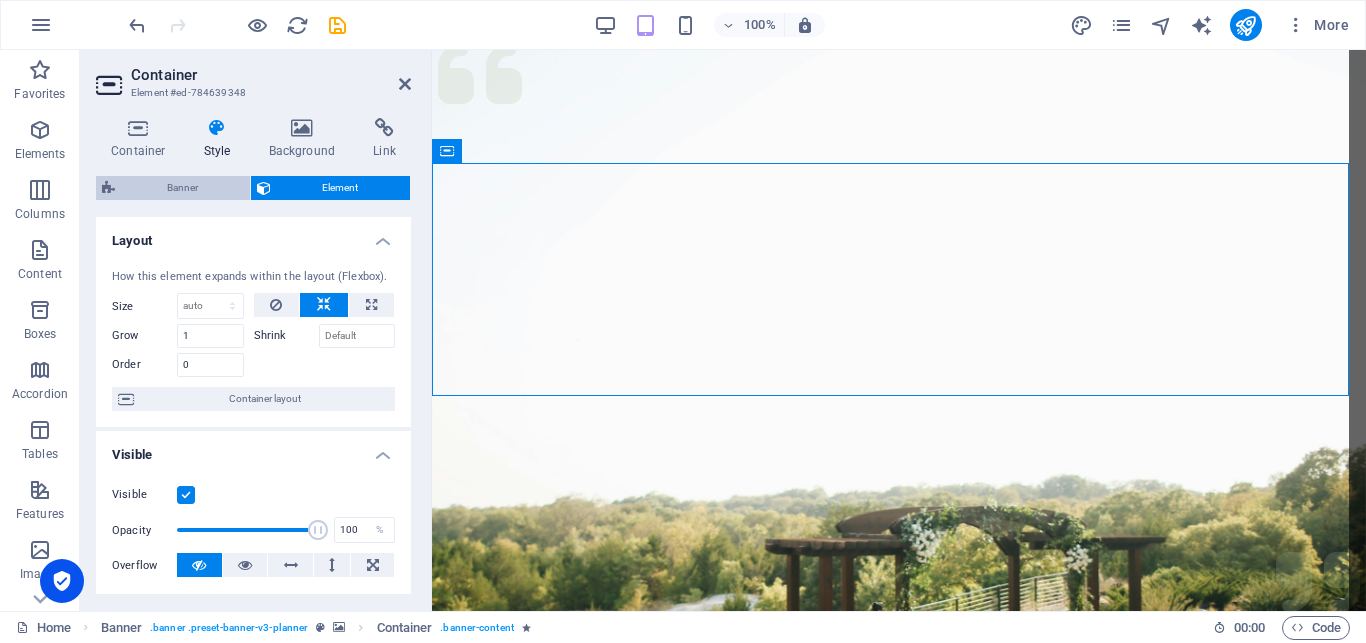 select on "px" 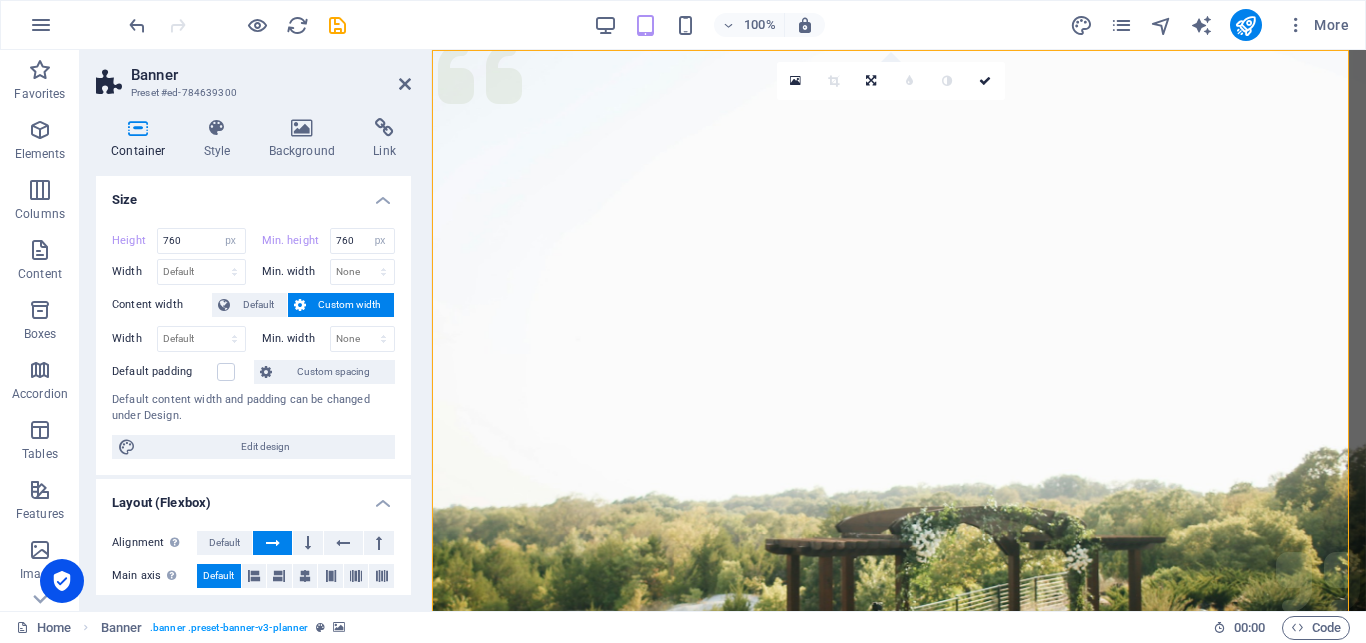 scroll, scrollTop: 390, scrollLeft: 0, axis: vertical 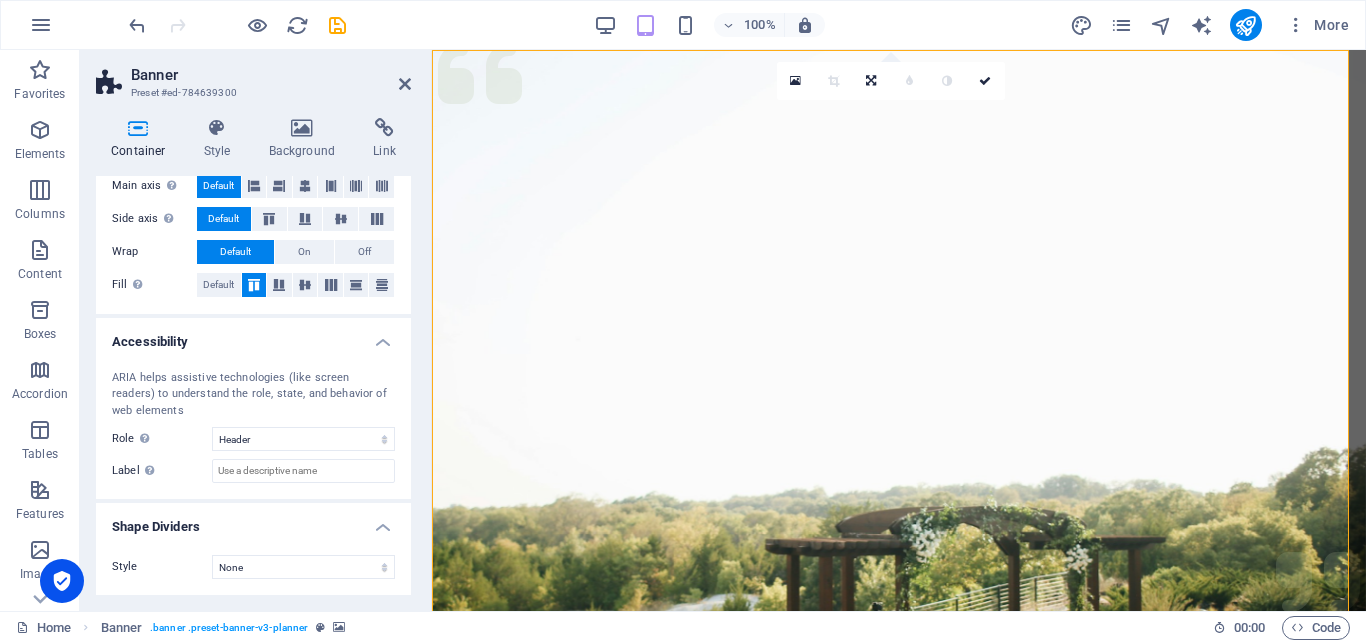click on "Banner Preset #ed-784639300" at bounding box center (253, 76) 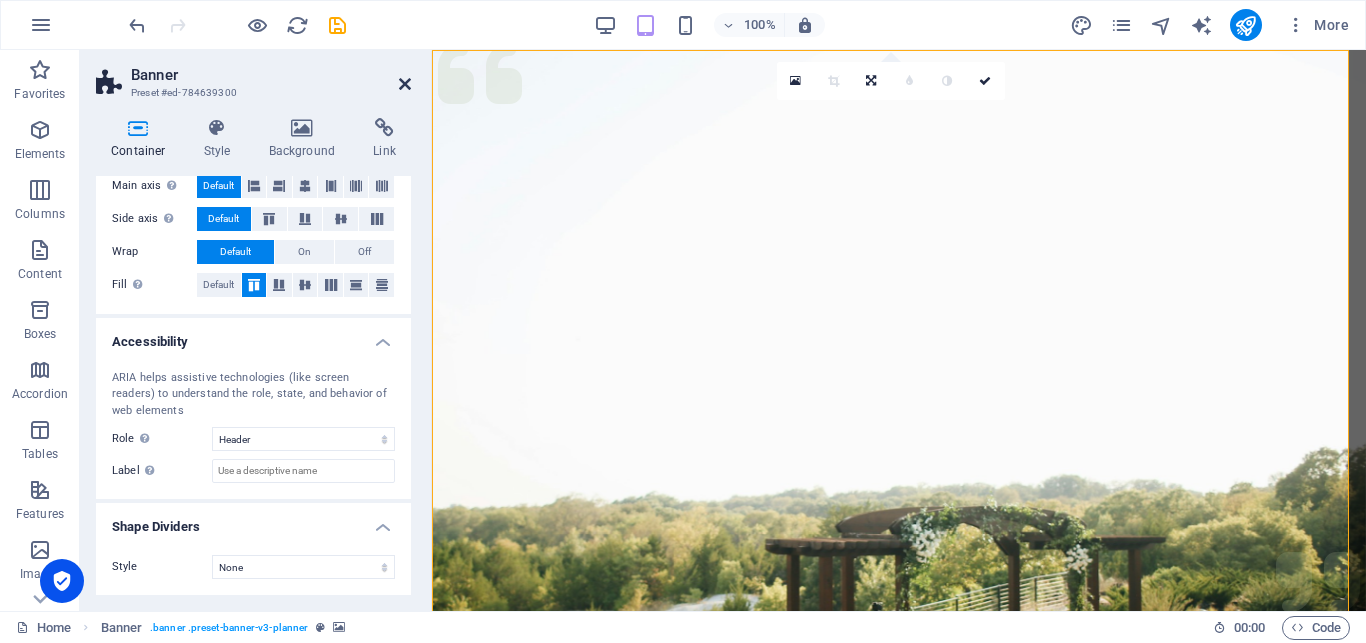 click at bounding box center (405, 84) 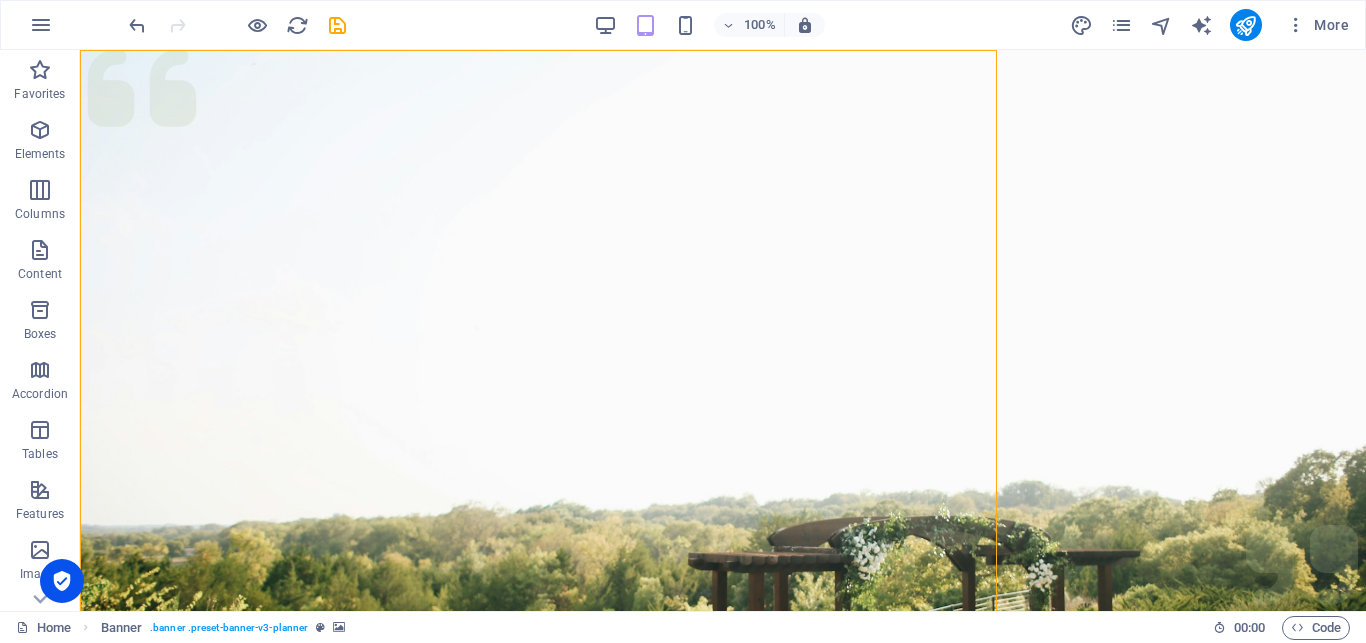 drag, startPoint x: 733, startPoint y: 279, endPoint x: 709, endPoint y: 289, distance: 26 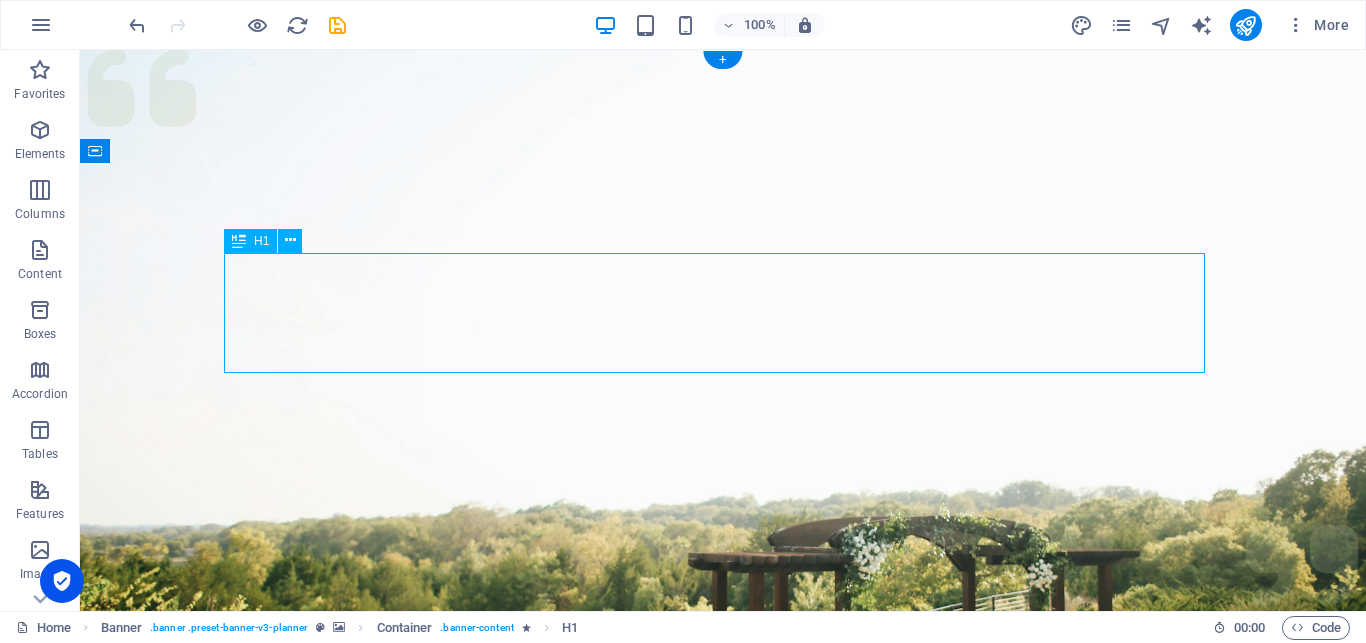 click on "[DOMAIN_NAME]" at bounding box center (723, 1160) 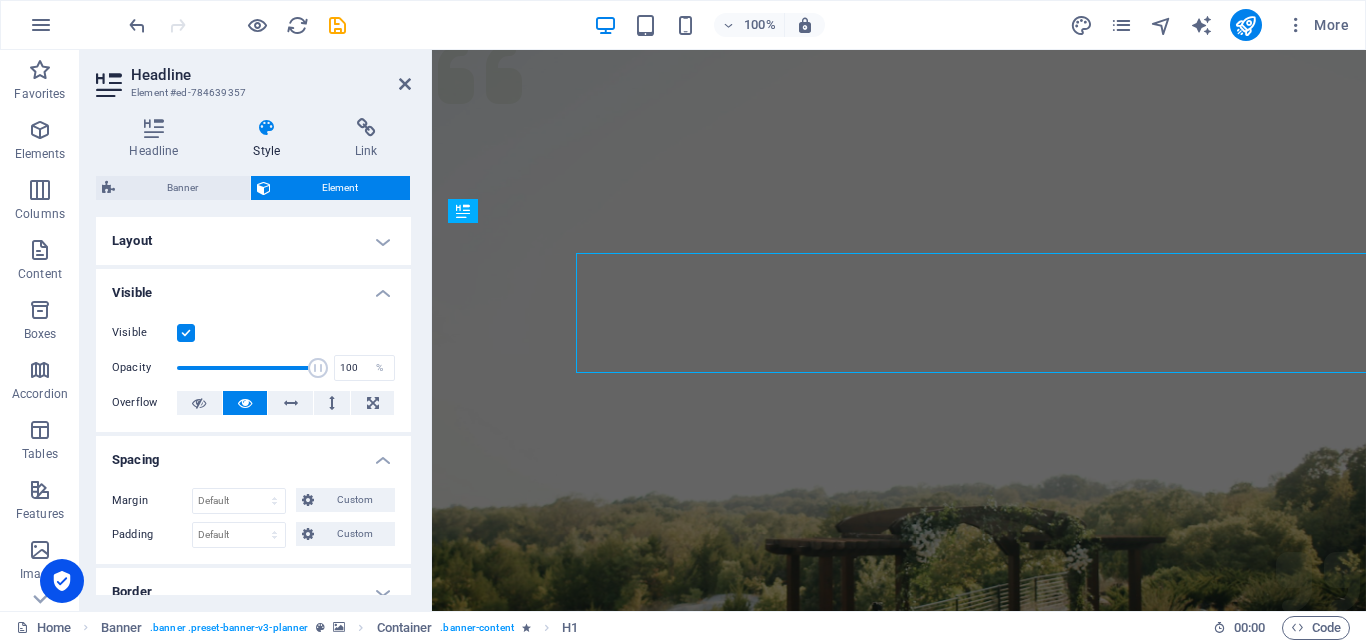 click on "[DOMAIN_NAME]" at bounding box center (899, 1115) 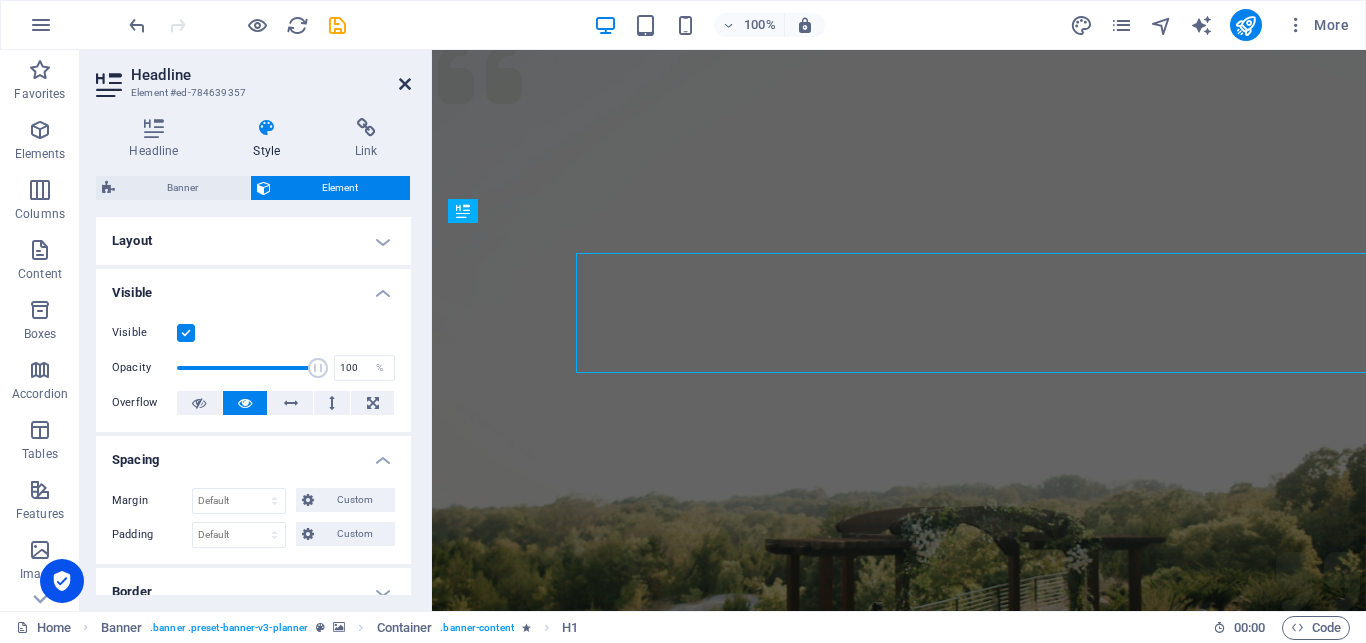 click at bounding box center [405, 84] 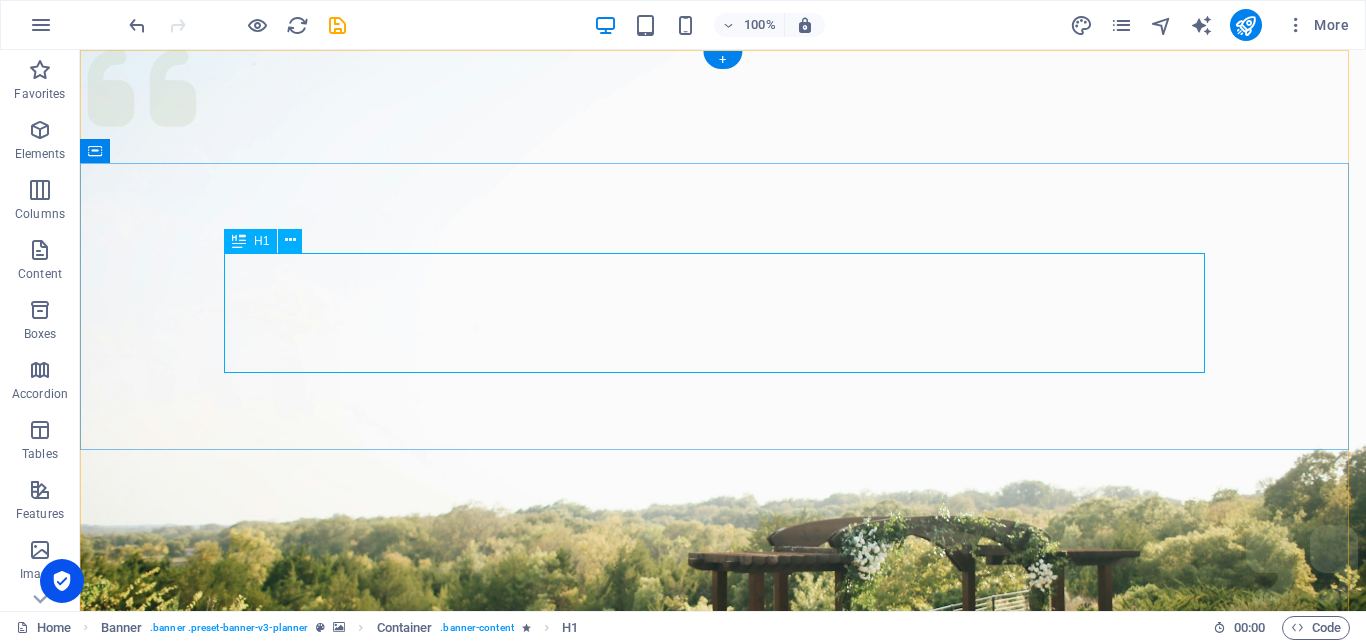click on "[DOMAIN_NAME]" at bounding box center (723, 1160) 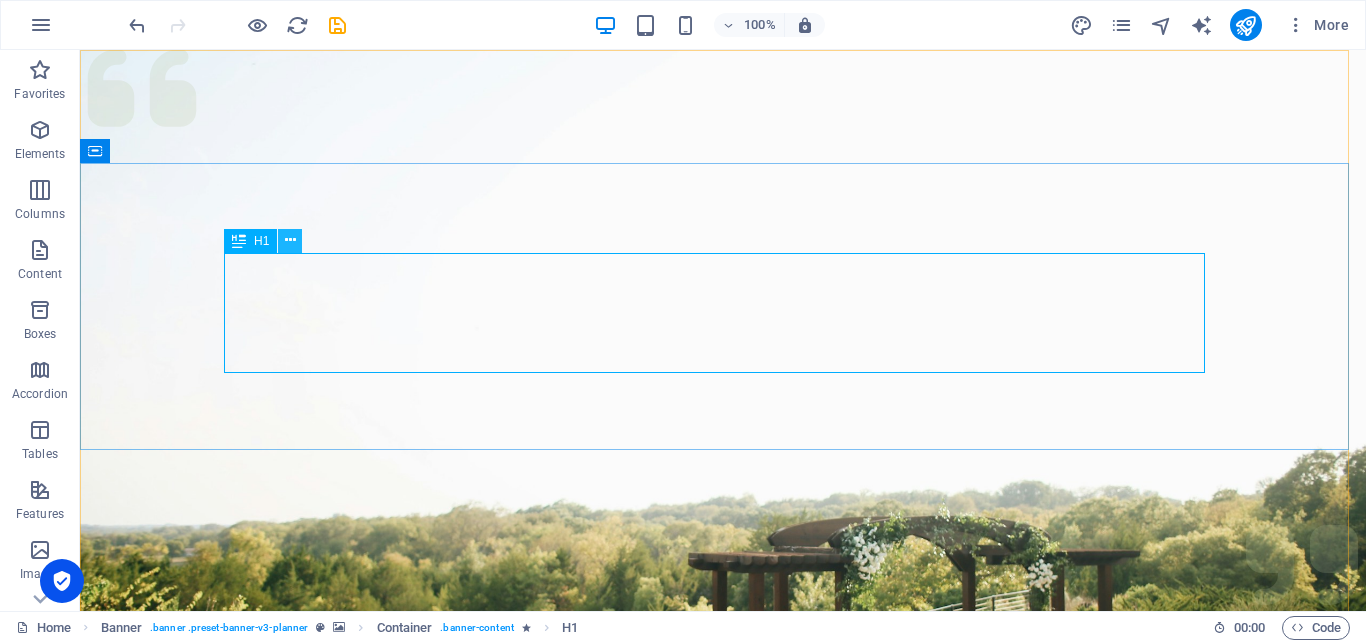 click at bounding box center (290, 240) 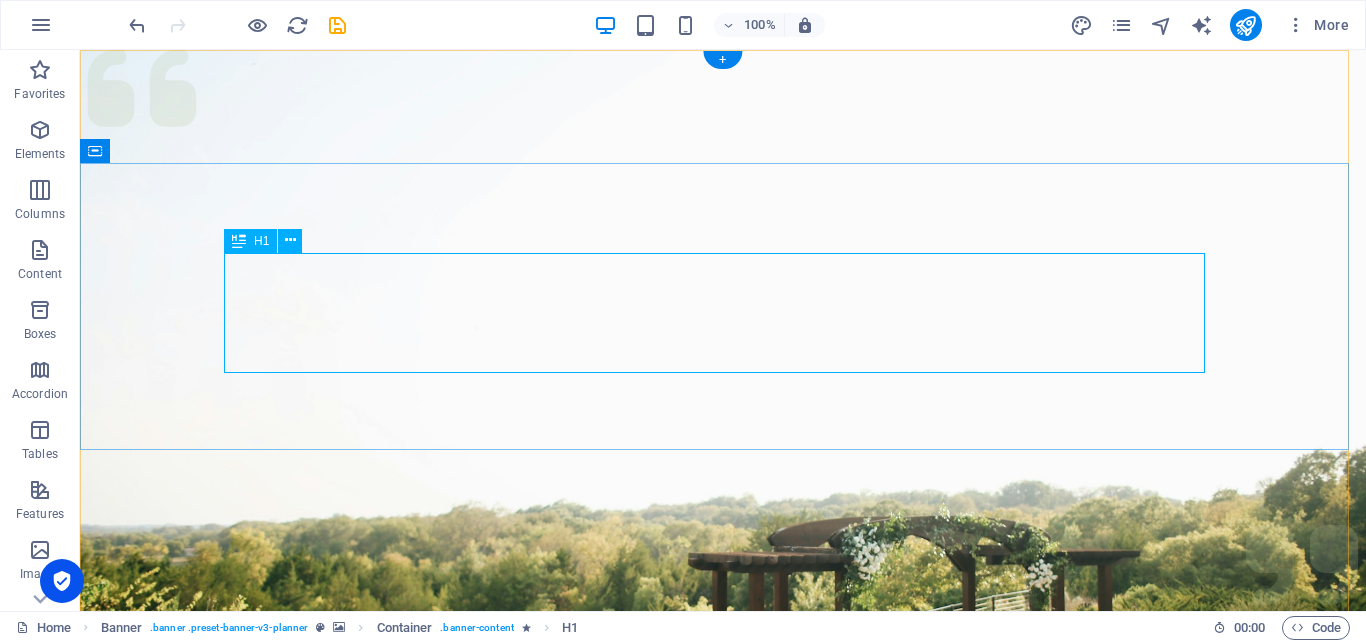 click on "[DOMAIN_NAME]" at bounding box center [723, 1160] 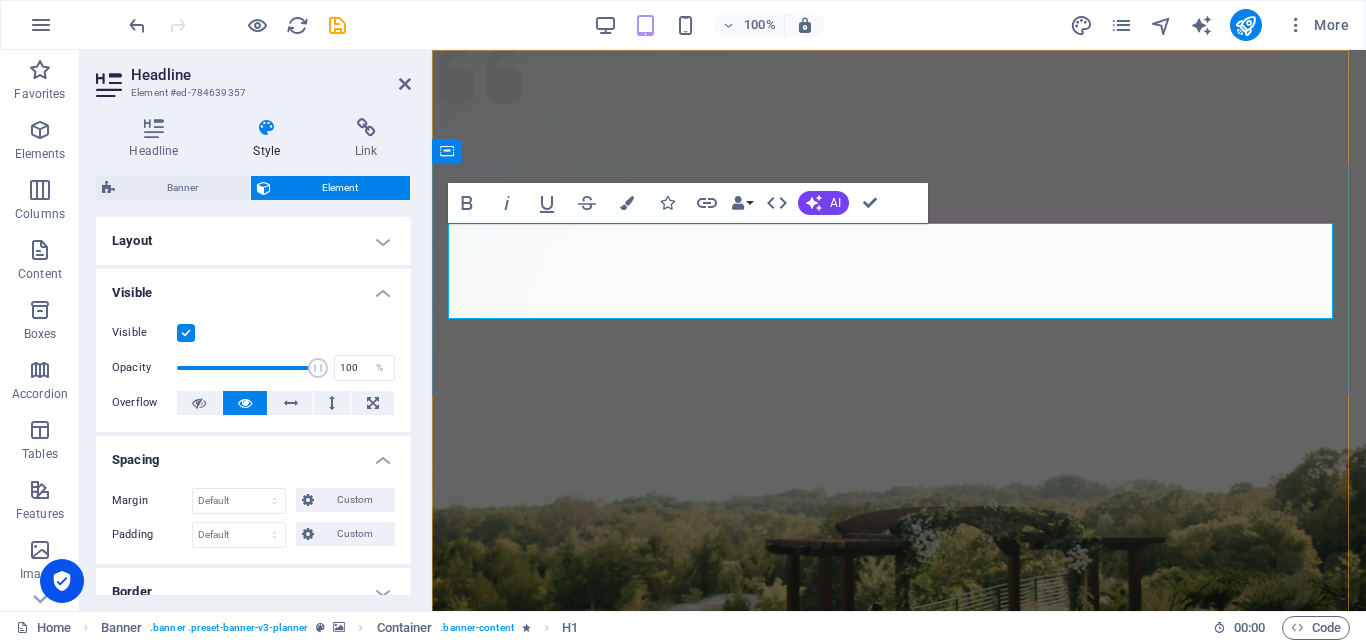 type 